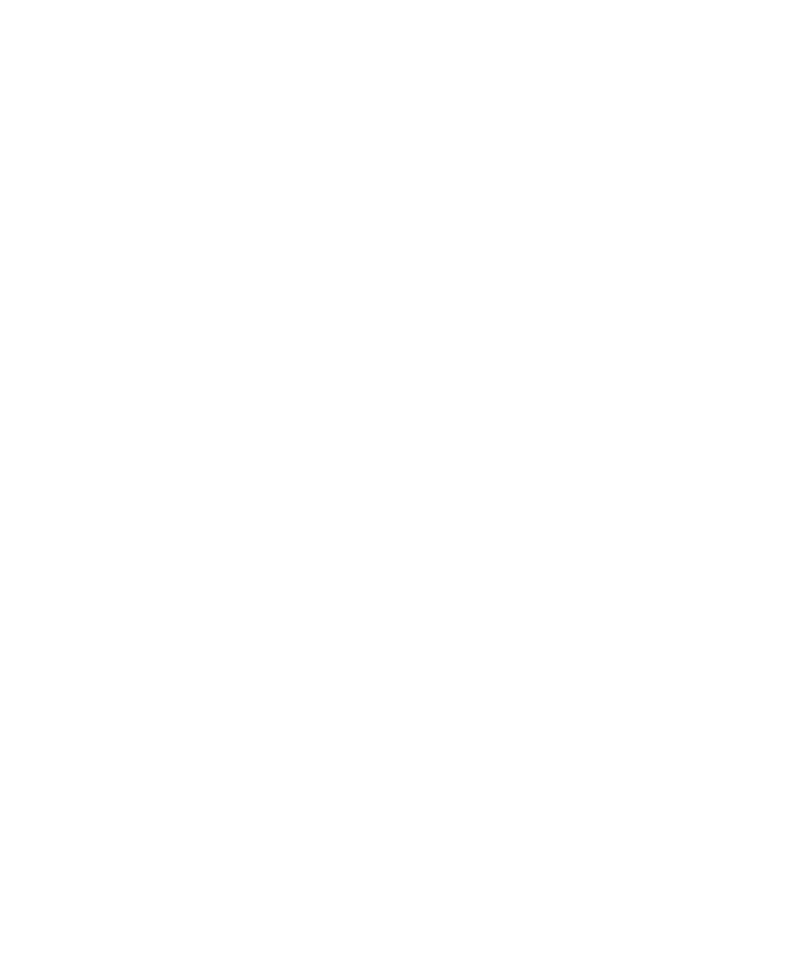 scroll, scrollTop: 0, scrollLeft: 0, axis: both 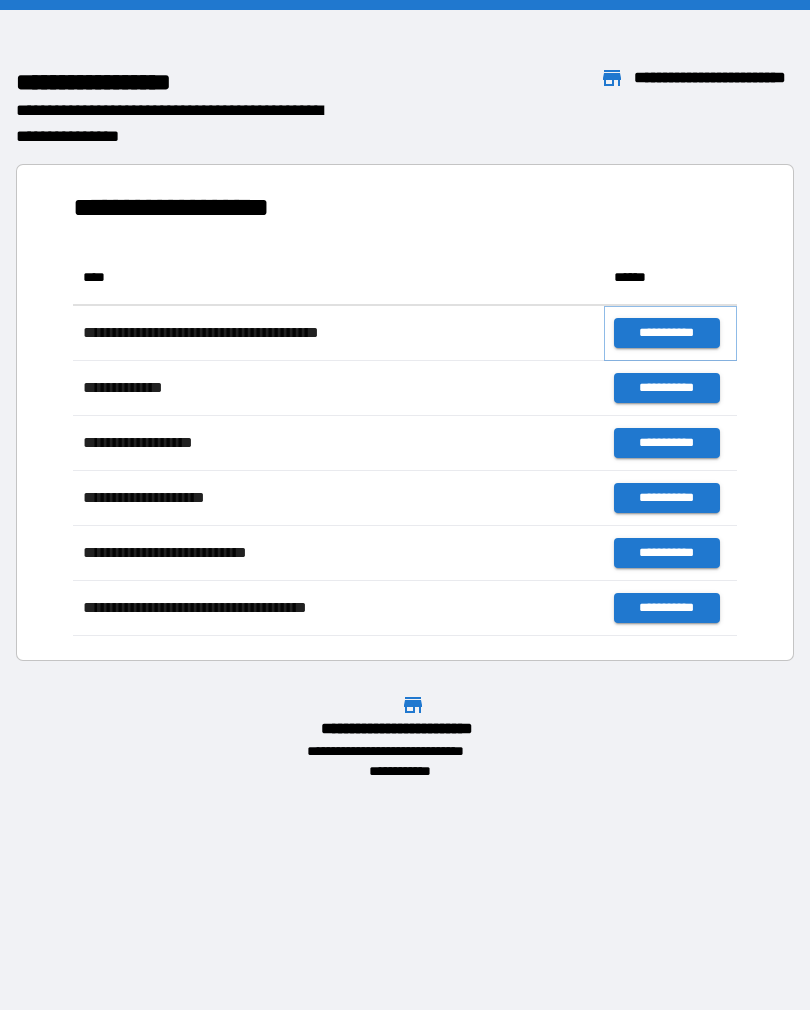 click on "**********" at bounding box center (666, 333) 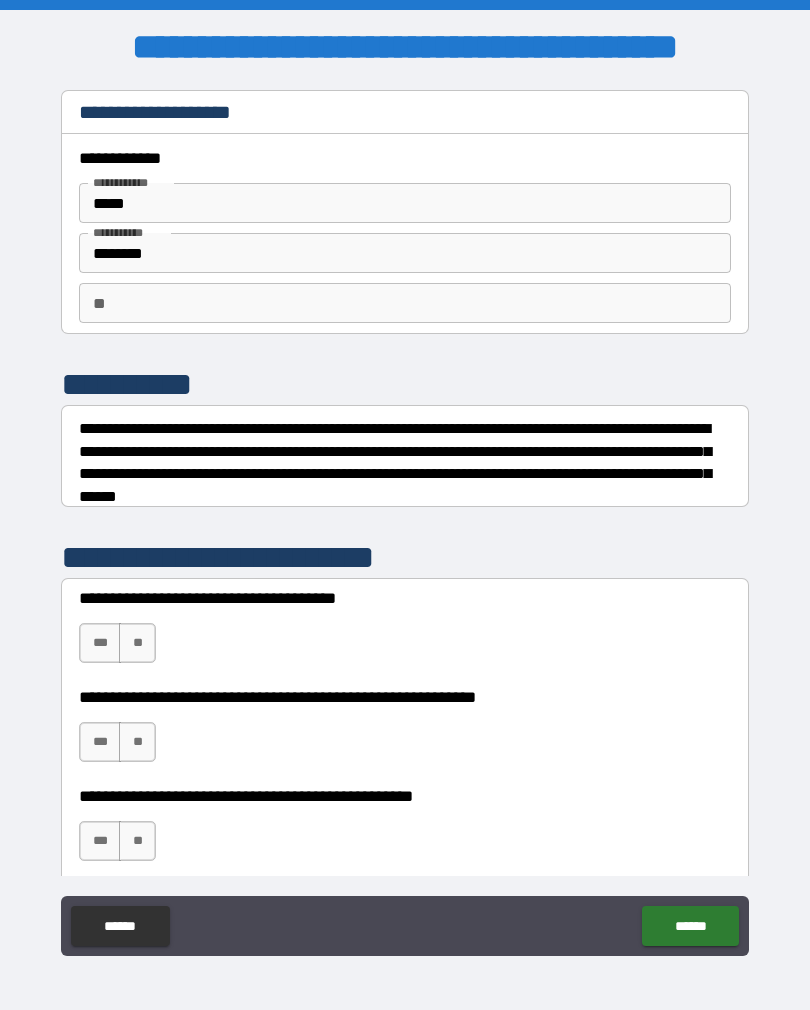 click on "**" at bounding box center (137, 643) 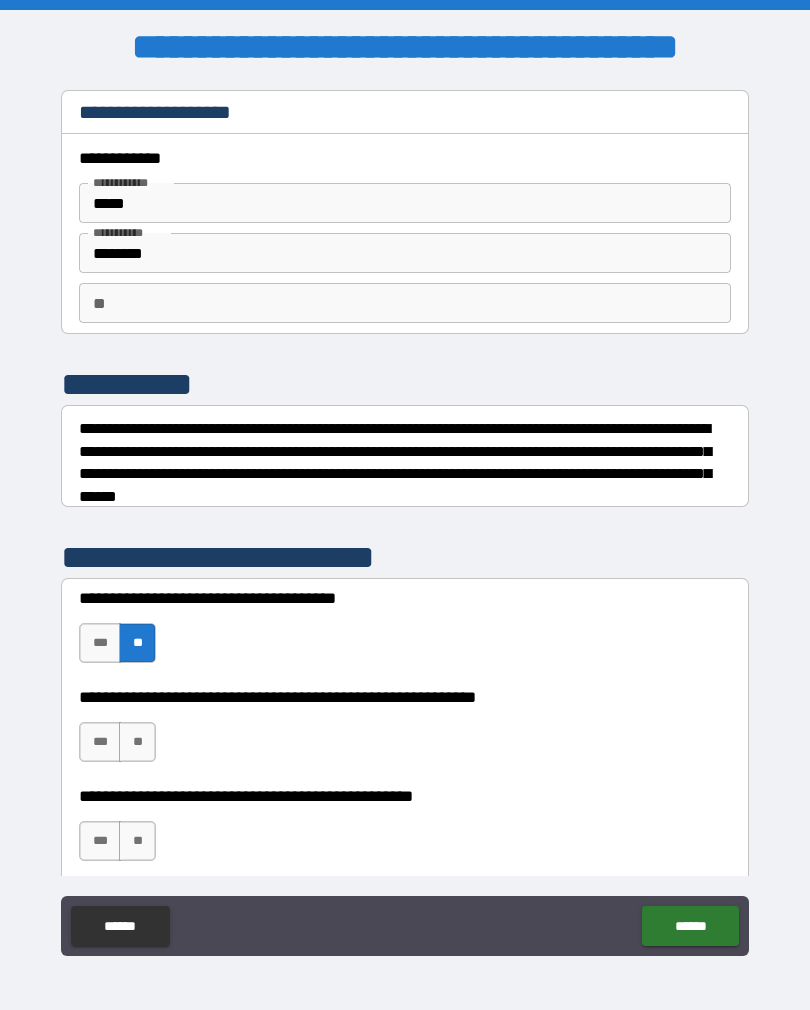 click on "**" at bounding box center [137, 742] 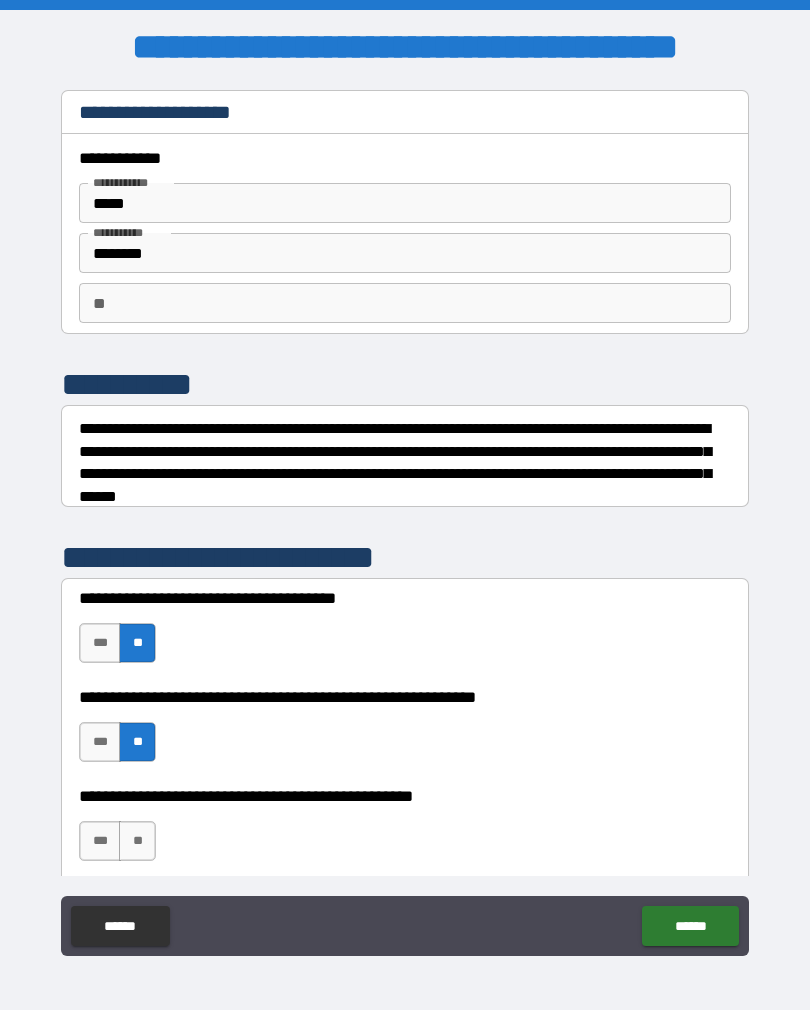 click on "**" at bounding box center (137, 841) 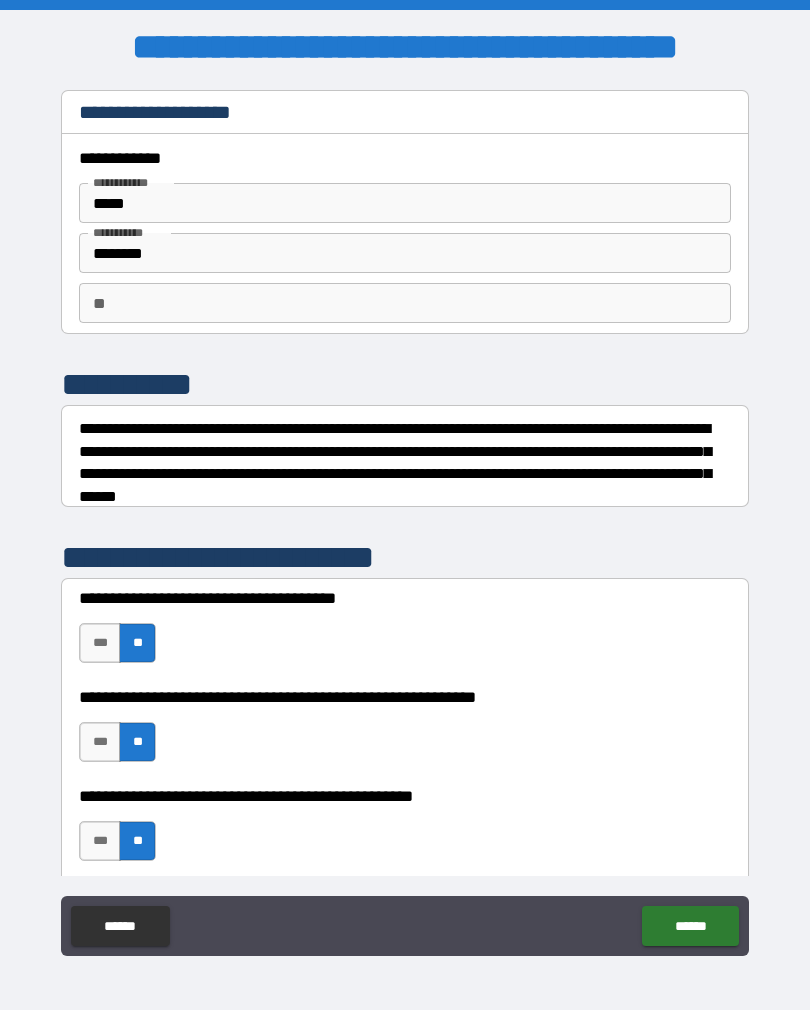 click on "******" at bounding box center [690, 926] 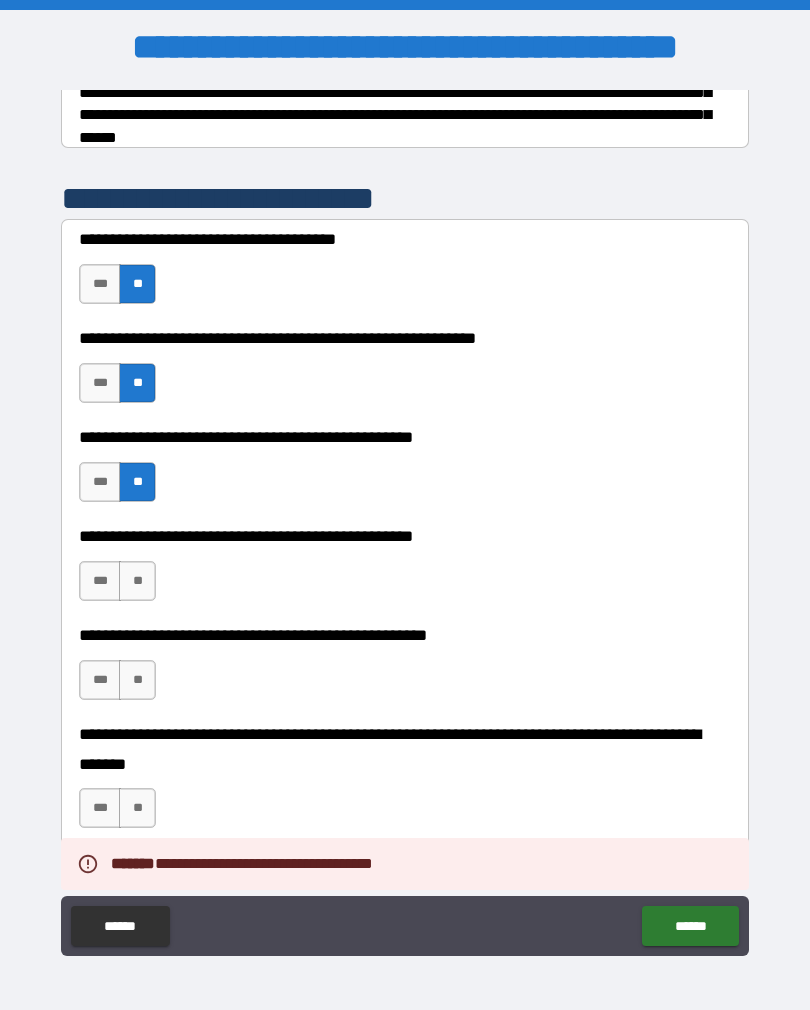 scroll, scrollTop: 357, scrollLeft: 0, axis: vertical 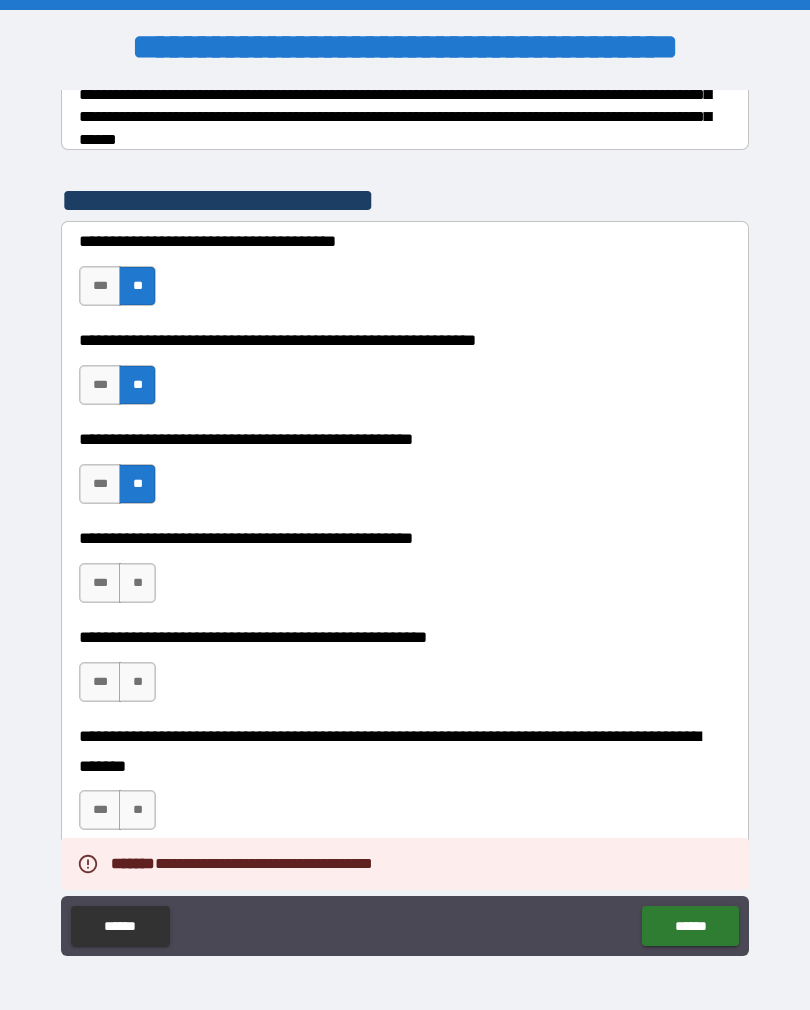 click on "**" at bounding box center [137, 583] 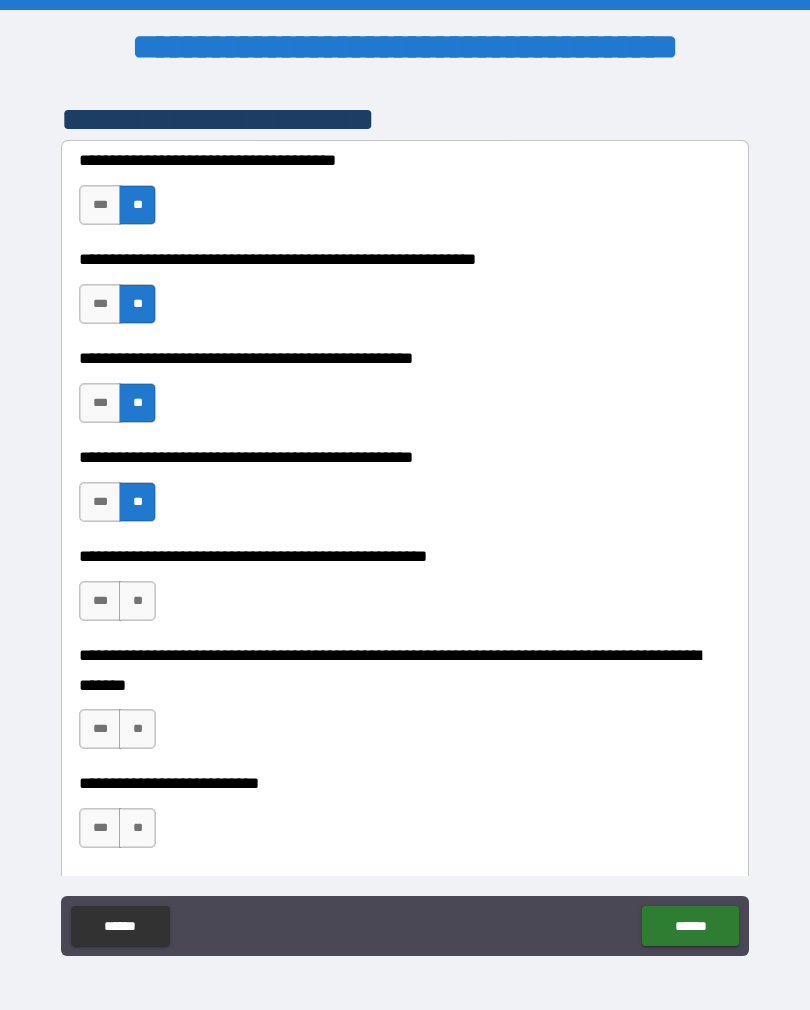 scroll, scrollTop: 451, scrollLeft: 0, axis: vertical 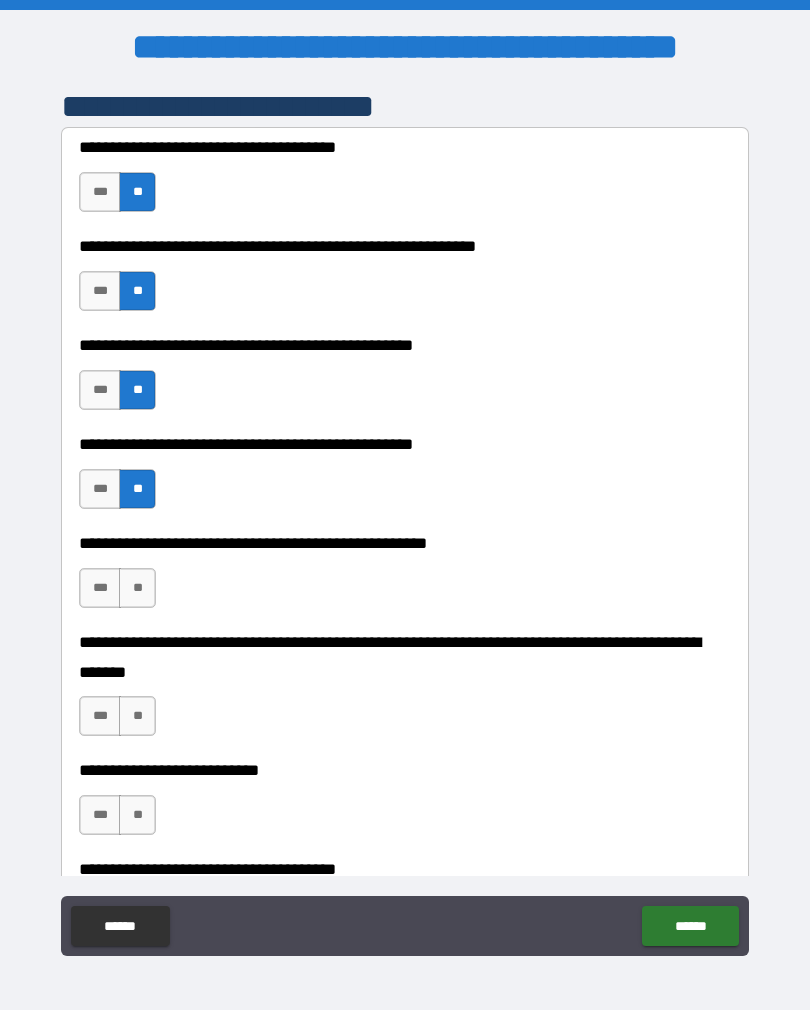 click on "**" at bounding box center (137, 588) 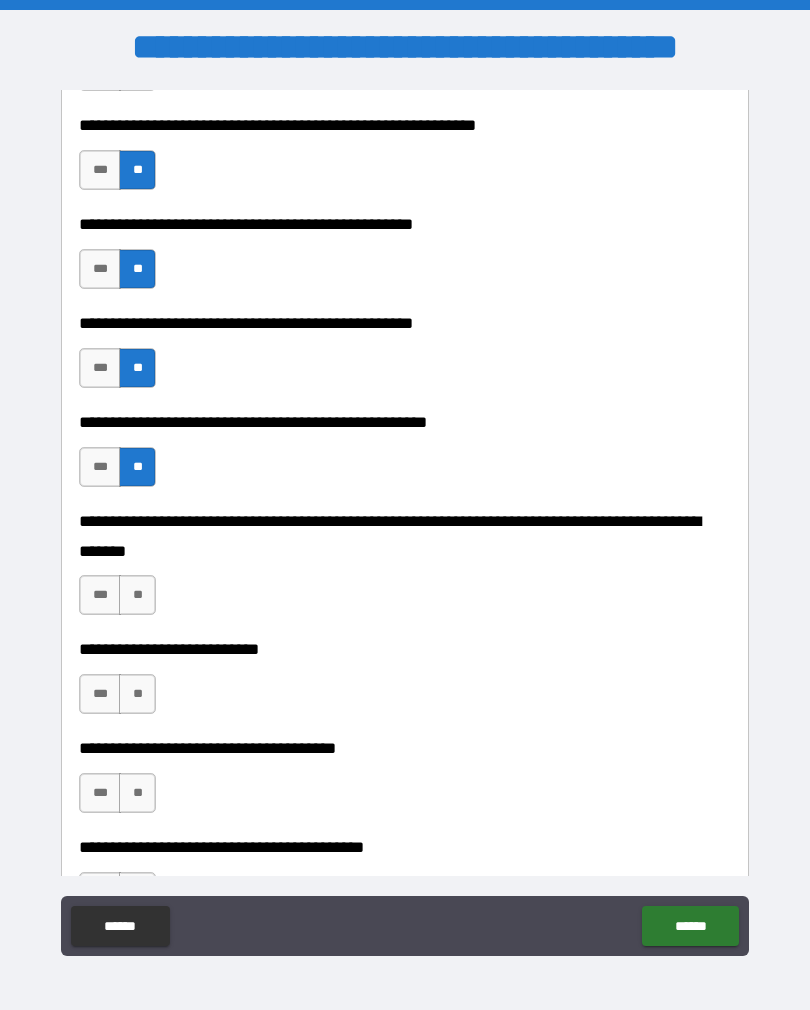 scroll, scrollTop: 578, scrollLeft: 0, axis: vertical 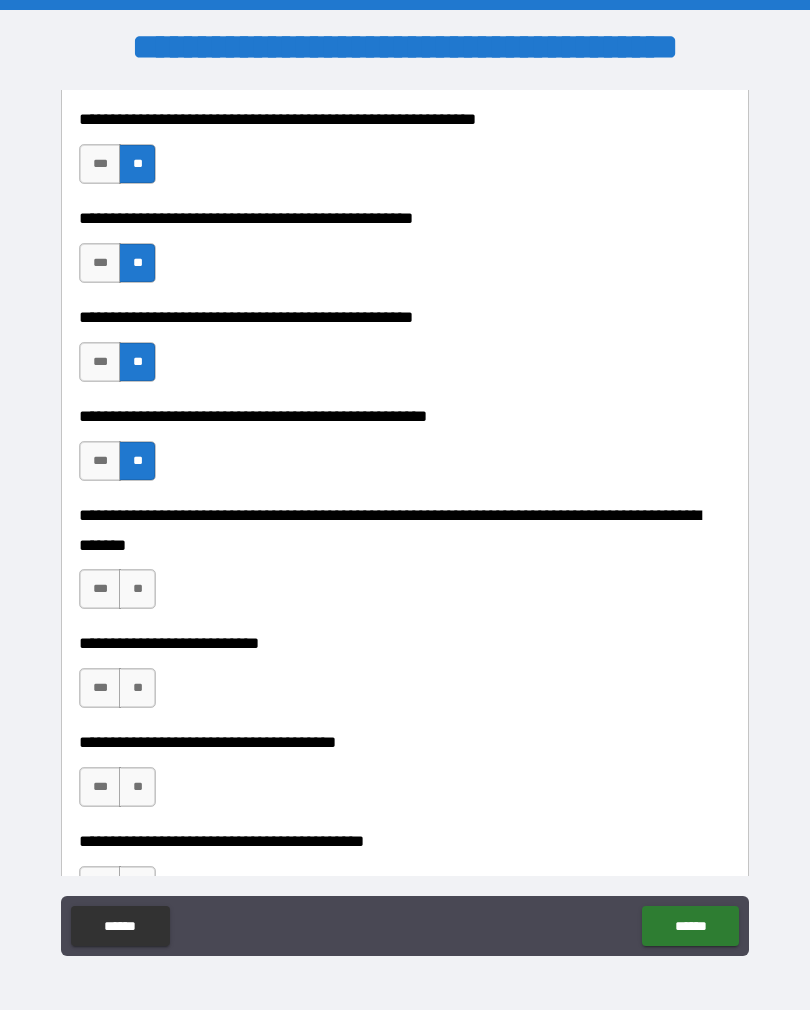 click on "**" at bounding box center [137, 589] 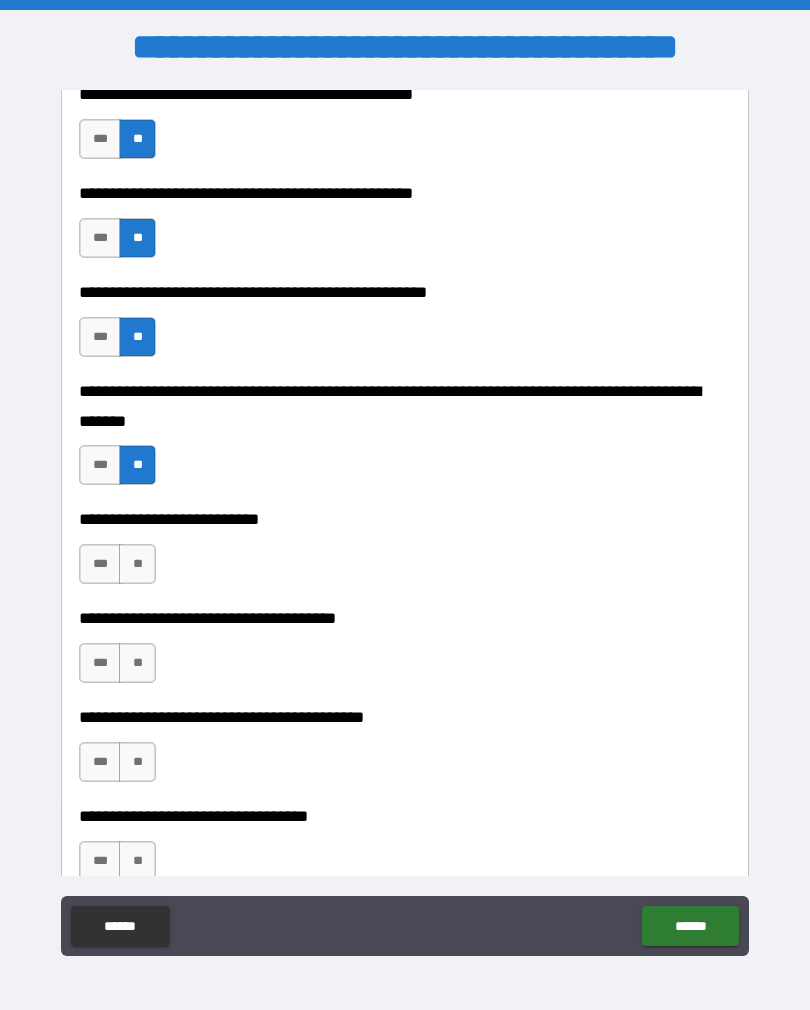 scroll, scrollTop: 705, scrollLeft: 0, axis: vertical 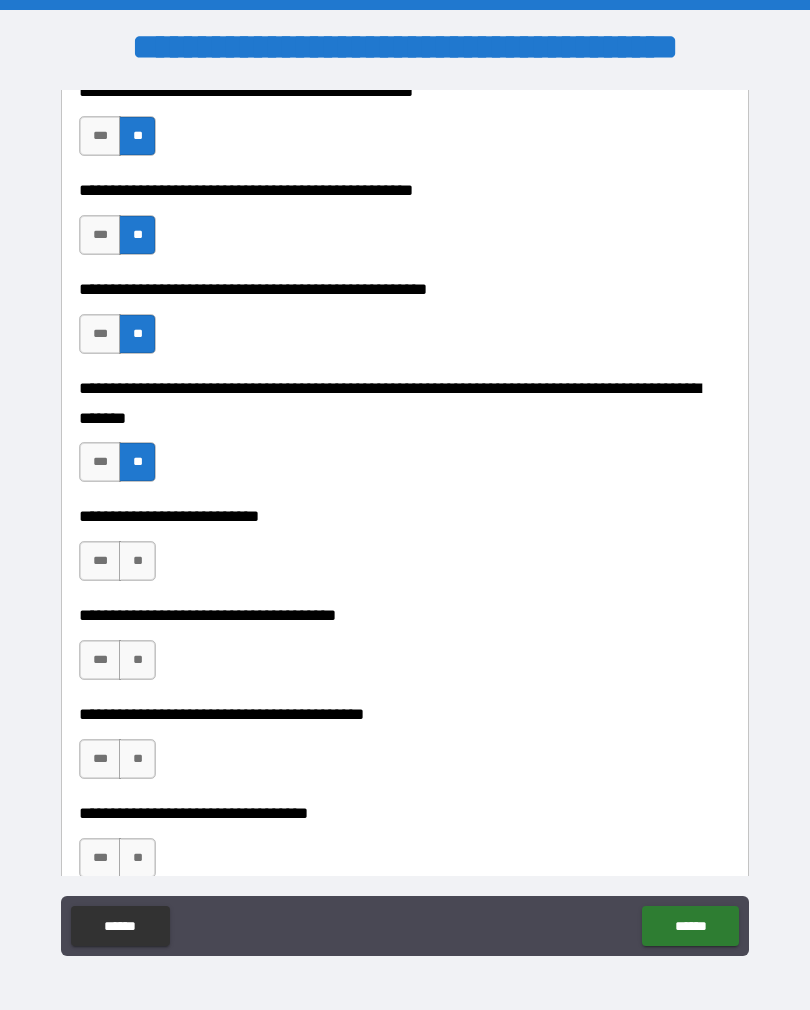 click on "**" at bounding box center [137, 561] 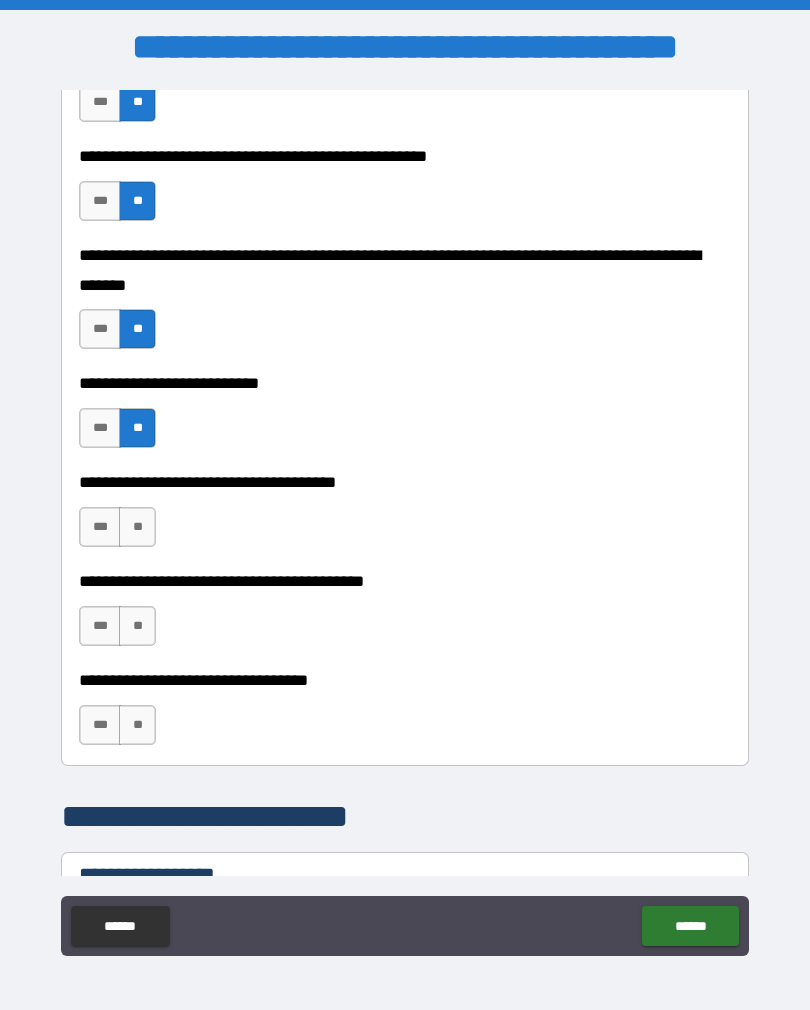 scroll, scrollTop: 847, scrollLeft: 0, axis: vertical 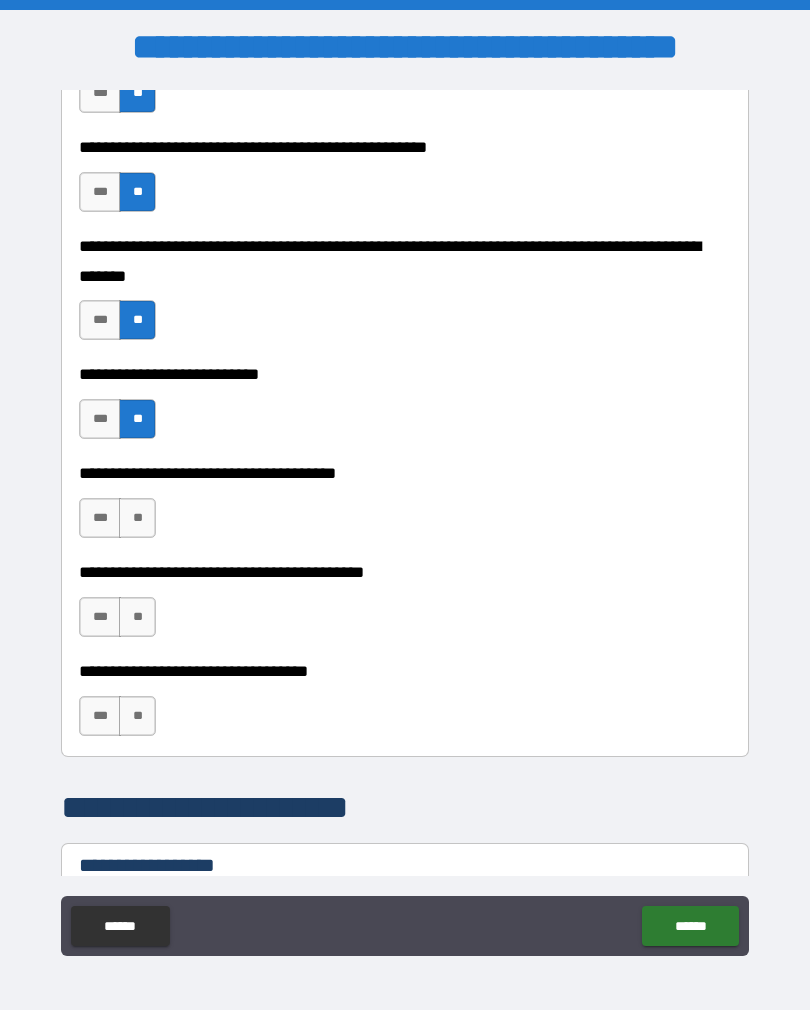 click on "**" at bounding box center (137, 518) 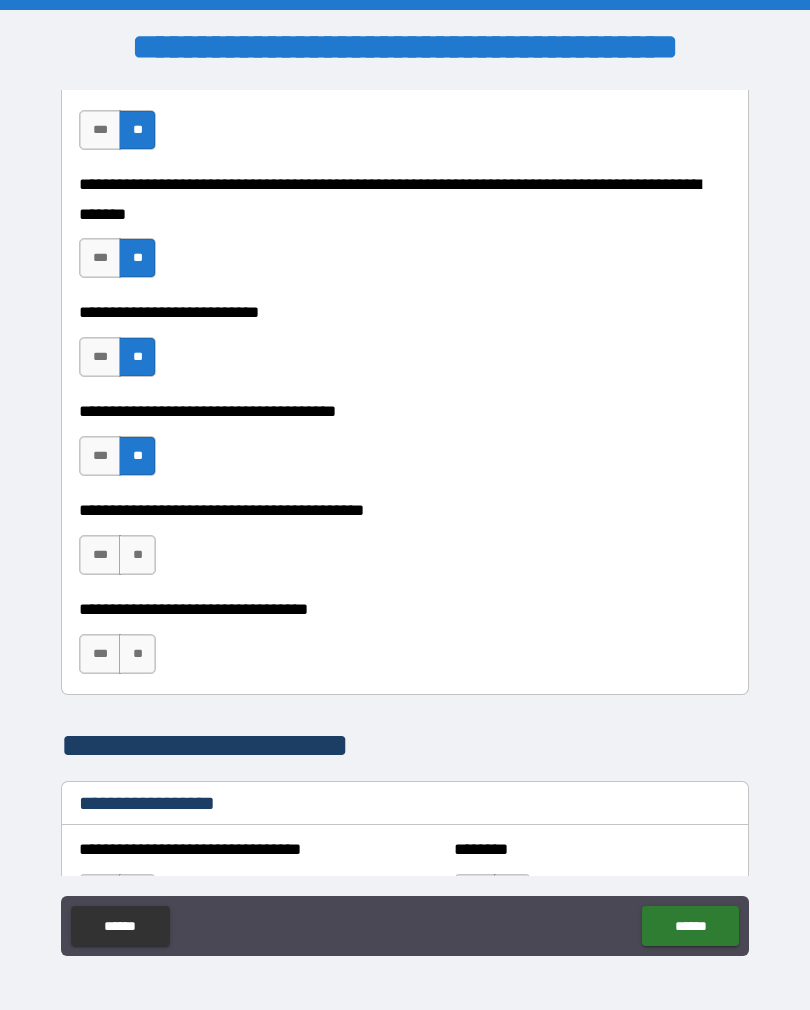 scroll, scrollTop: 930, scrollLeft: 0, axis: vertical 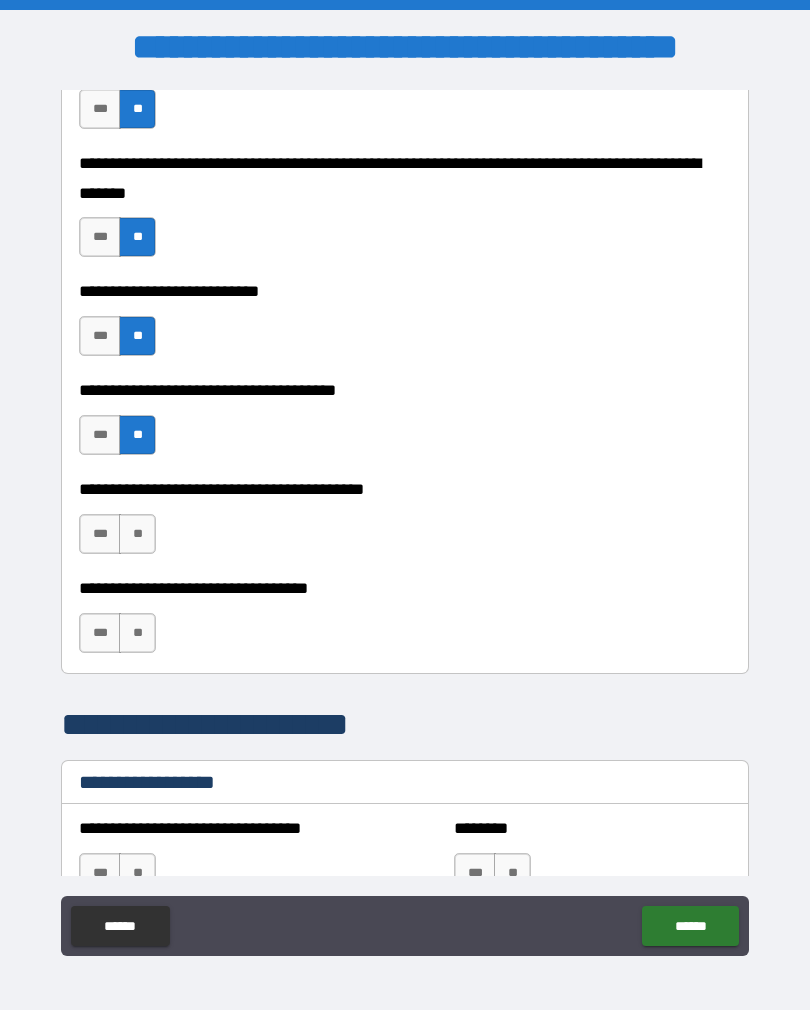 click on "**" at bounding box center (137, 534) 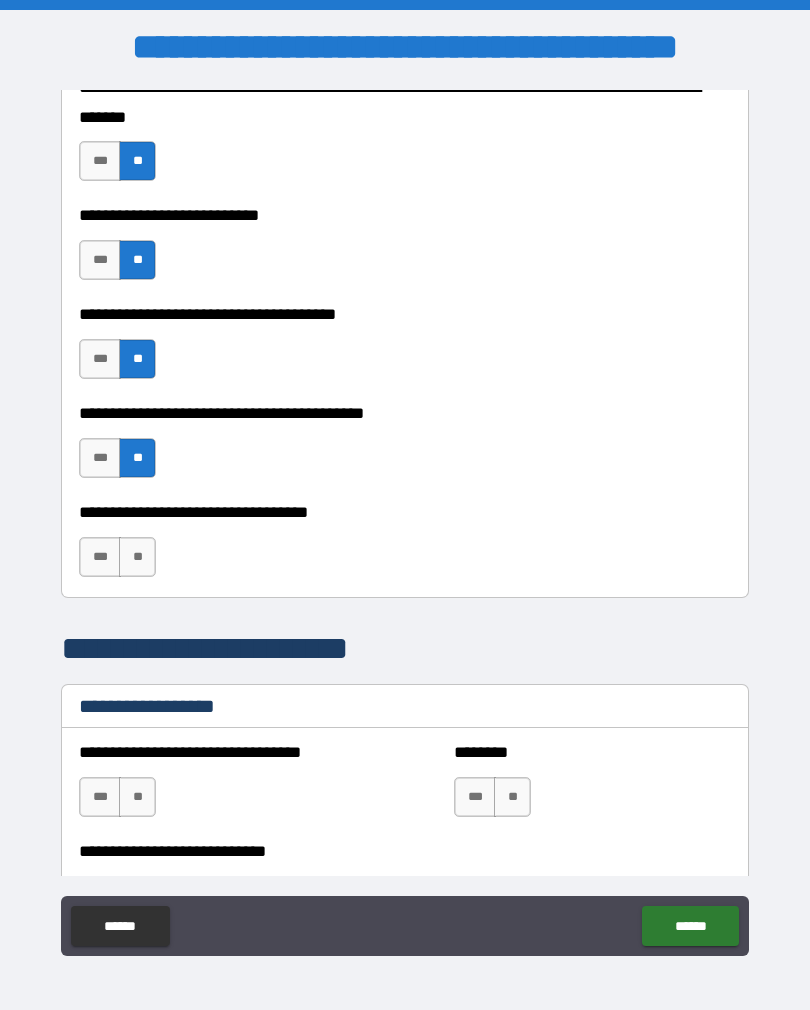 scroll, scrollTop: 1028, scrollLeft: 0, axis: vertical 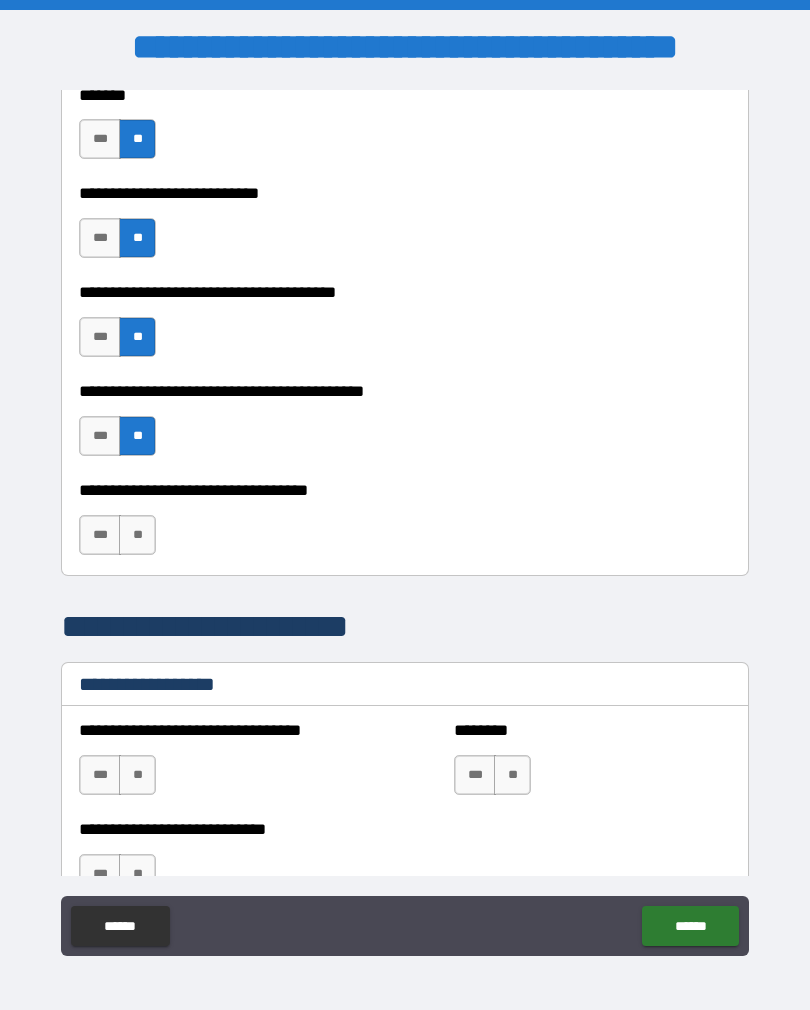 click on "**" at bounding box center (137, 535) 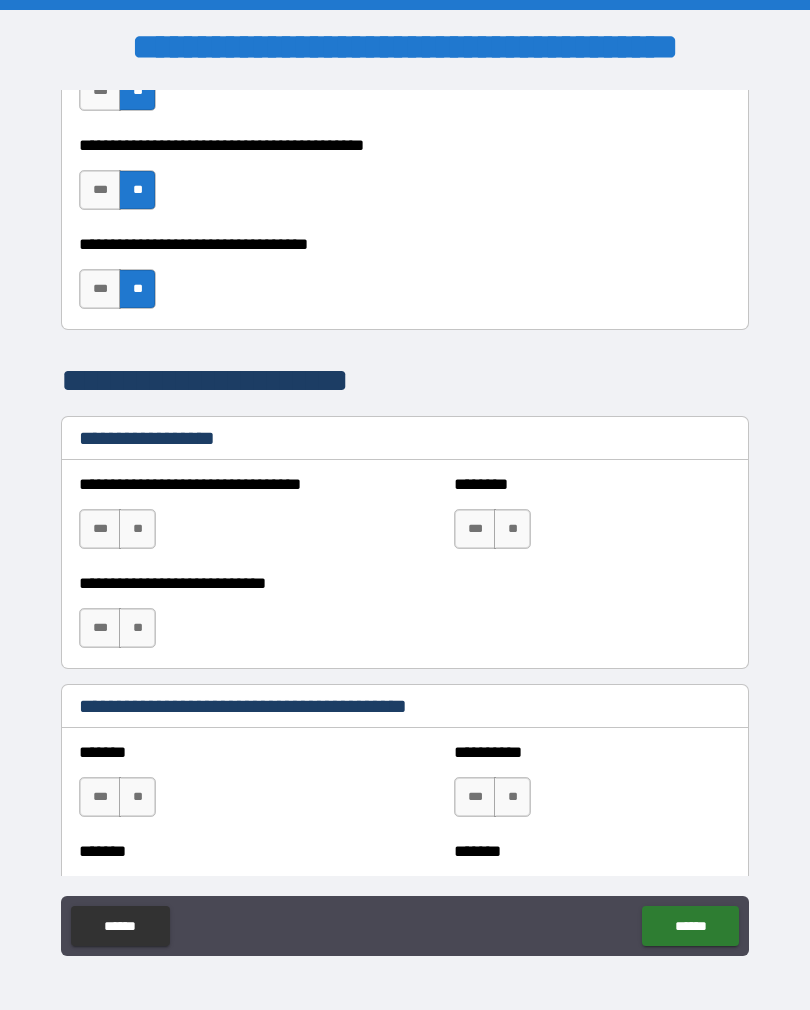 scroll, scrollTop: 1285, scrollLeft: 0, axis: vertical 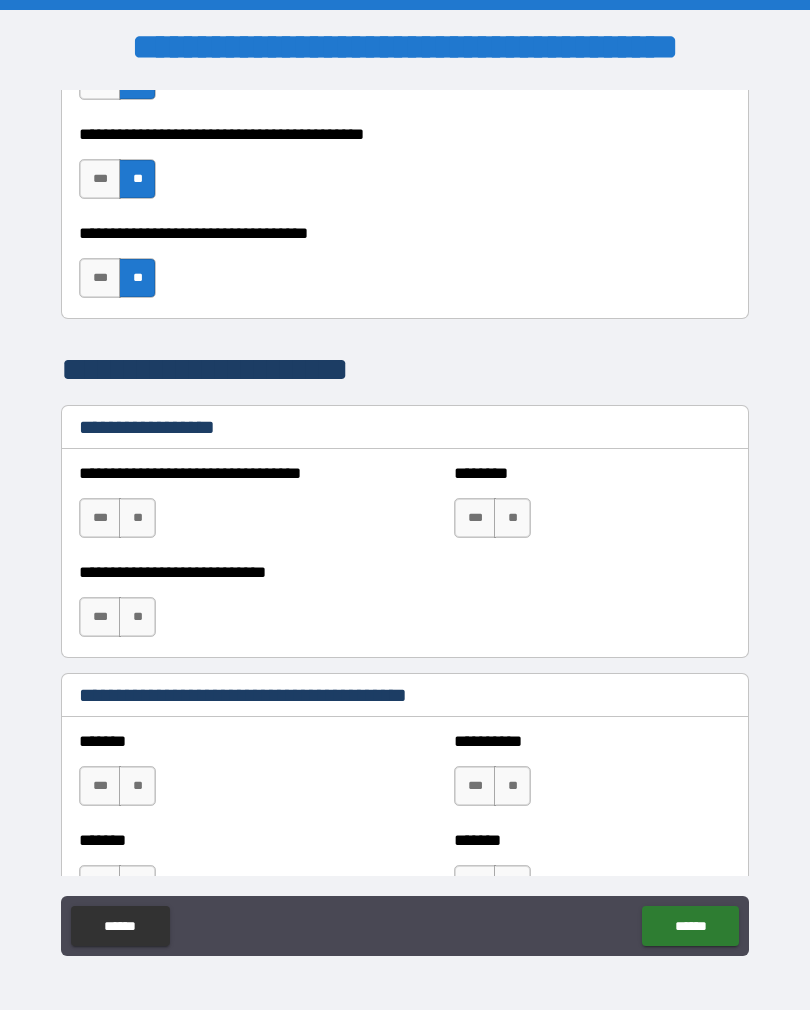 click on "**" at bounding box center (137, 518) 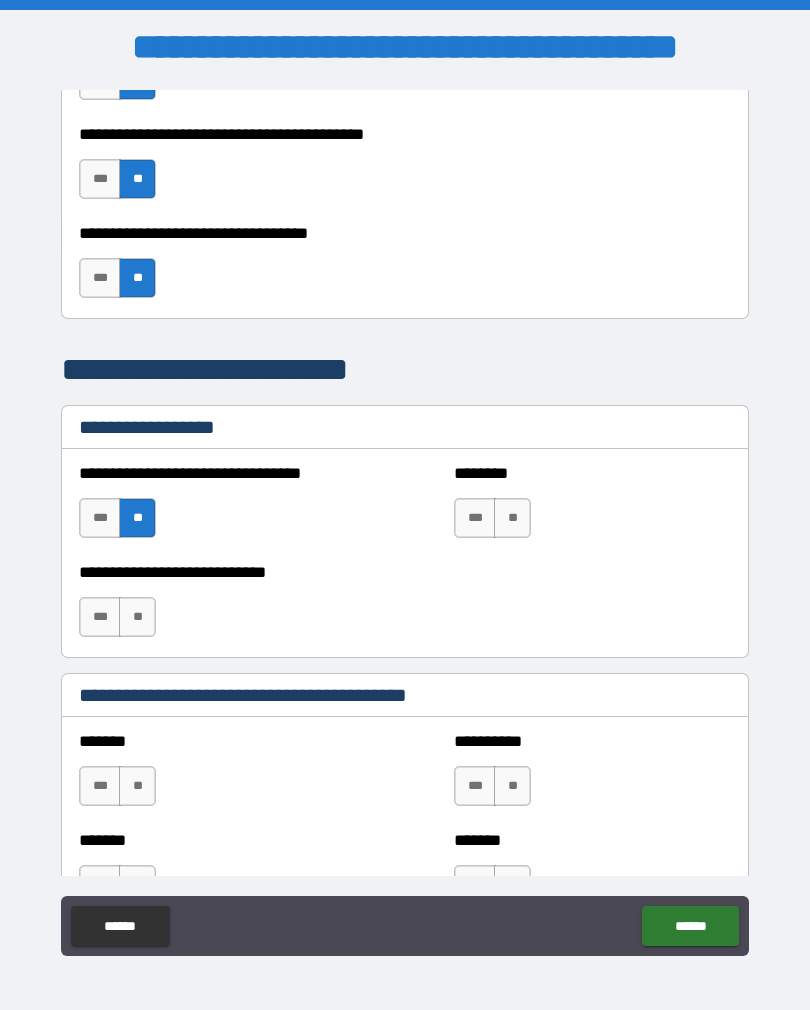 click on "**" at bounding box center (512, 518) 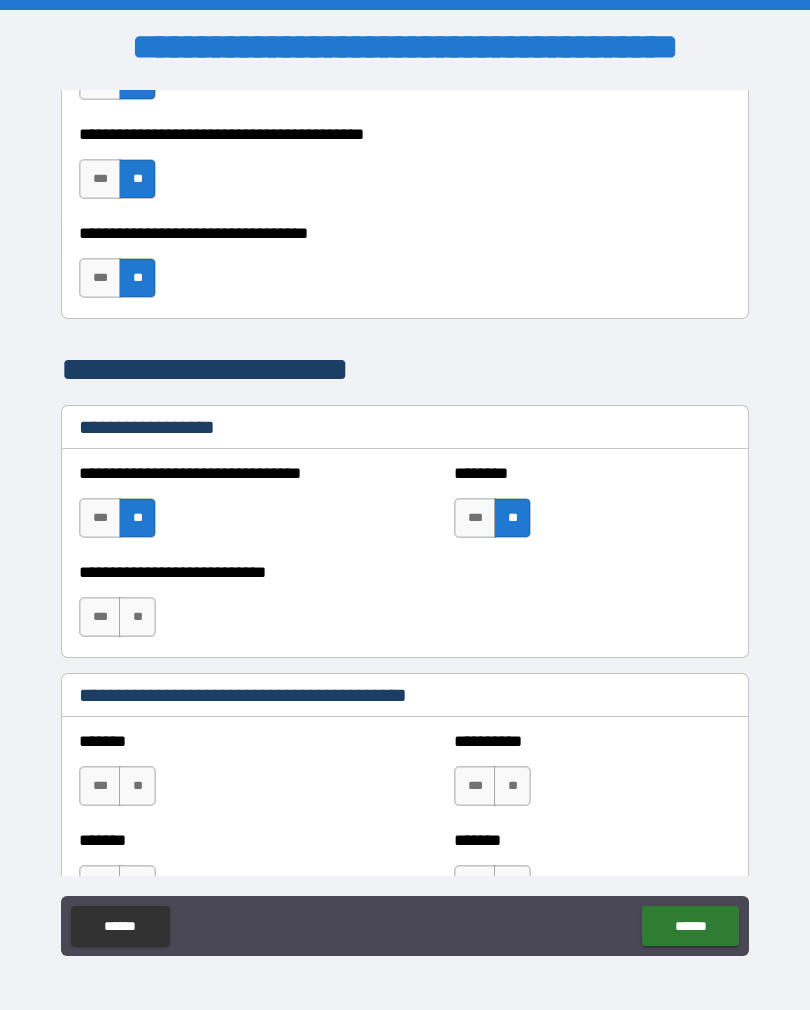 click on "**" at bounding box center (137, 617) 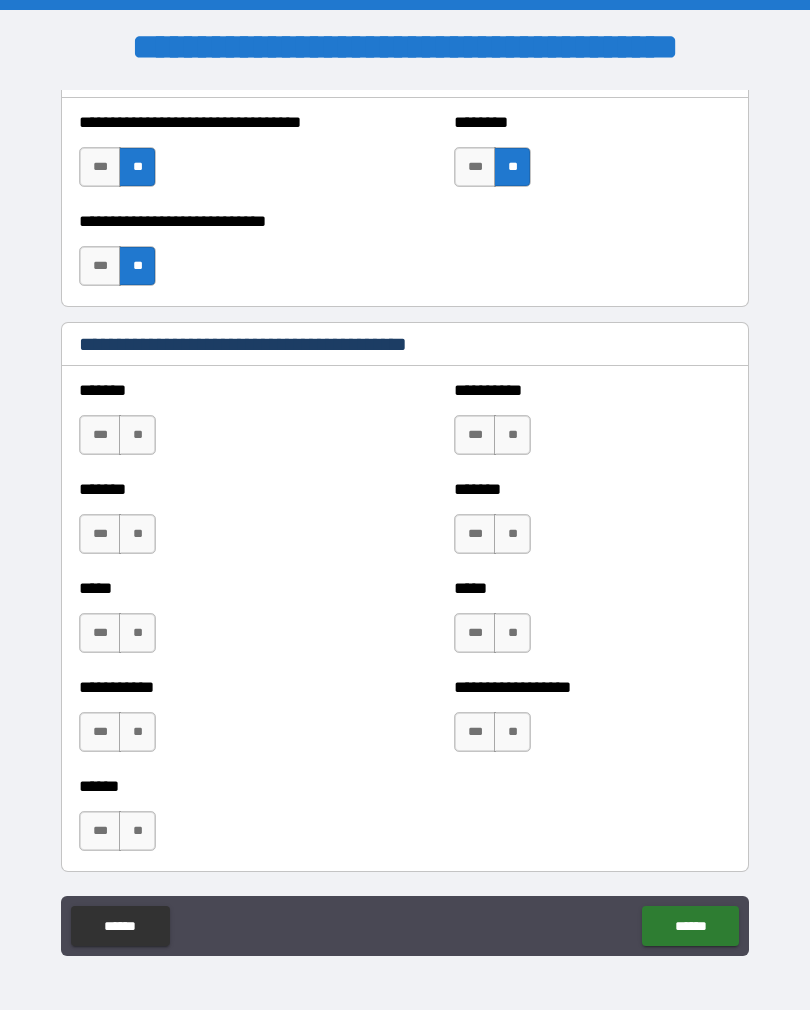 scroll, scrollTop: 1646, scrollLeft: 0, axis: vertical 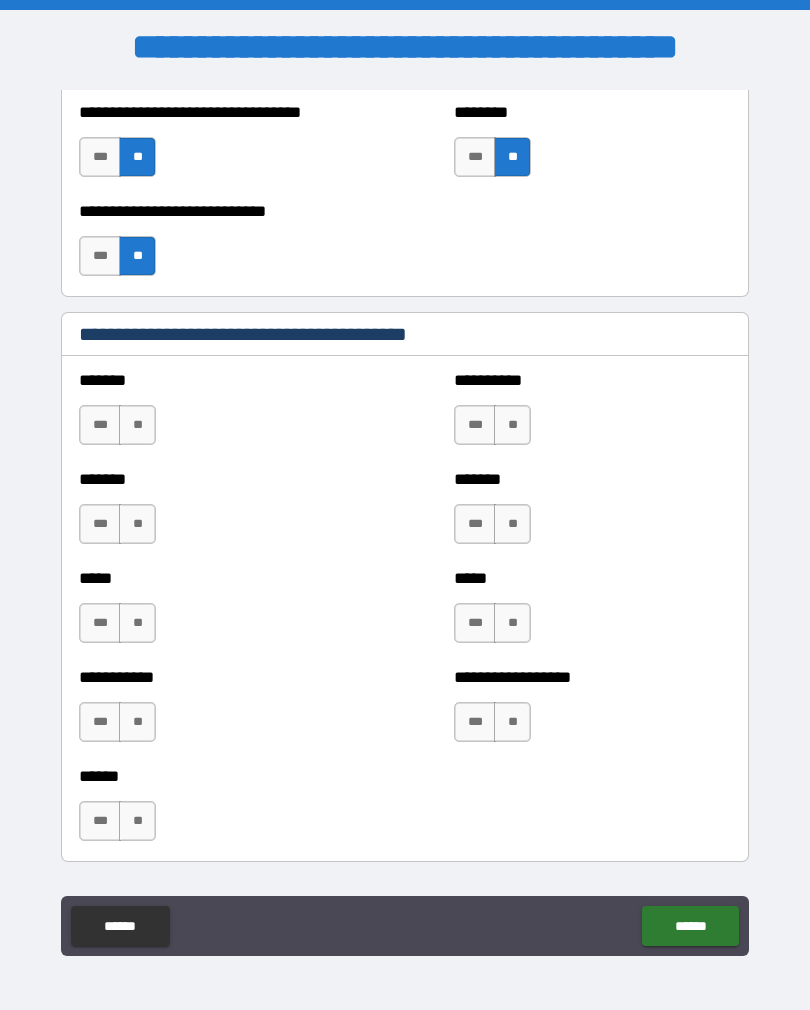 click on "**" at bounding box center (137, 425) 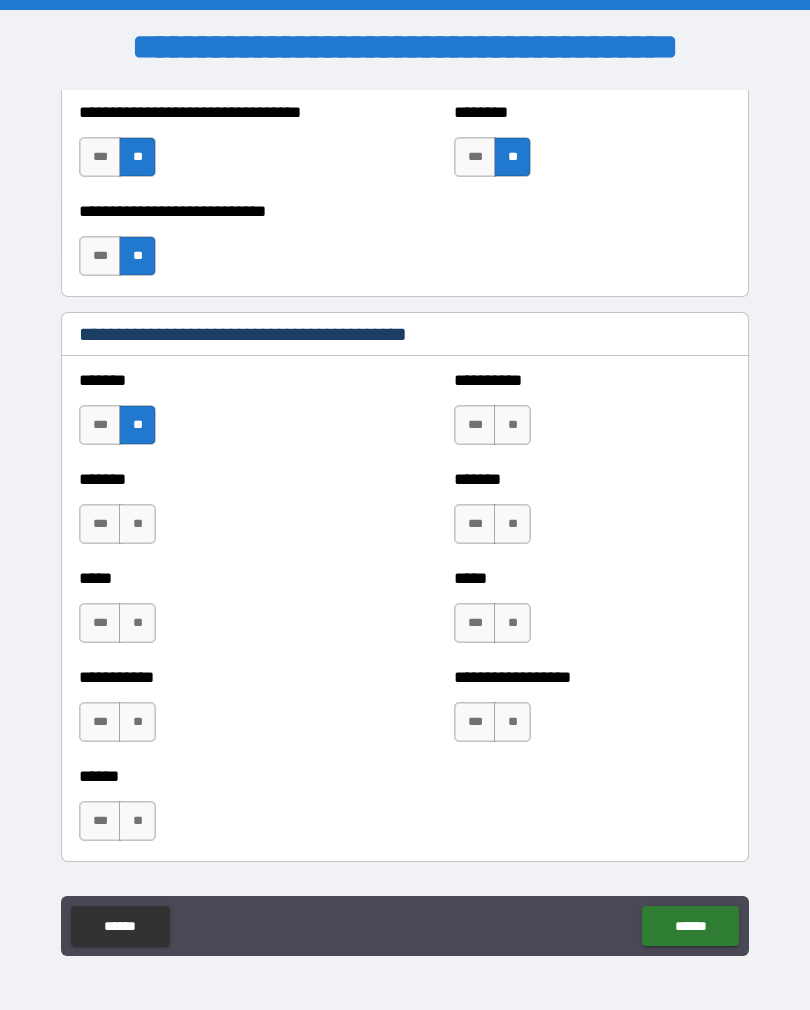 click on "**" at bounding box center [137, 524] 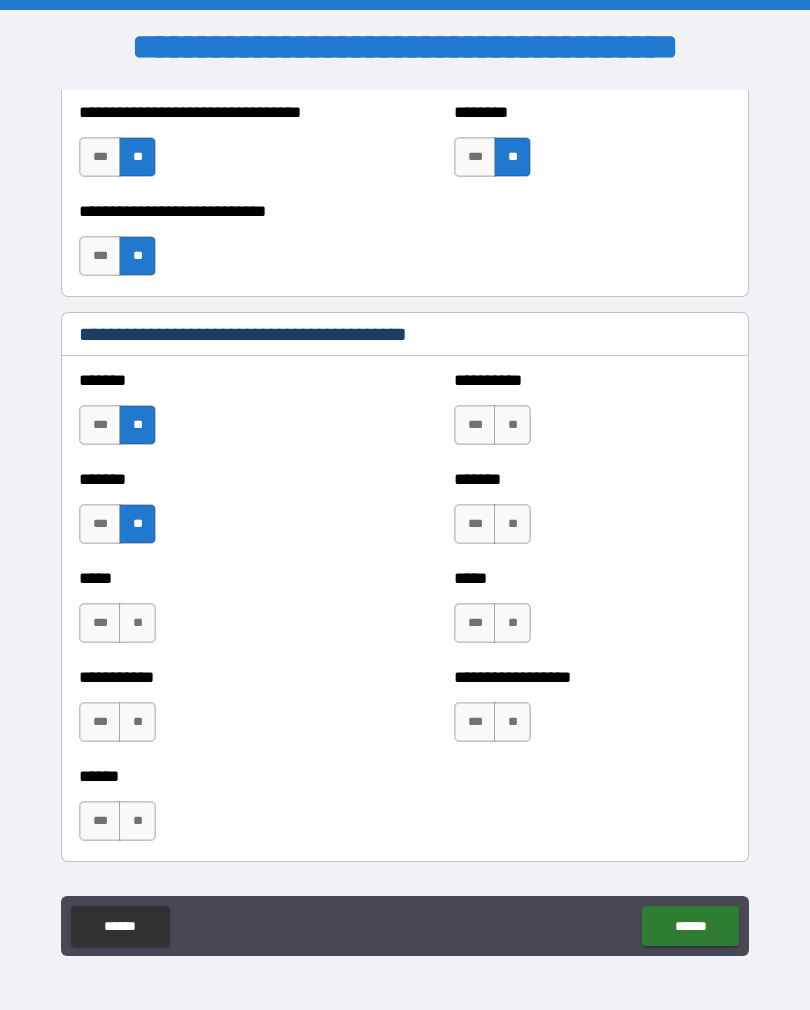 click on "**" at bounding box center [512, 524] 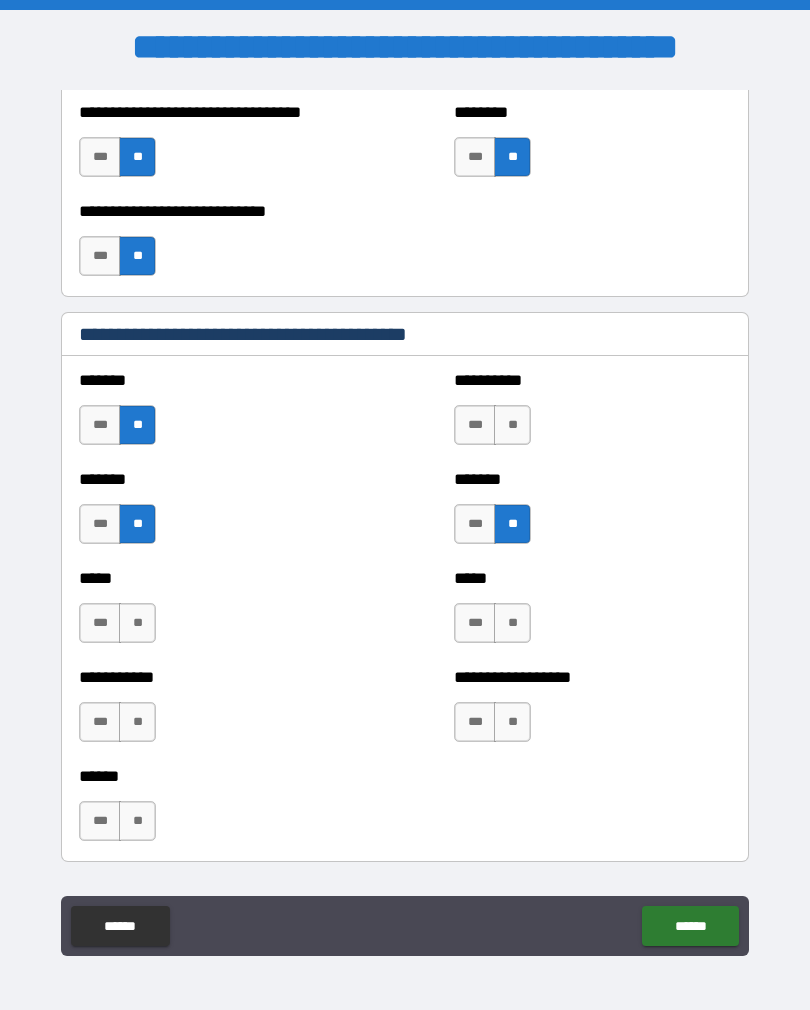 click on "**" at bounding box center (512, 425) 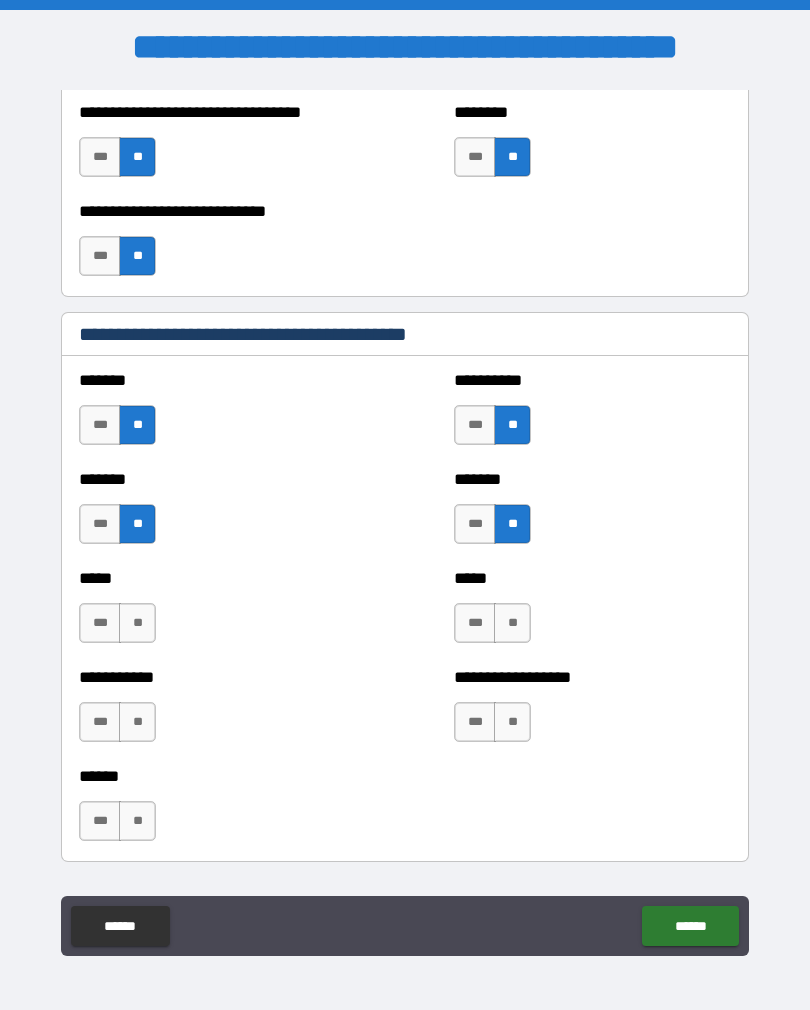 click on "**" at bounding box center [512, 623] 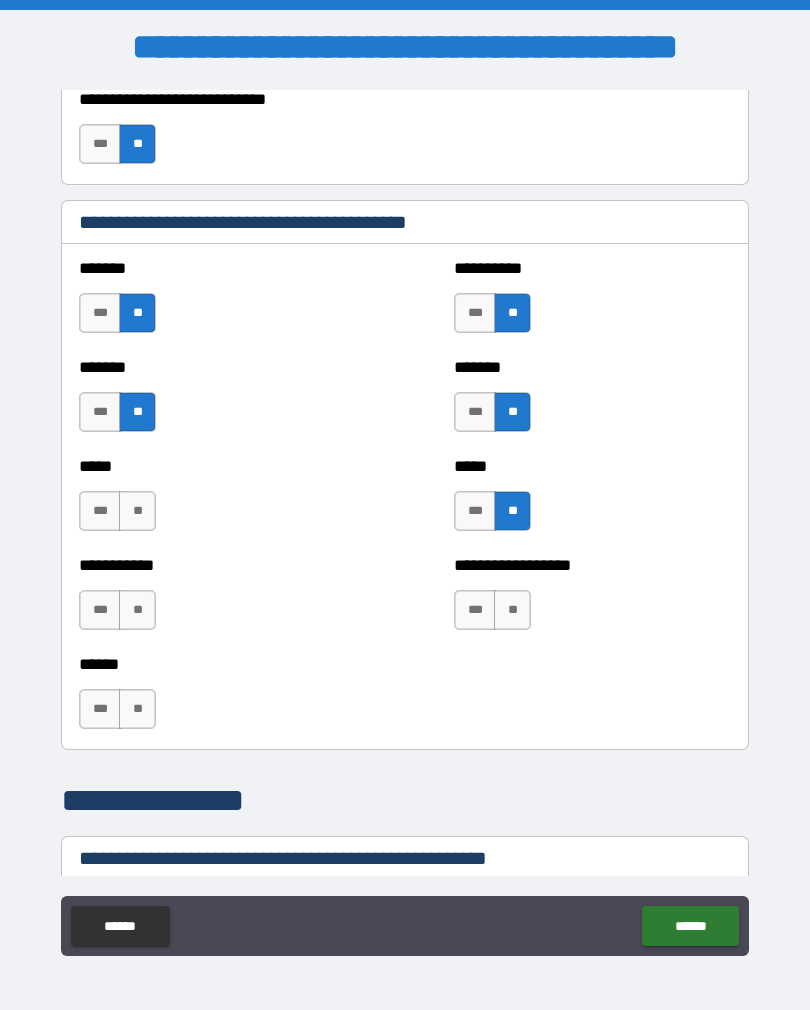 scroll, scrollTop: 1801, scrollLeft: 0, axis: vertical 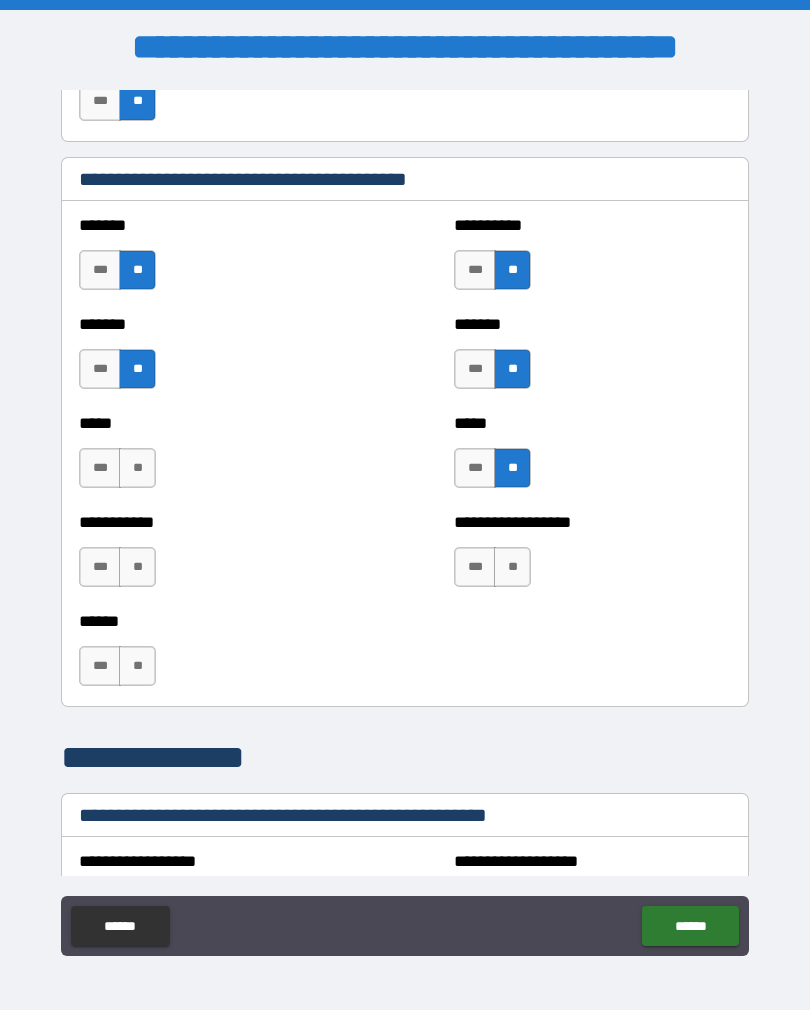 click on "**" at bounding box center (512, 567) 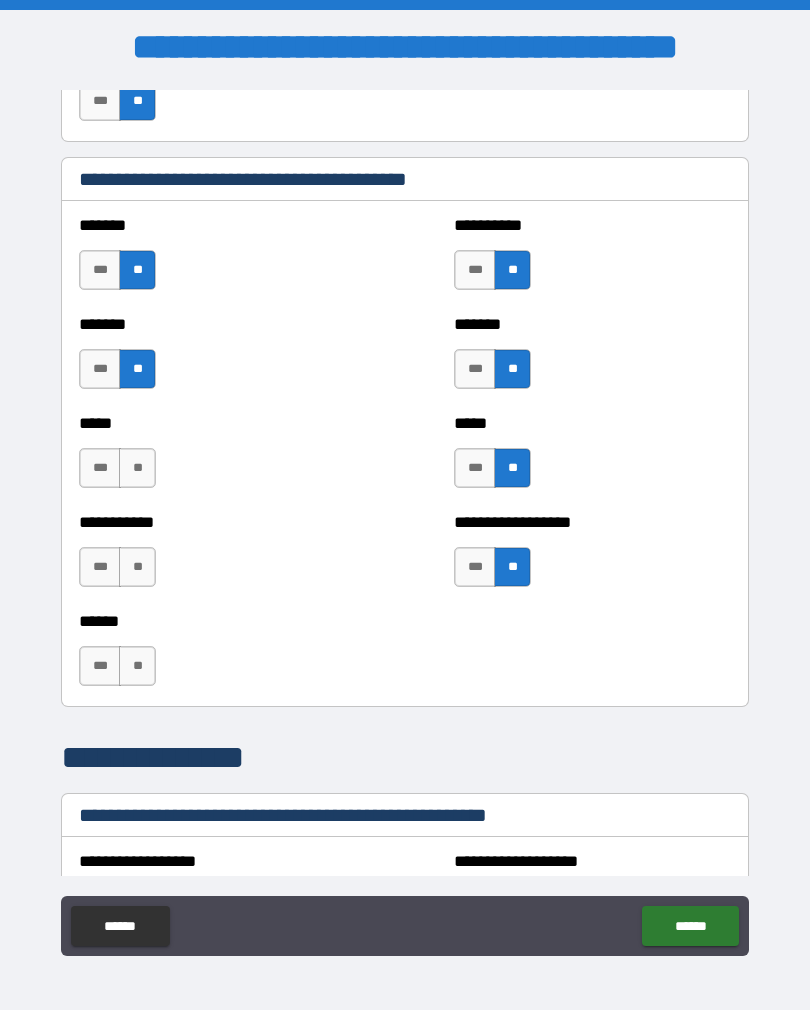 click on "**" at bounding box center (137, 468) 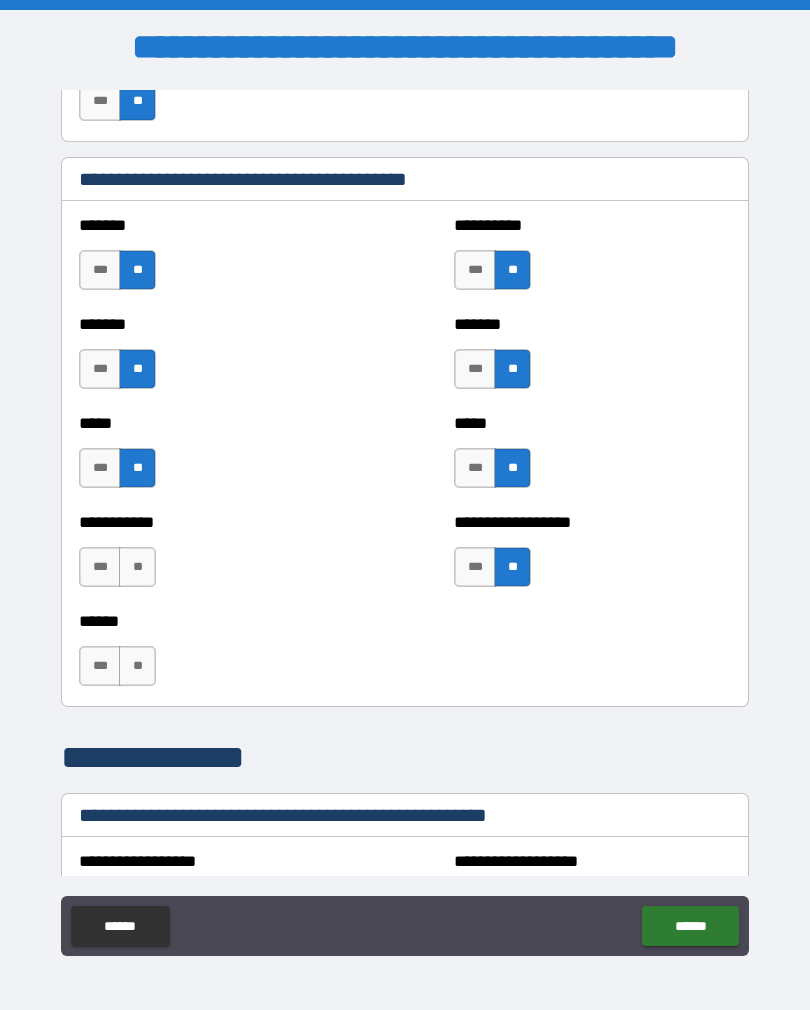 click on "**" at bounding box center (137, 567) 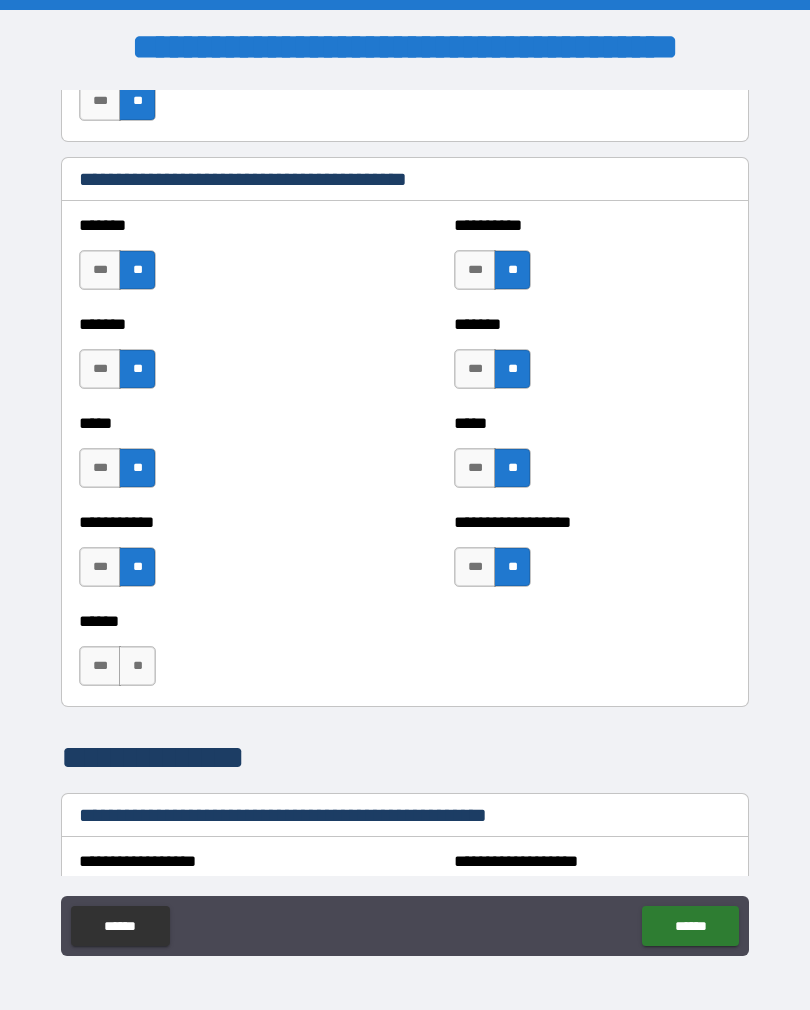click on "**" at bounding box center (137, 666) 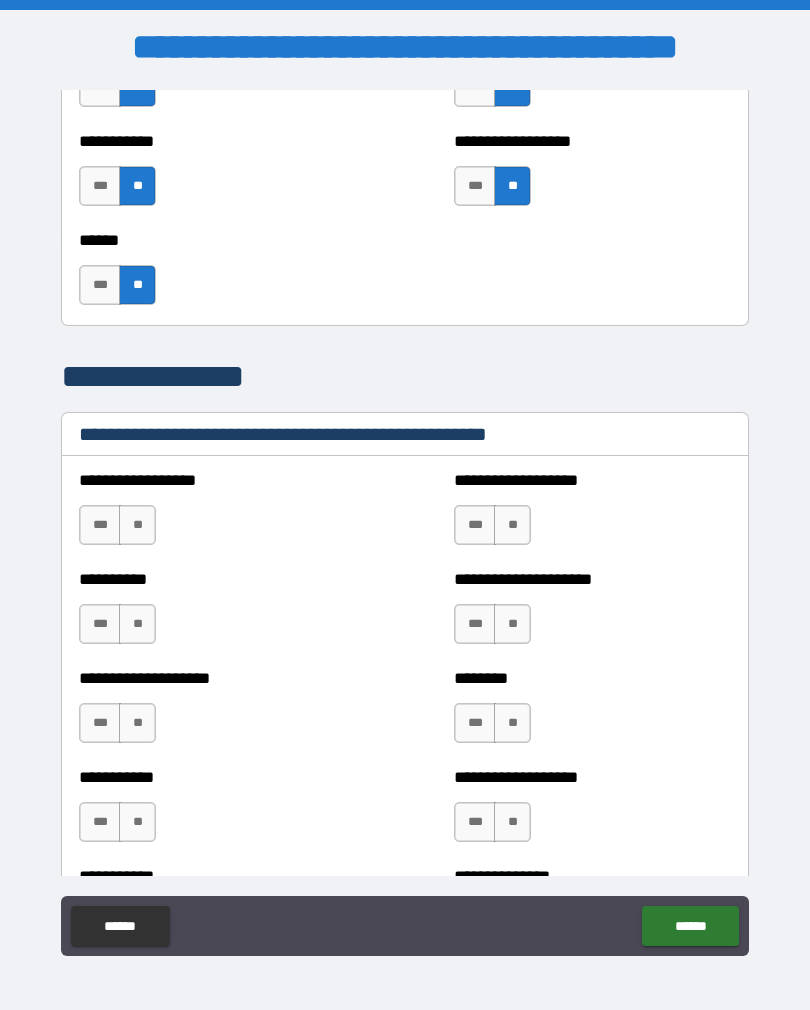 scroll, scrollTop: 2183, scrollLeft: 0, axis: vertical 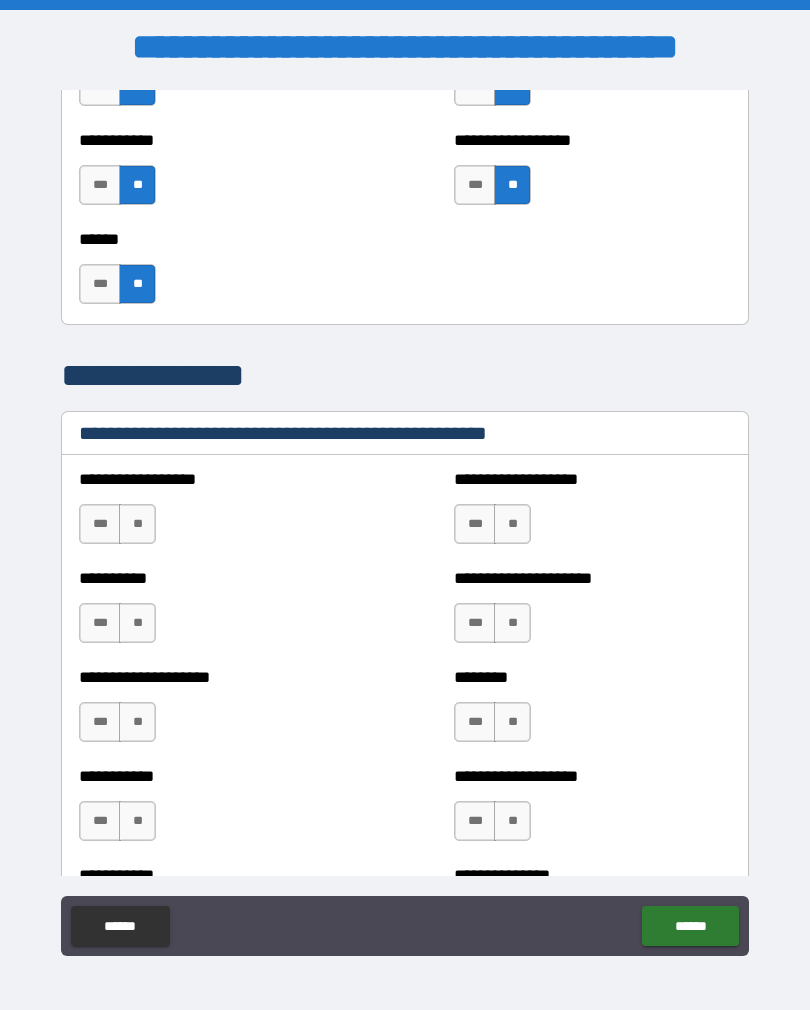 click on "**" at bounding box center (137, 524) 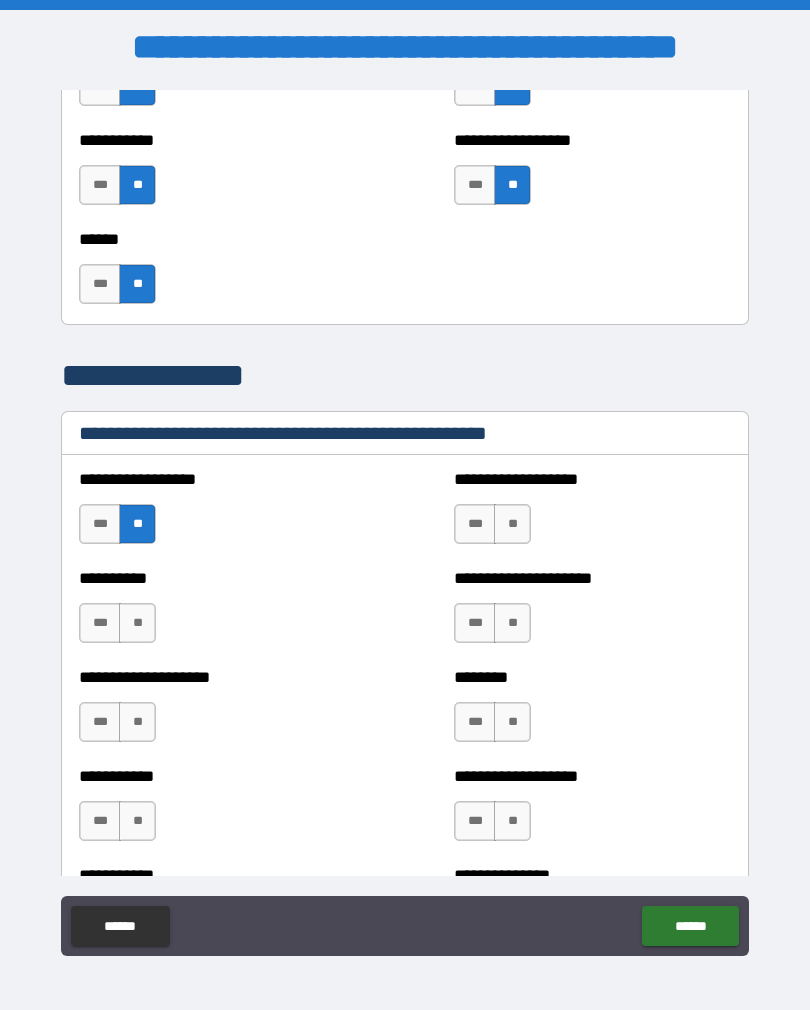 click on "**" at bounding box center (137, 623) 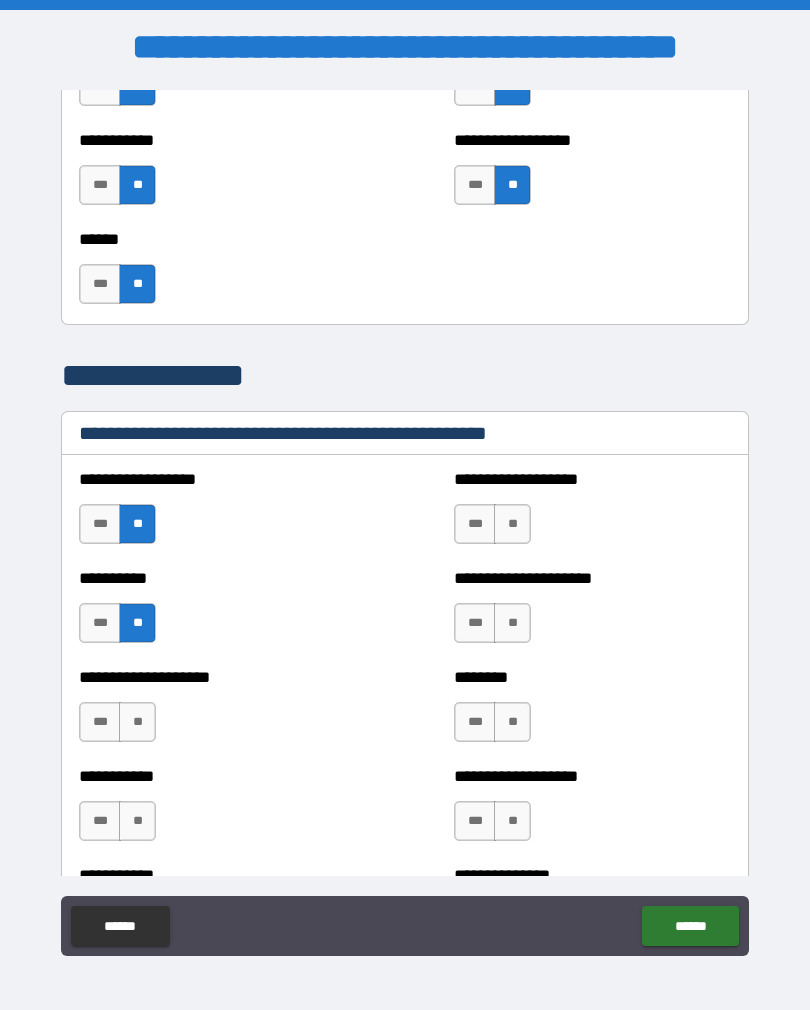 click on "**" at bounding box center [137, 722] 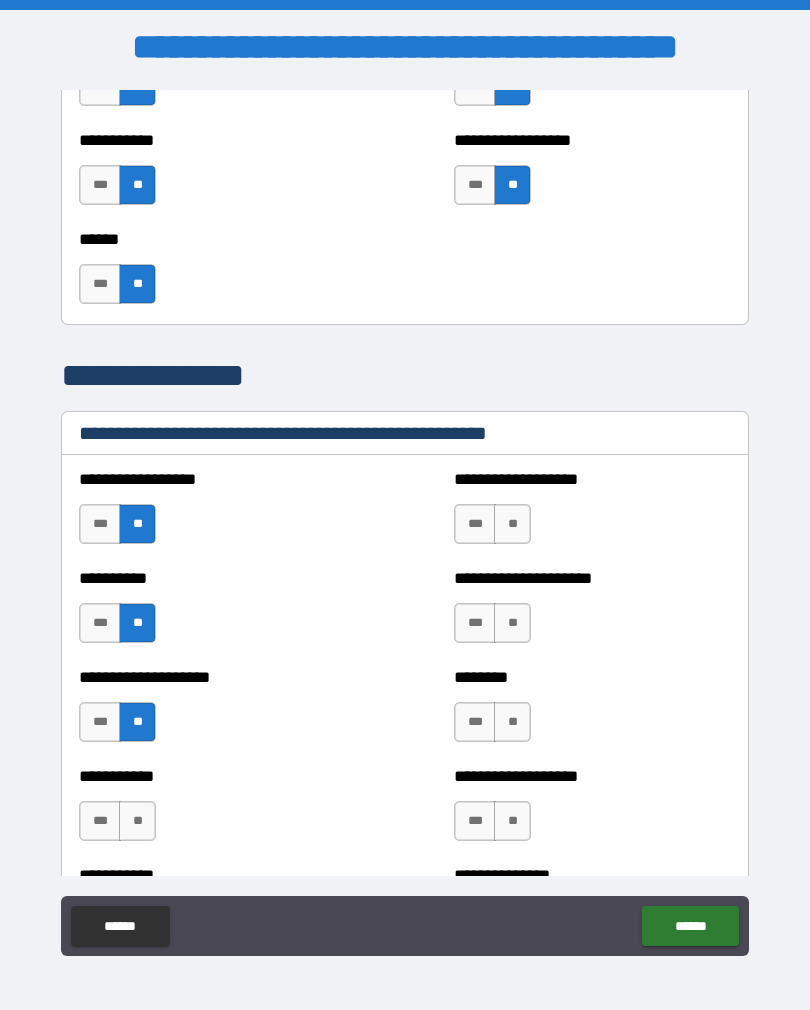 click on "**" at bounding box center (512, 722) 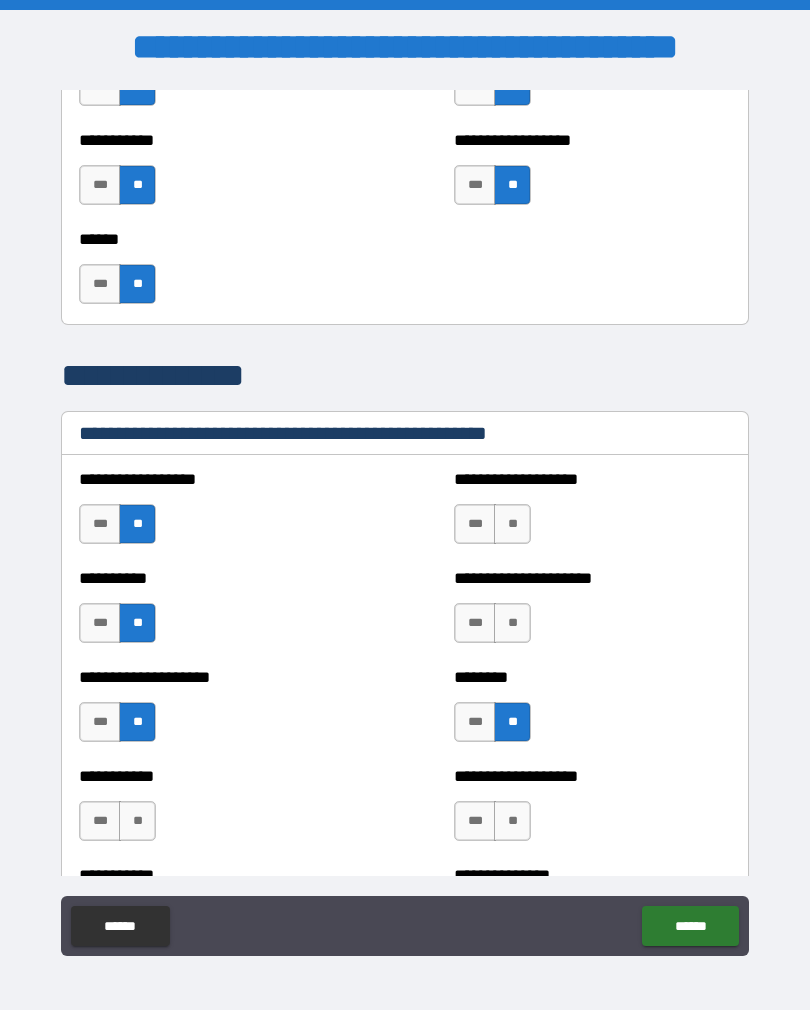 click on "**" at bounding box center (512, 623) 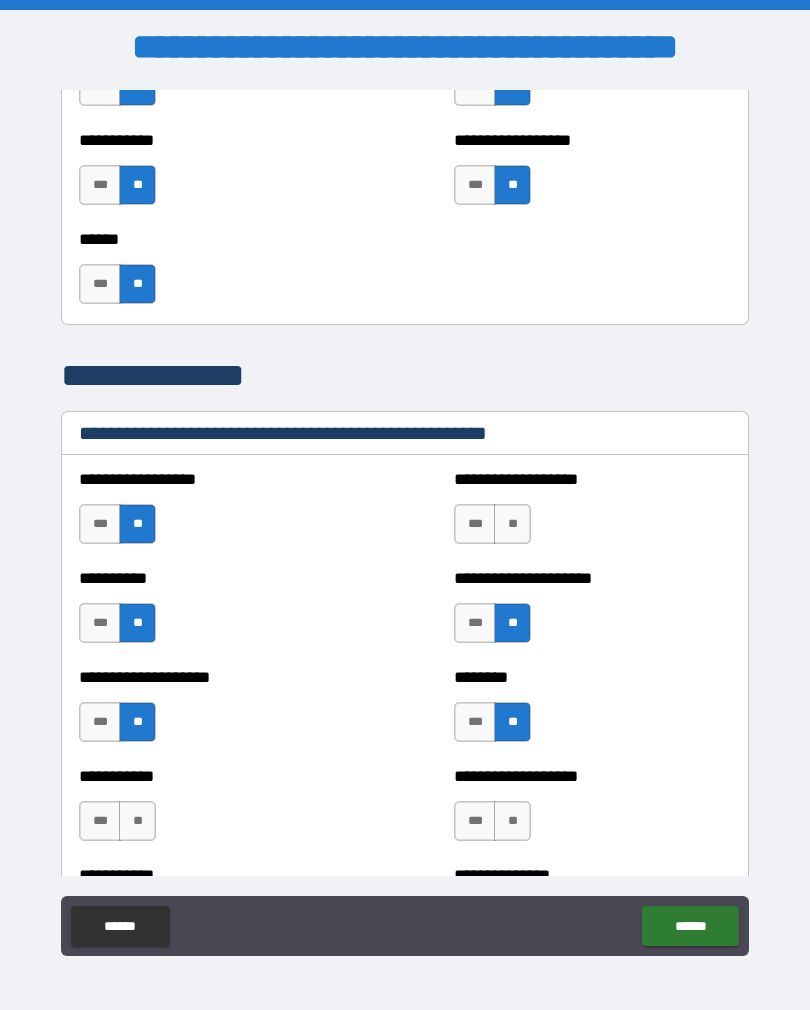 click on "**" at bounding box center (512, 524) 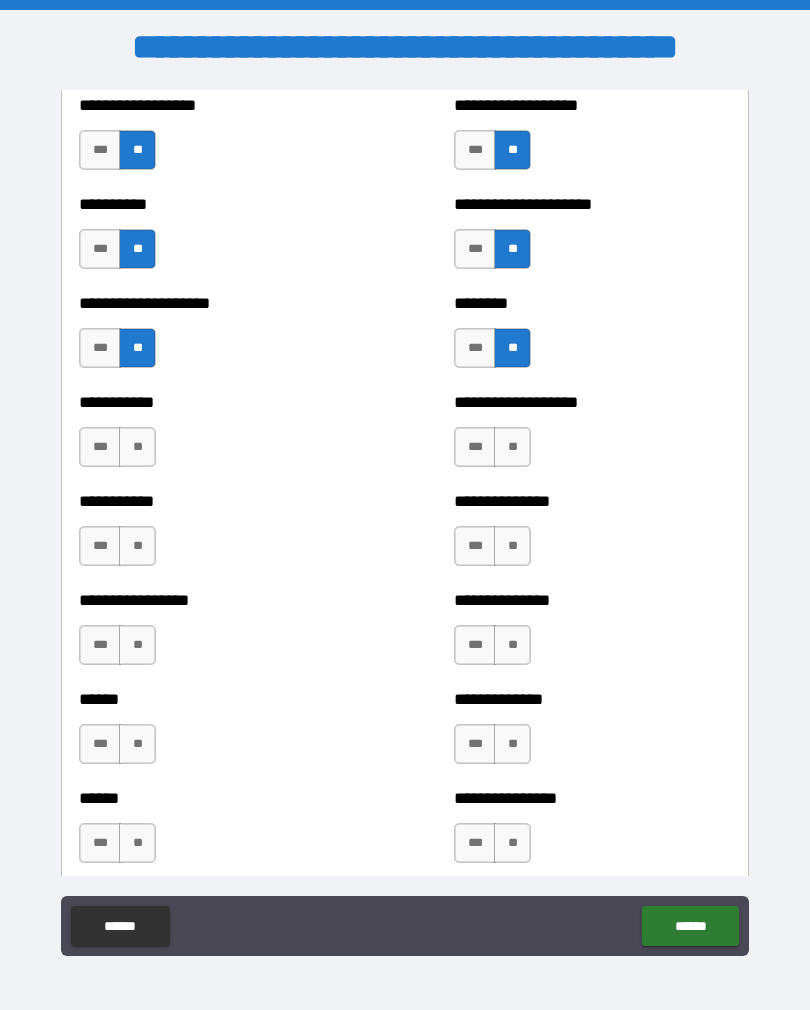 scroll, scrollTop: 2568, scrollLeft: 0, axis: vertical 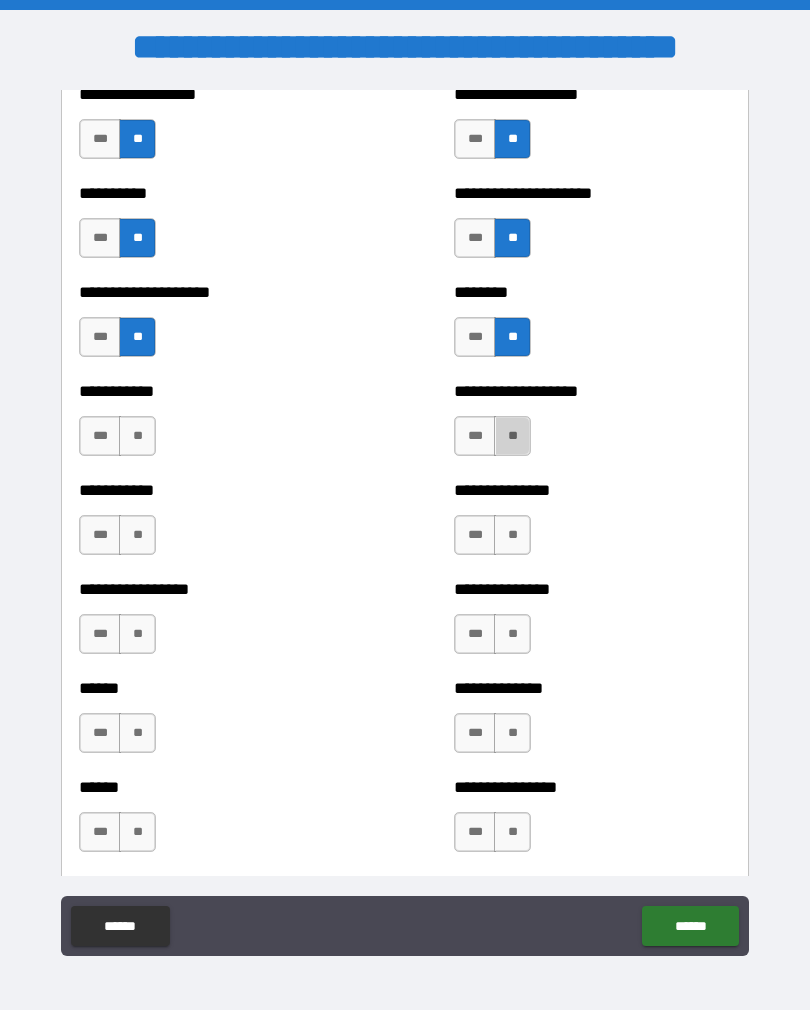click on "**" at bounding box center [512, 436] 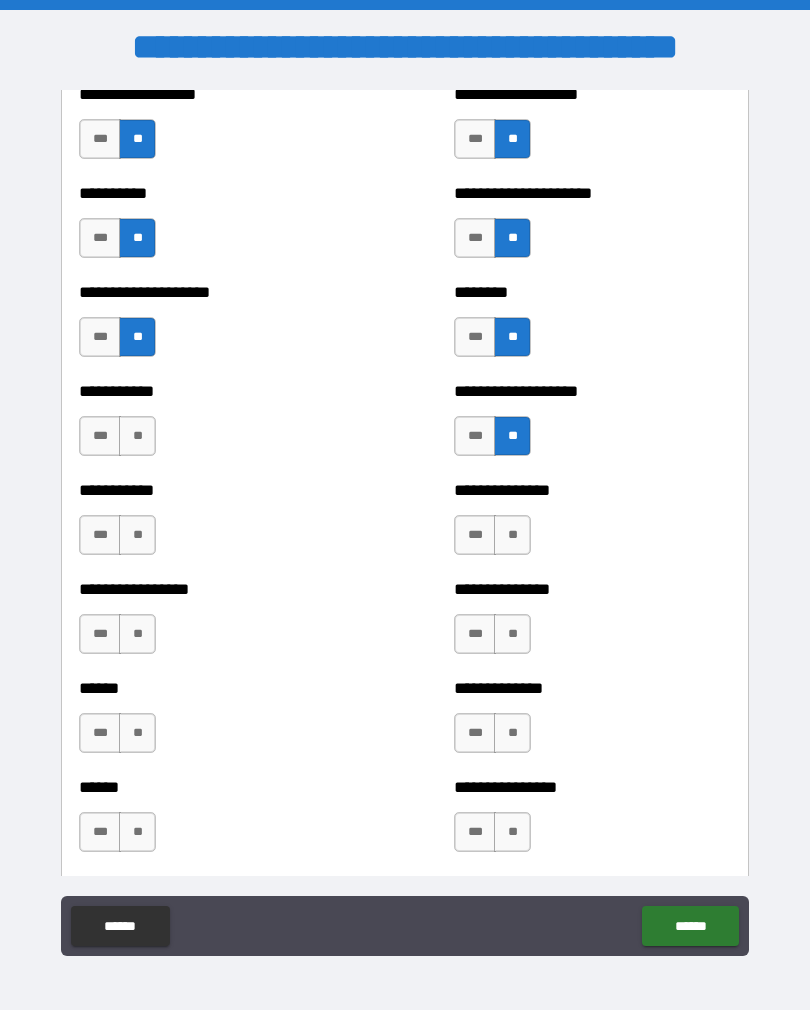 click on "**" at bounding box center [137, 436] 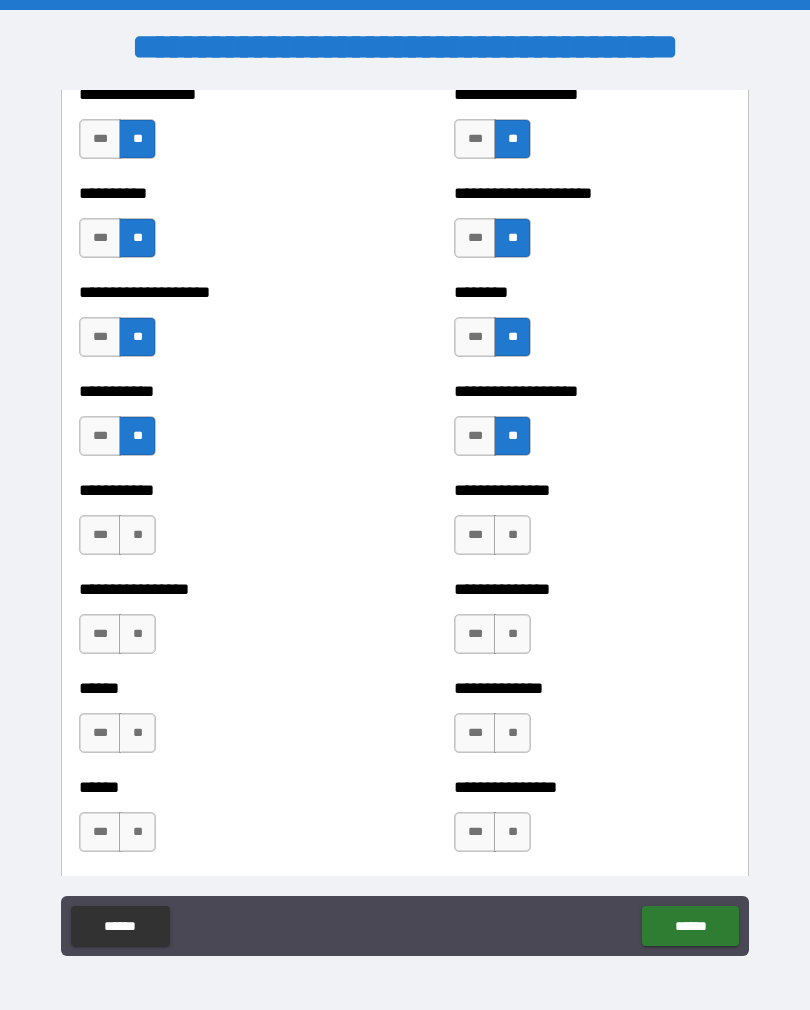 click on "**" at bounding box center (137, 535) 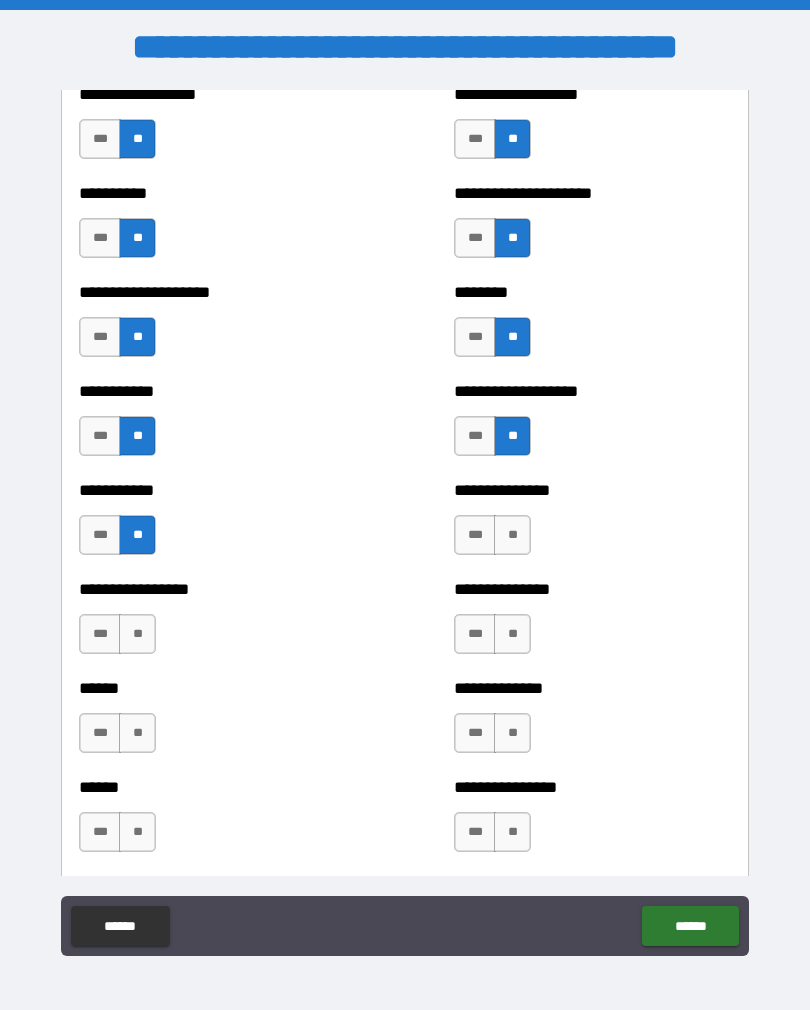 click on "**" at bounding box center [137, 634] 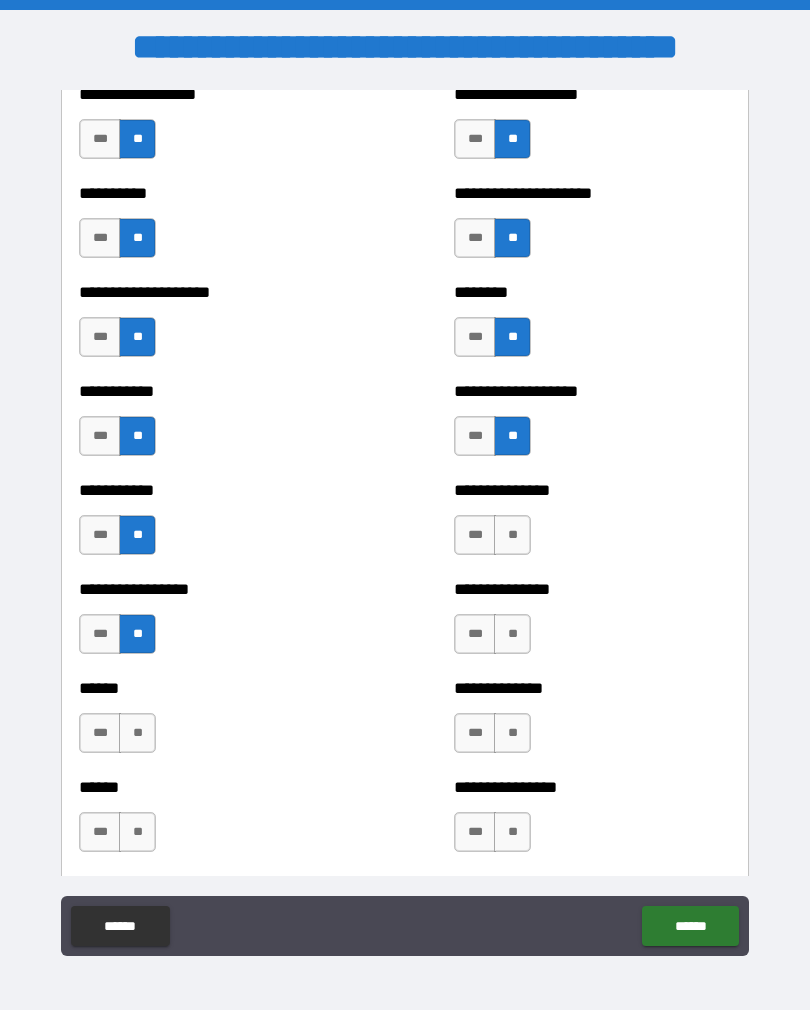 click on "**" at bounding box center [137, 733] 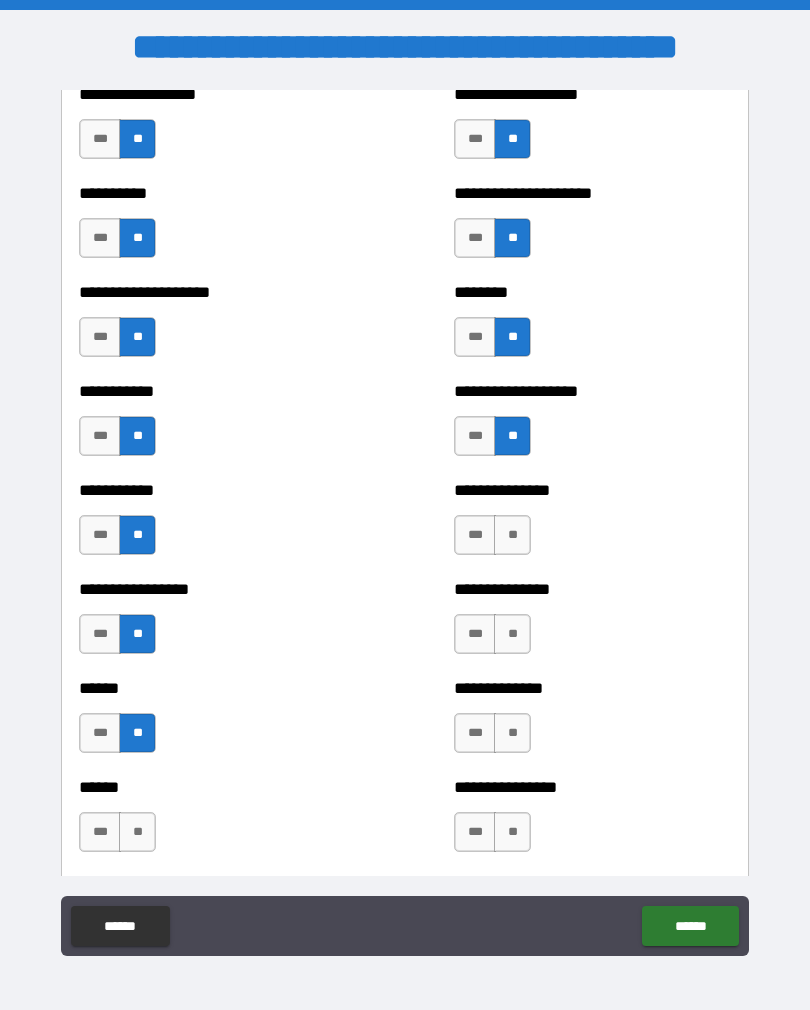 click on "**" at bounding box center (512, 733) 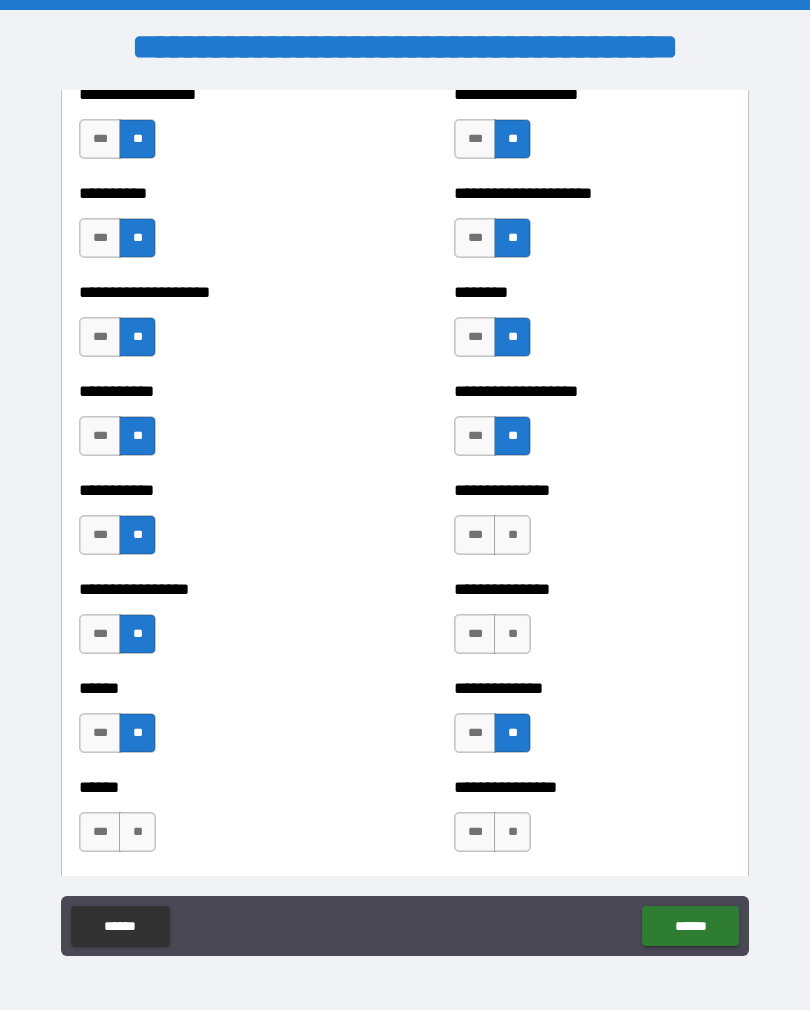 click on "**" at bounding box center (512, 634) 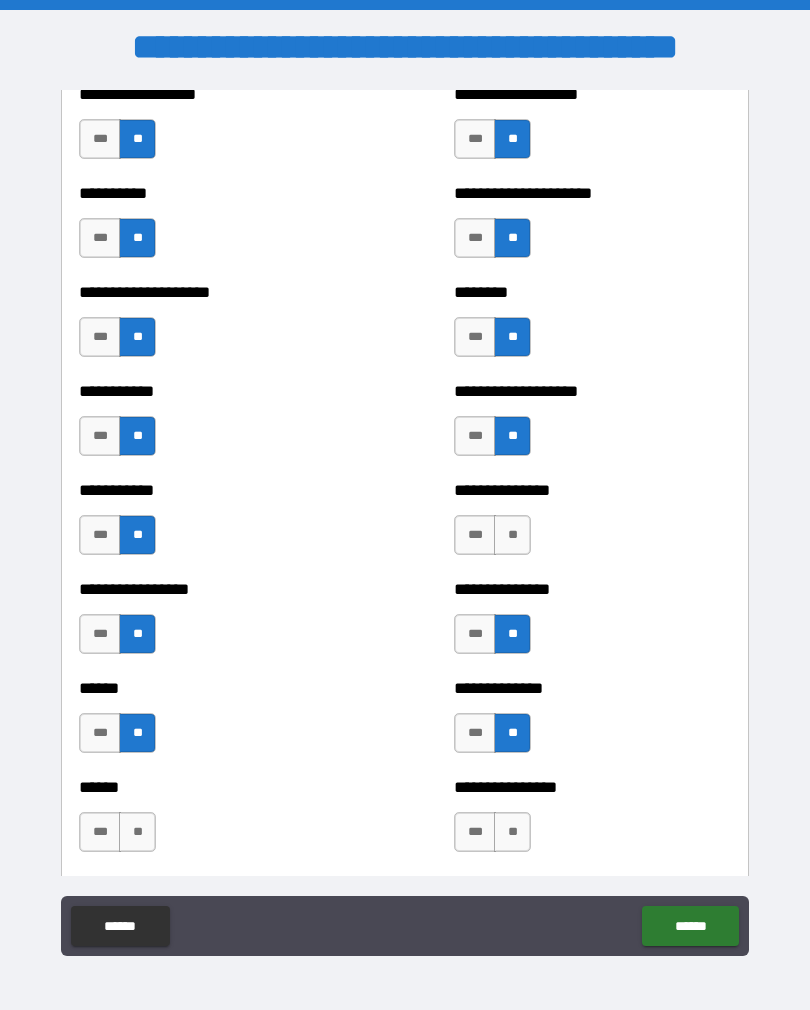click on "**" at bounding box center [512, 535] 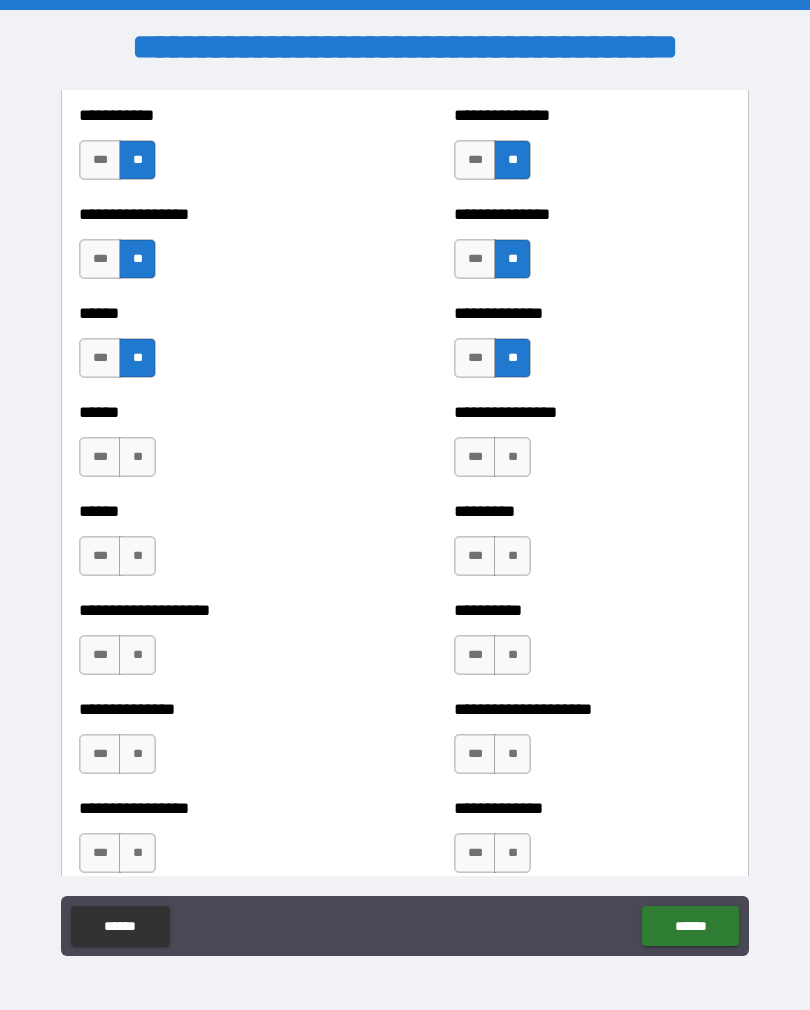 scroll, scrollTop: 2975, scrollLeft: 0, axis: vertical 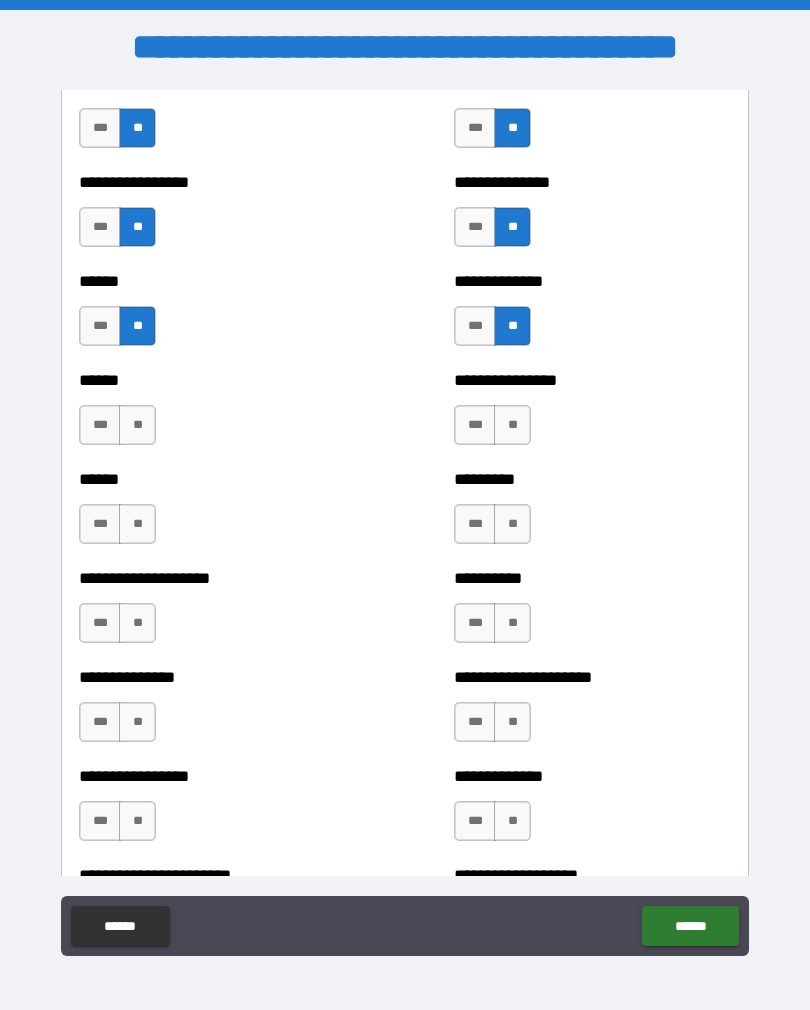 click on "**" at bounding box center (512, 425) 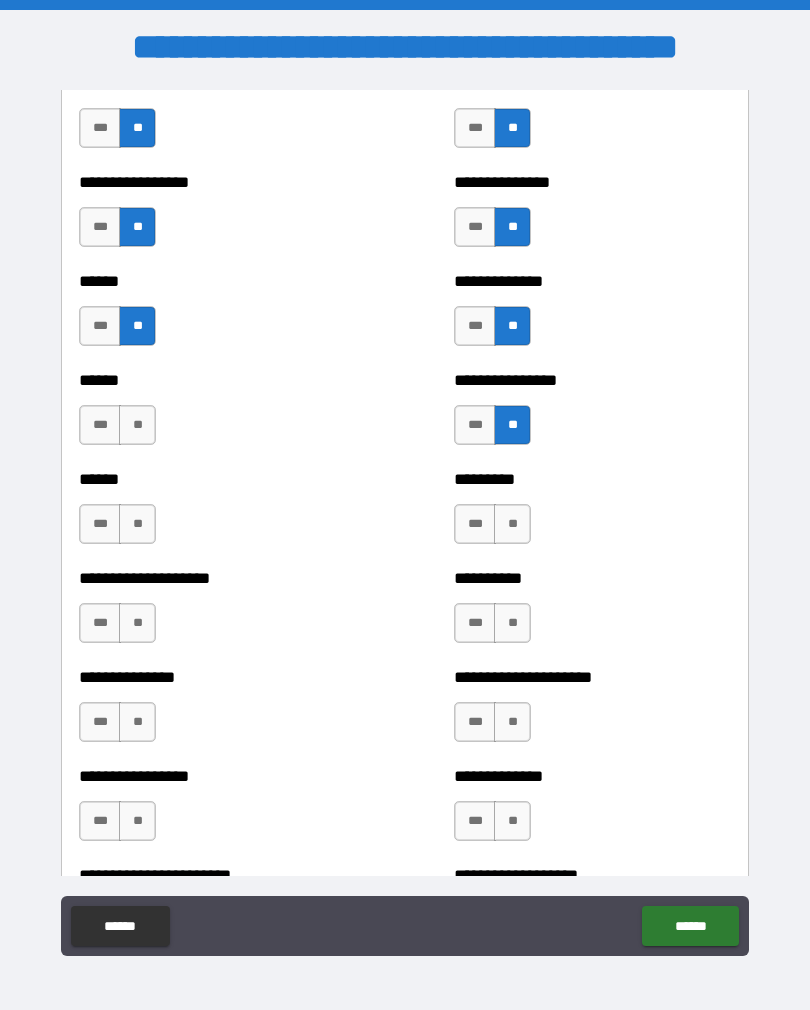 click on "**" at bounding box center [137, 425] 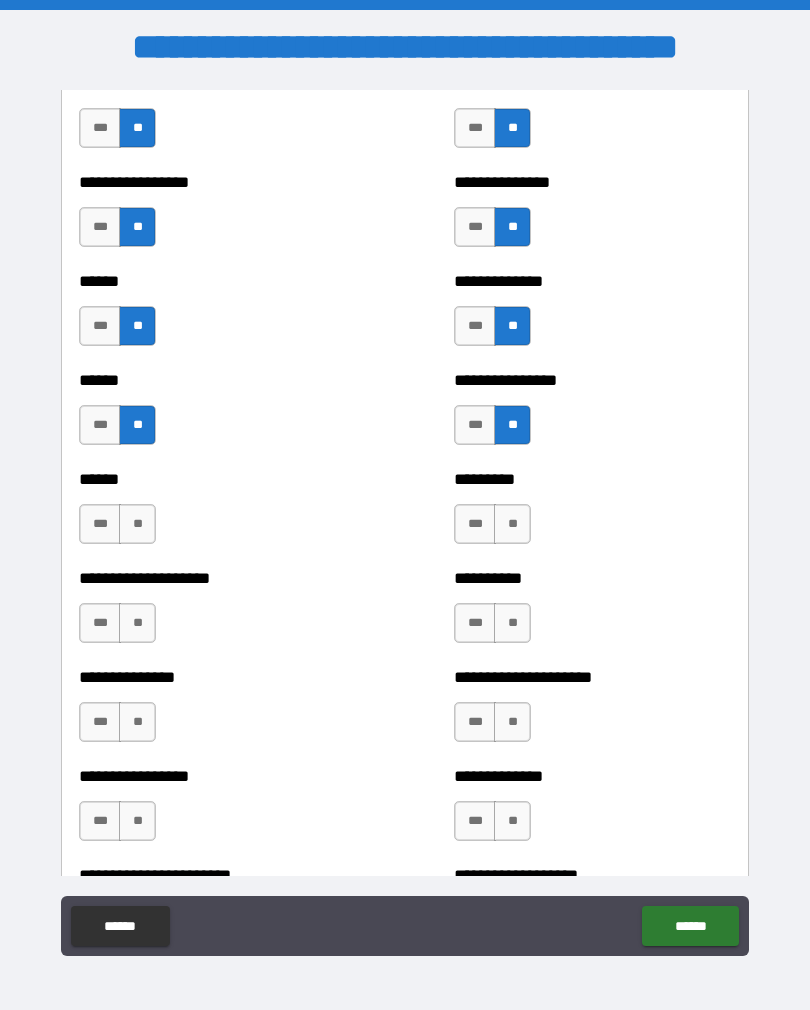 click on "**" at bounding box center (137, 524) 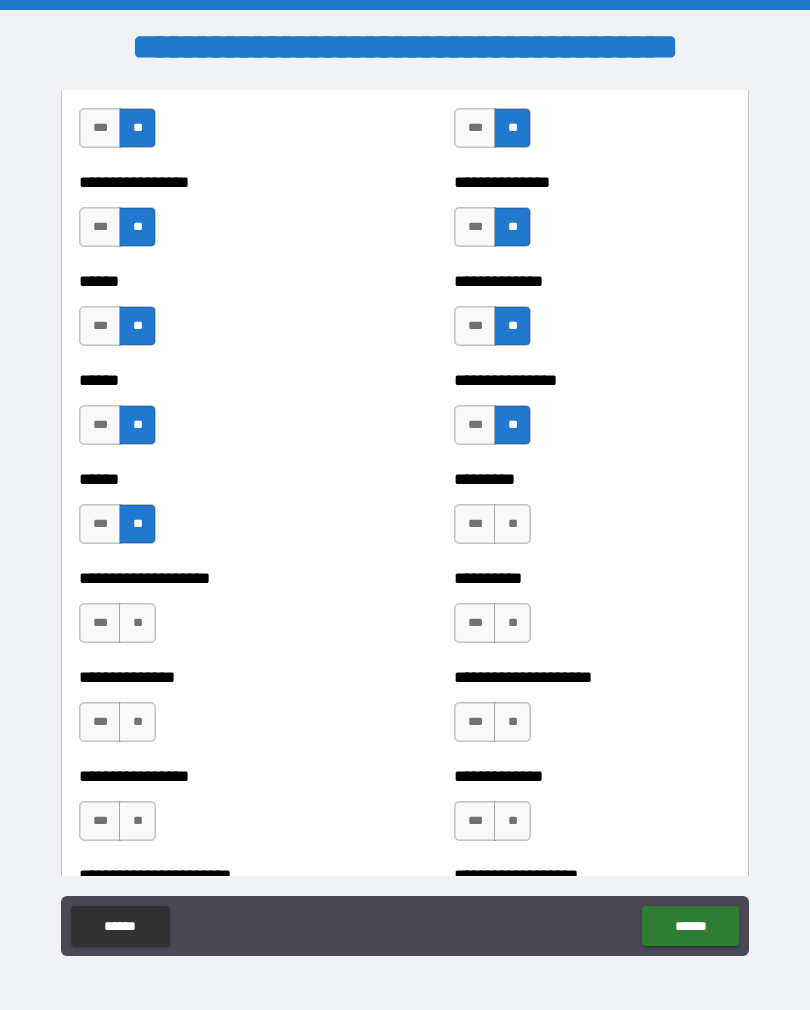 click on "**" at bounding box center (137, 623) 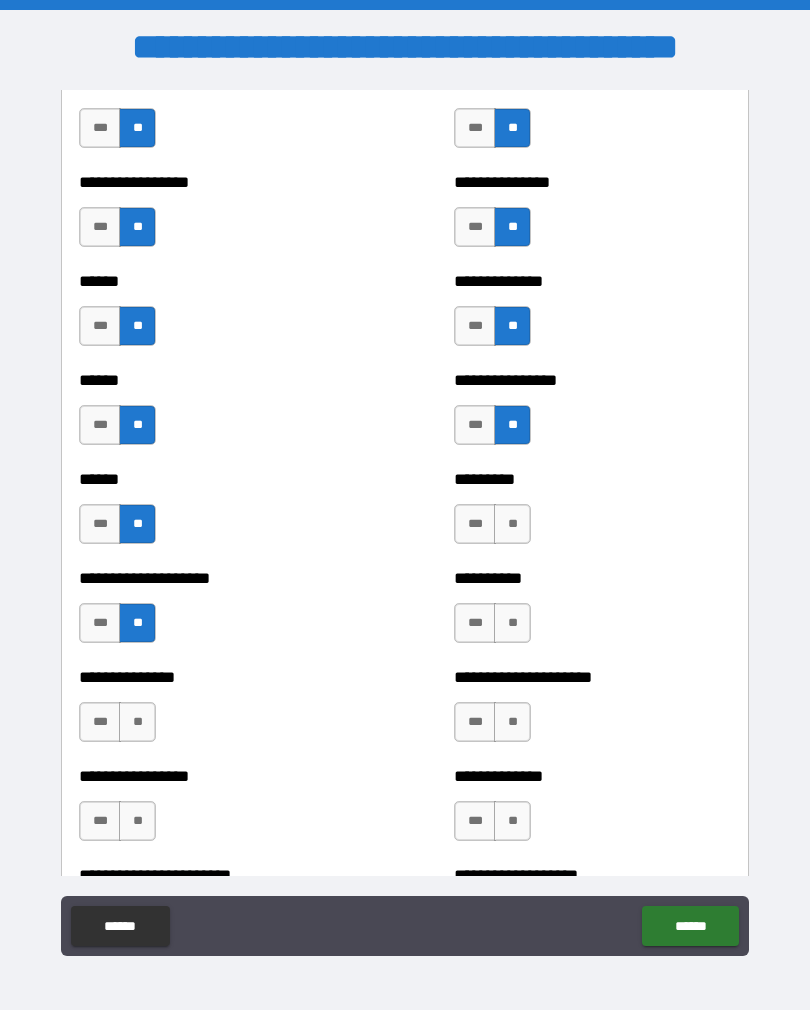 click on "**" at bounding box center (512, 623) 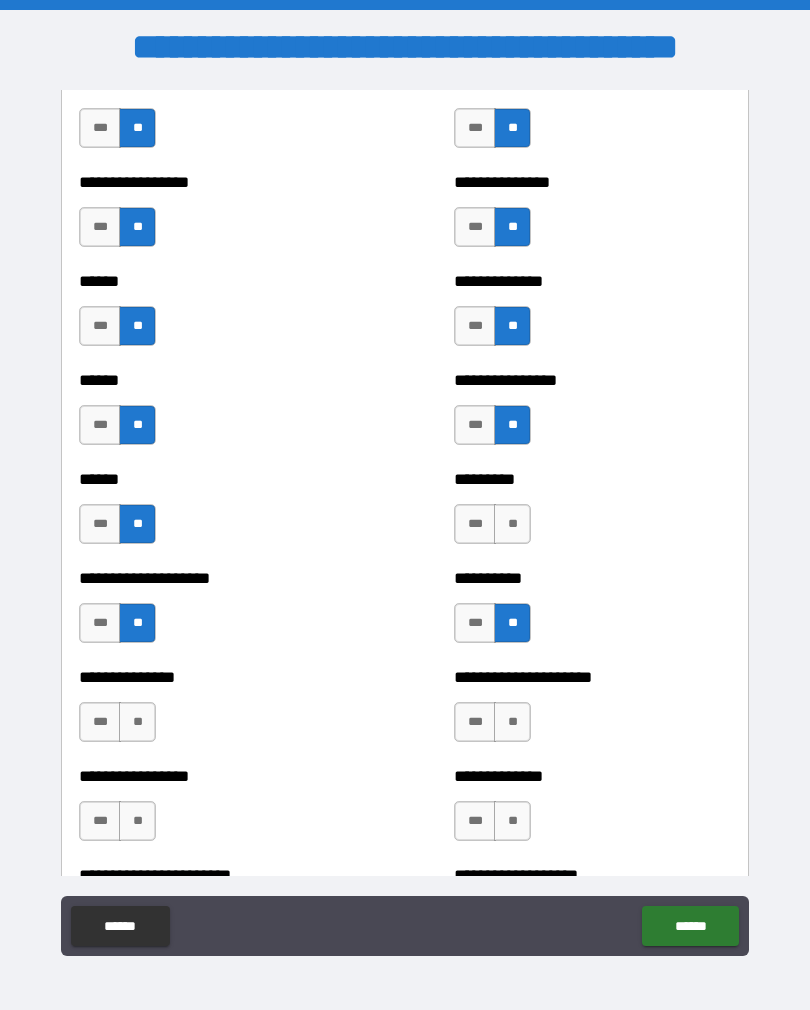 click on "**" at bounding box center [512, 524] 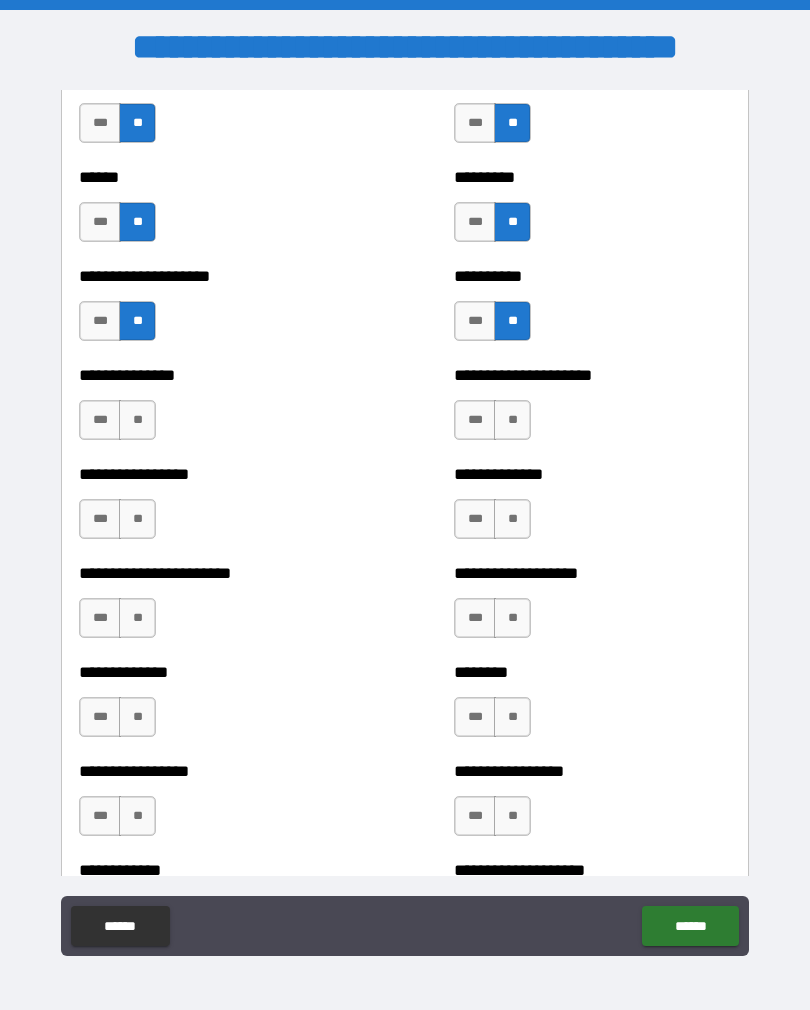 scroll, scrollTop: 3305, scrollLeft: 0, axis: vertical 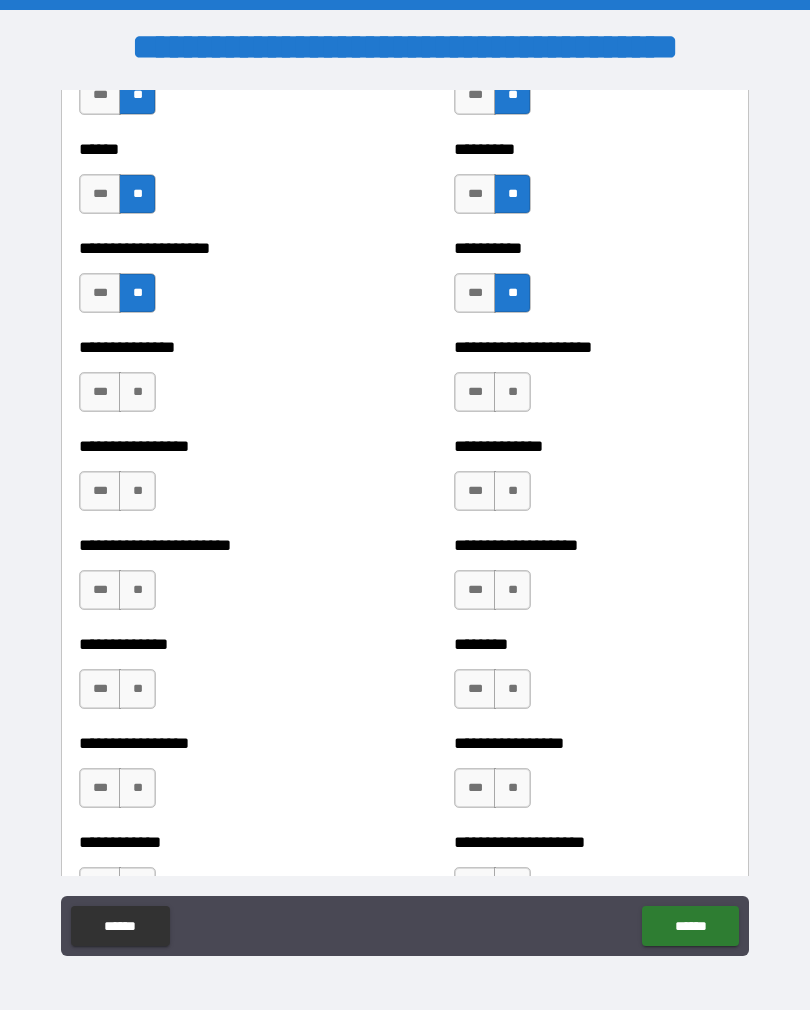 click on "**" at bounding box center [137, 392] 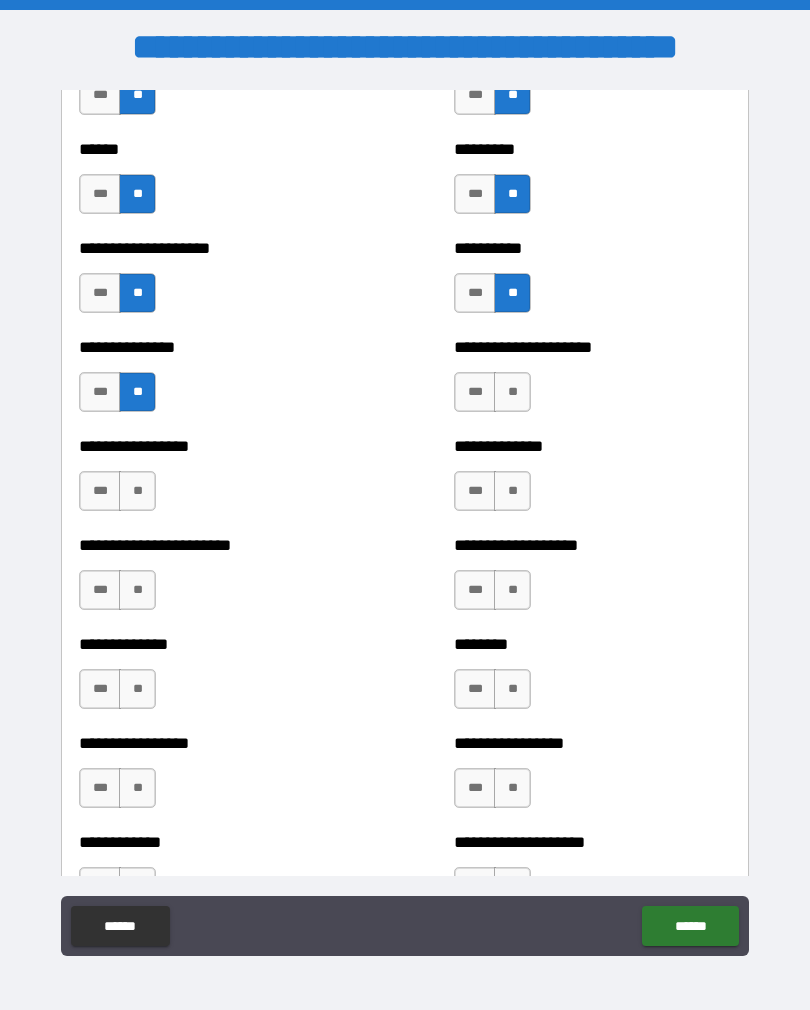 click on "**" at bounding box center [137, 491] 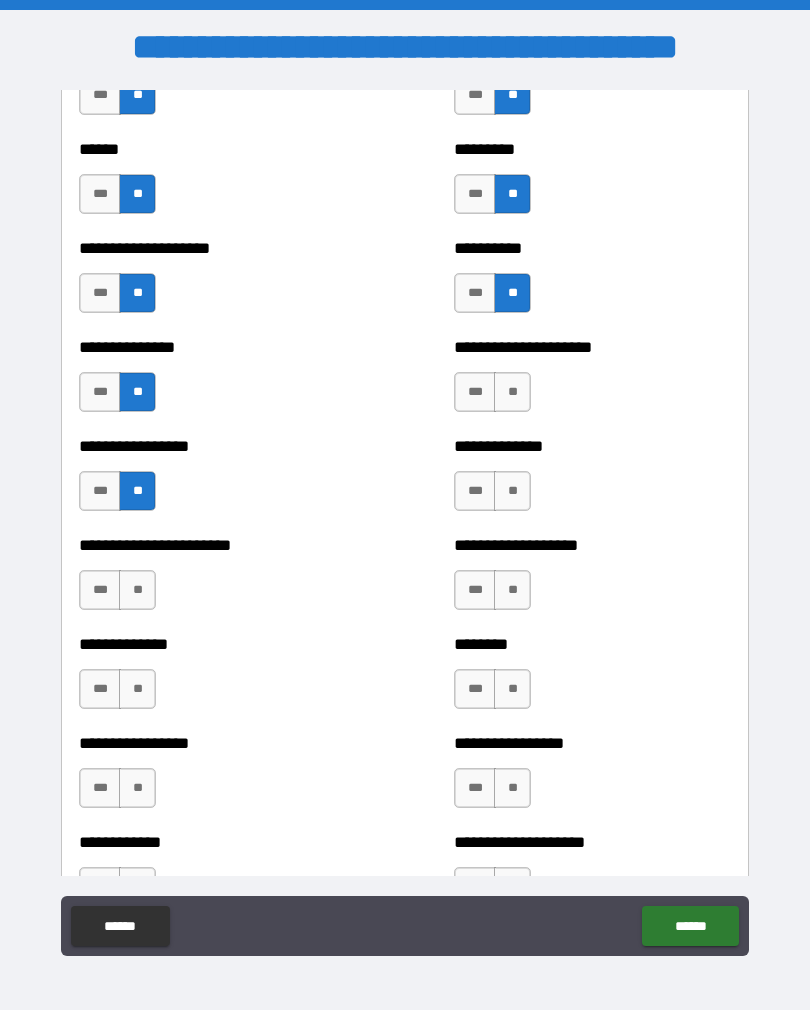click on "**" at bounding box center [137, 590] 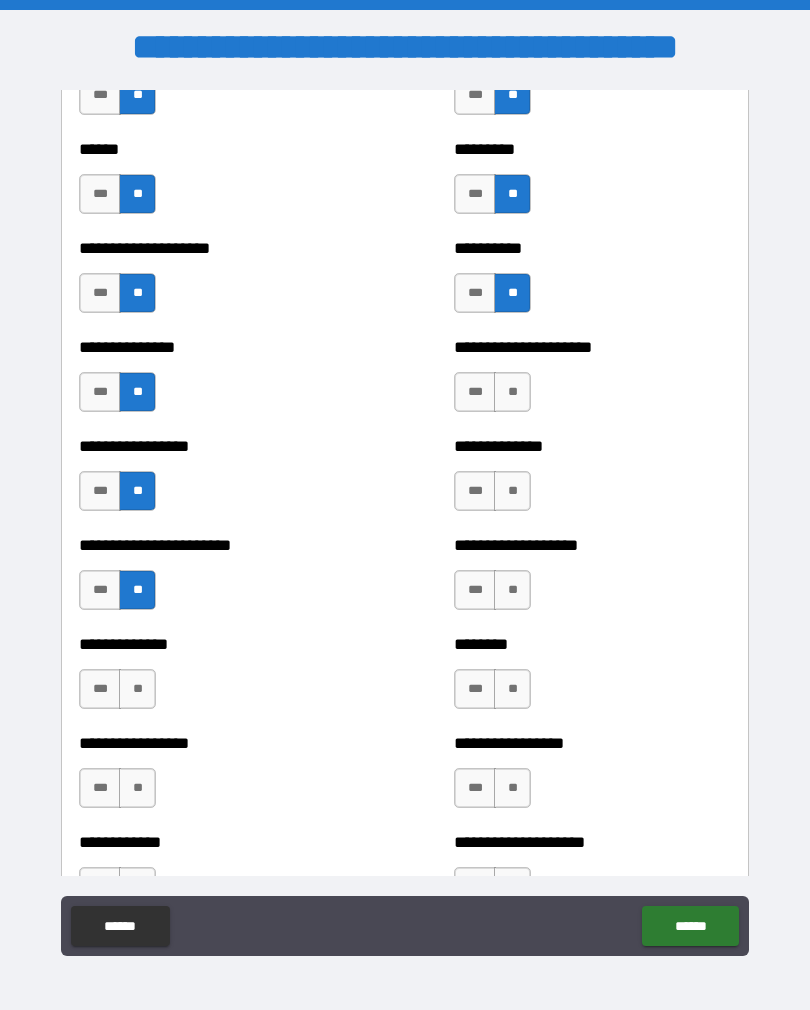 click on "**" at bounding box center (512, 590) 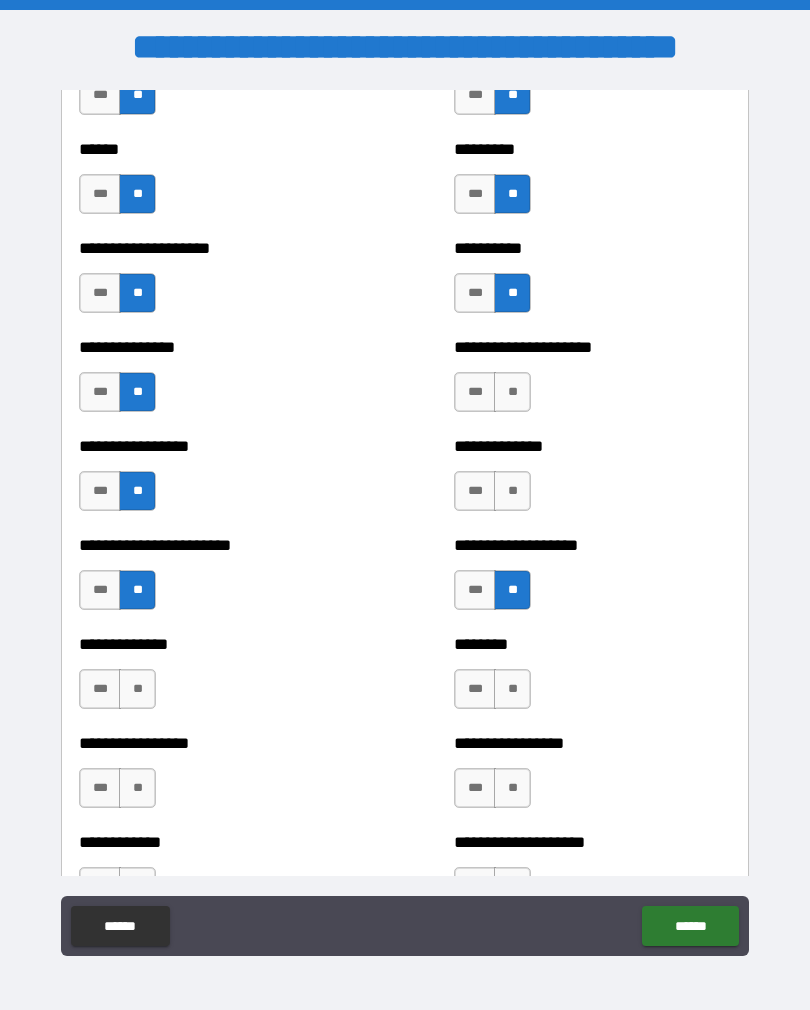 click on "**" at bounding box center (512, 491) 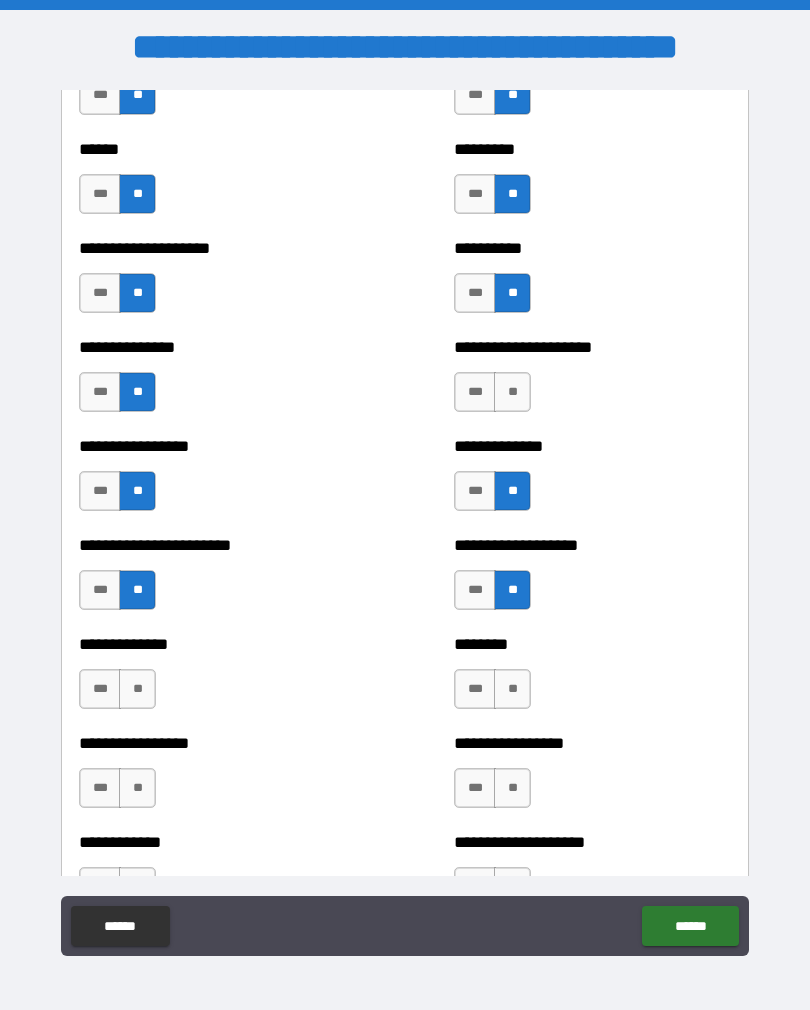 click on "**" at bounding box center [512, 392] 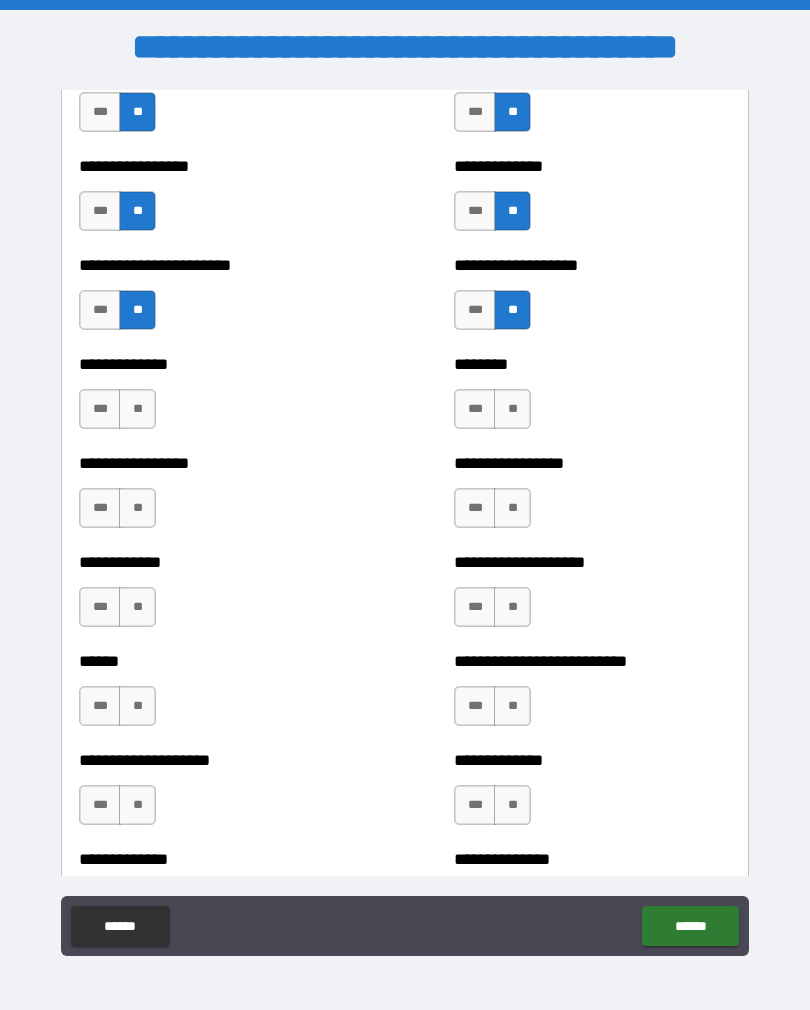 scroll, scrollTop: 3591, scrollLeft: 0, axis: vertical 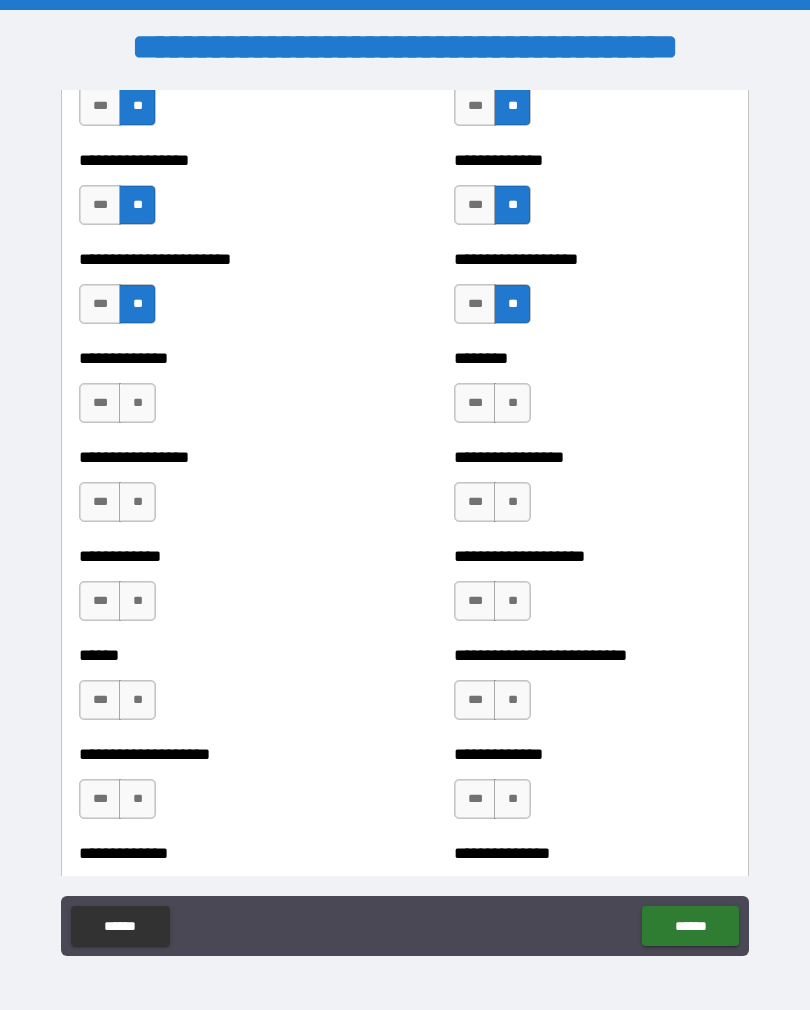 click on "**" at bounding box center (137, 403) 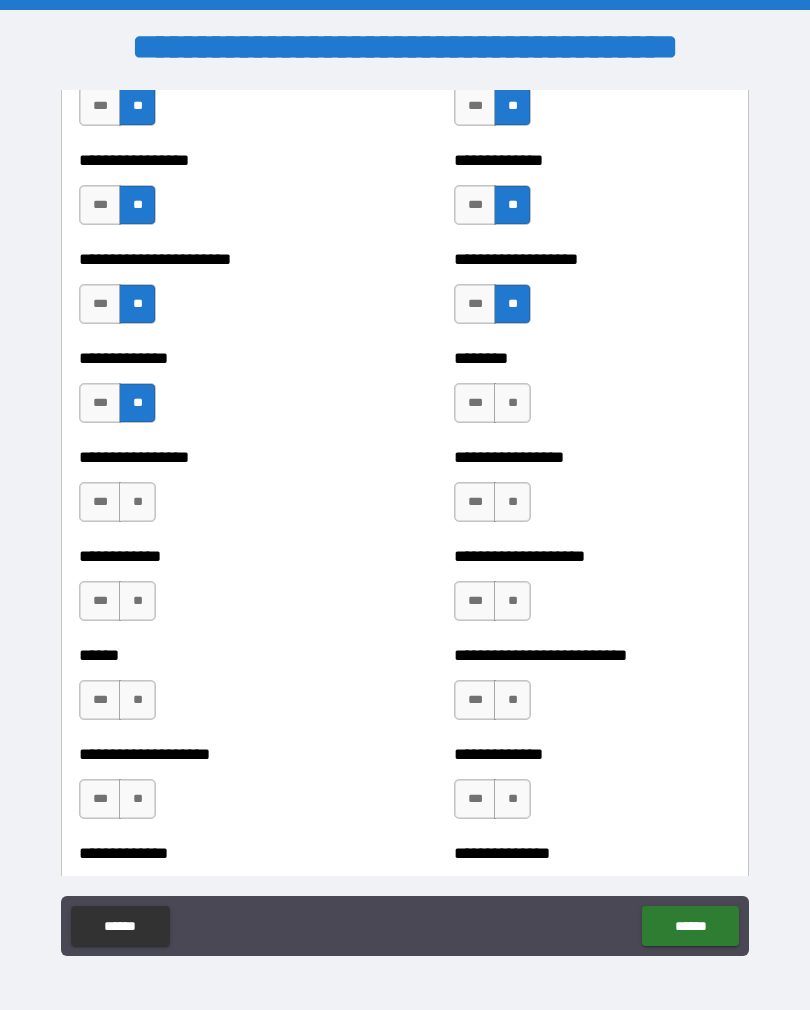 click on "**" at bounding box center (137, 502) 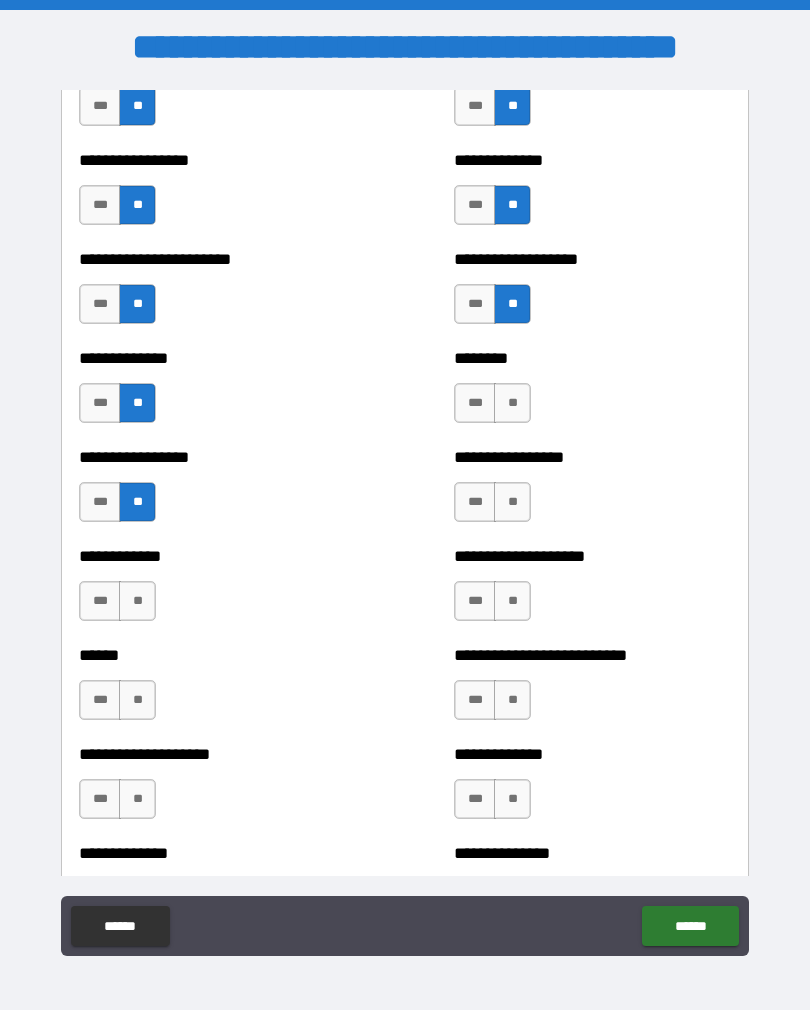 click on "**" at bounding box center (137, 601) 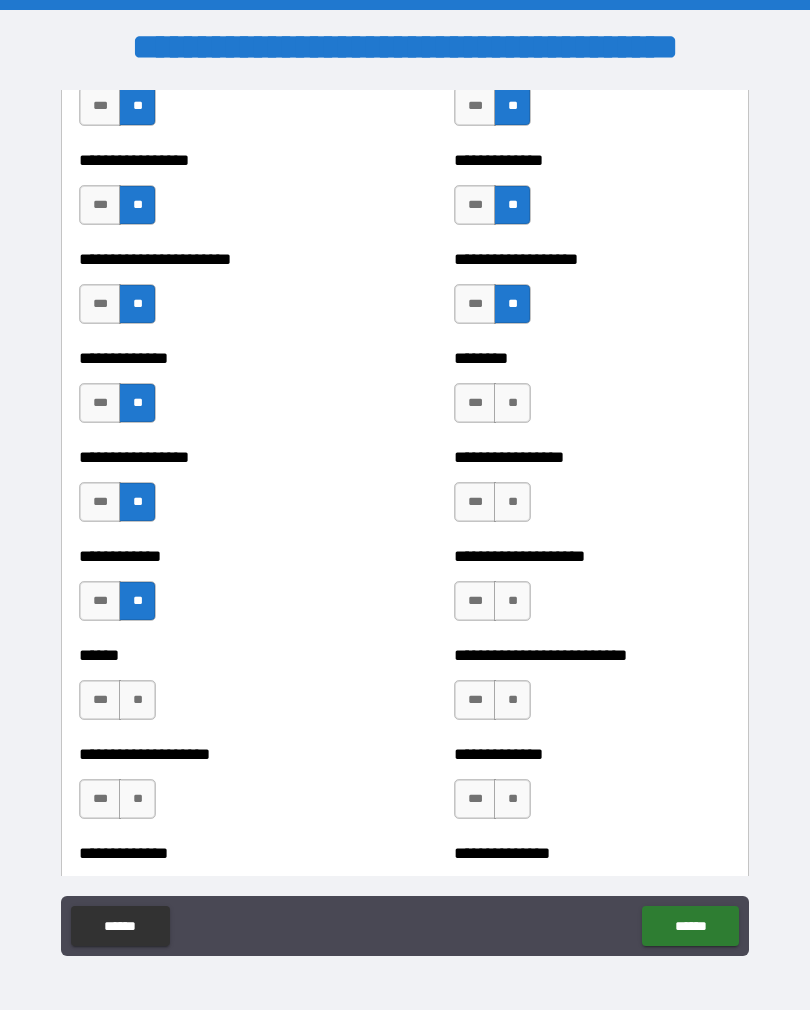 click on "**" at bounding box center (512, 601) 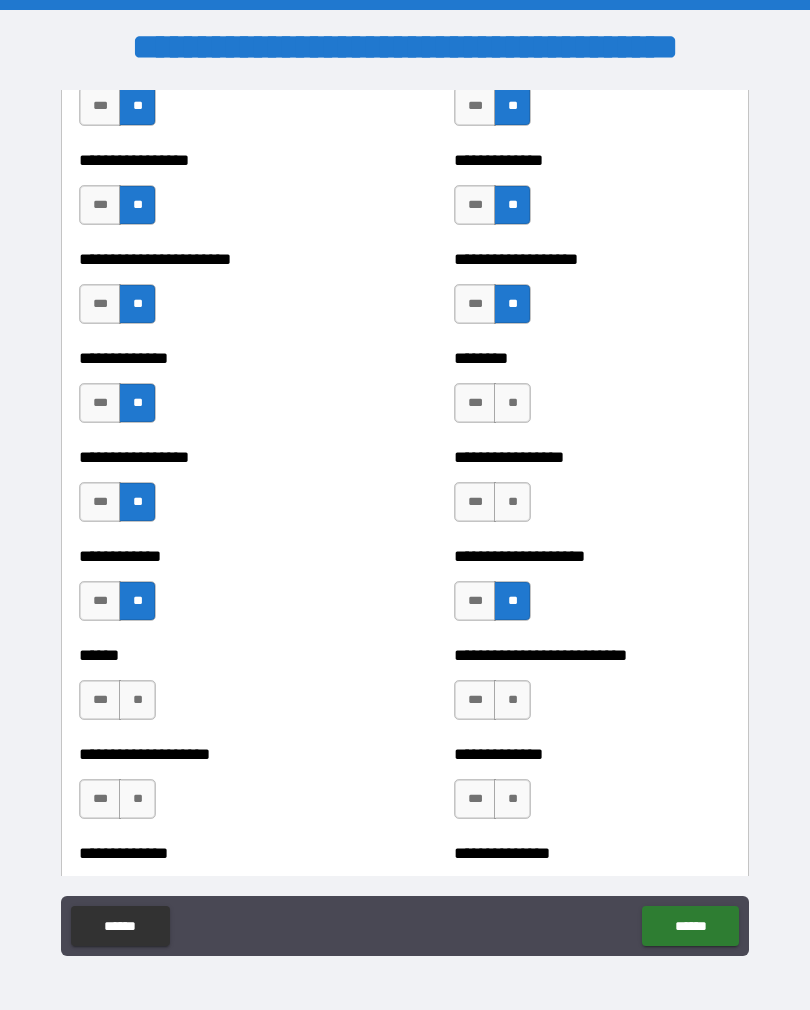 click on "**" at bounding box center (512, 502) 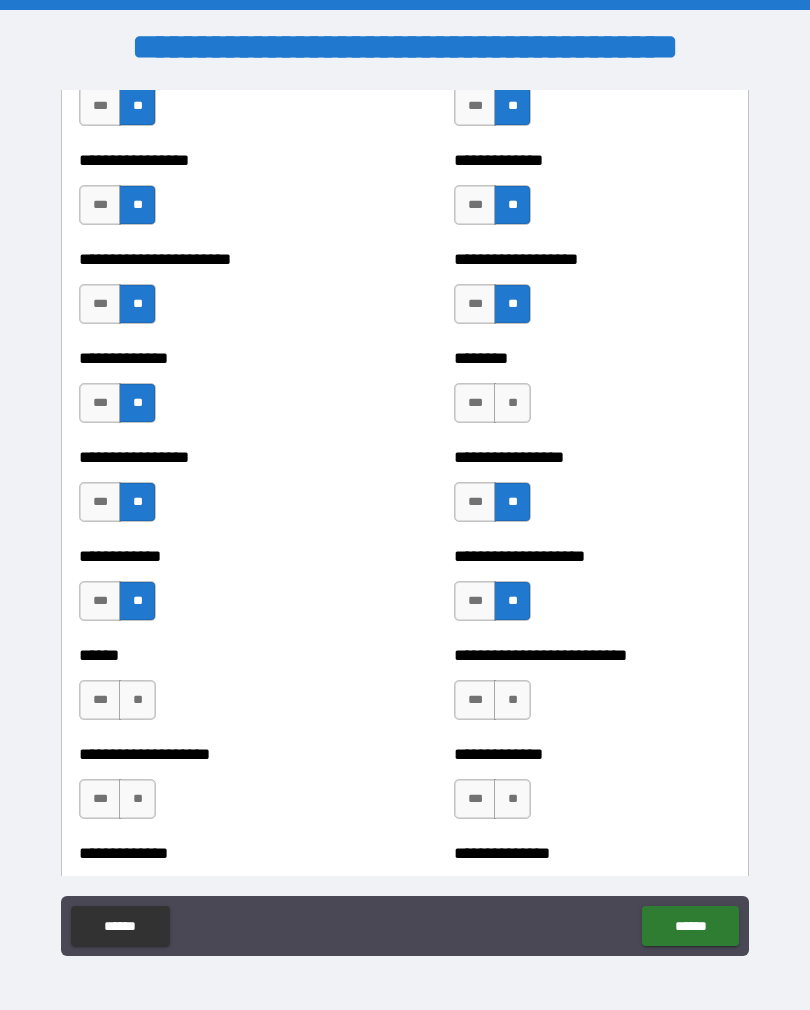 click on "**" at bounding box center [512, 403] 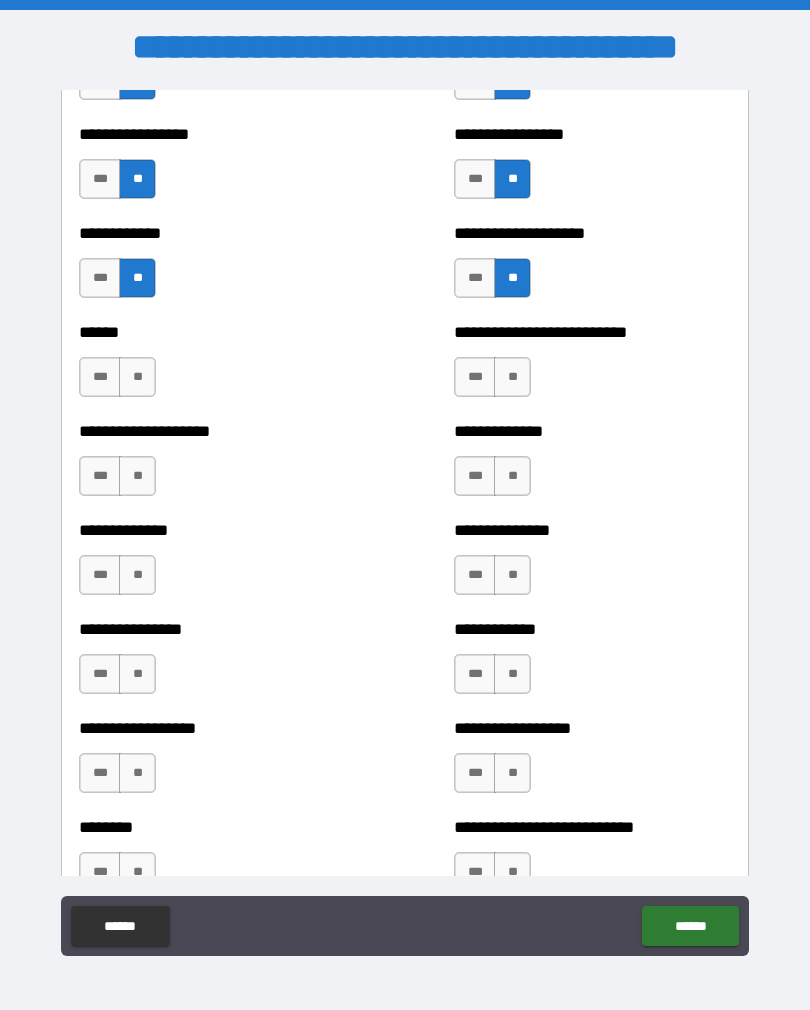 scroll, scrollTop: 3917, scrollLeft: 0, axis: vertical 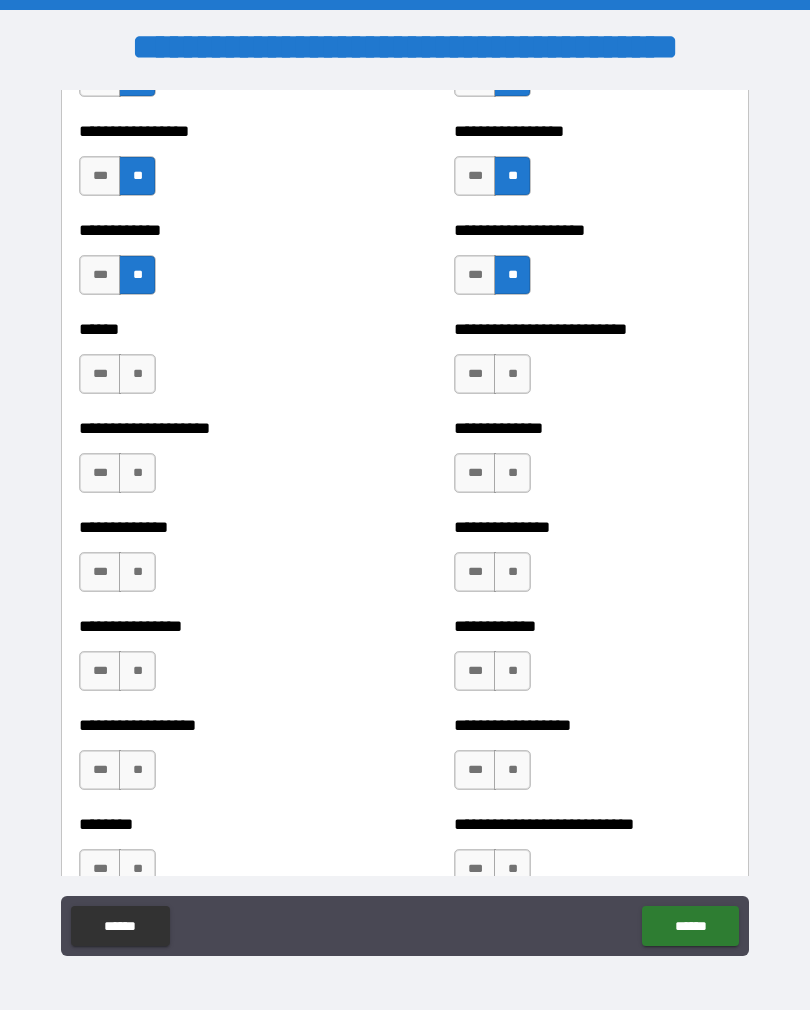click on "**" at bounding box center [137, 374] 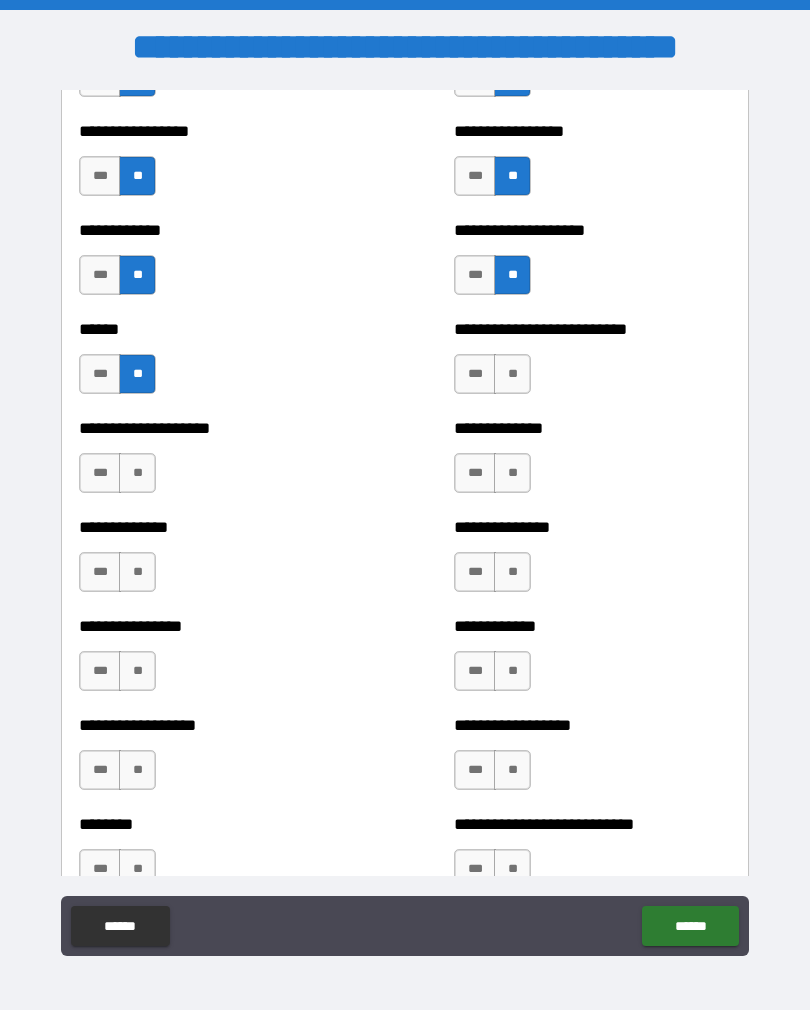 click on "**" at bounding box center [137, 473] 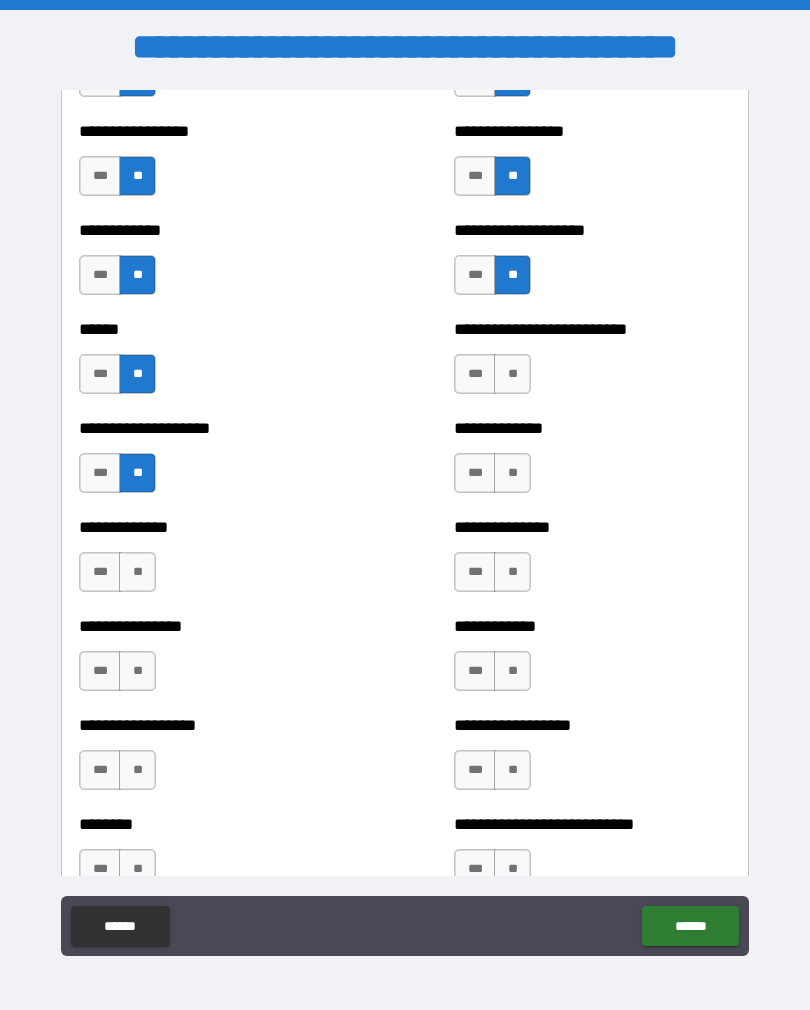 click on "**" at bounding box center (137, 572) 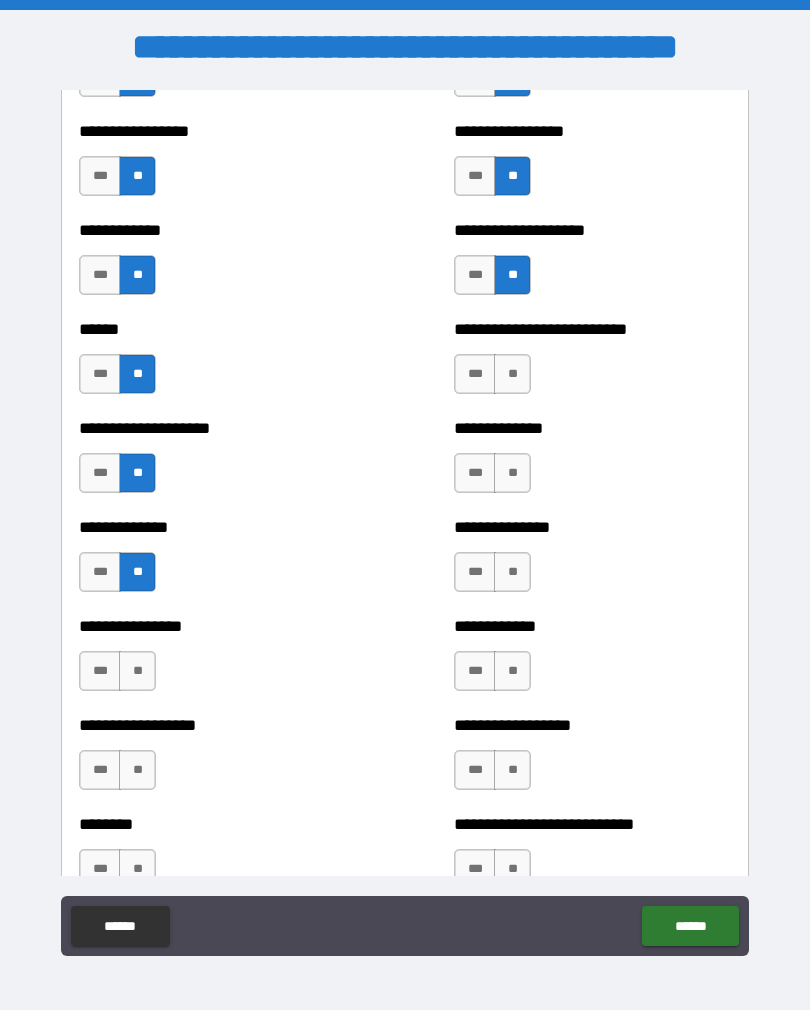 click on "**" at bounding box center (512, 572) 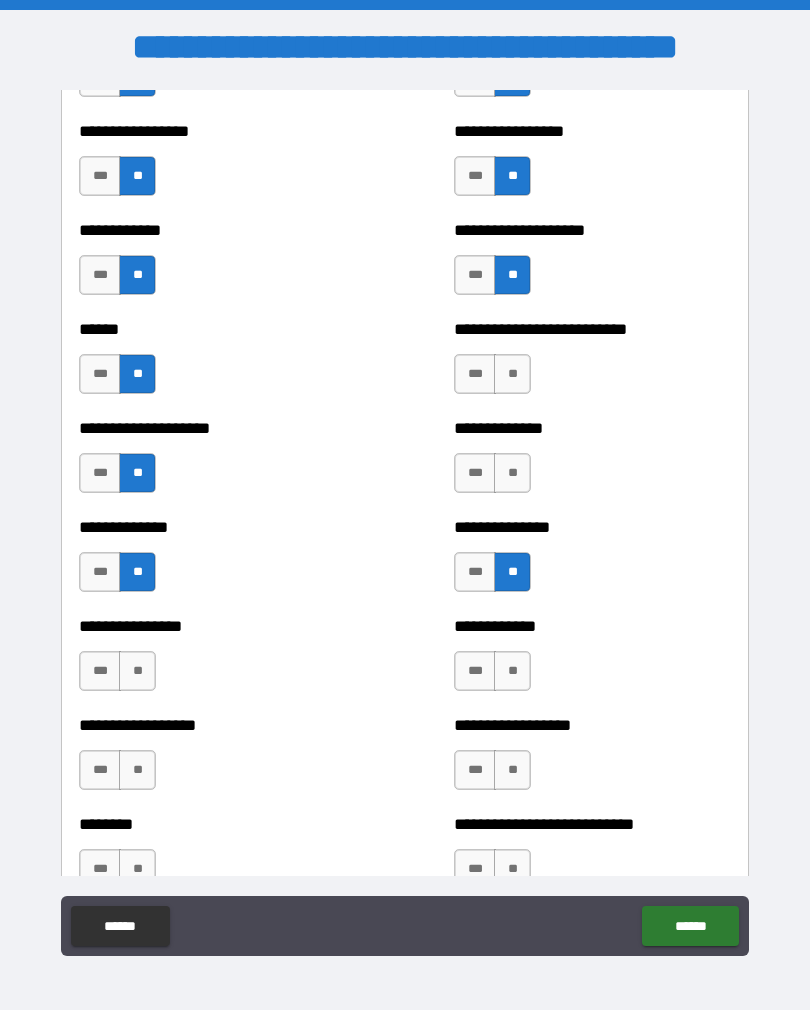 click on "**" at bounding box center (512, 473) 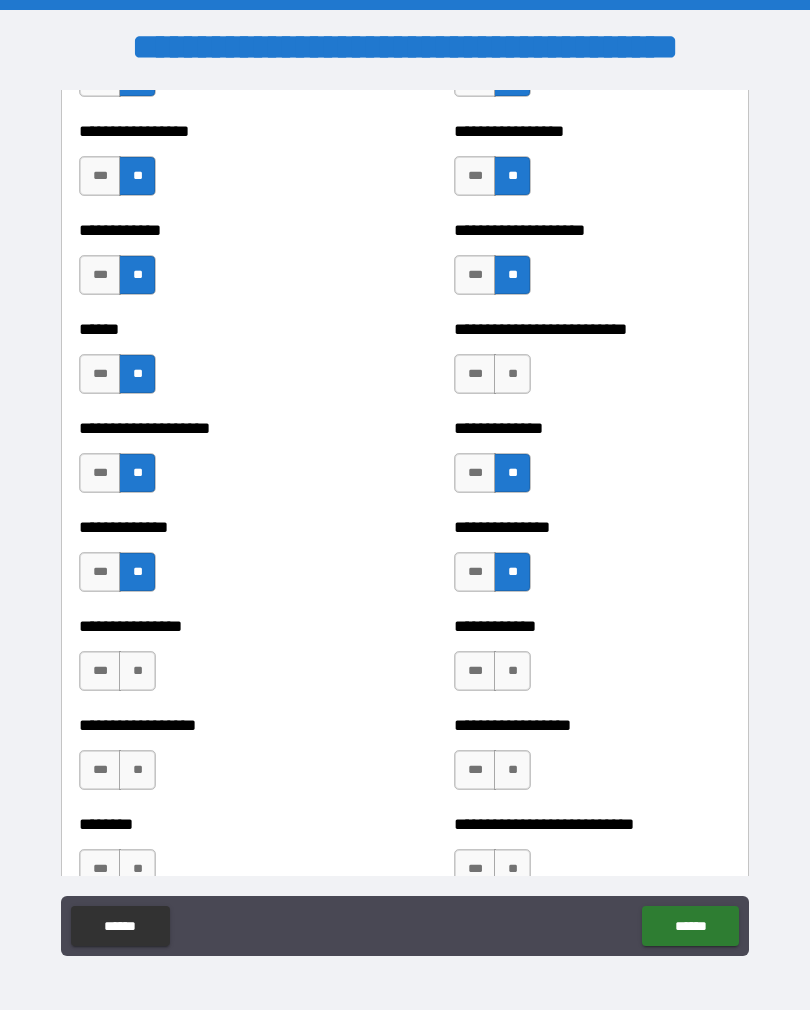 click on "**" at bounding box center (512, 374) 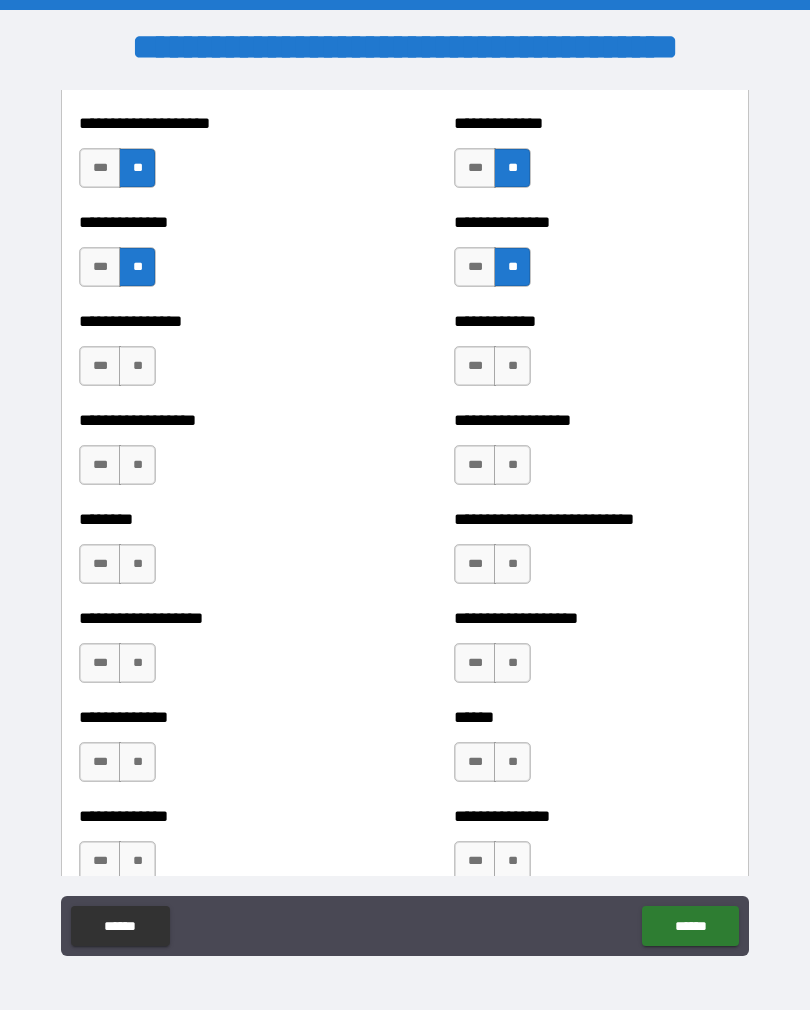 scroll, scrollTop: 4245, scrollLeft: 0, axis: vertical 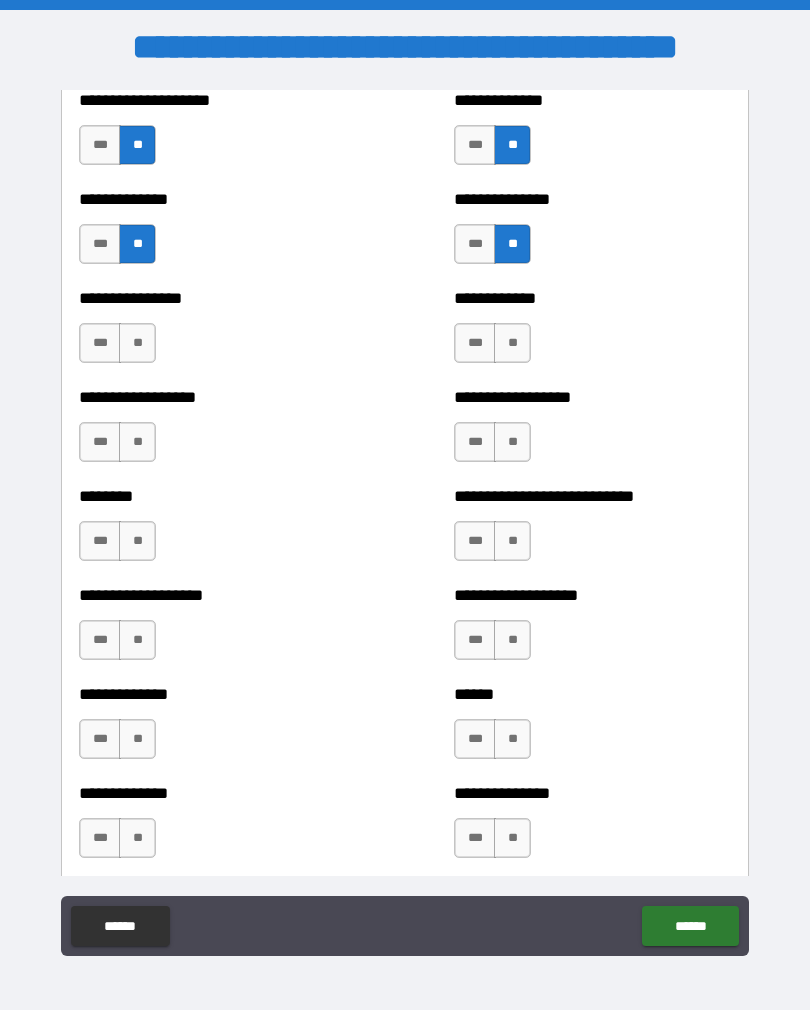 click on "**" at bounding box center [137, 343] 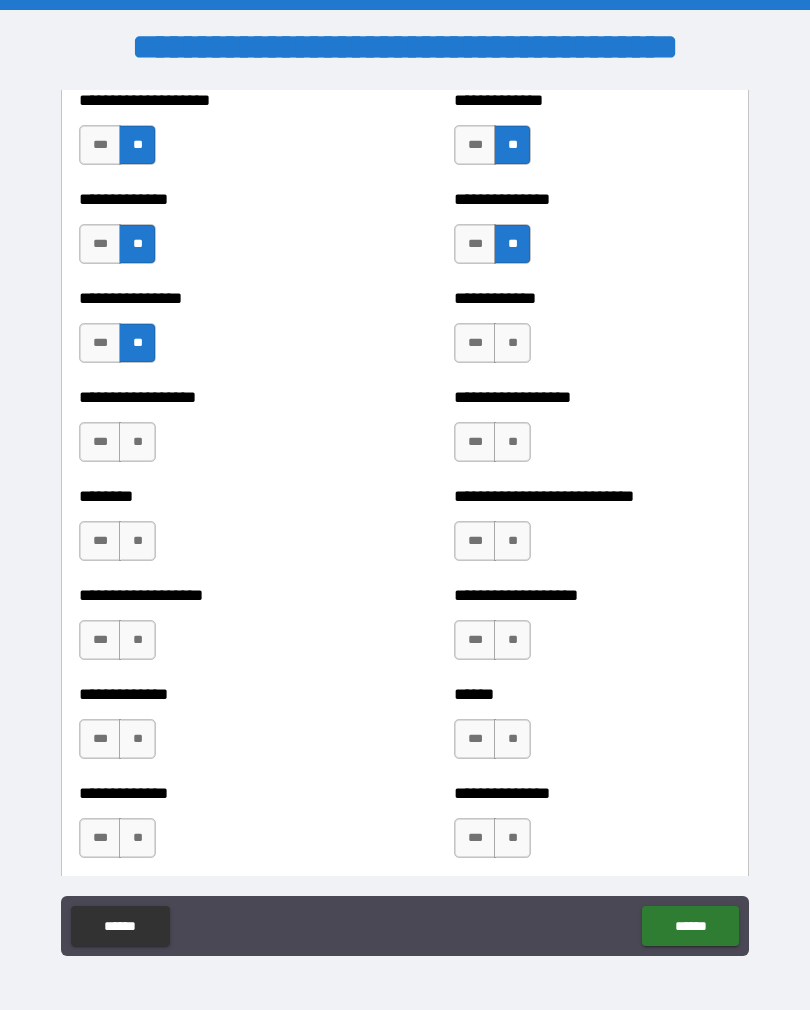 click on "**" at bounding box center [137, 442] 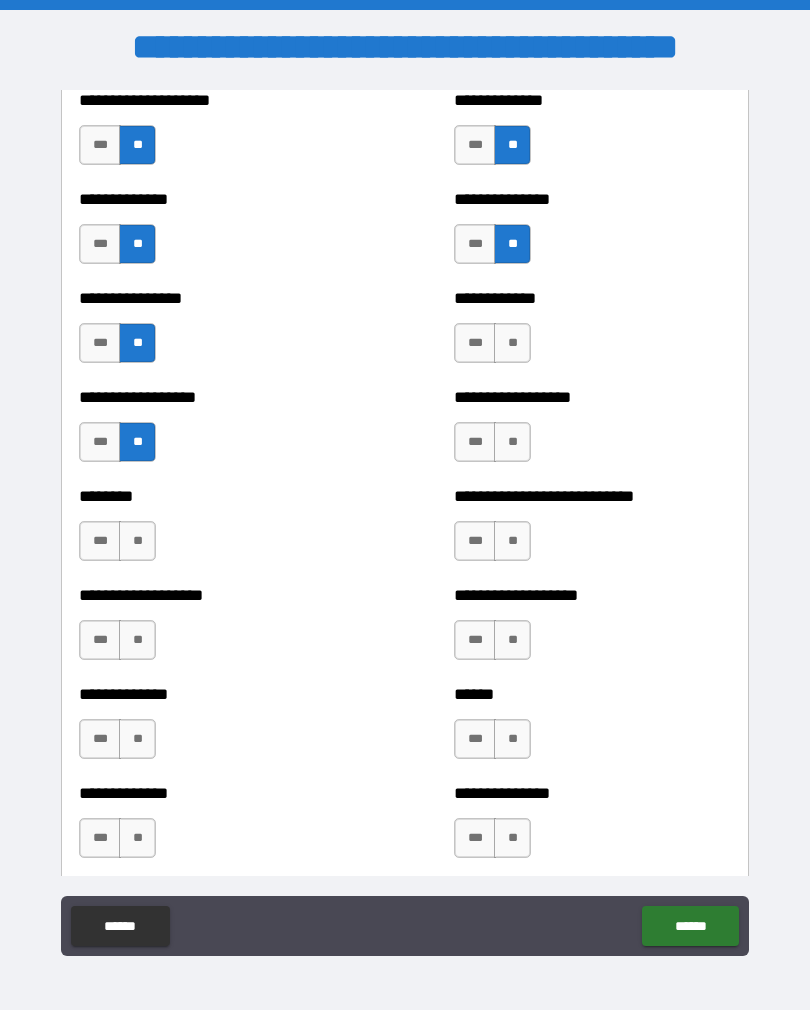 click on "**" at bounding box center (137, 541) 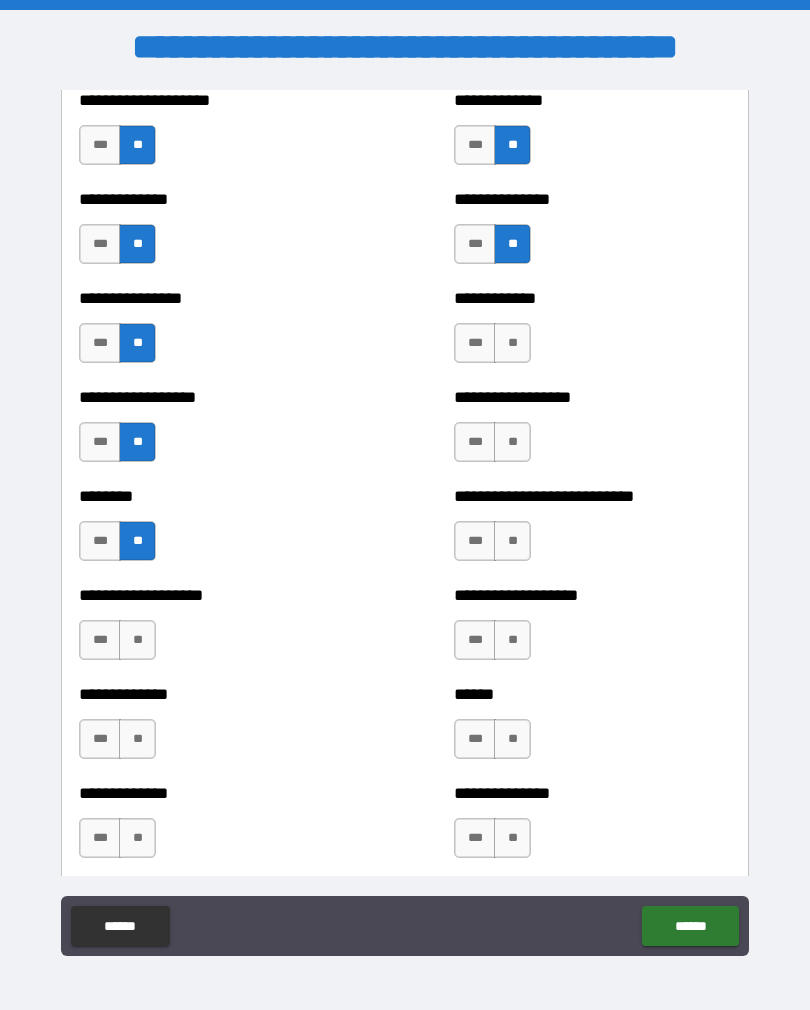 click on "**" at bounding box center [512, 541] 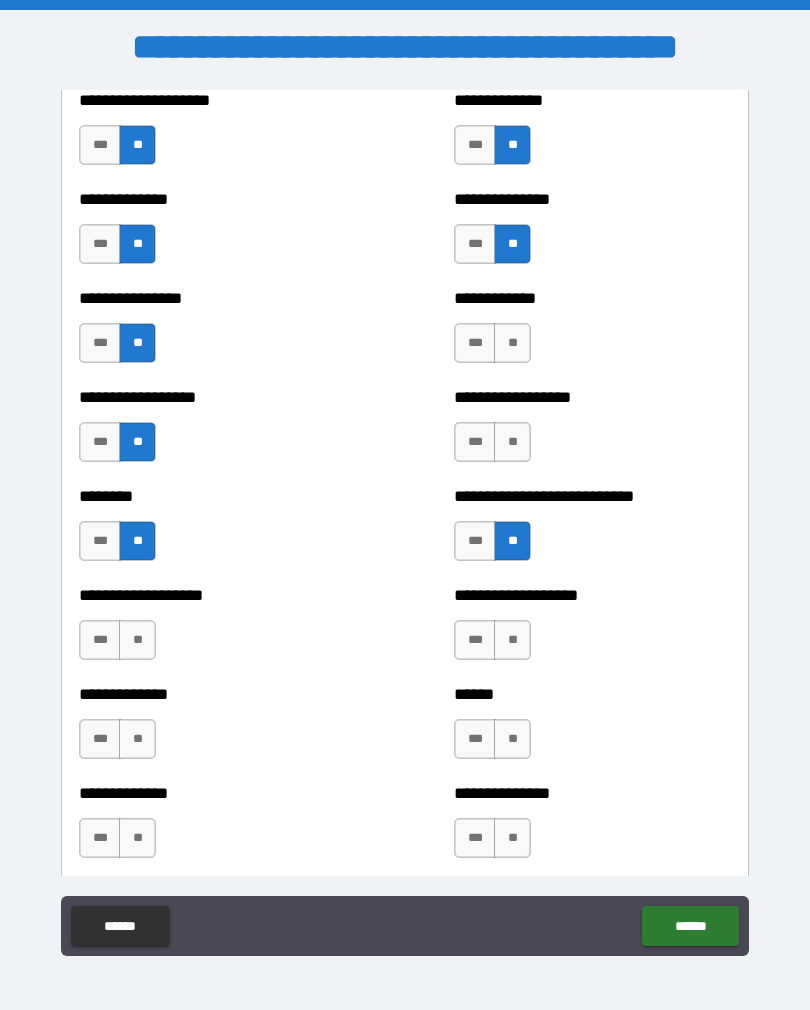 click on "**" at bounding box center [512, 442] 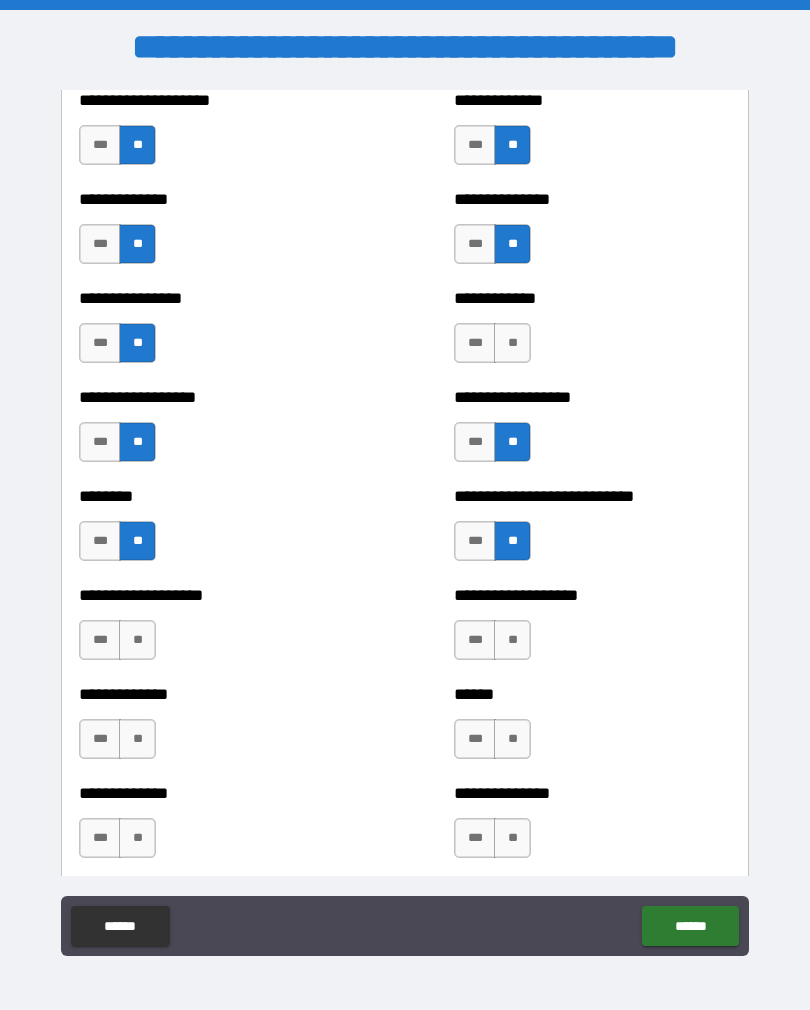 click on "**" at bounding box center (512, 343) 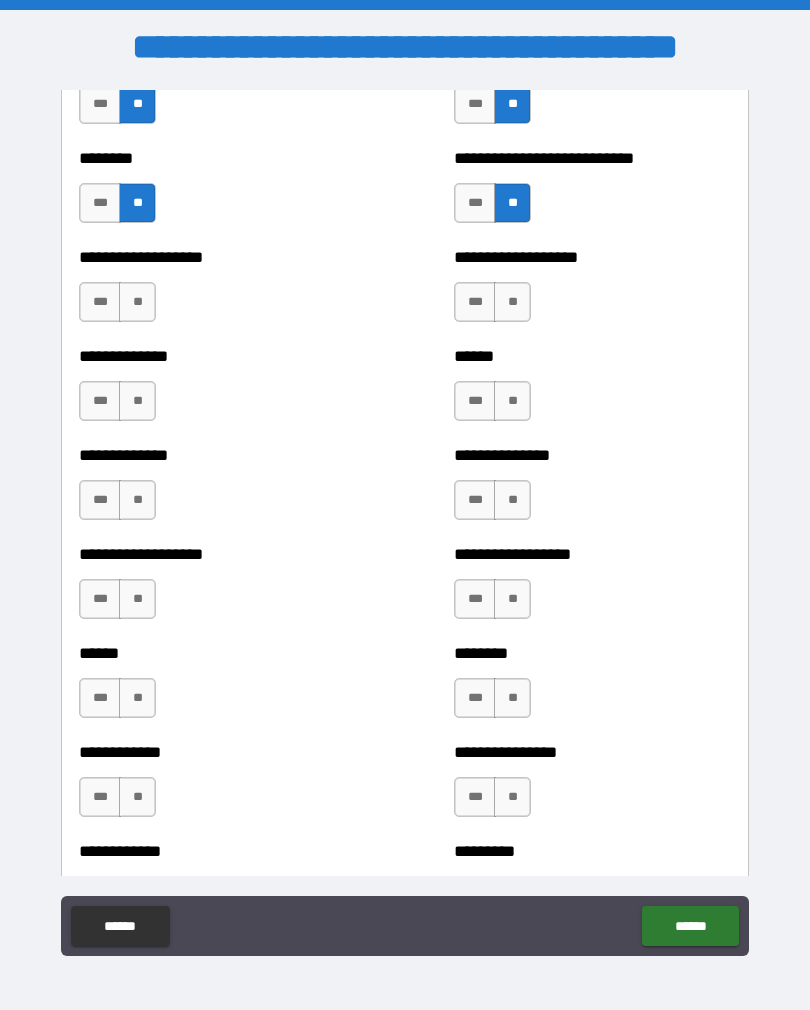 scroll, scrollTop: 4589, scrollLeft: 0, axis: vertical 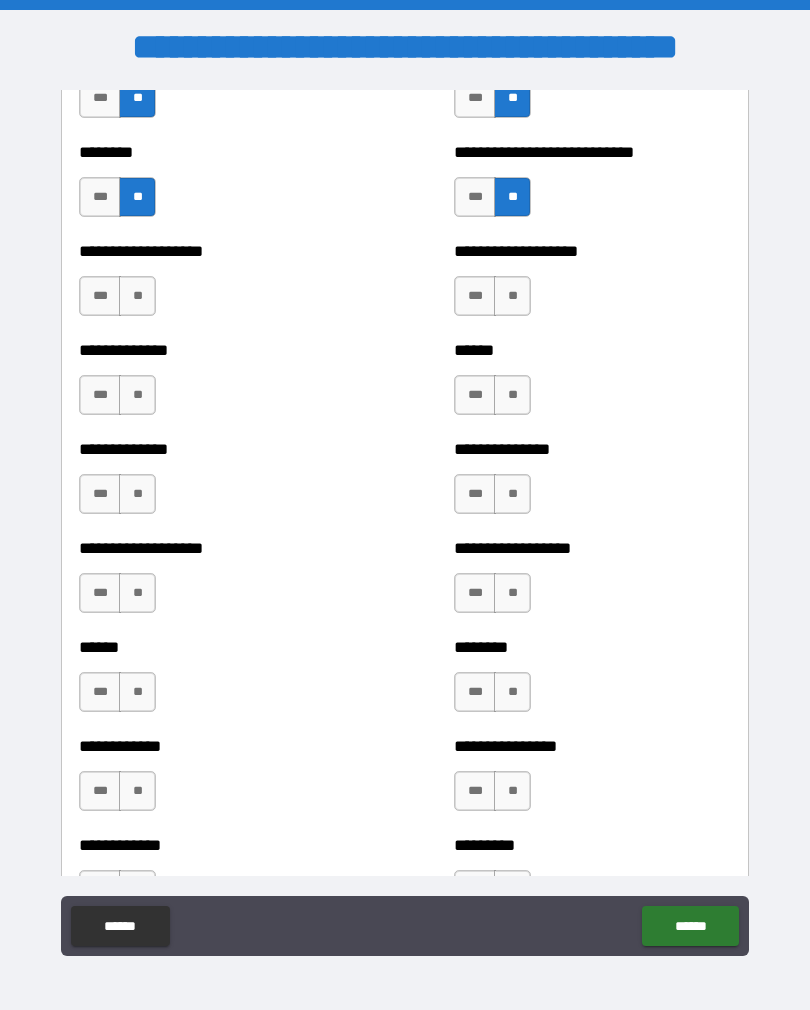 click on "**" at bounding box center [137, 296] 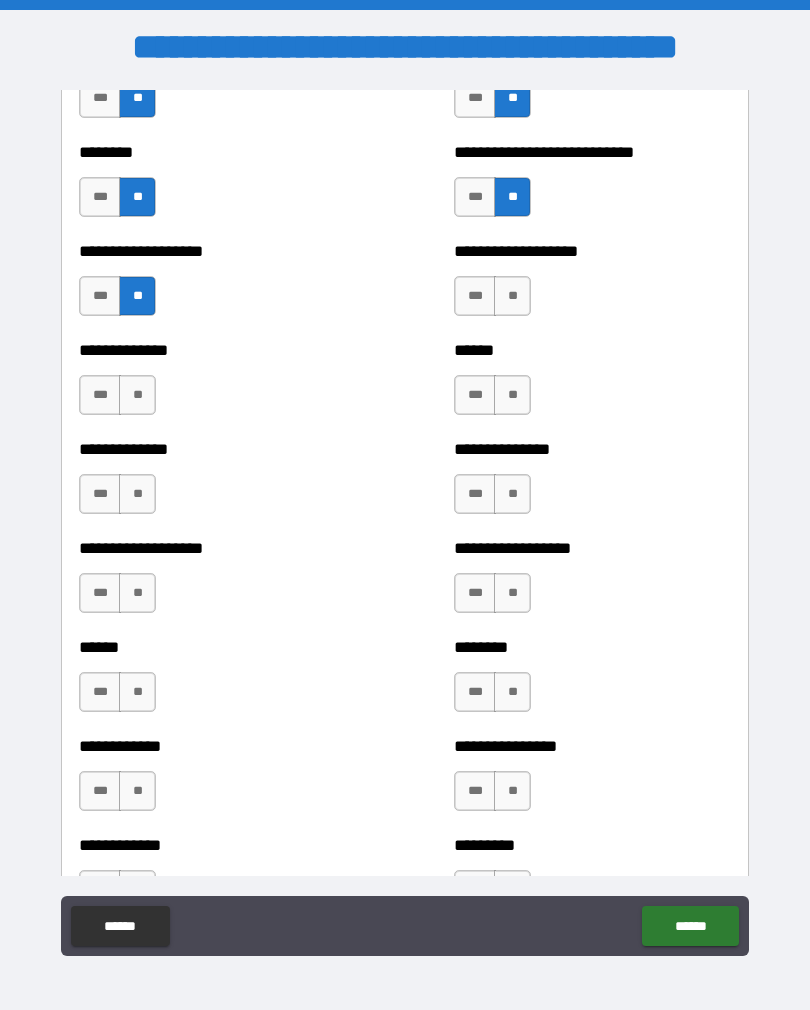 click on "**" at bounding box center (137, 395) 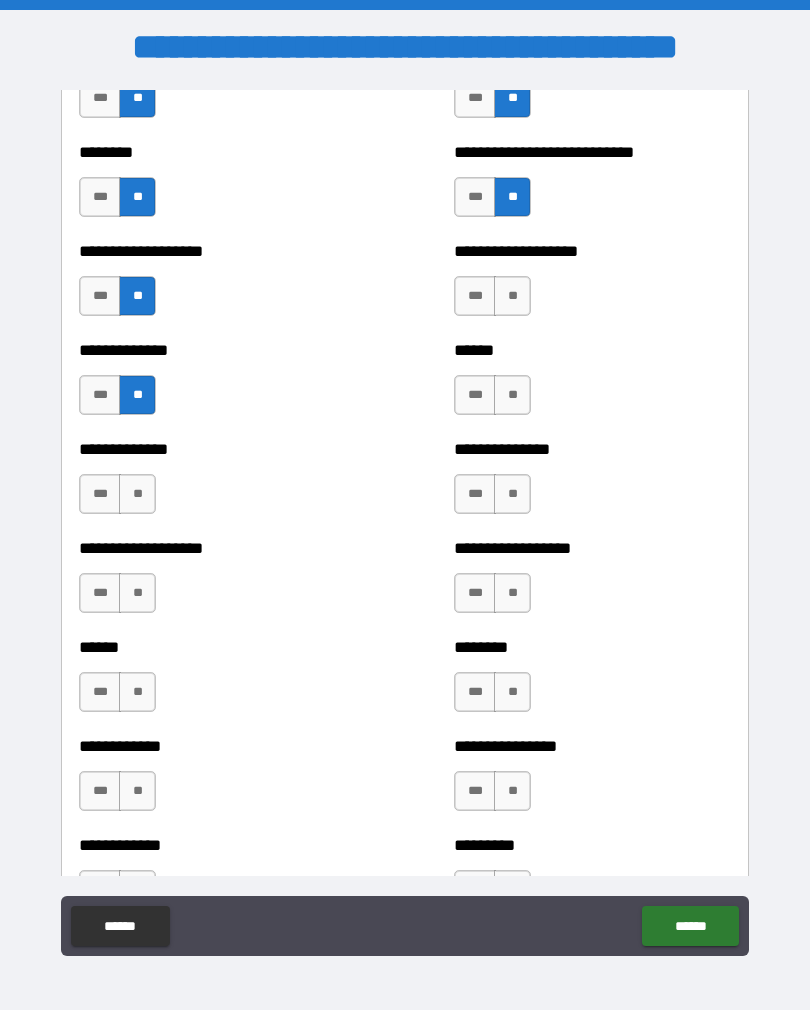 click on "**" at bounding box center (137, 494) 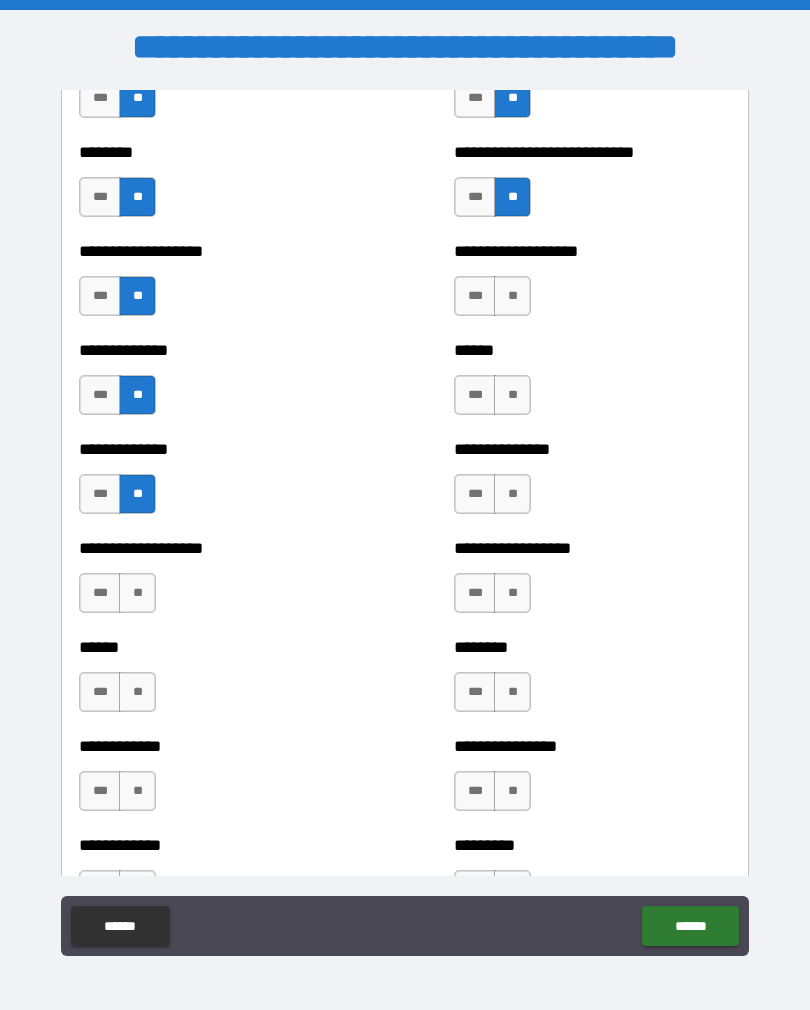 click on "**" at bounding box center [137, 593] 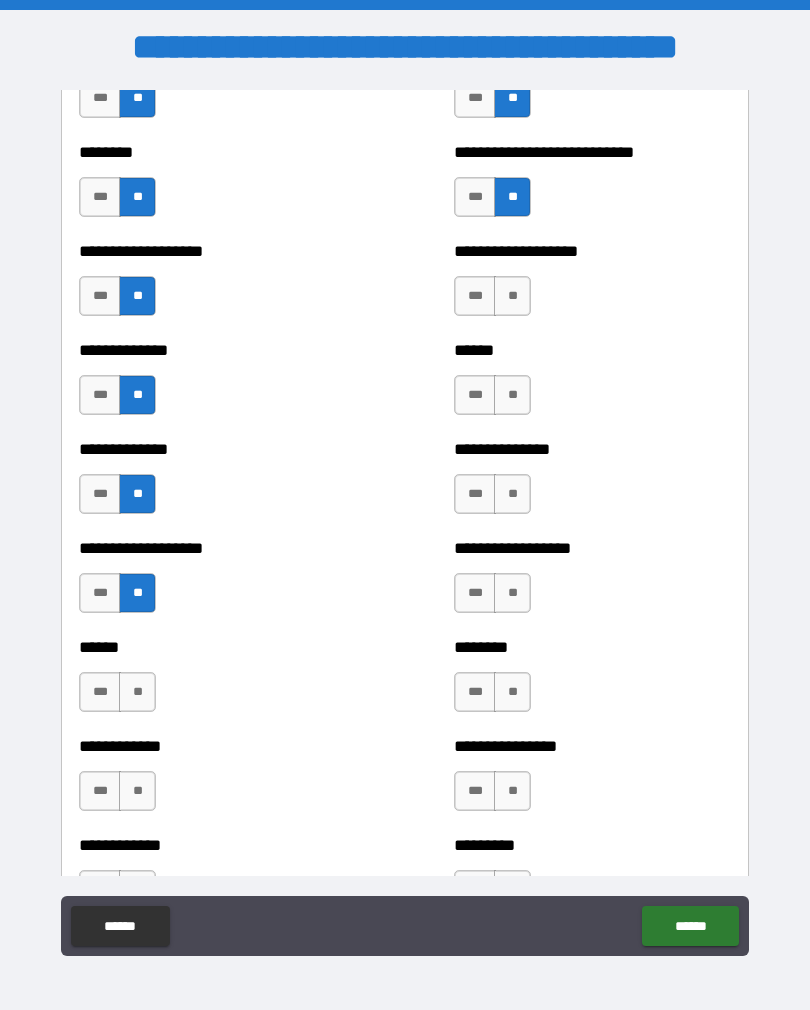 click on "**" at bounding box center [512, 593] 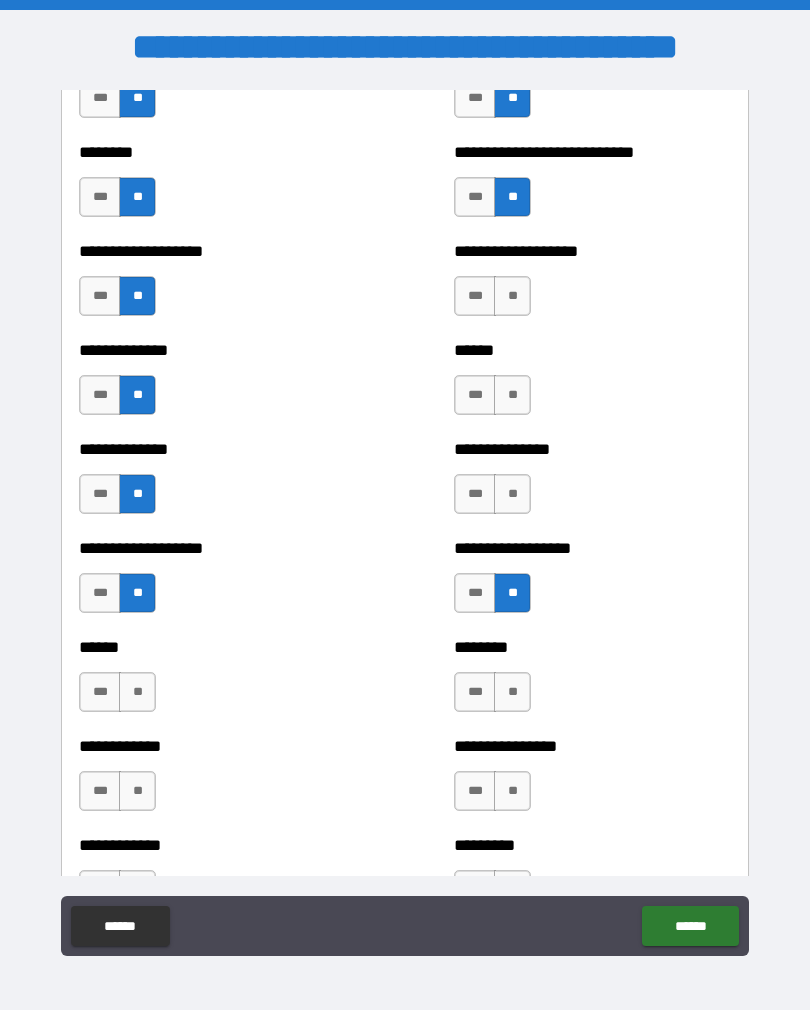 click on "**" at bounding box center [512, 494] 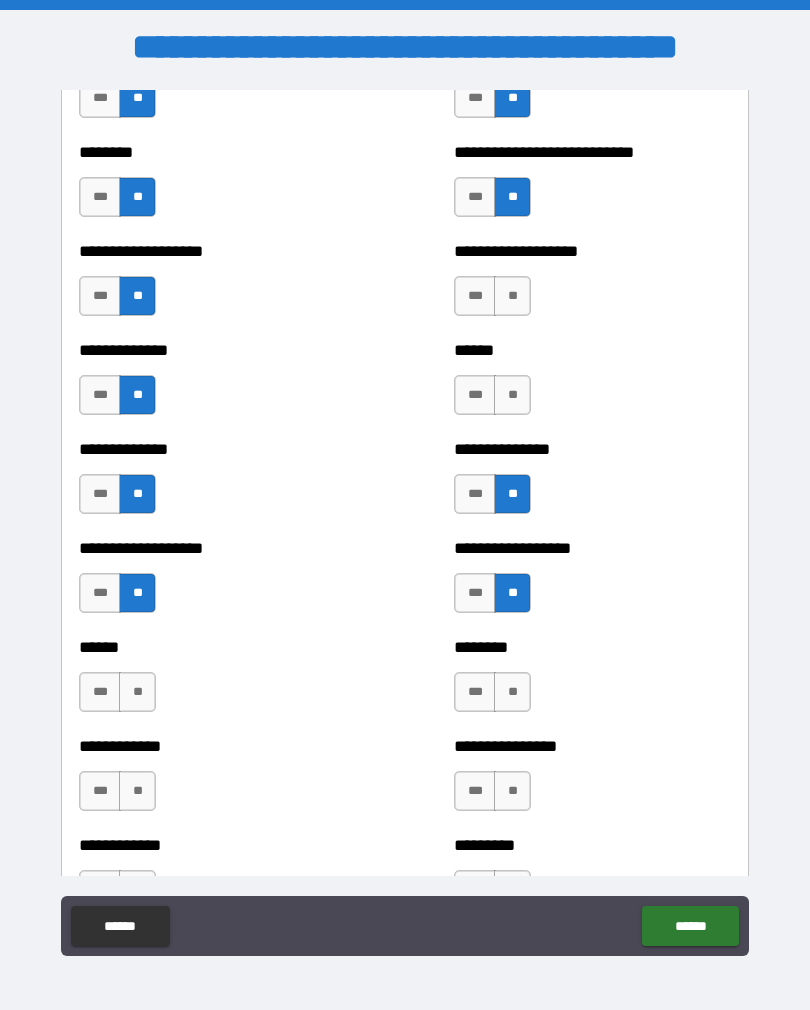 click on "**" at bounding box center [512, 395] 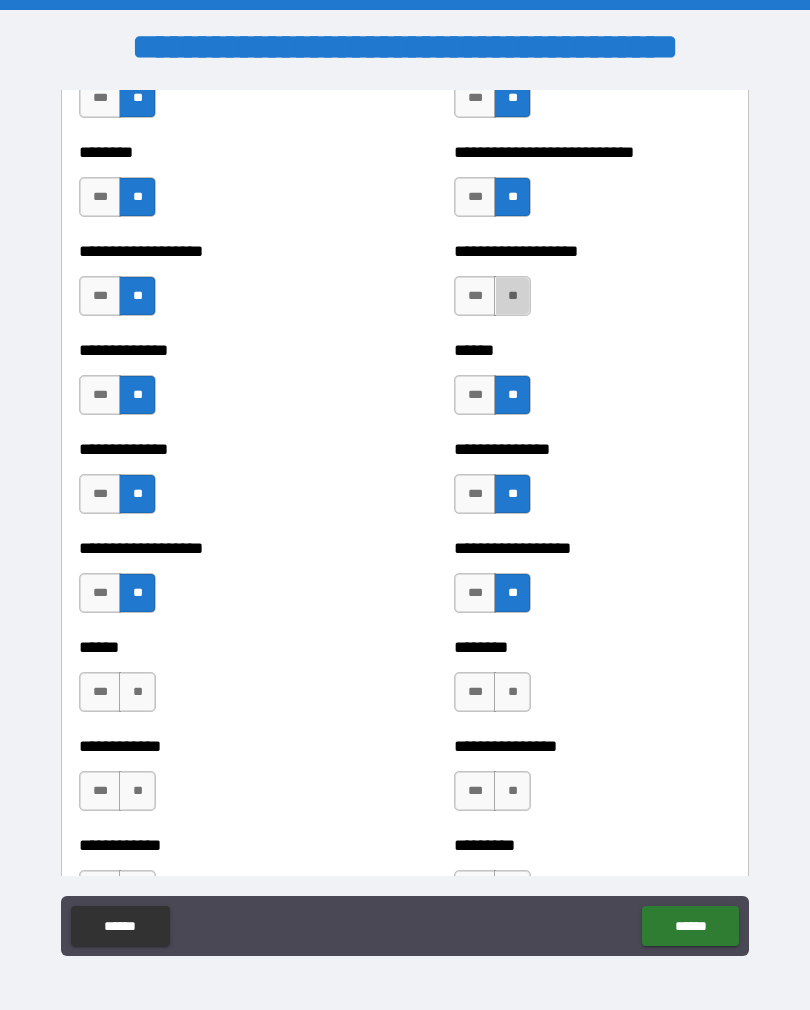 click on "**" at bounding box center [512, 296] 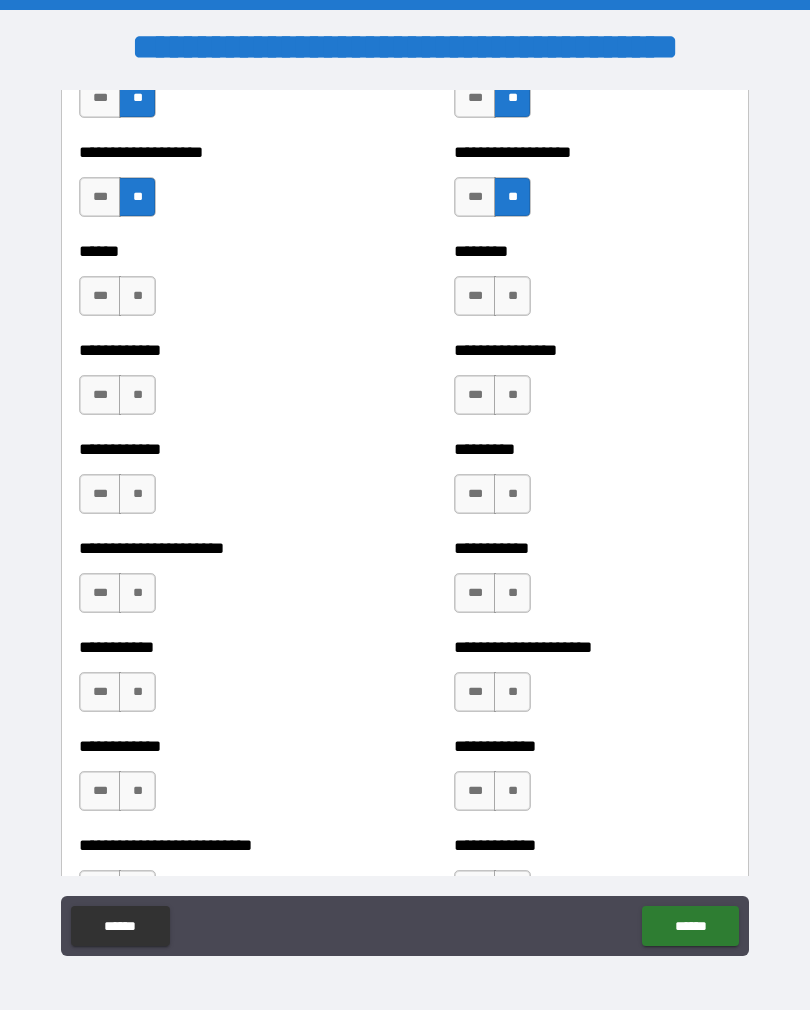 scroll, scrollTop: 4998, scrollLeft: 0, axis: vertical 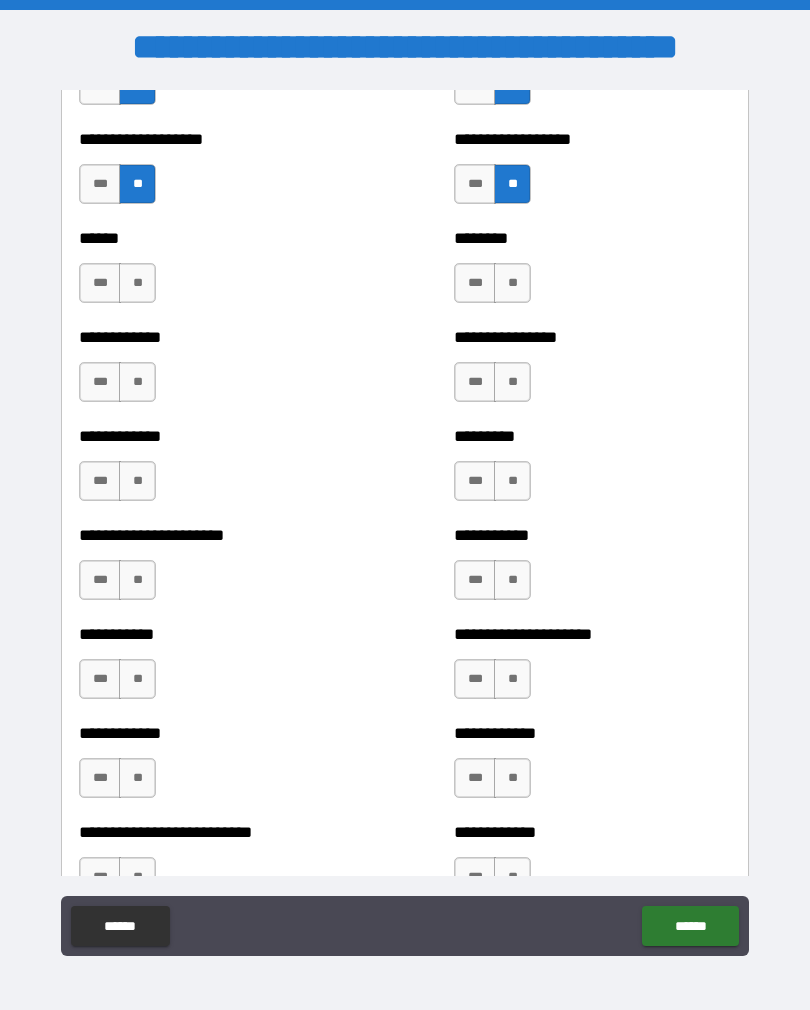 click on "**" at bounding box center [137, 283] 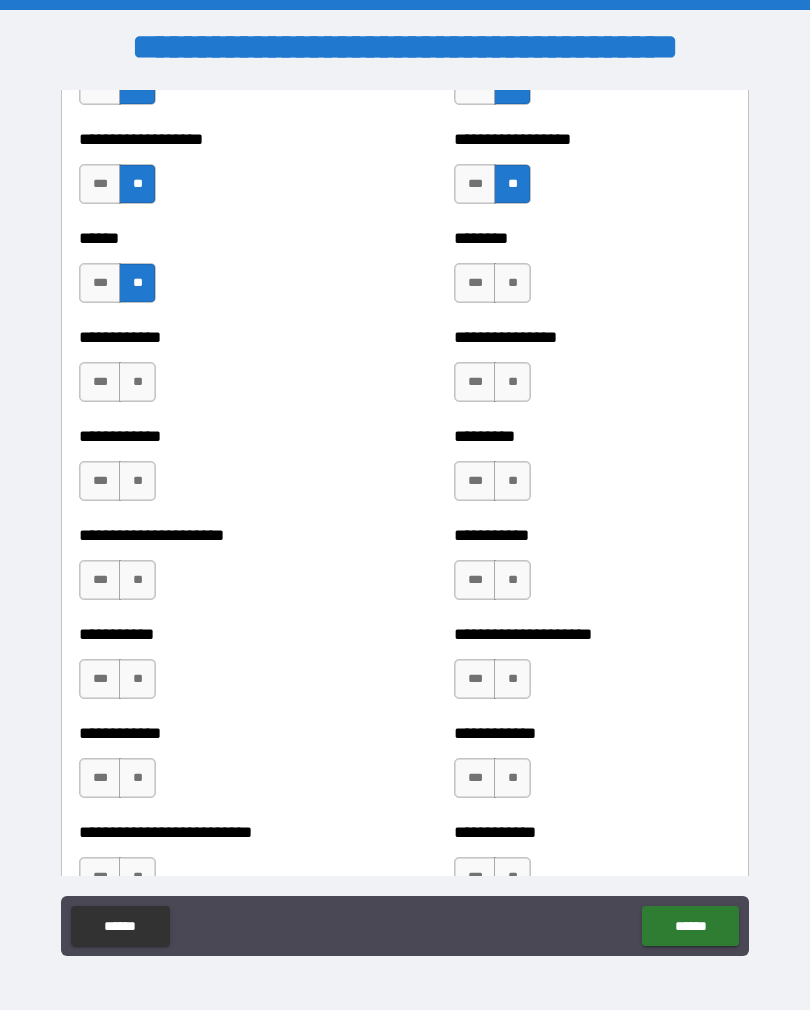 click on "**" at bounding box center [137, 382] 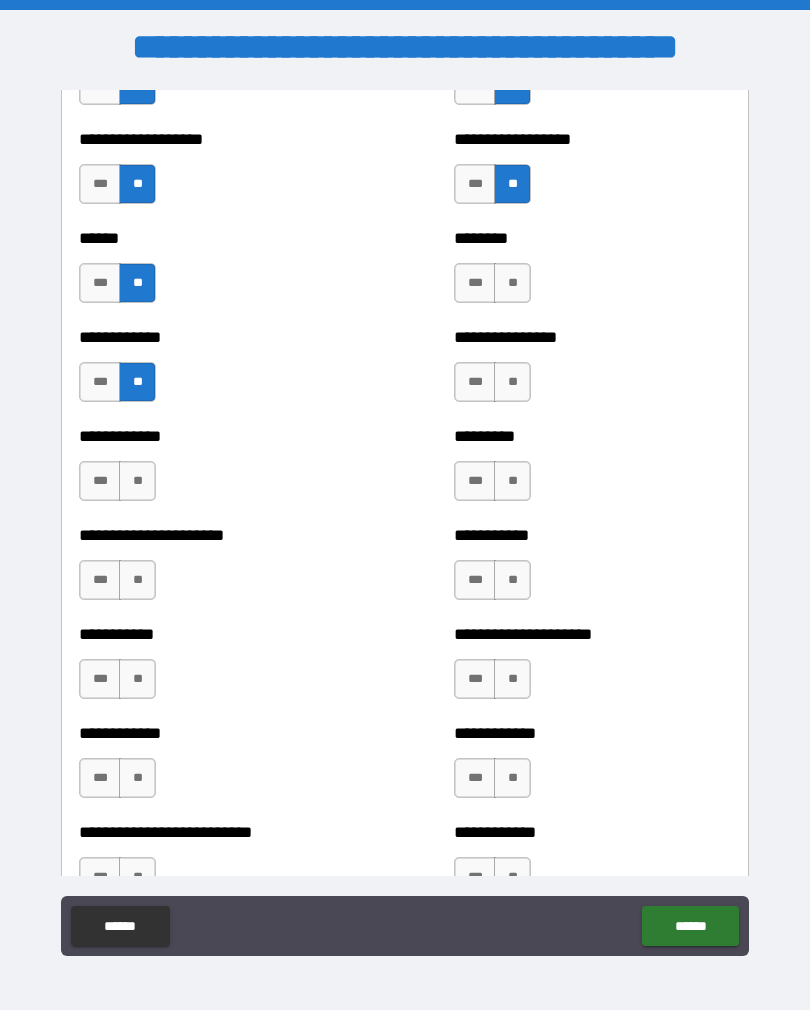 click on "**" at bounding box center (137, 481) 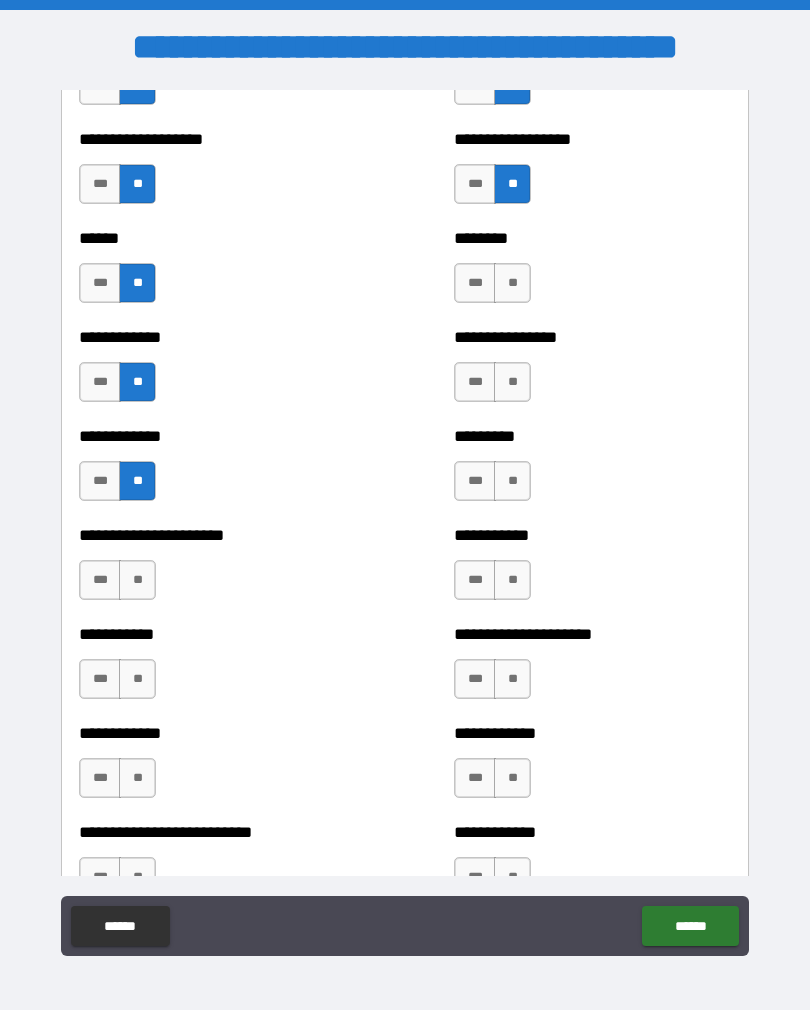 click on "**" at bounding box center (512, 481) 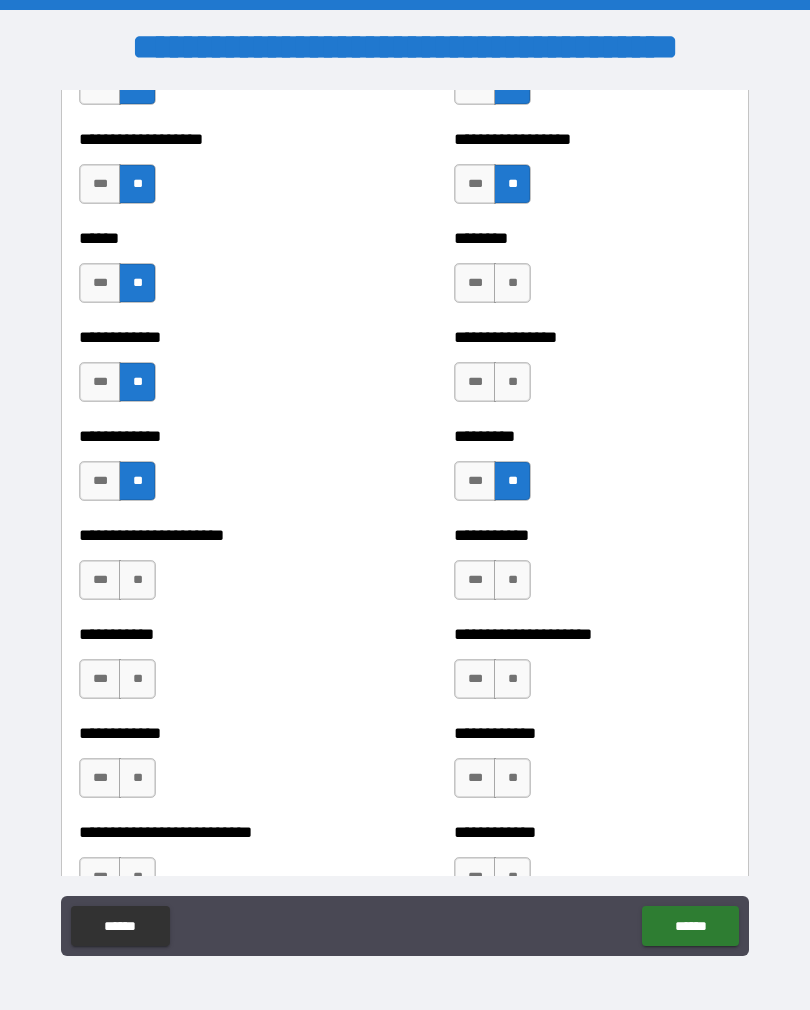 click on "**" at bounding box center (512, 382) 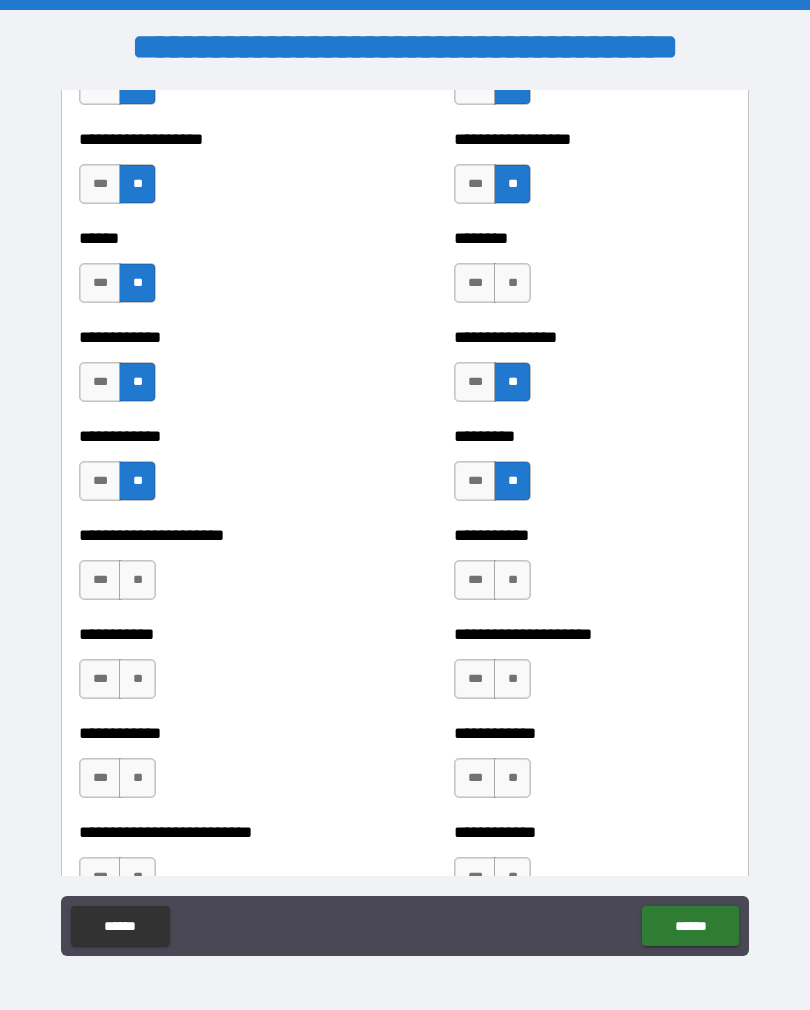 click on "**" at bounding box center [512, 283] 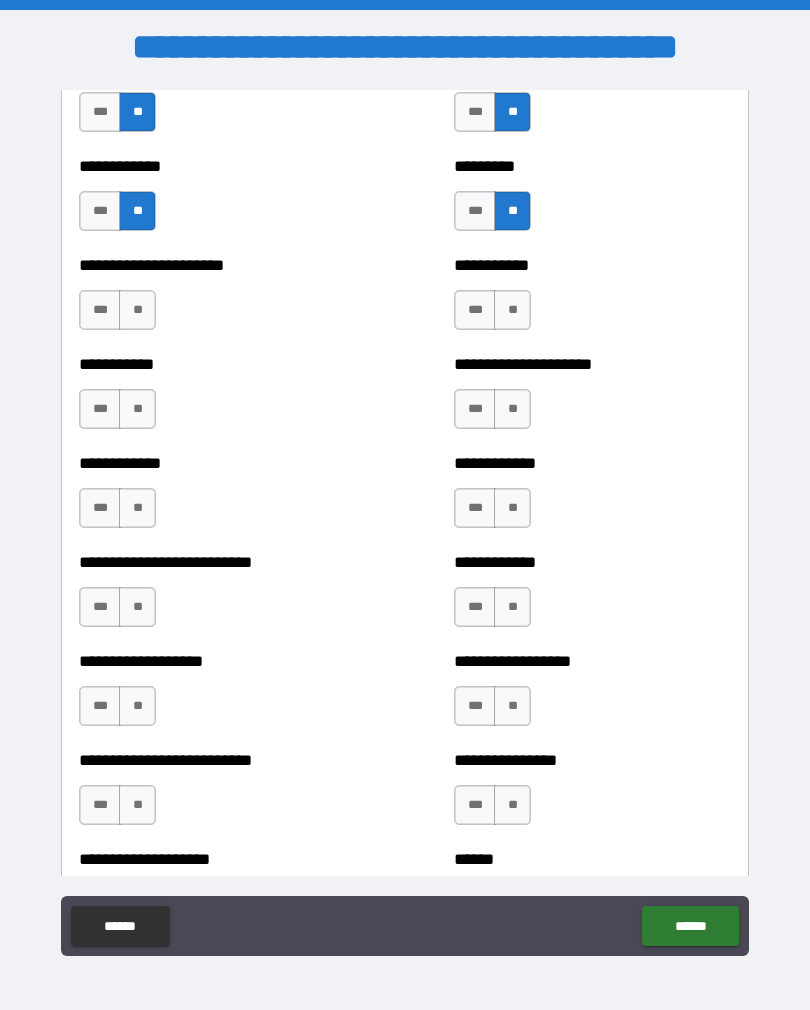 scroll, scrollTop: 5269, scrollLeft: 0, axis: vertical 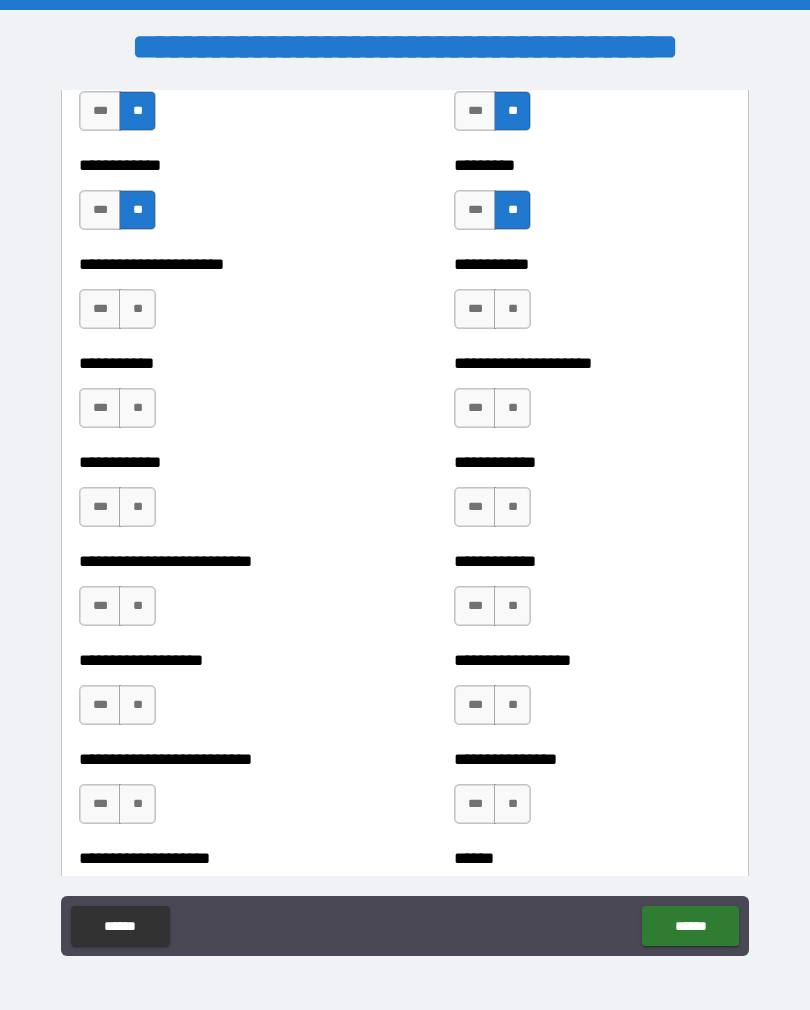 click on "**" at bounding box center (137, 309) 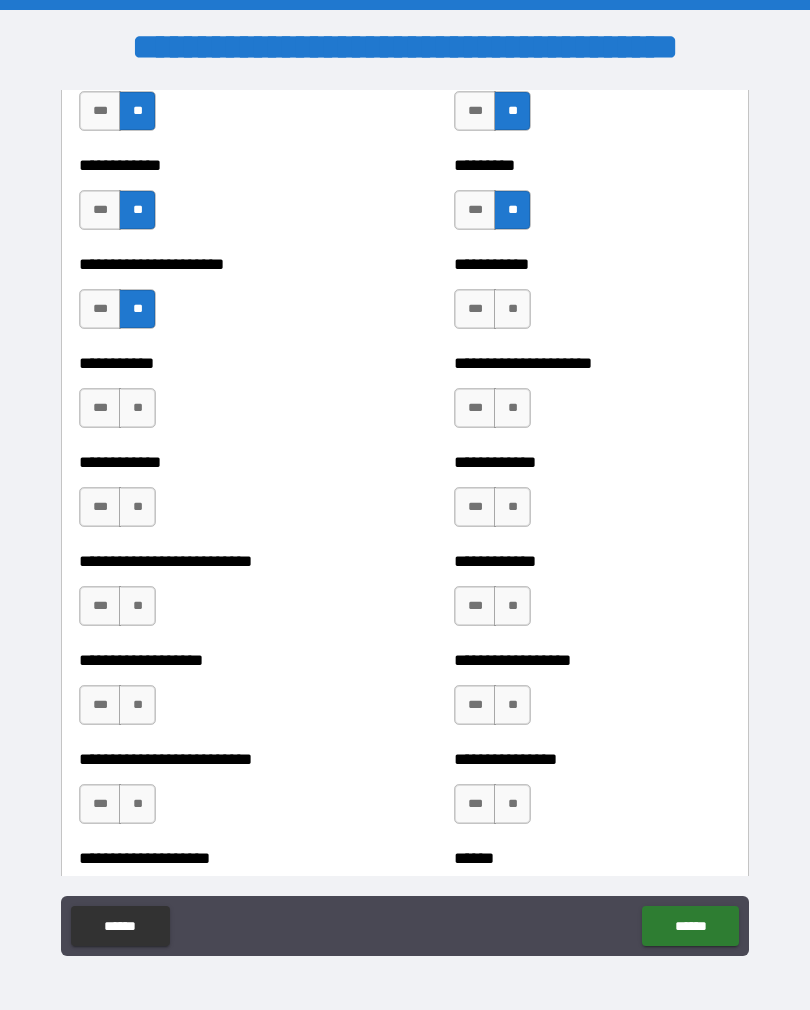 click on "**" at bounding box center (137, 408) 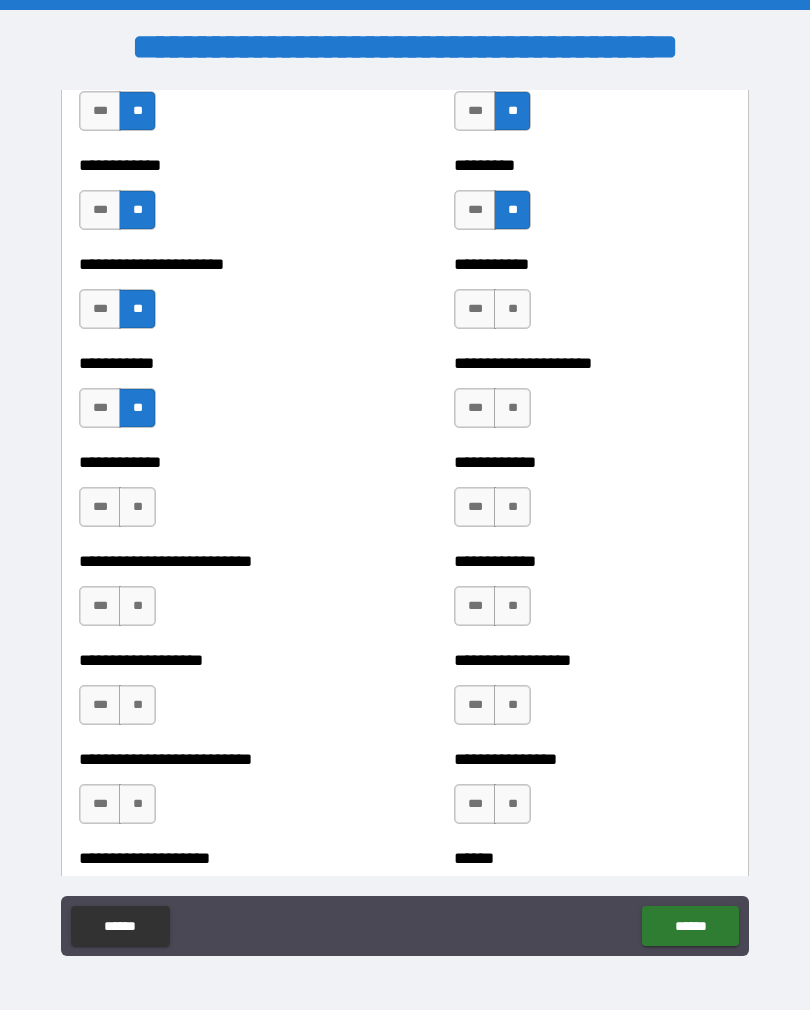 click on "**" at bounding box center [137, 507] 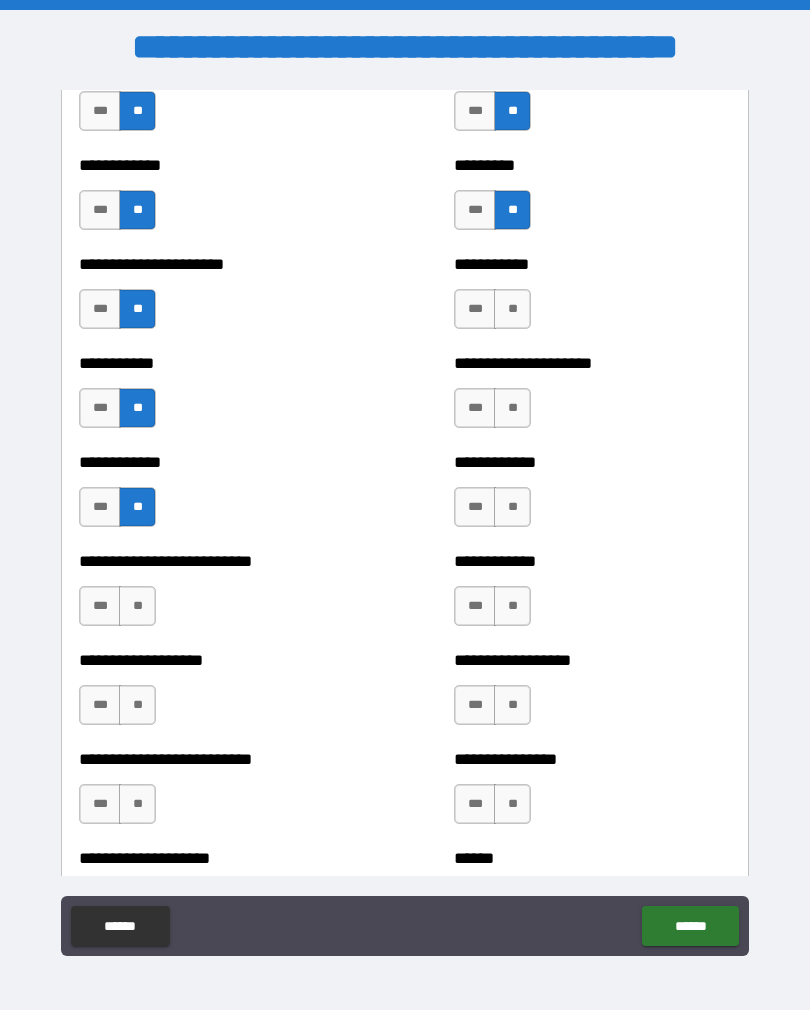 click on "**" at bounding box center [137, 606] 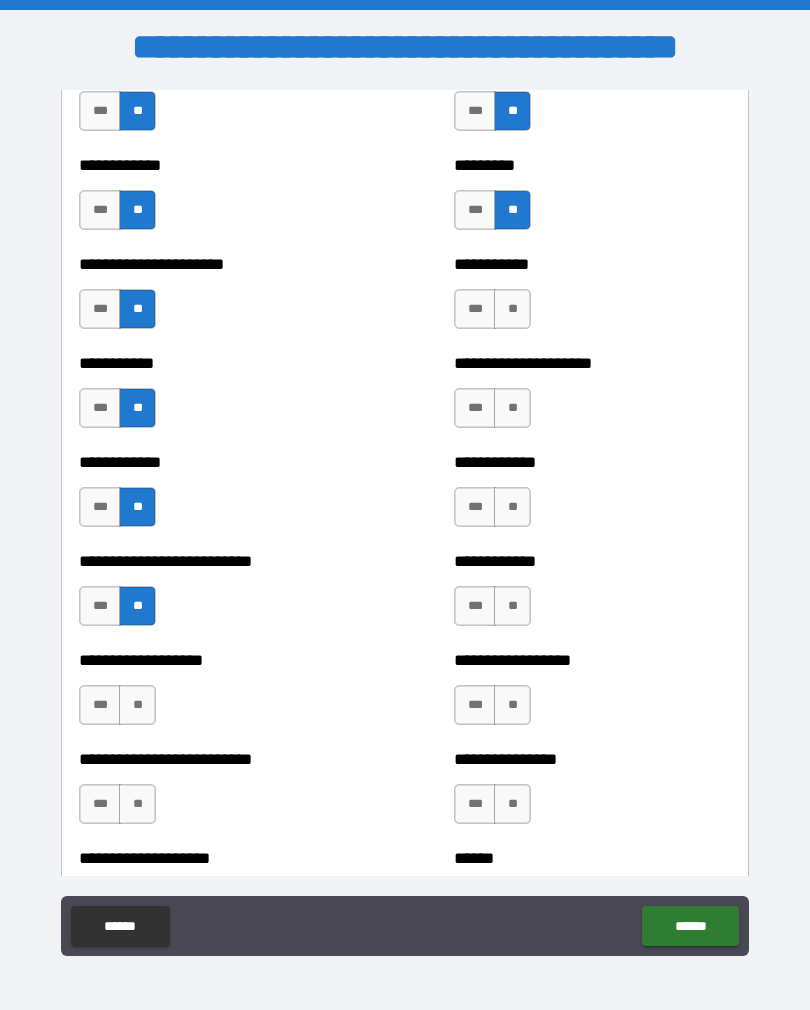 click on "**" at bounding box center (512, 606) 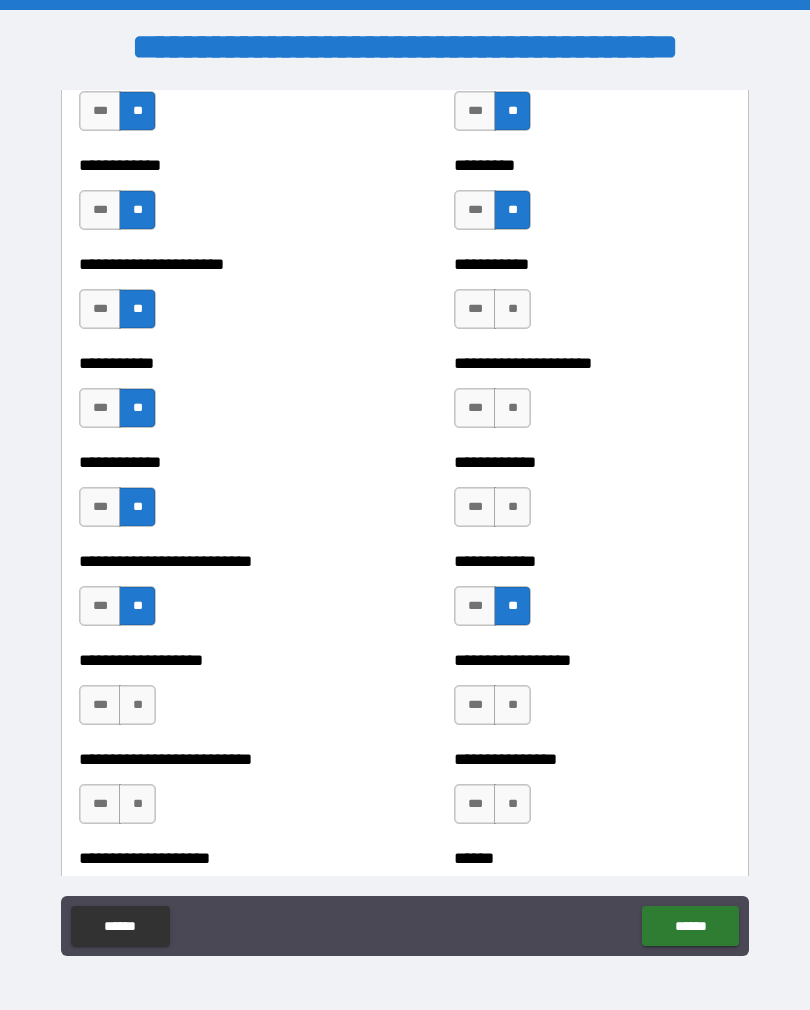 click on "**" at bounding box center [512, 507] 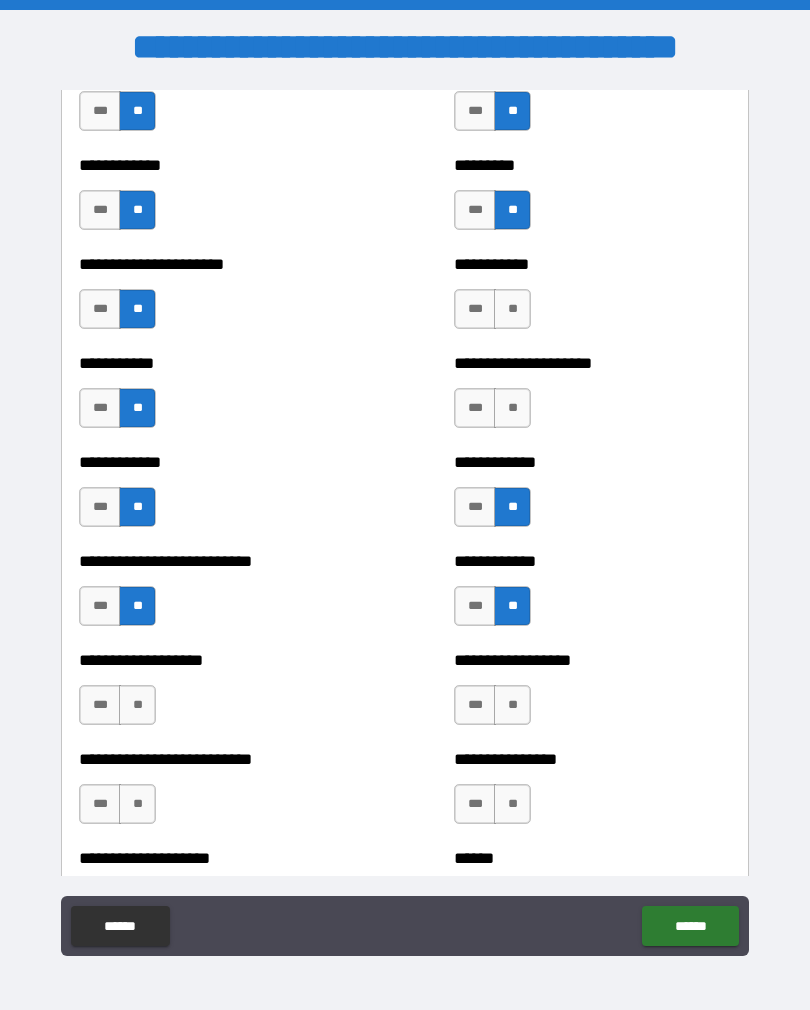 click on "**" at bounding box center [512, 408] 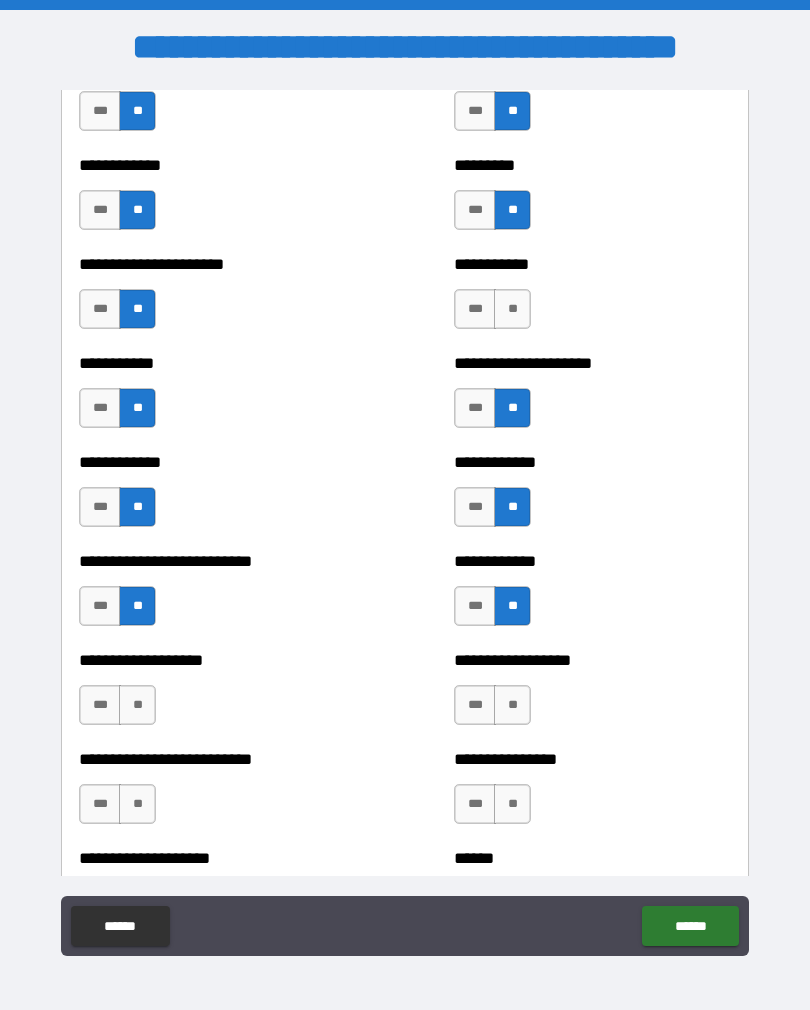 click on "**" at bounding box center (512, 309) 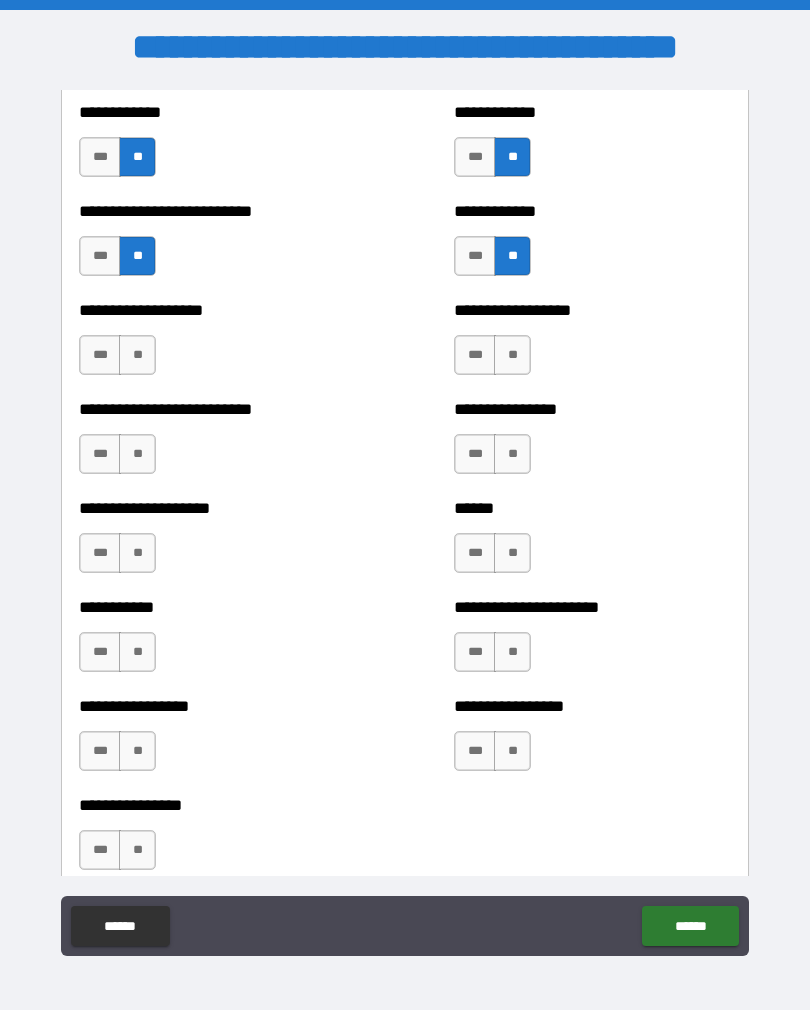 scroll, scrollTop: 5653, scrollLeft: 0, axis: vertical 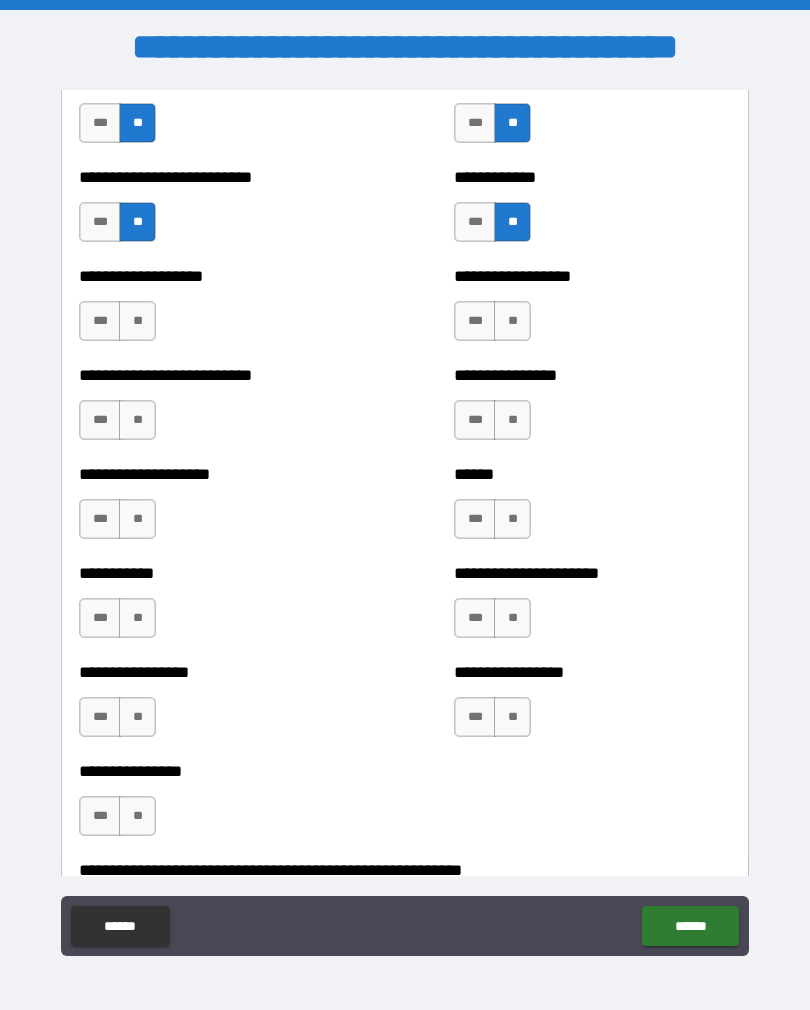 click on "**" at bounding box center [137, 321] 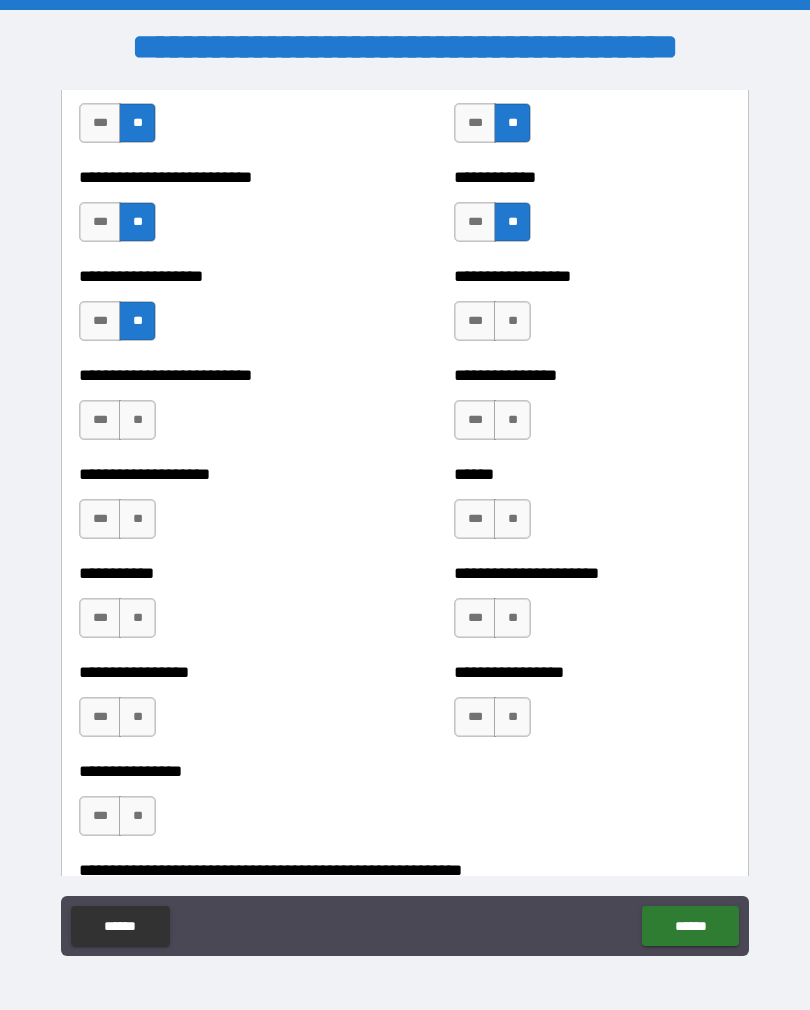 click on "**" at bounding box center [137, 420] 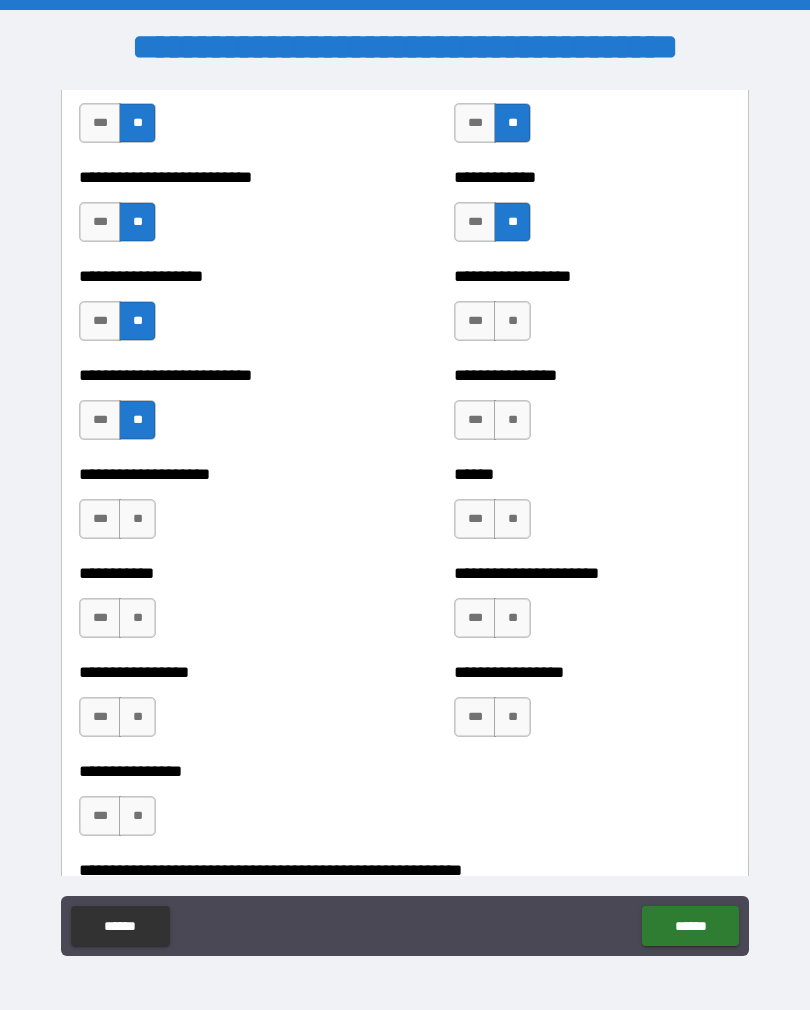 click on "**" at bounding box center [137, 519] 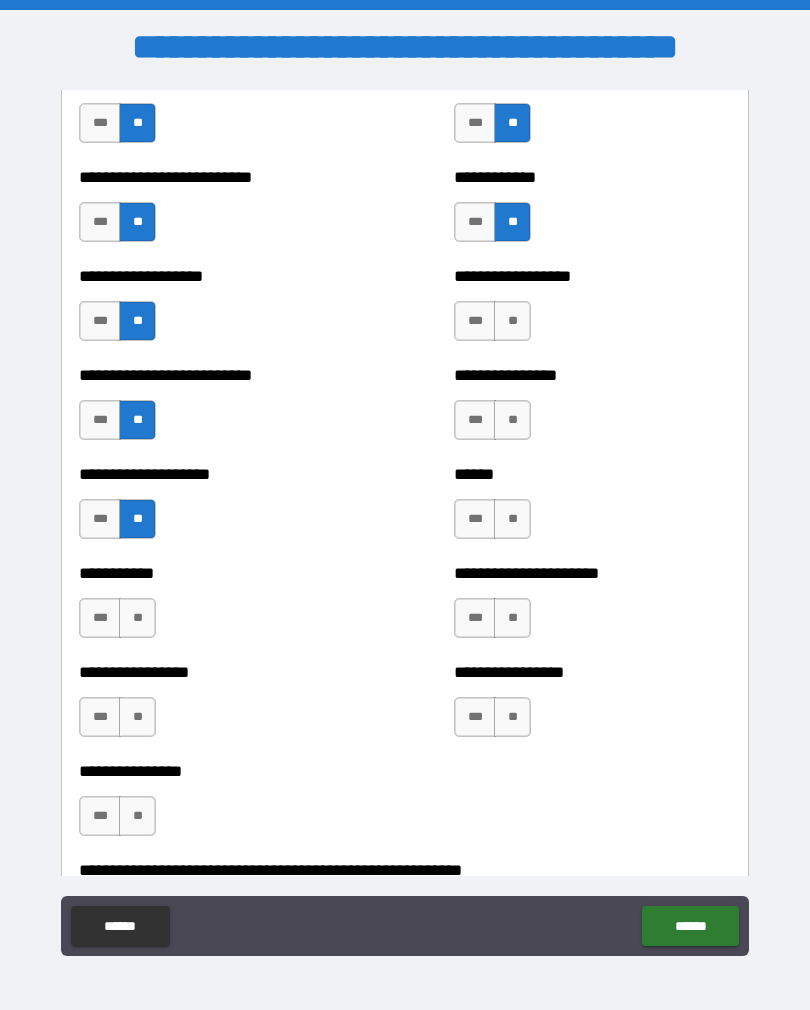 click on "**" at bounding box center (137, 618) 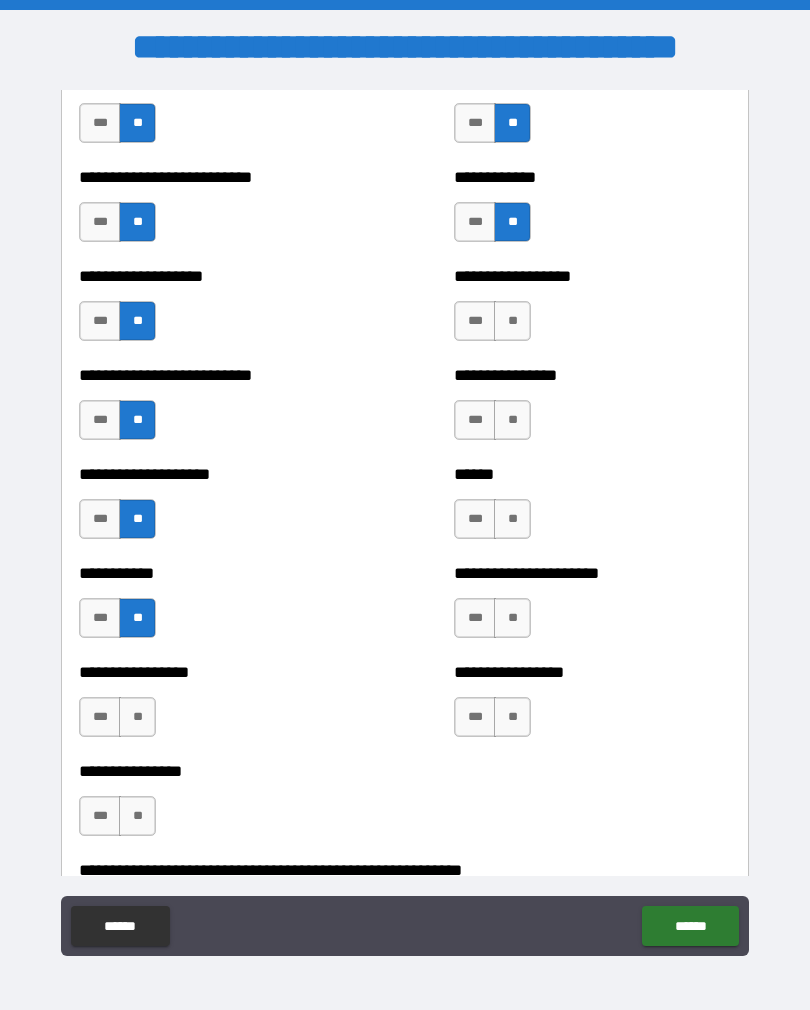click on "**" at bounding box center (512, 618) 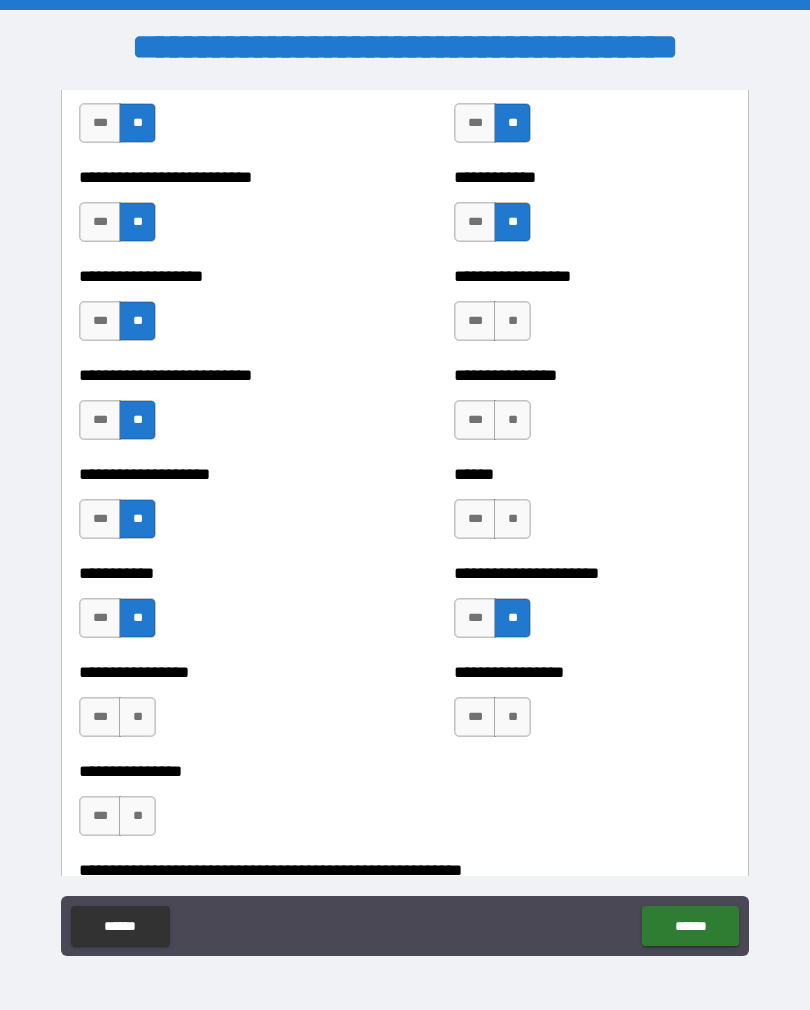 click on "**" at bounding box center [512, 519] 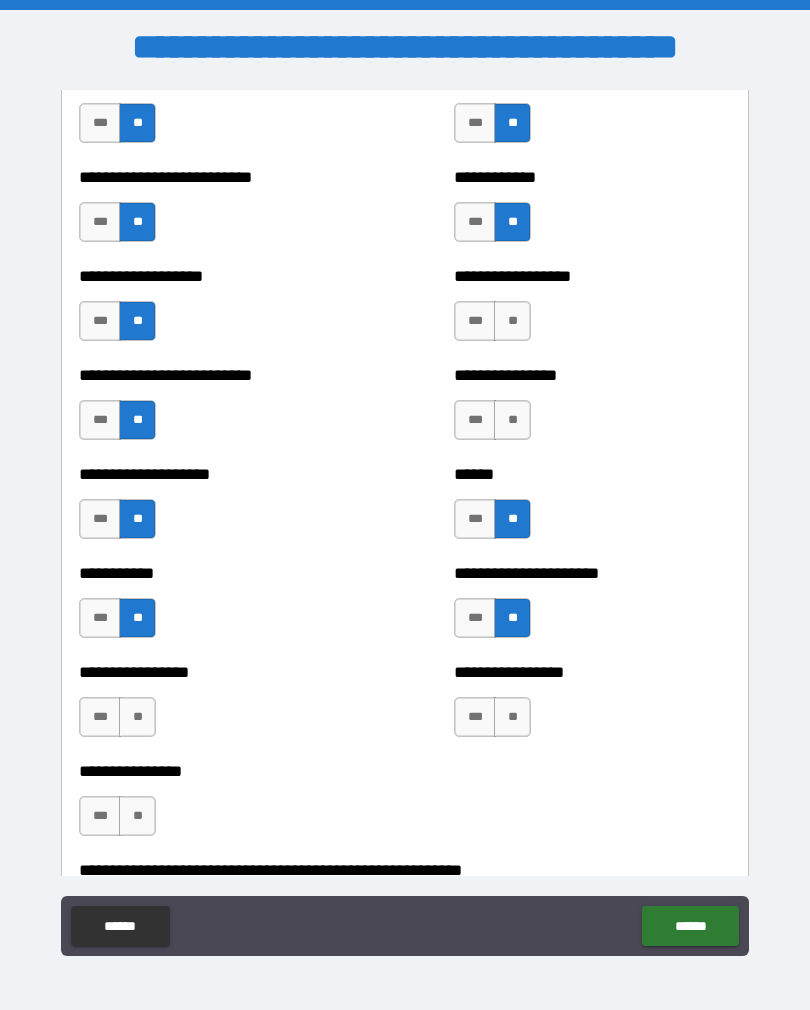 click on "**" at bounding box center (512, 420) 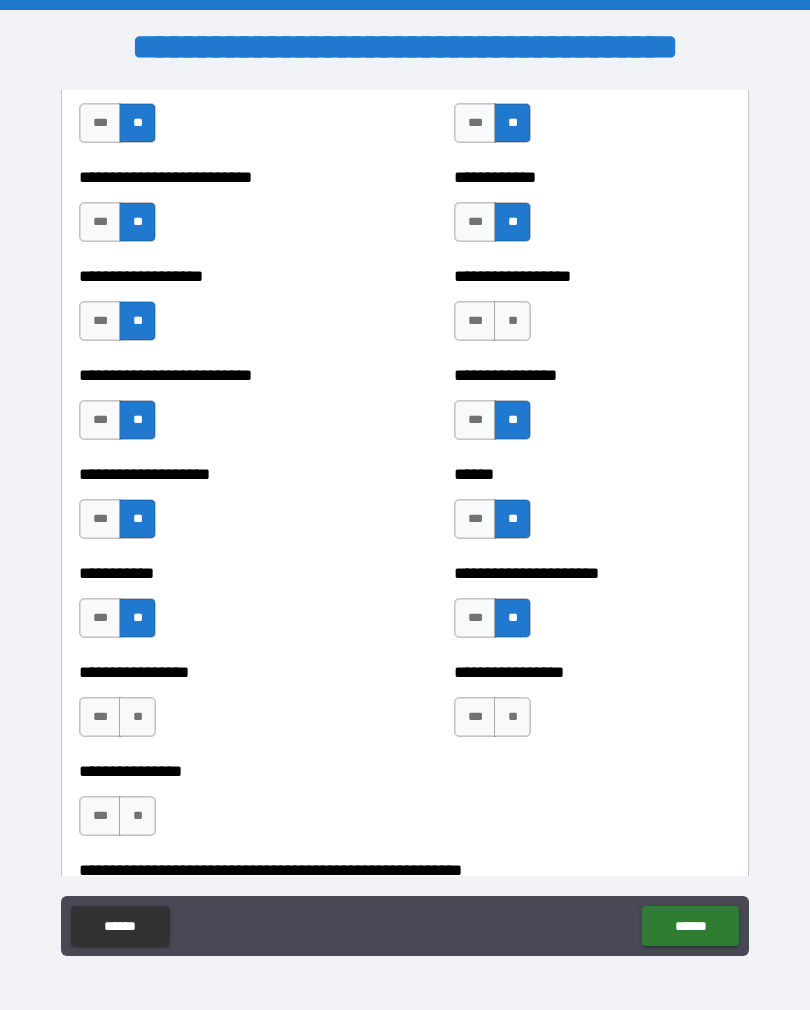 click on "**" at bounding box center (512, 321) 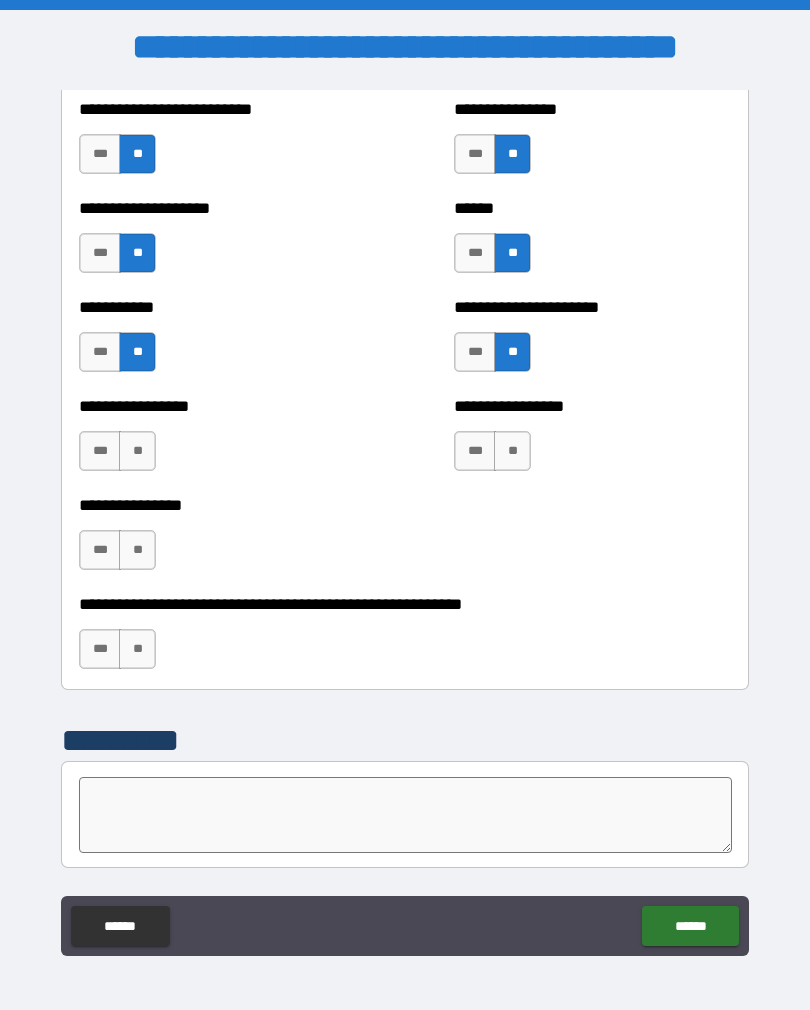 scroll, scrollTop: 5927, scrollLeft: 0, axis: vertical 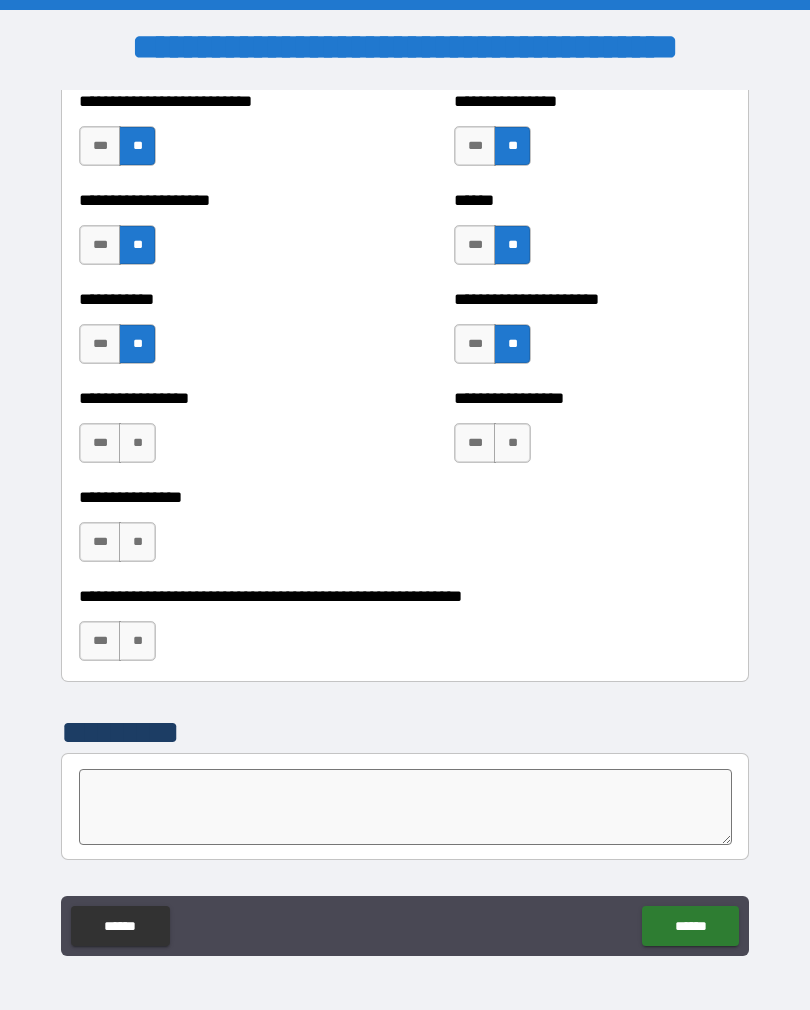 click on "**" at bounding box center [512, 443] 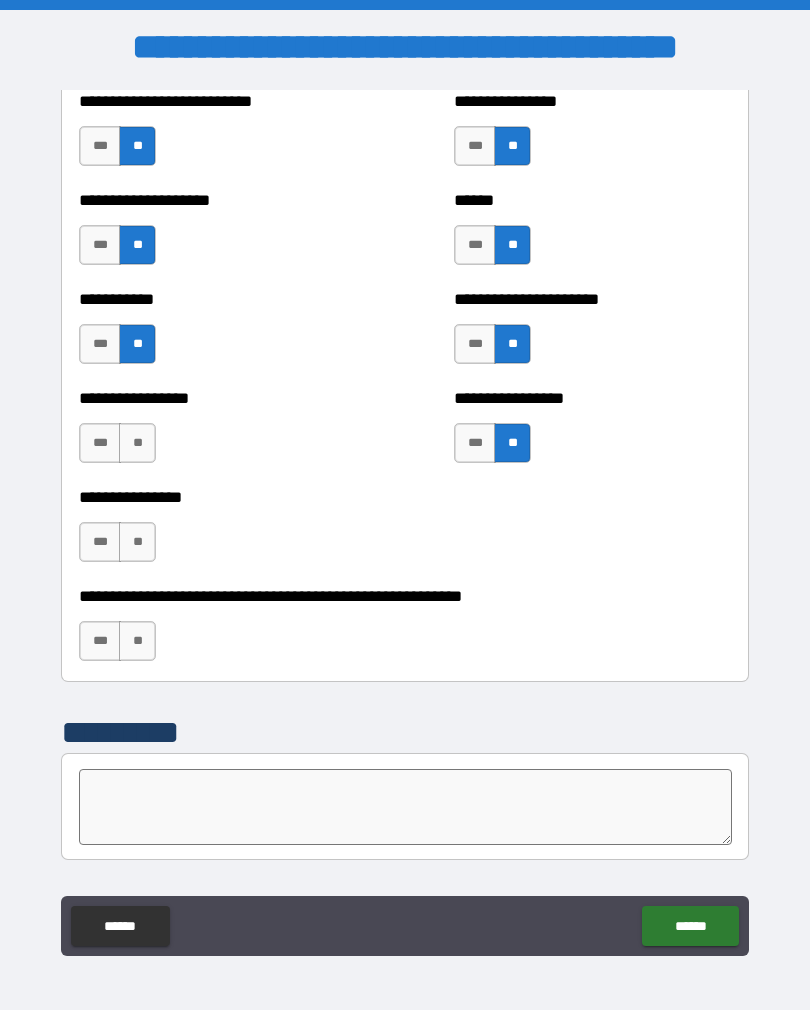 click on "**" at bounding box center (137, 443) 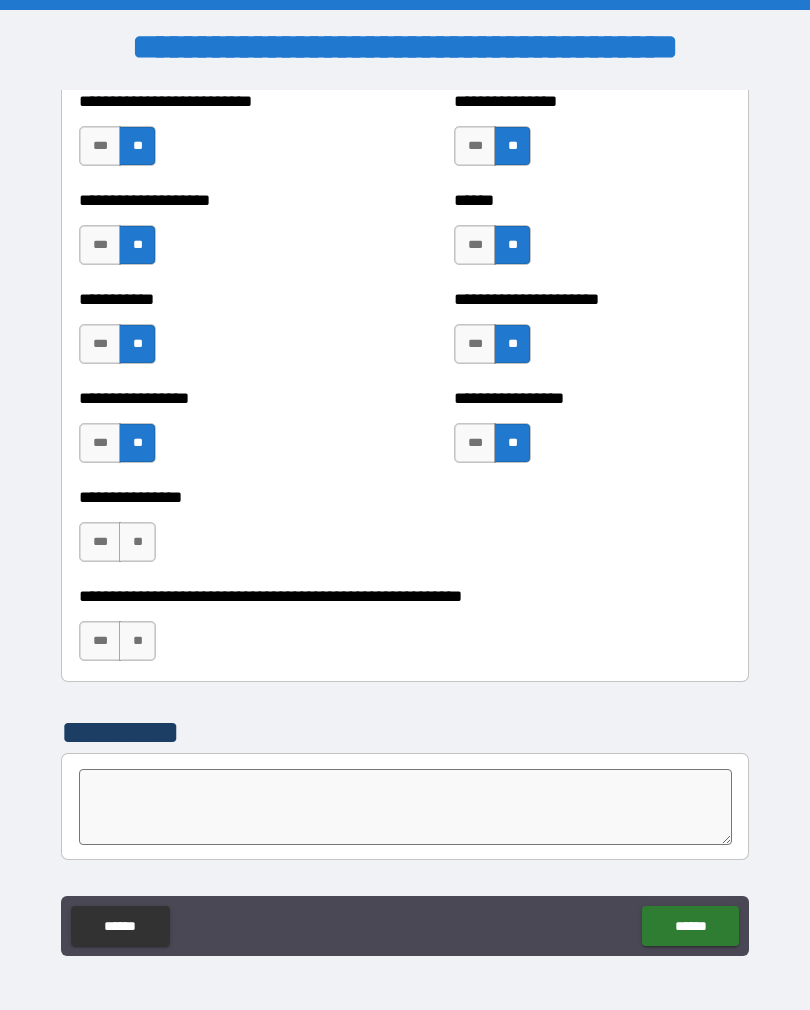 click on "**" at bounding box center [137, 542] 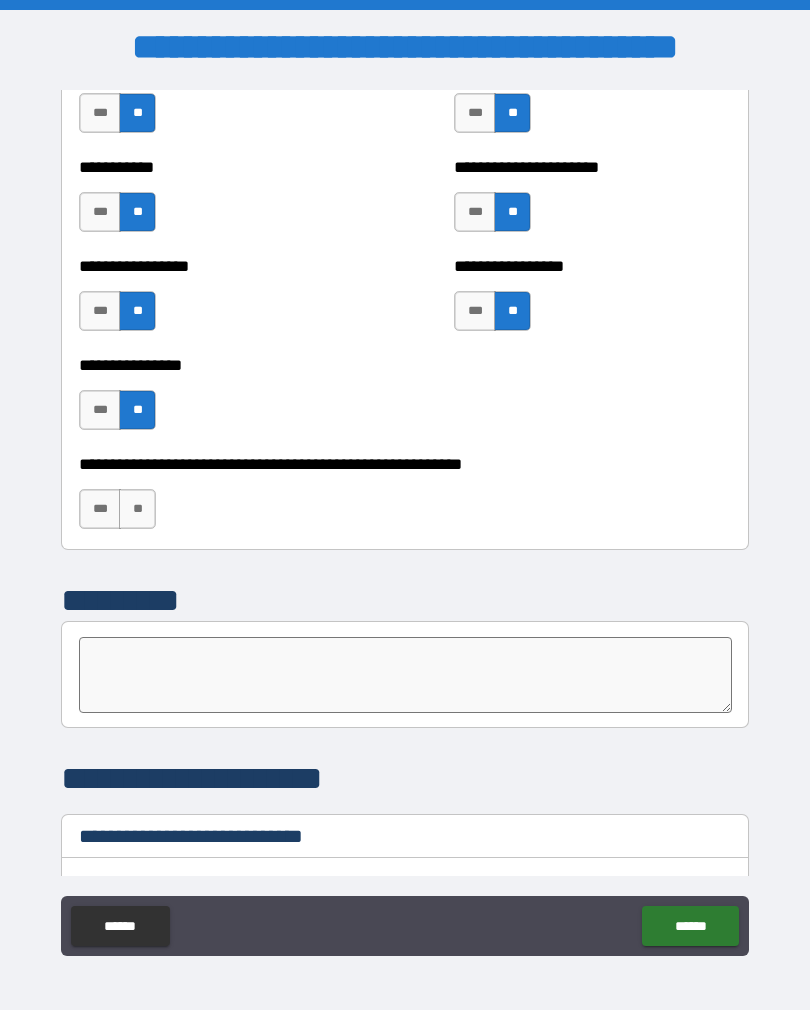 scroll, scrollTop: 6129, scrollLeft: 0, axis: vertical 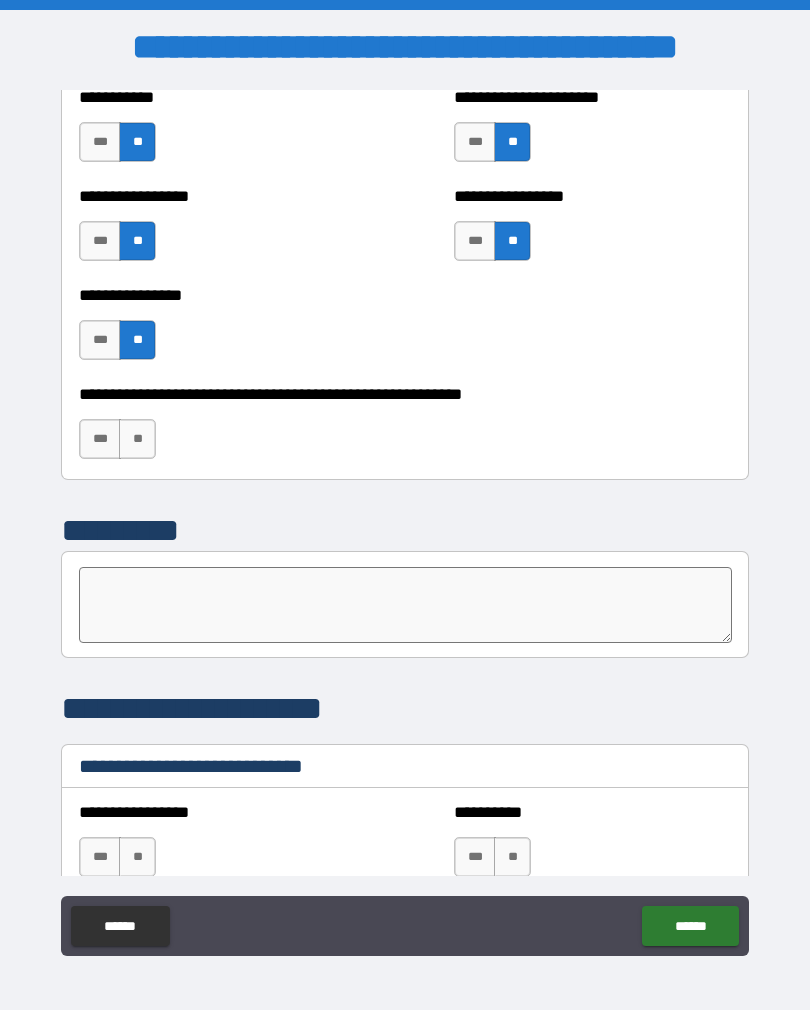 click on "**" at bounding box center (137, 439) 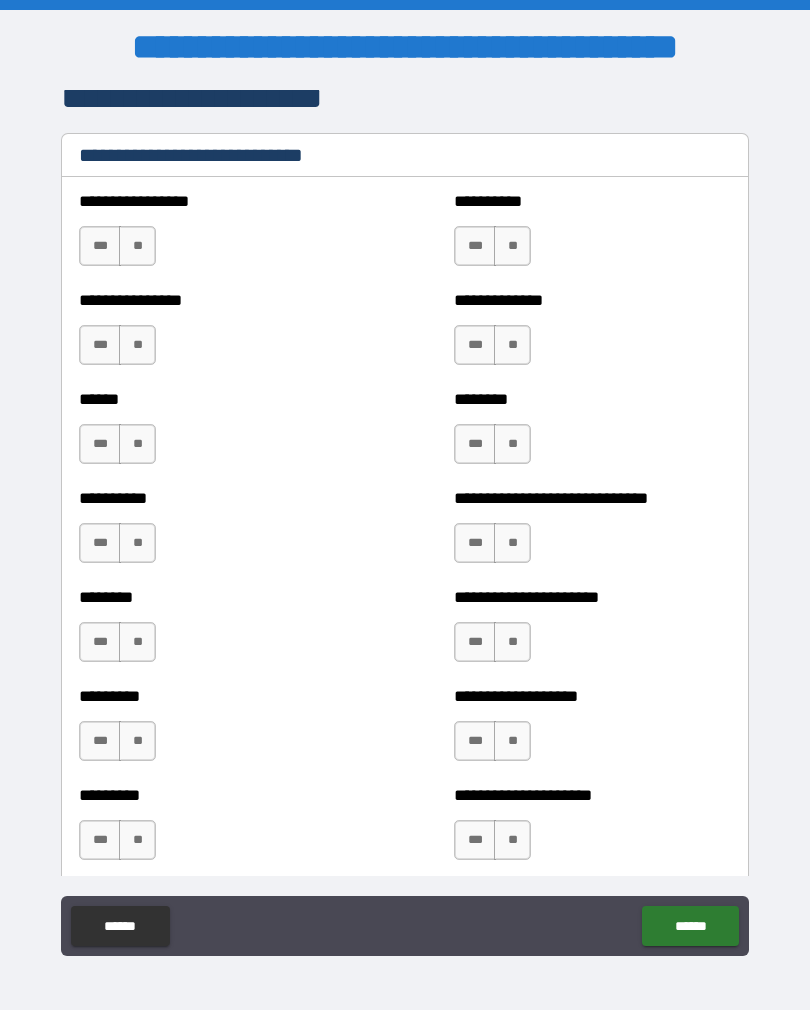scroll, scrollTop: 6765, scrollLeft: 0, axis: vertical 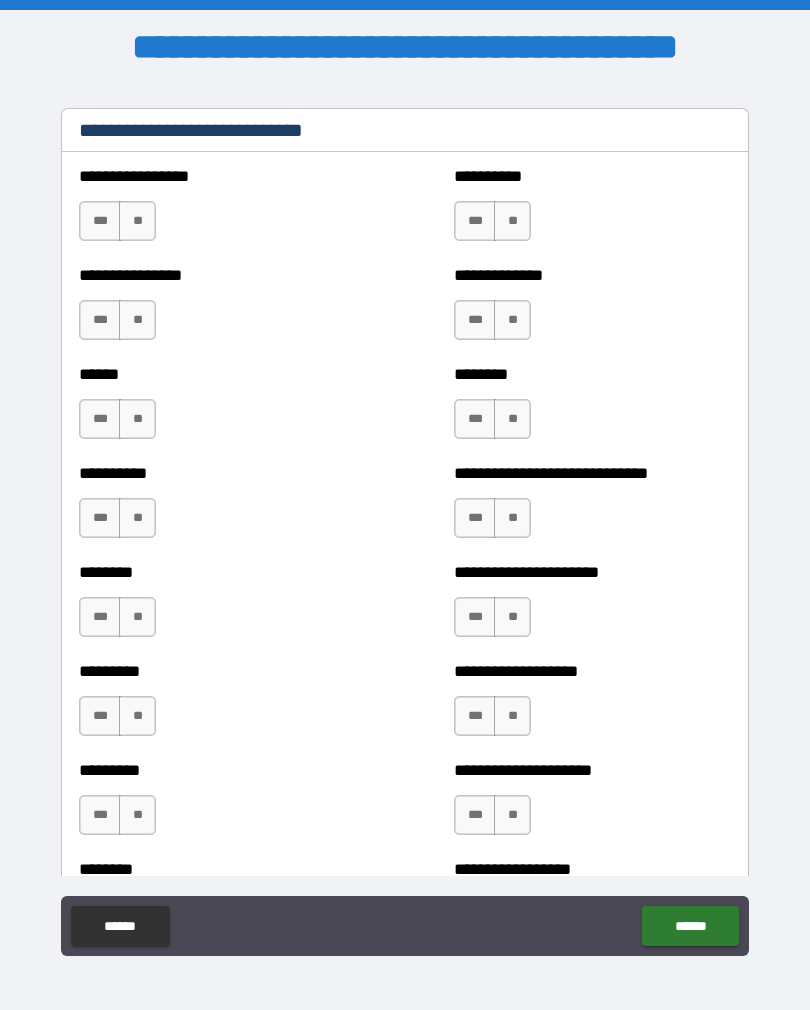 click on "**" at bounding box center (137, 221) 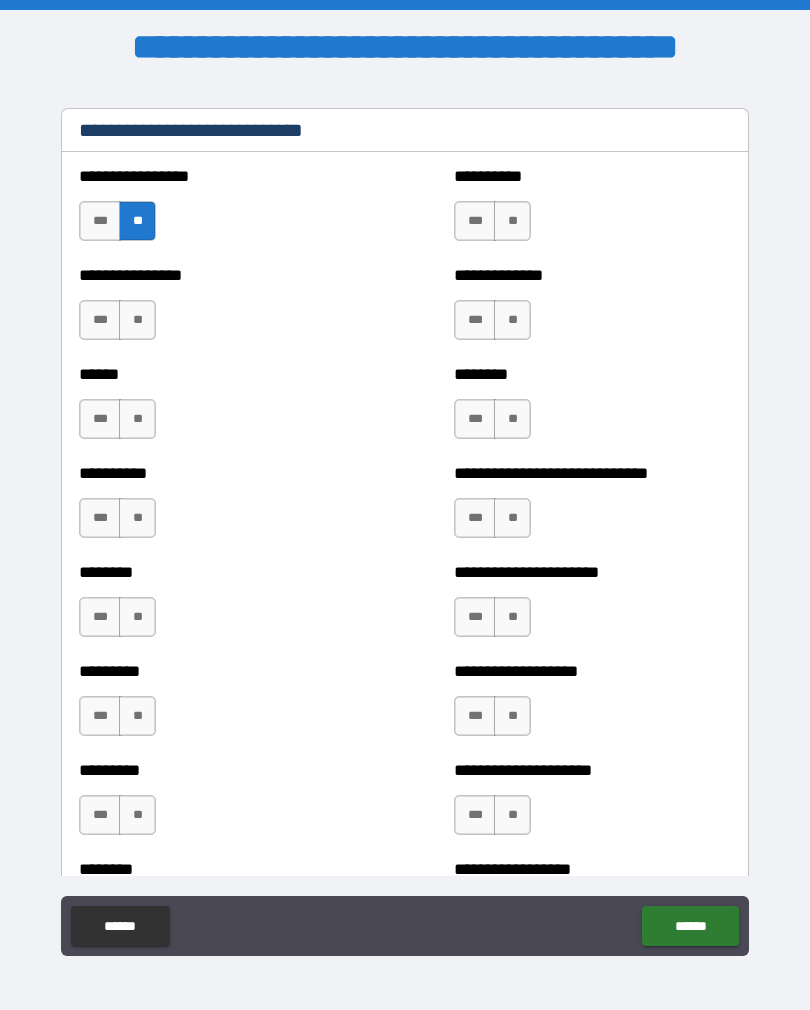 click on "**" at bounding box center (137, 320) 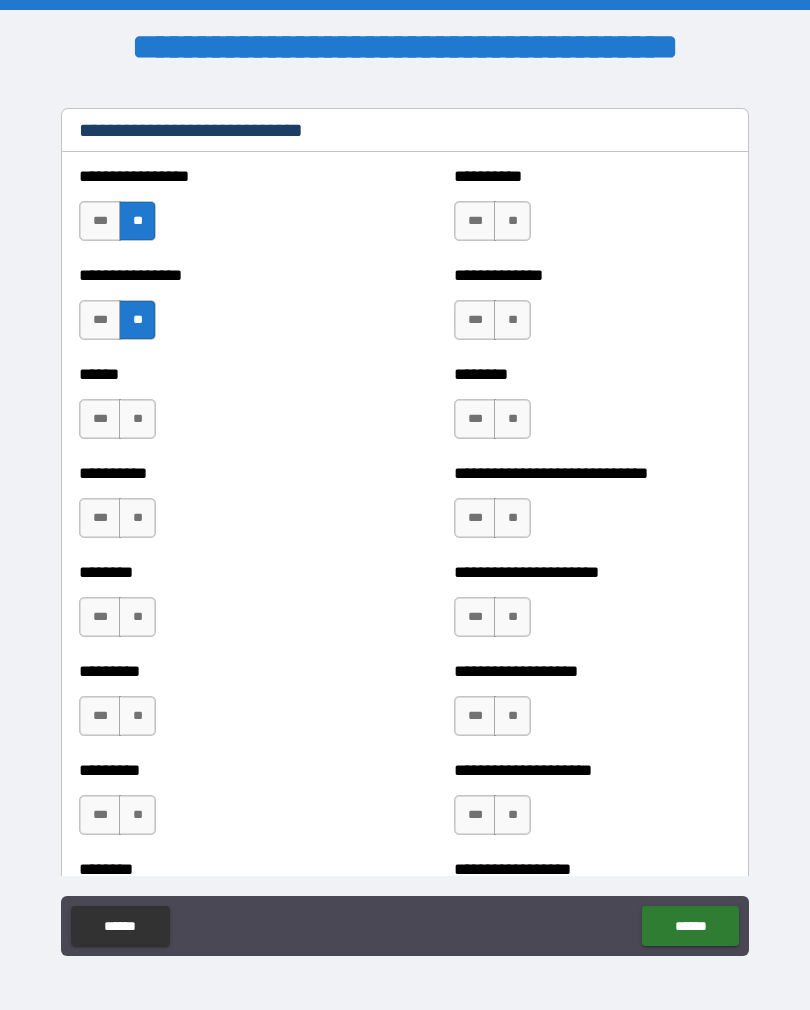click on "**" at bounding box center [137, 419] 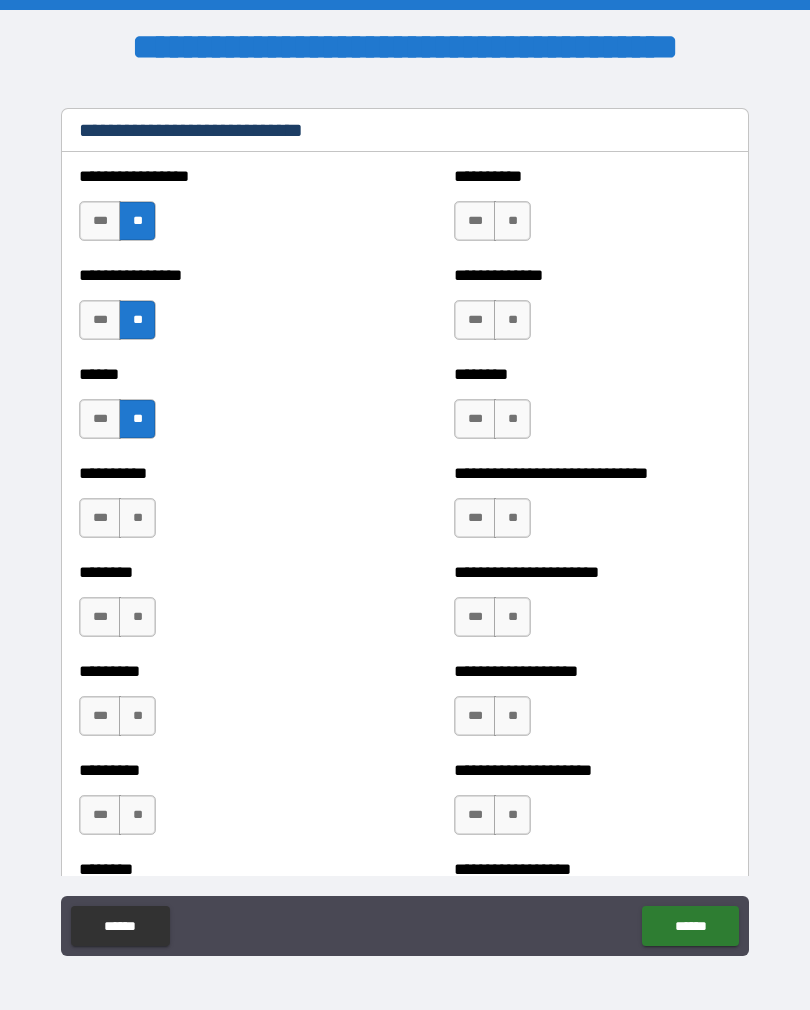click on "**" at bounding box center (512, 419) 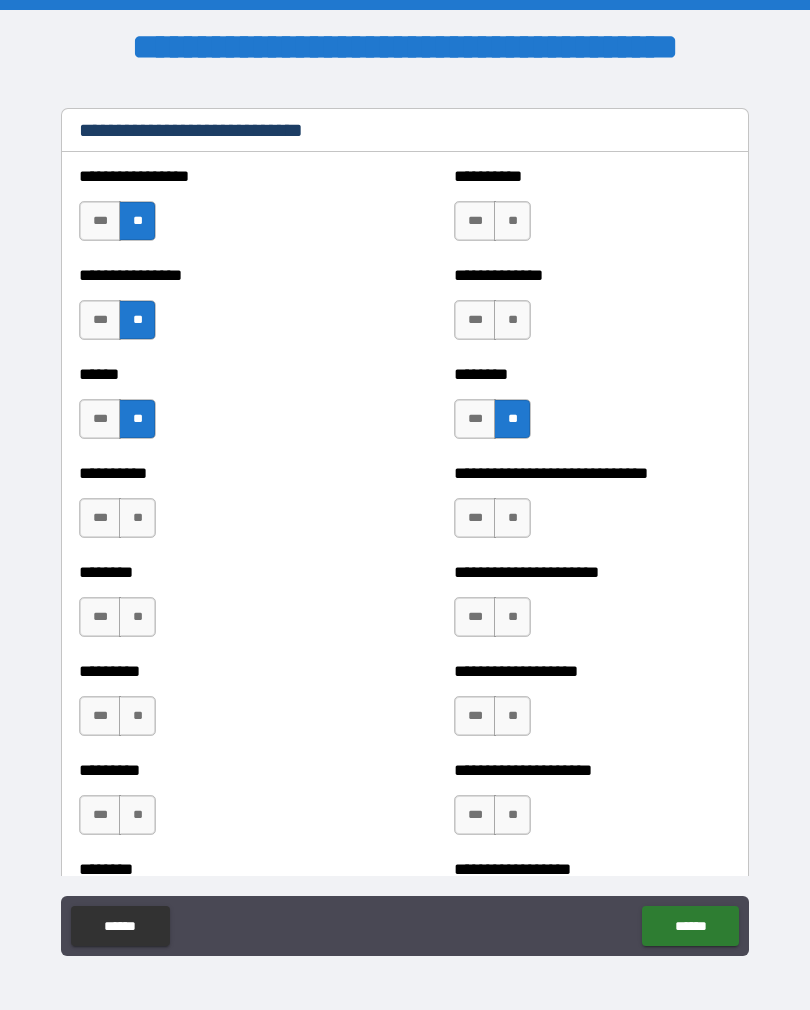 click on "**" at bounding box center (512, 320) 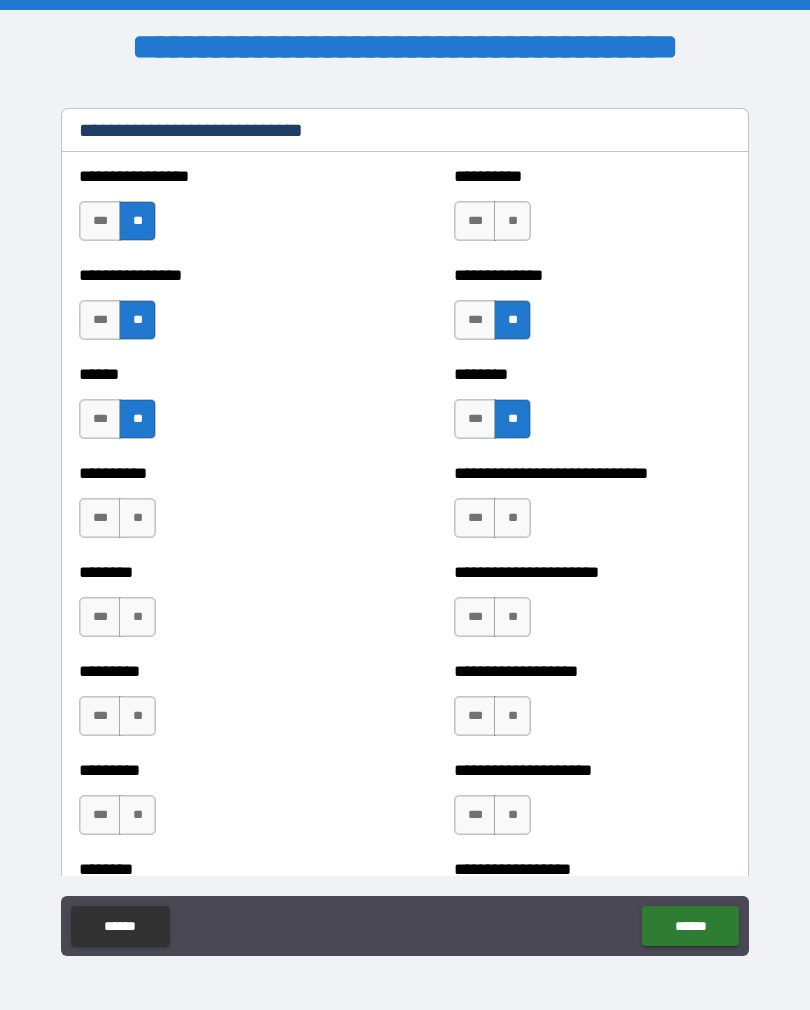 click on "**" at bounding box center [512, 221] 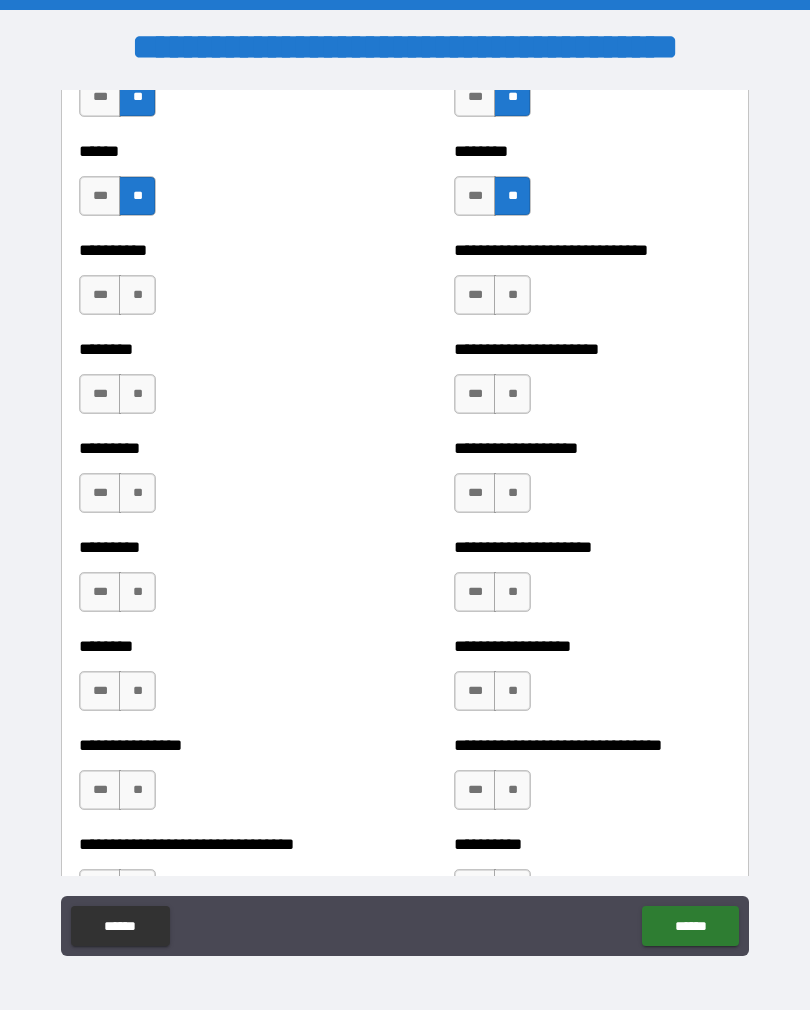 scroll, scrollTop: 7003, scrollLeft: 0, axis: vertical 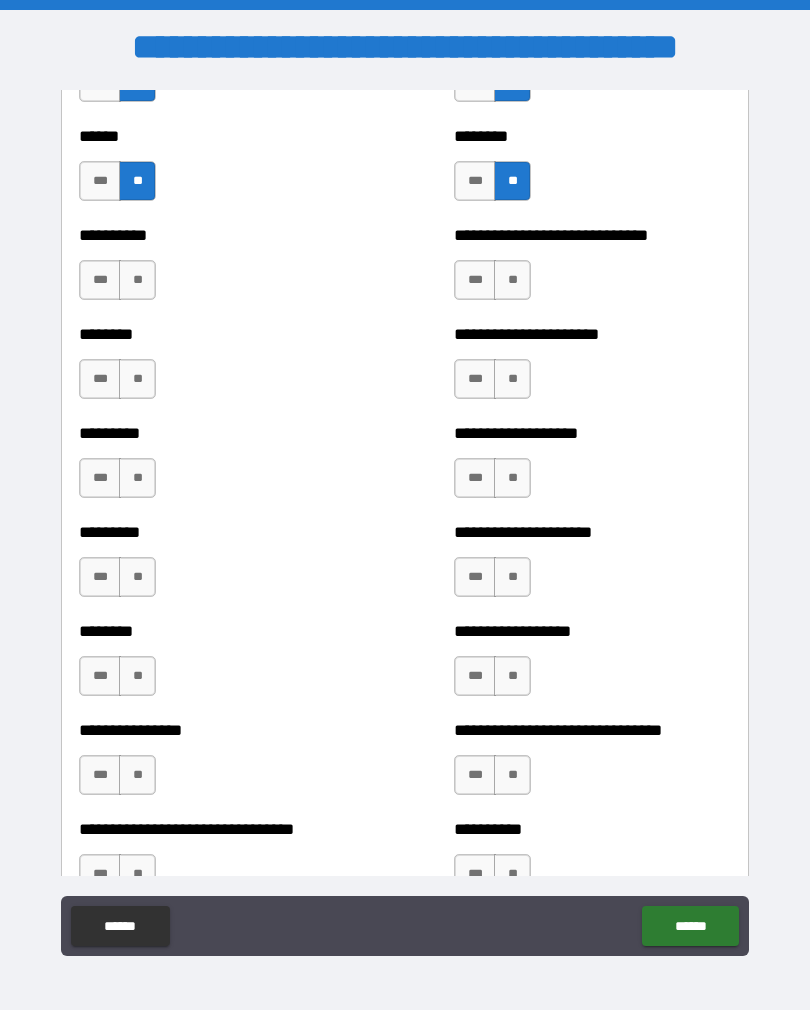 click on "**" at bounding box center (137, 280) 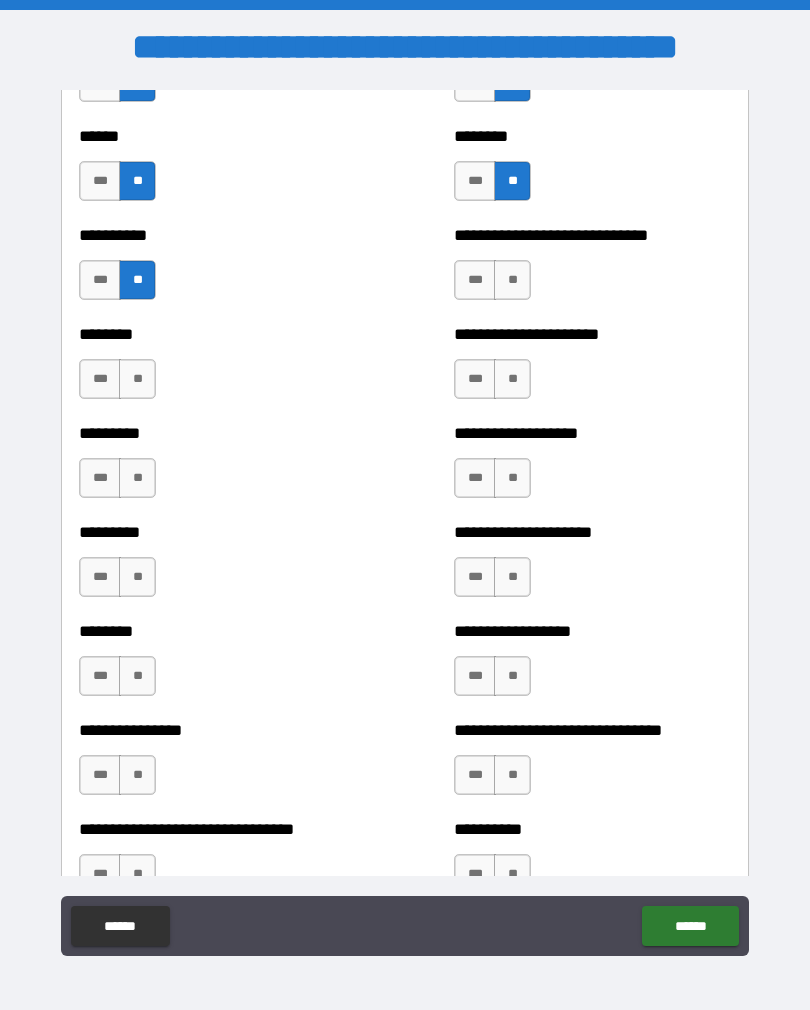 click on "**" at bounding box center [137, 379] 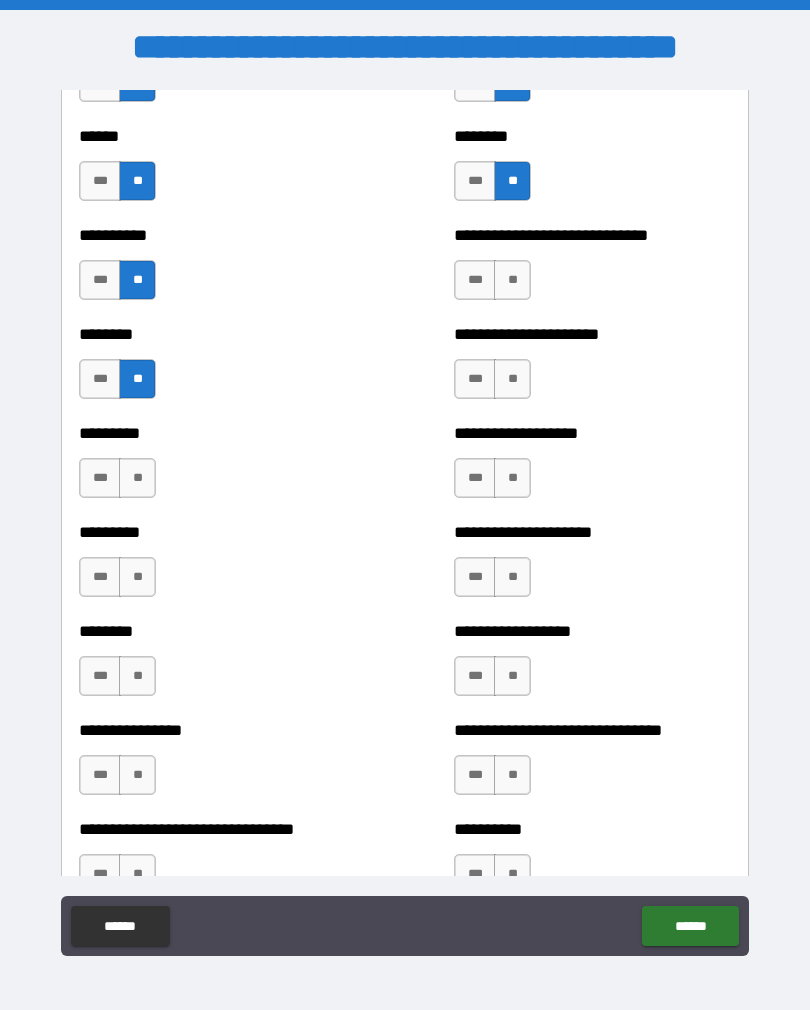 click on "**" at bounding box center [137, 478] 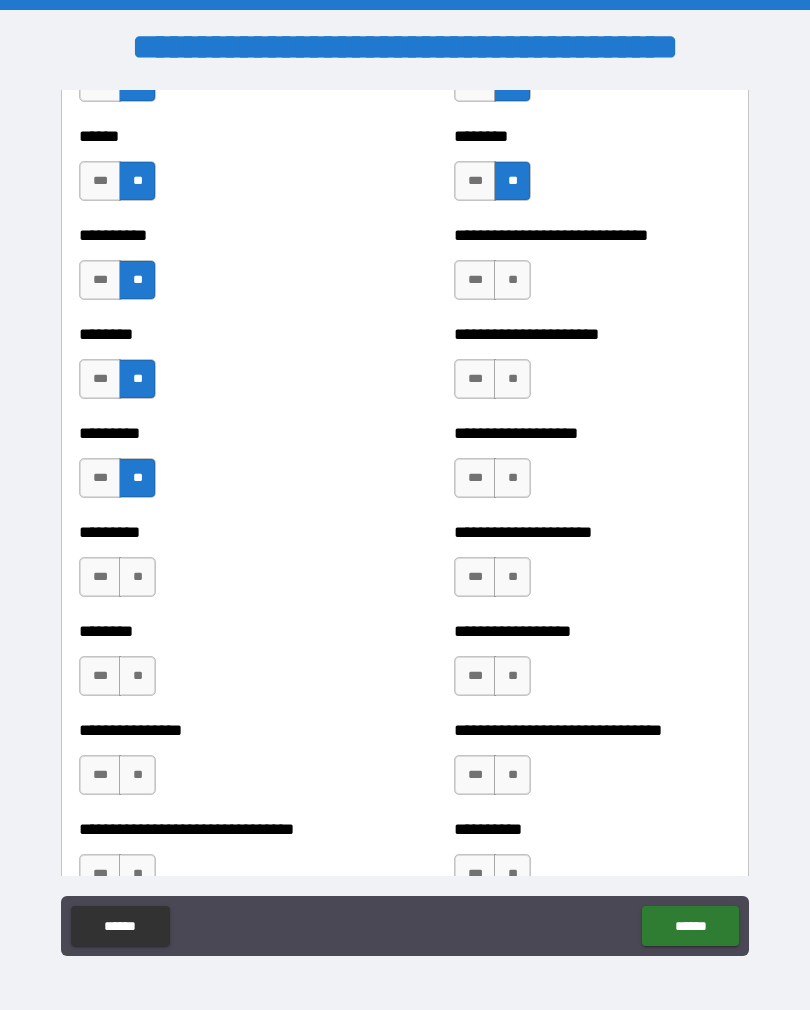 click on "**" at bounding box center [512, 478] 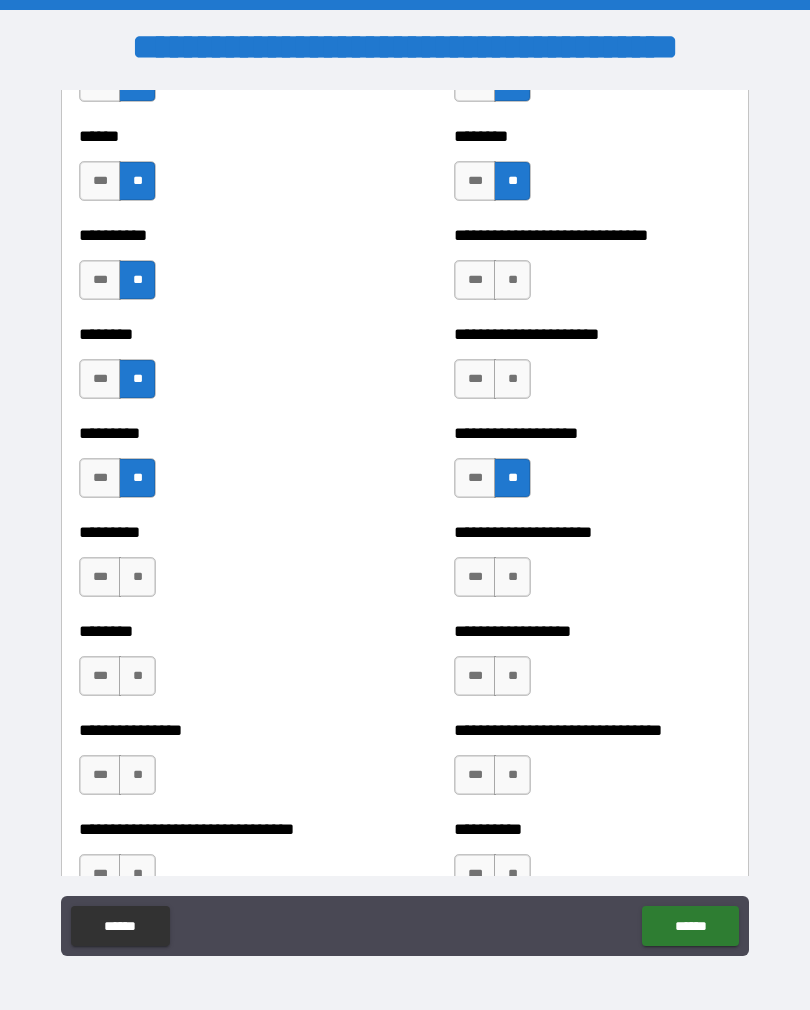 click on "**" at bounding box center [512, 379] 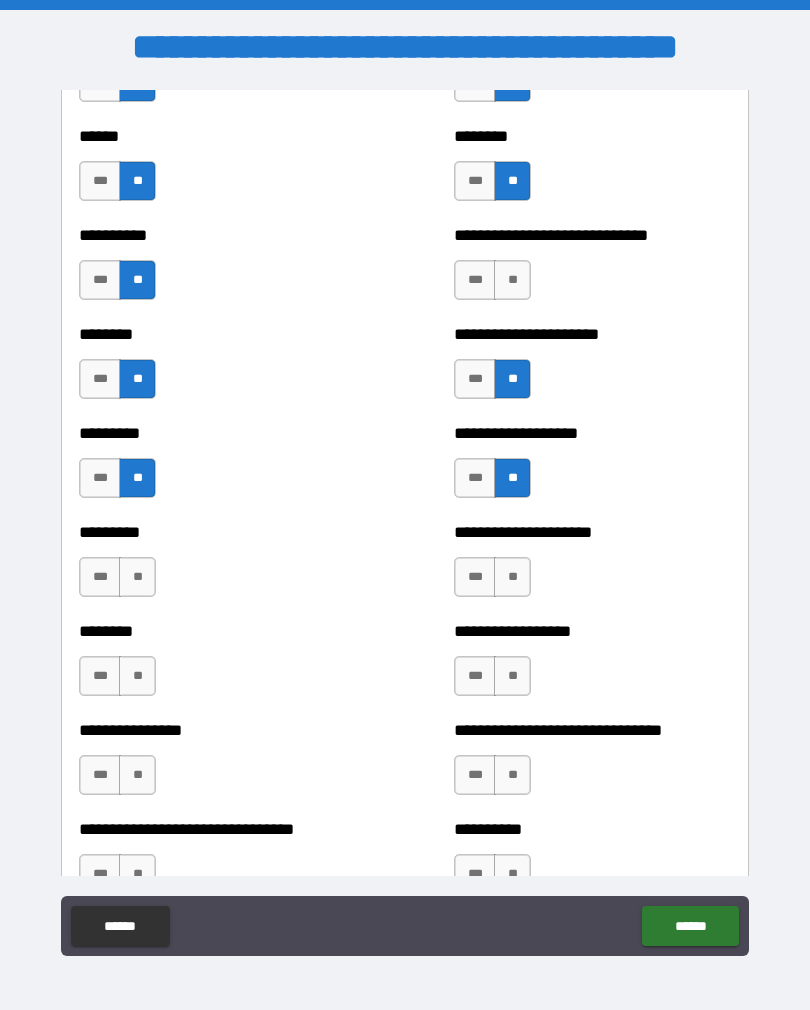 click on "**" at bounding box center (512, 280) 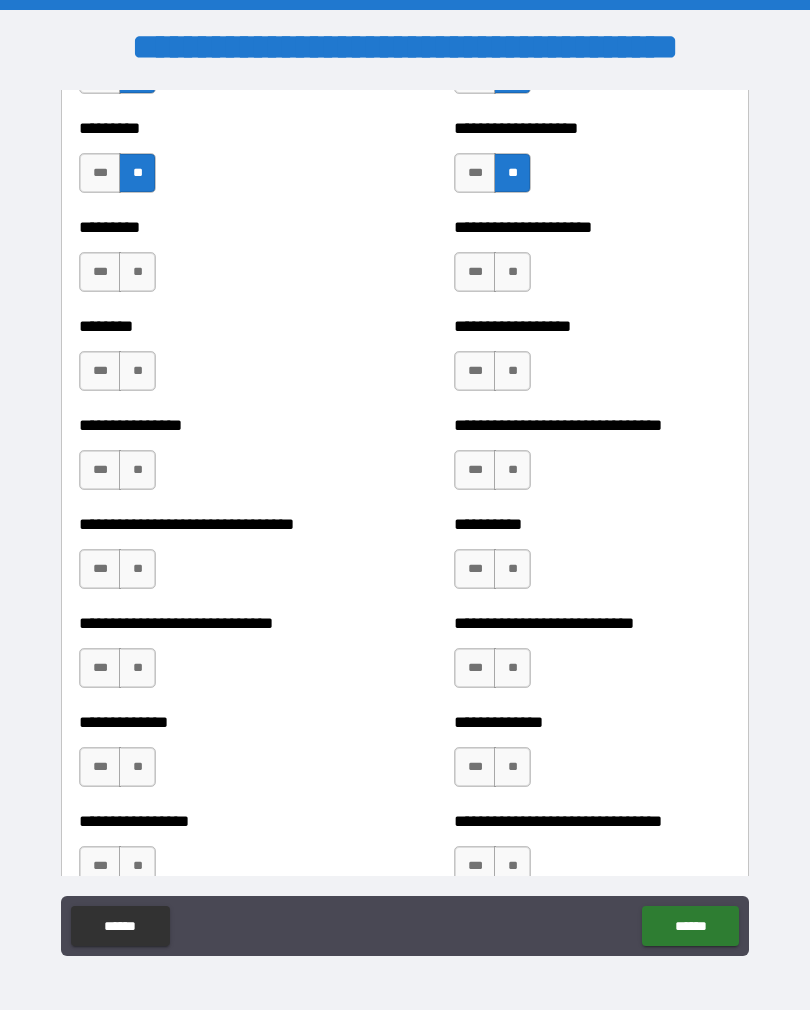 scroll, scrollTop: 7315, scrollLeft: 0, axis: vertical 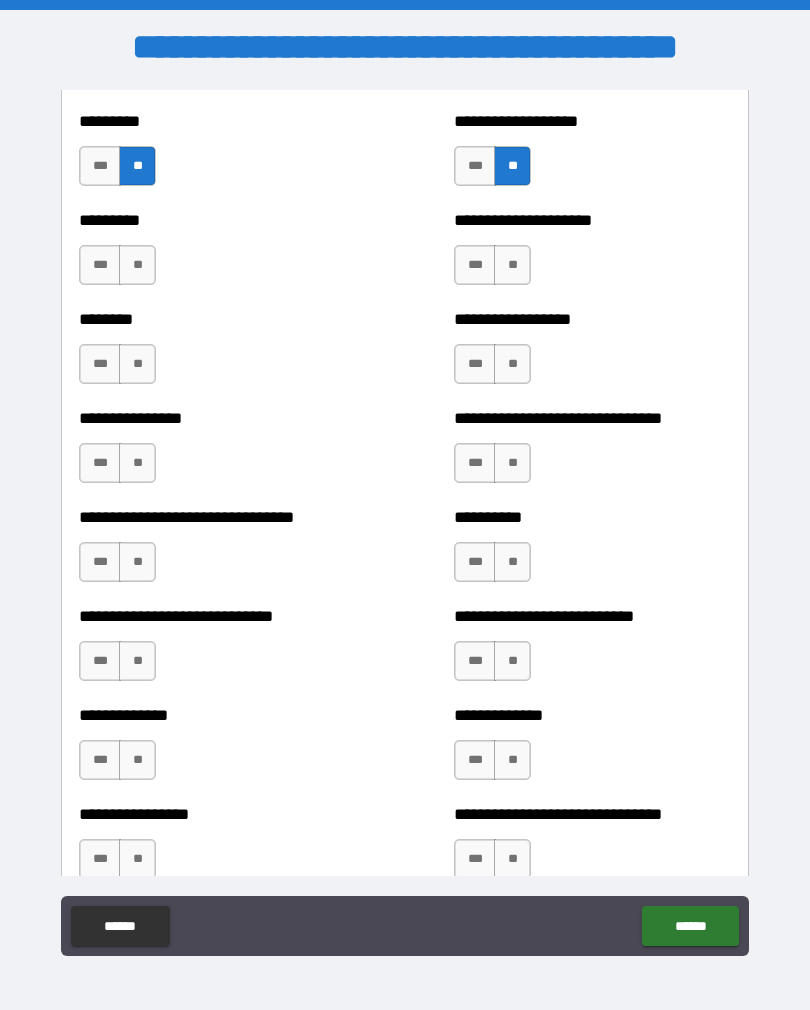 click on "**" at bounding box center [512, 265] 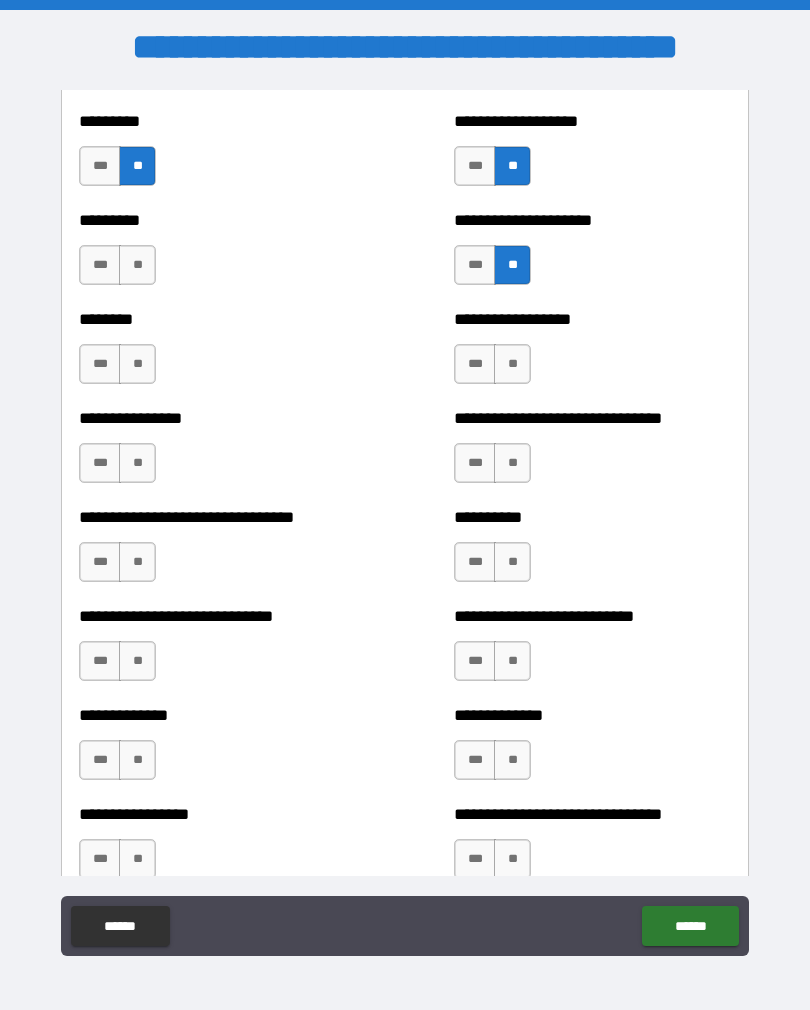 click on "**" at bounding box center (512, 364) 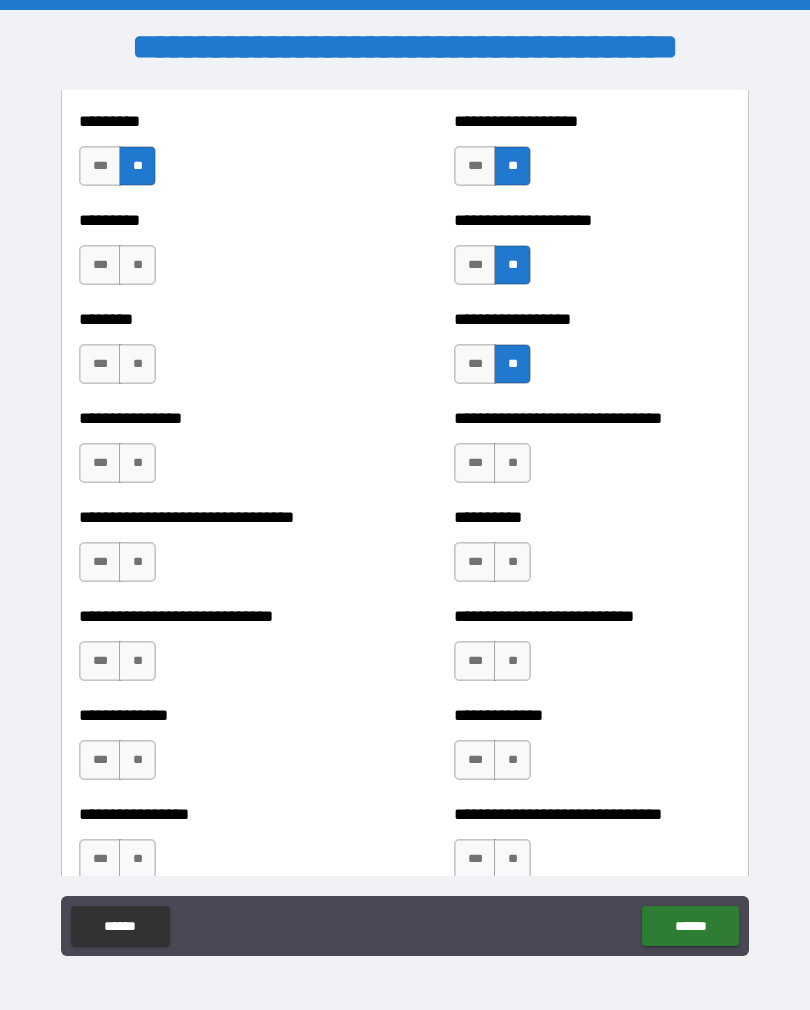 click on "**" at bounding box center [137, 364] 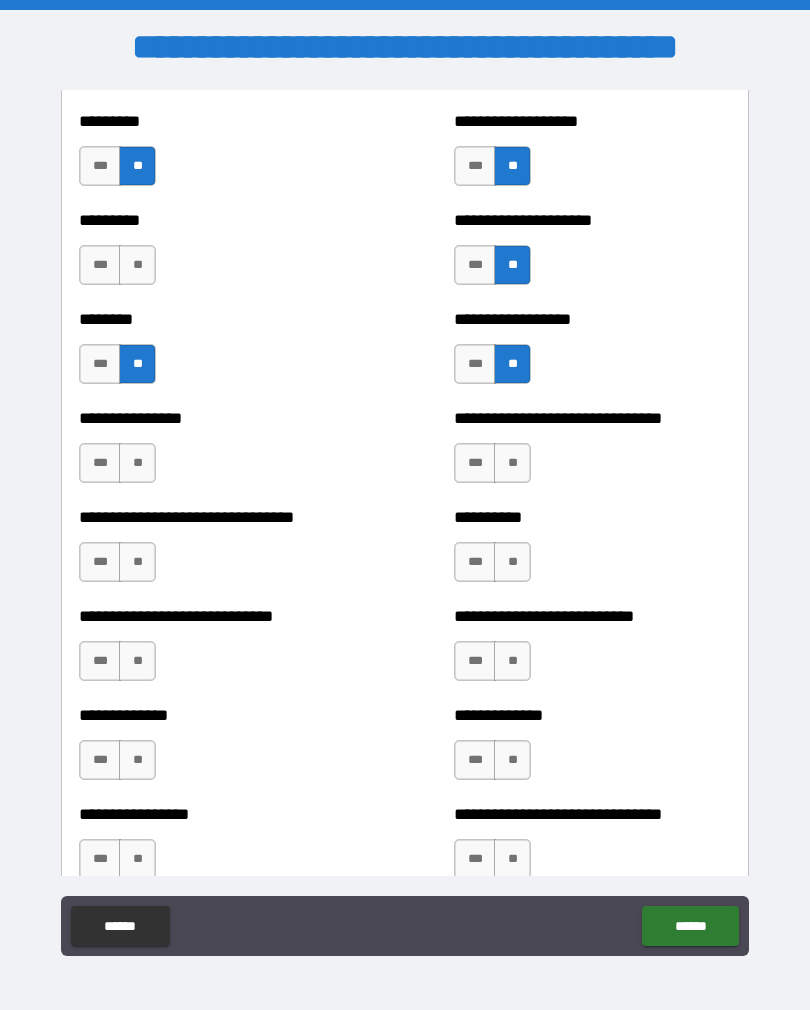 click on "**" at bounding box center (137, 265) 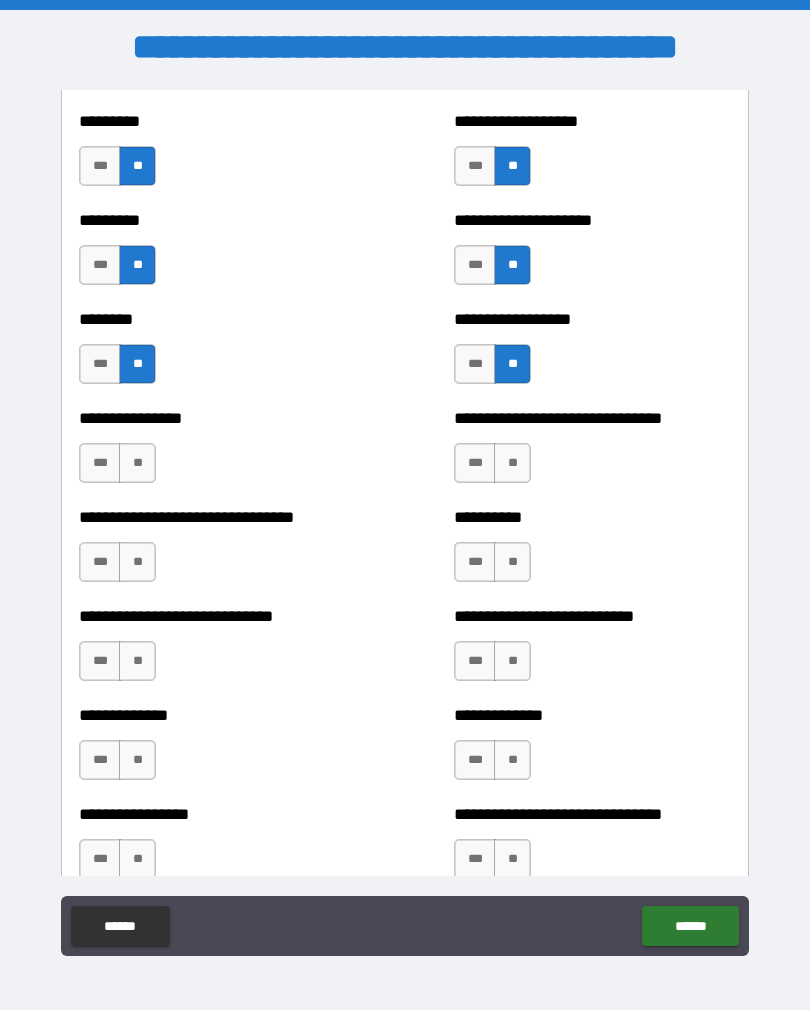click on "**" at bounding box center (137, 463) 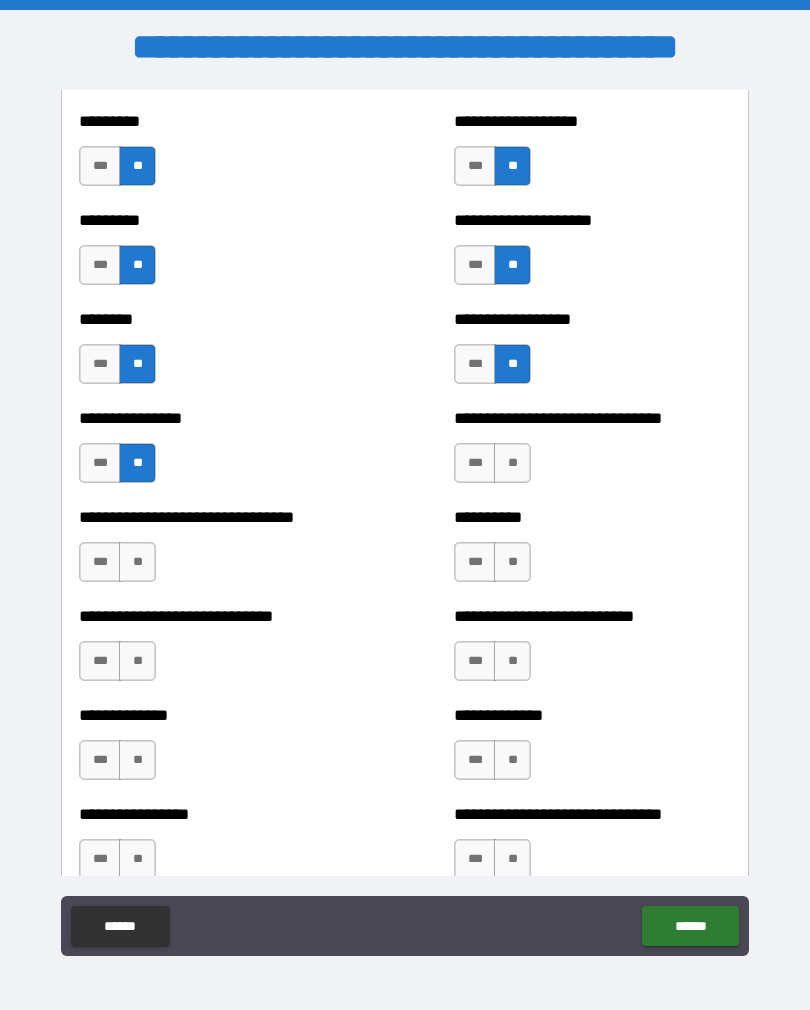 click on "**" at bounding box center [137, 562] 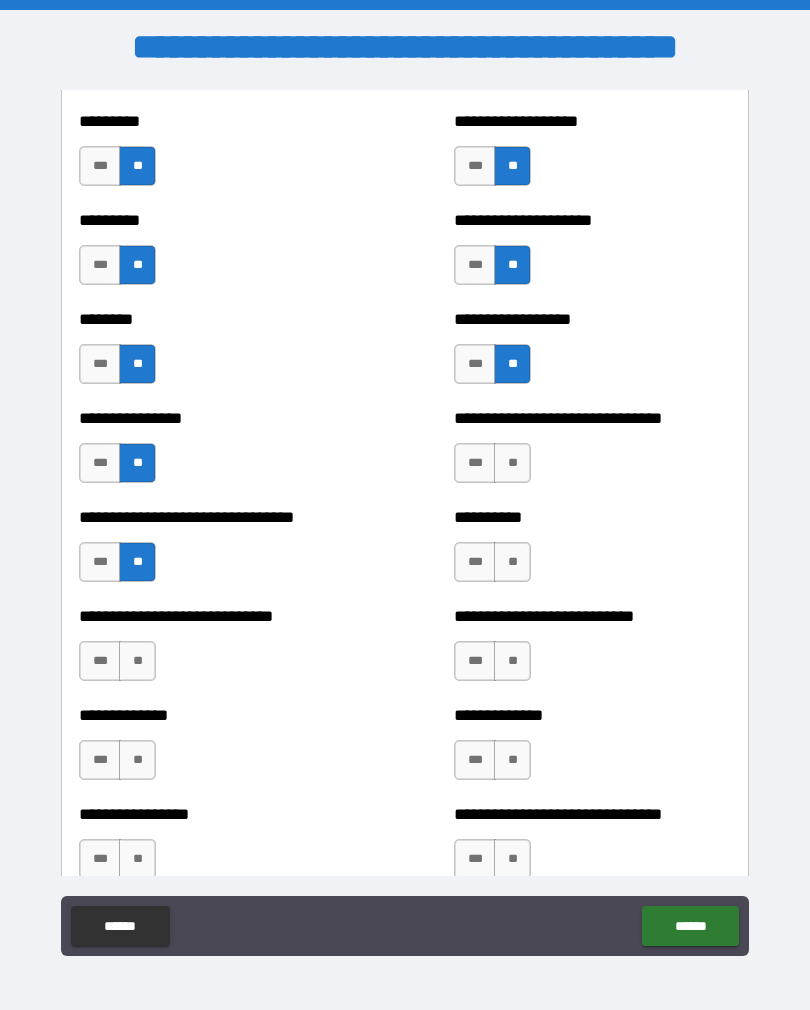 click on "**" at bounding box center [137, 661] 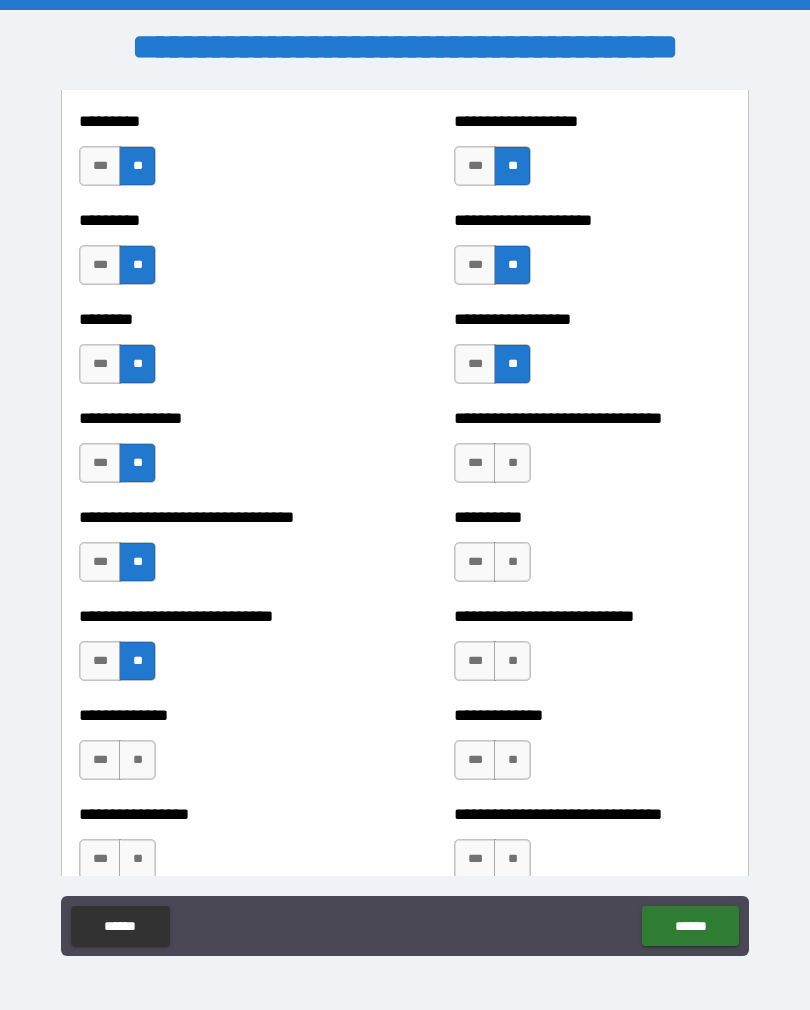 click on "**" at bounding box center [512, 661] 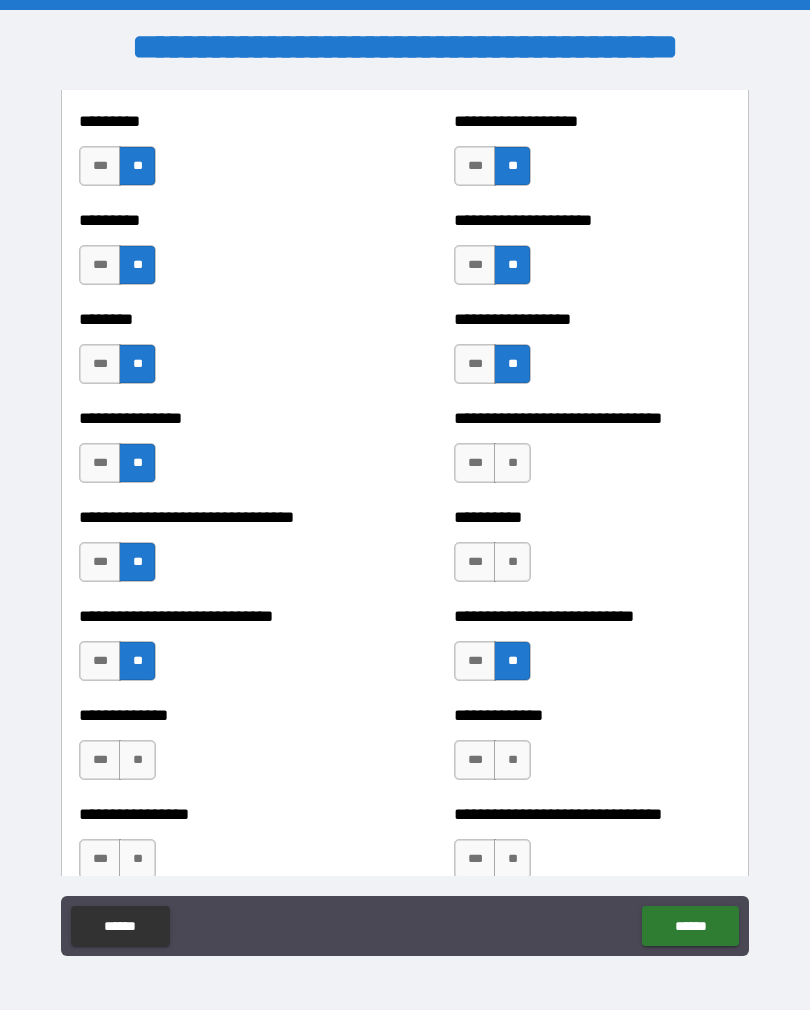 click on "**" at bounding box center [512, 562] 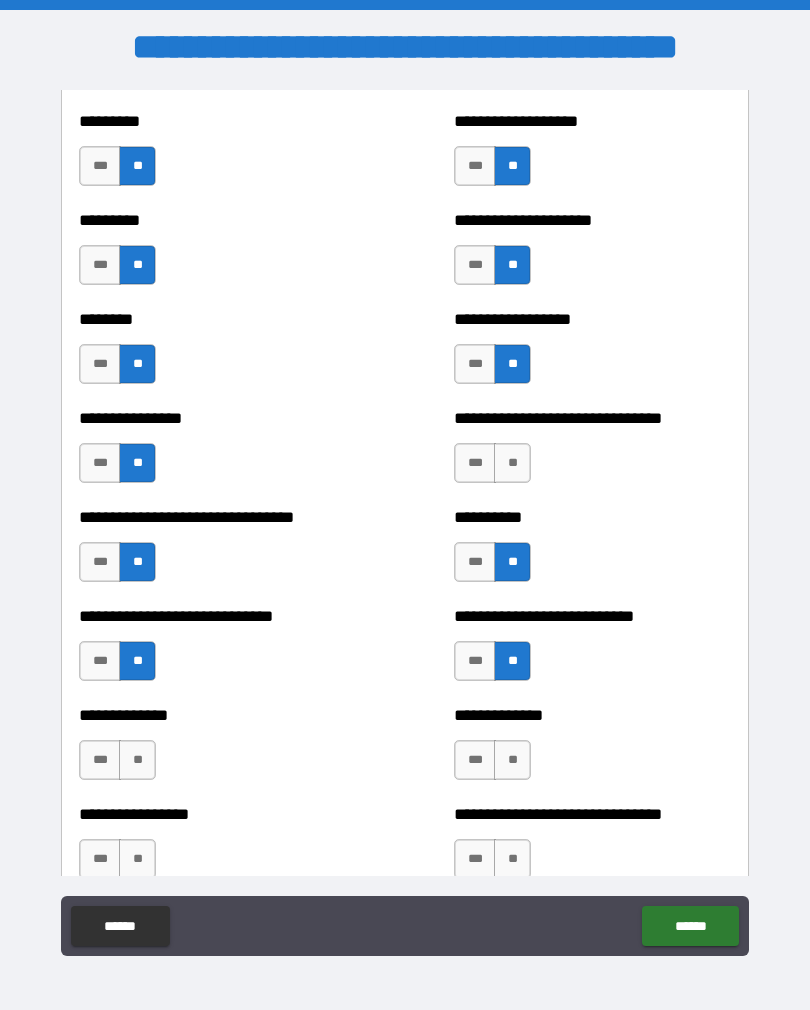 click on "**" at bounding box center [512, 463] 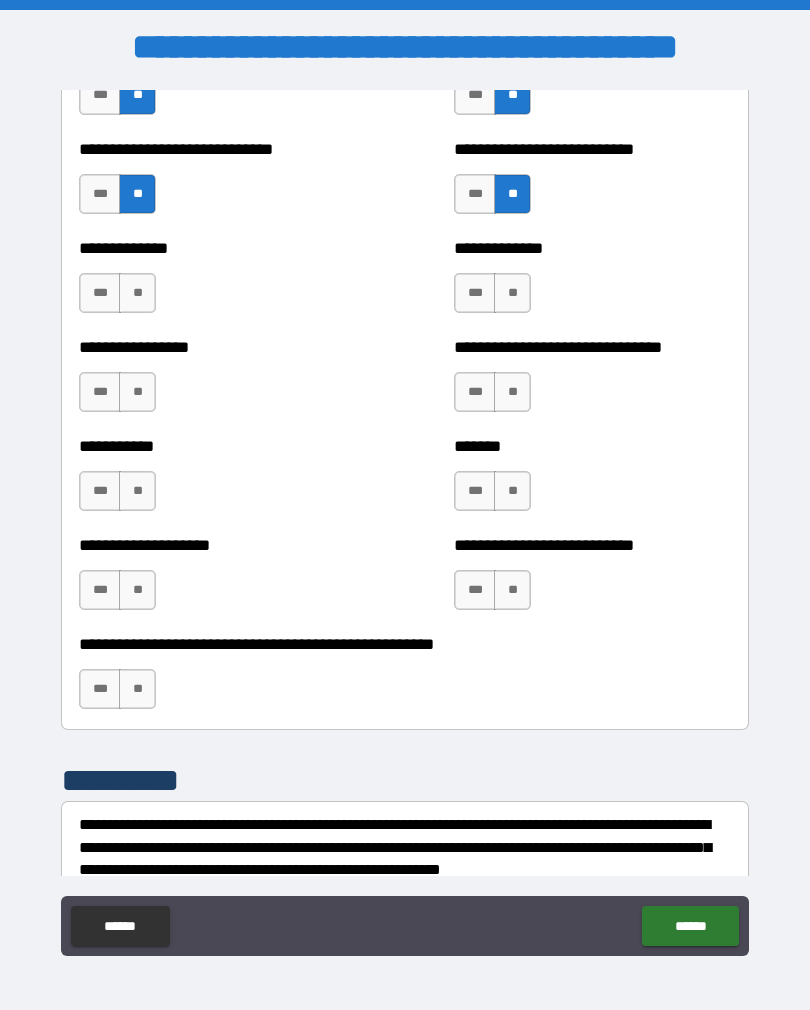 scroll, scrollTop: 7786, scrollLeft: 0, axis: vertical 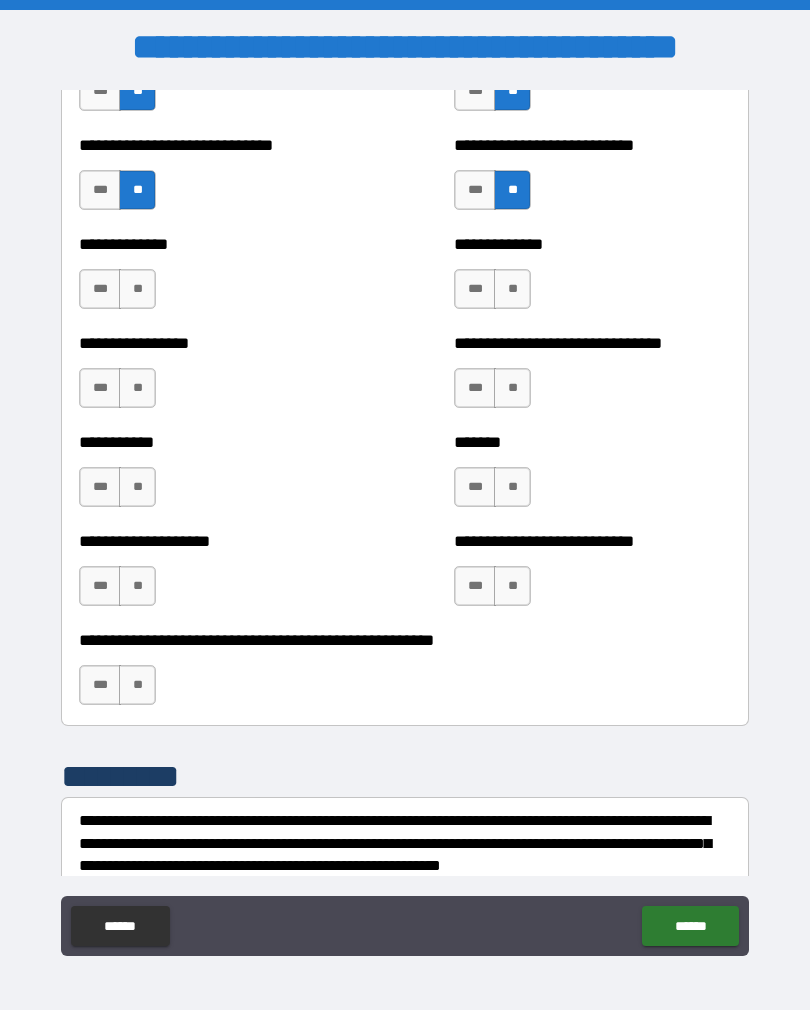 click on "**" at bounding box center (137, 289) 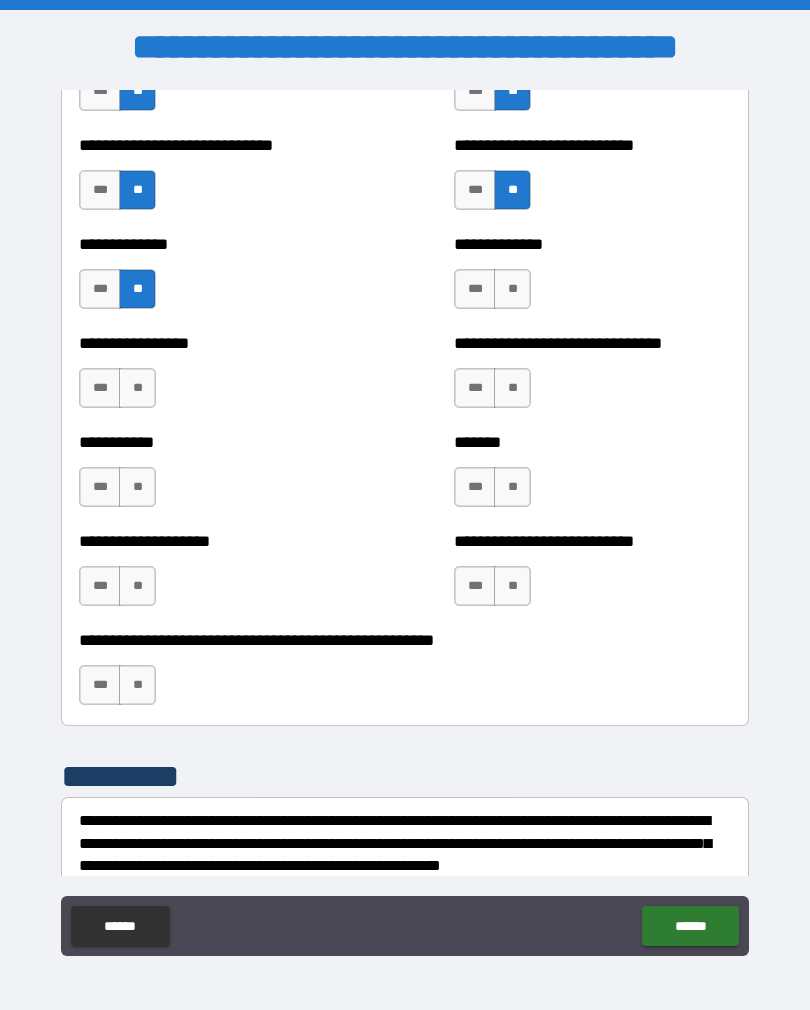 click on "**" at bounding box center (137, 388) 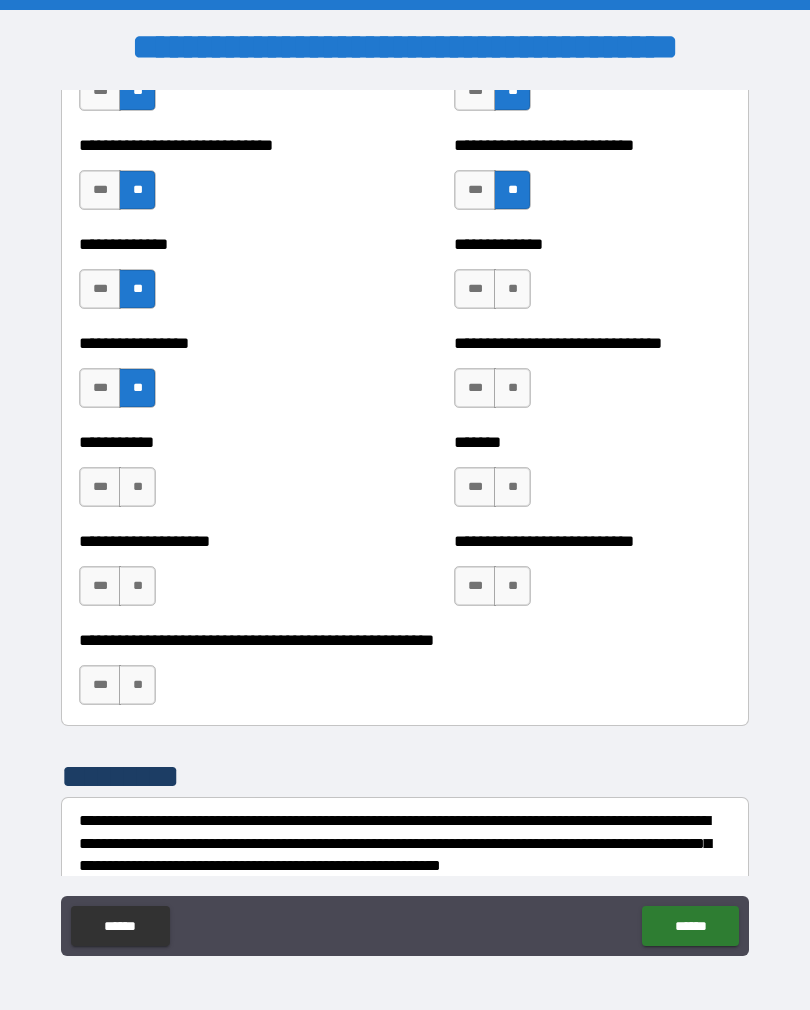 click on "**" at bounding box center [137, 487] 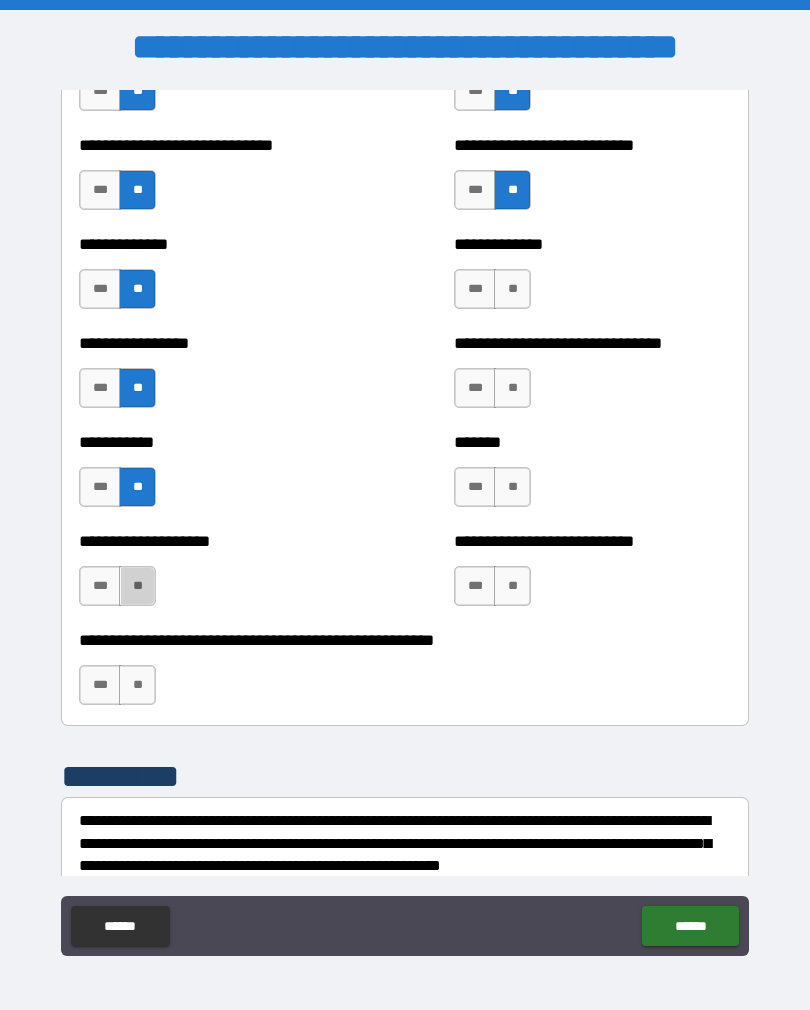 click on "**" at bounding box center (137, 586) 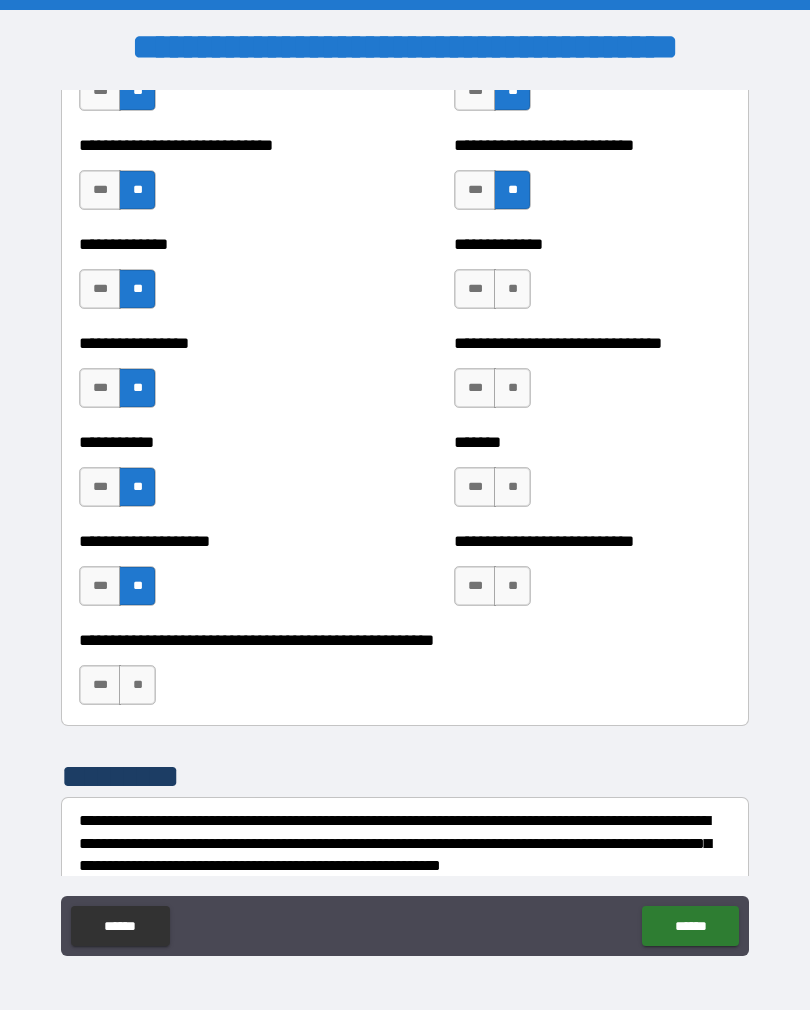 click on "**" at bounding box center (137, 685) 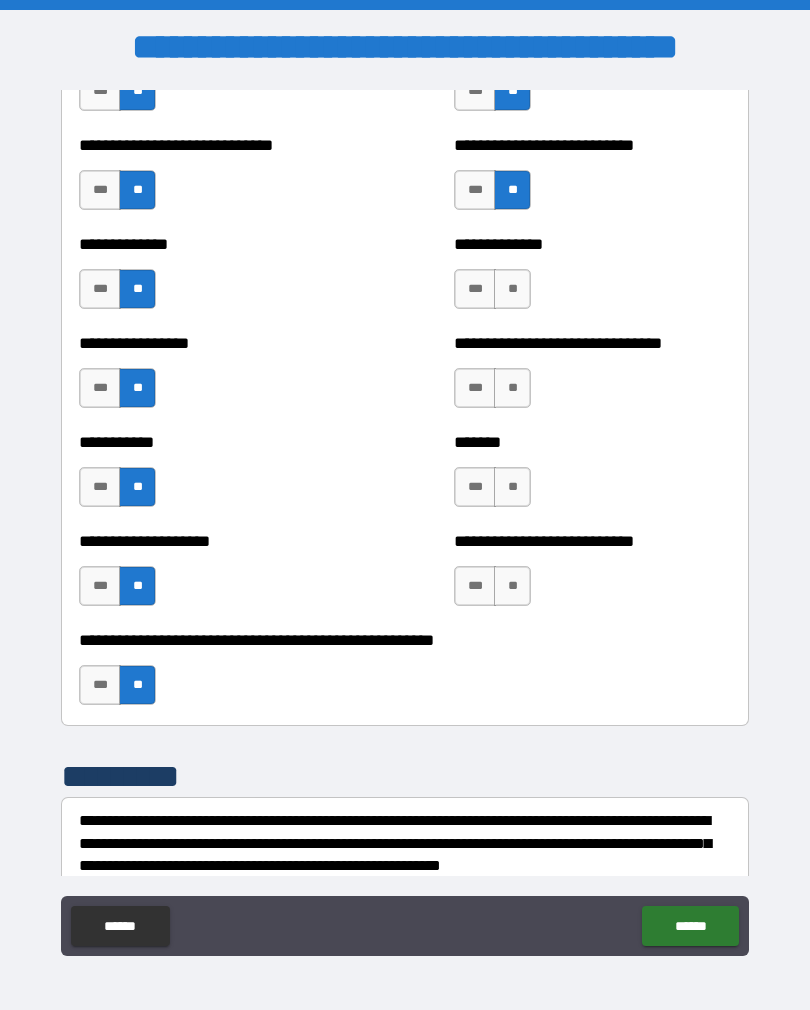 click on "**" at bounding box center [512, 586] 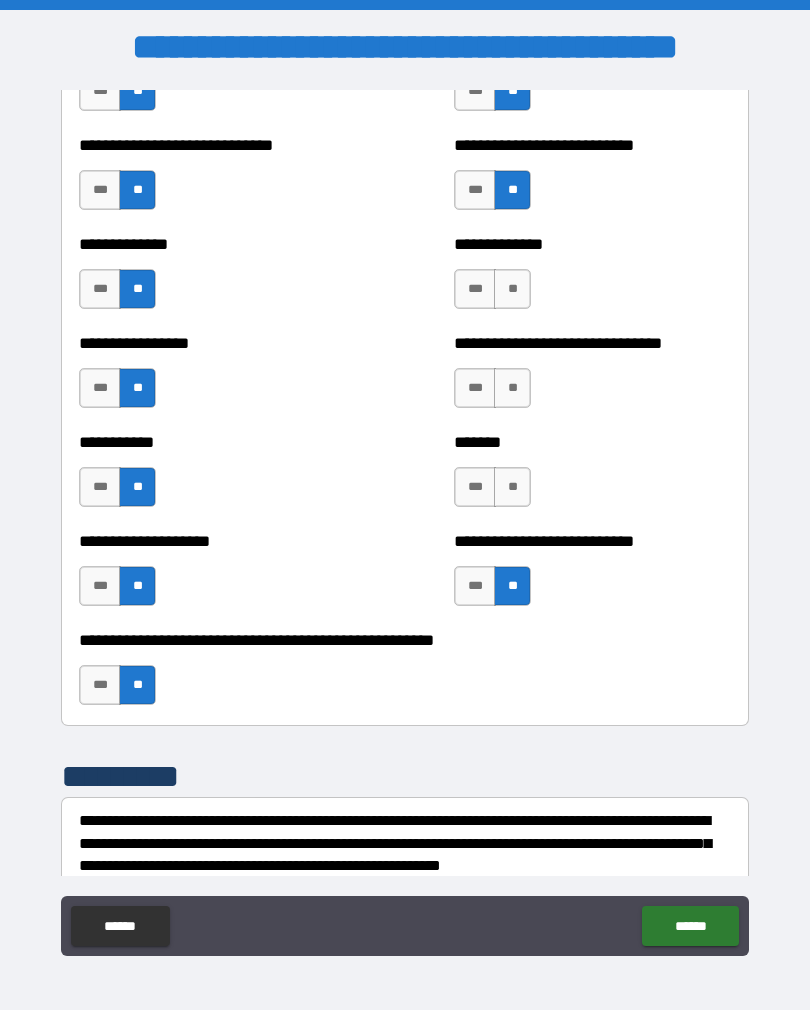 click on "**" at bounding box center [512, 487] 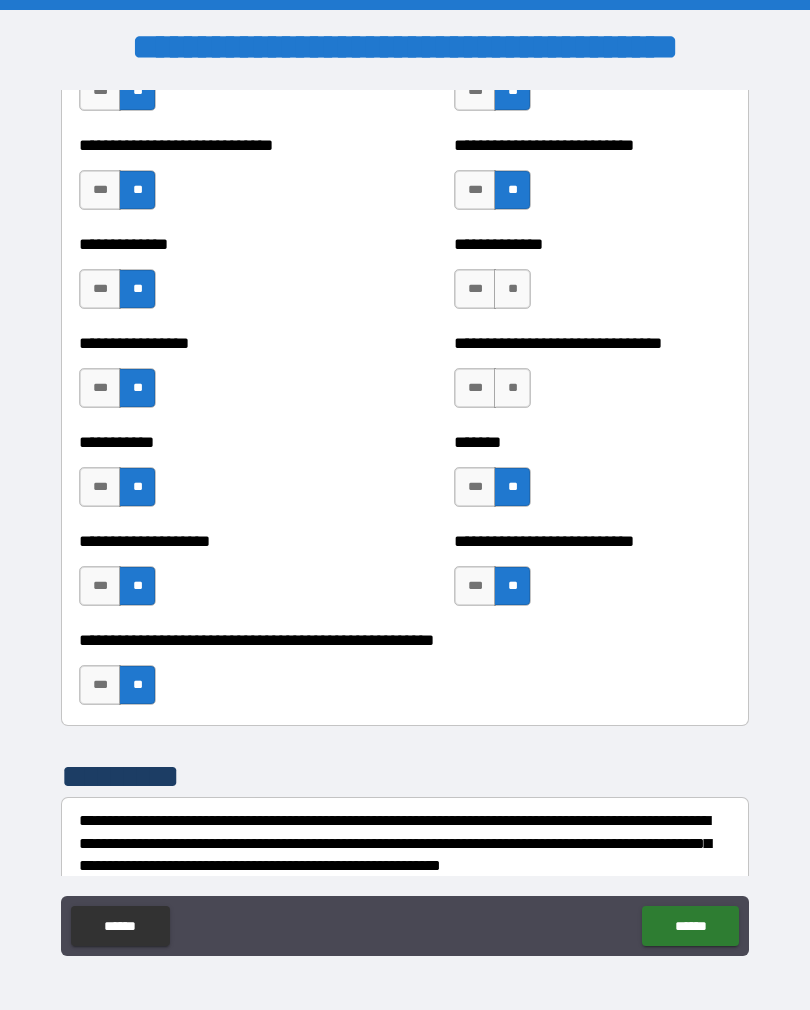click on "**" at bounding box center [512, 388] 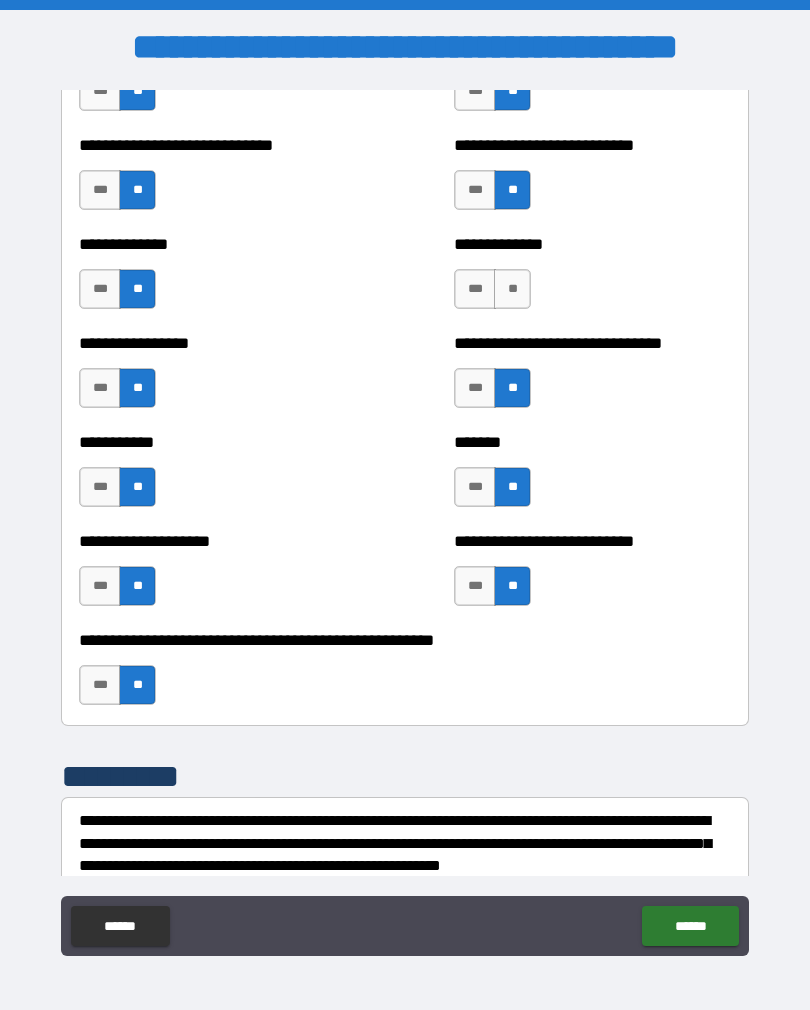 click on "**" at bounding box center (512, 289) 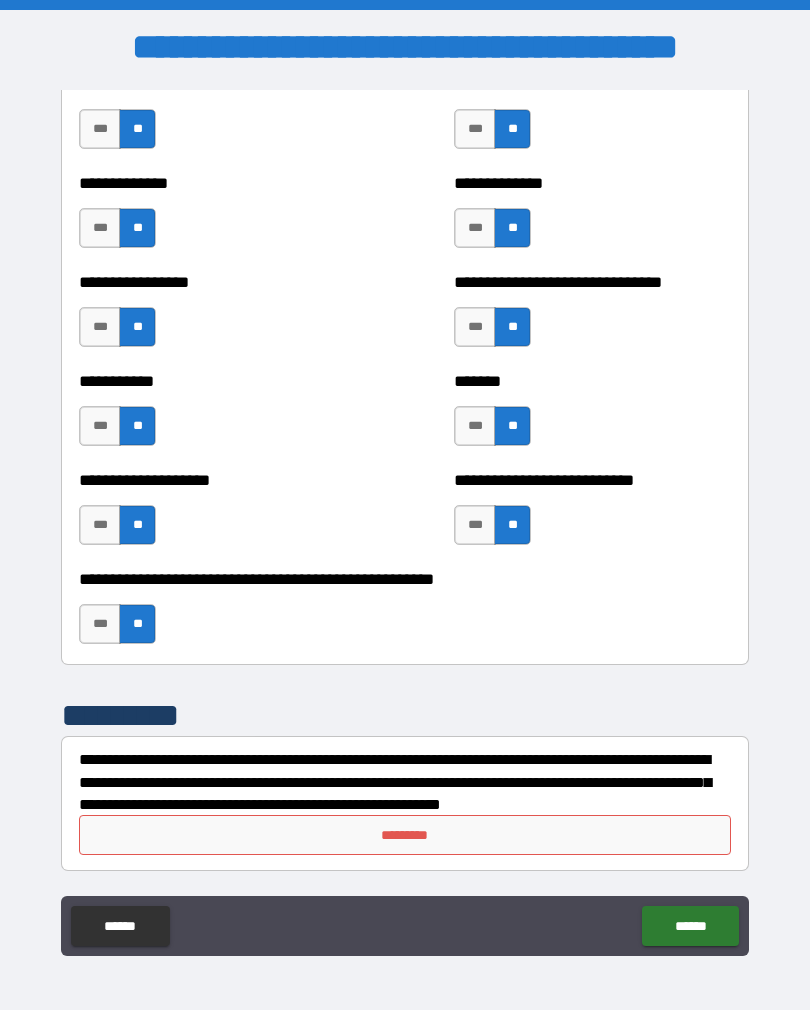 scroll, scrollTop: 7847, scrollLeft: 0, axis: vertical 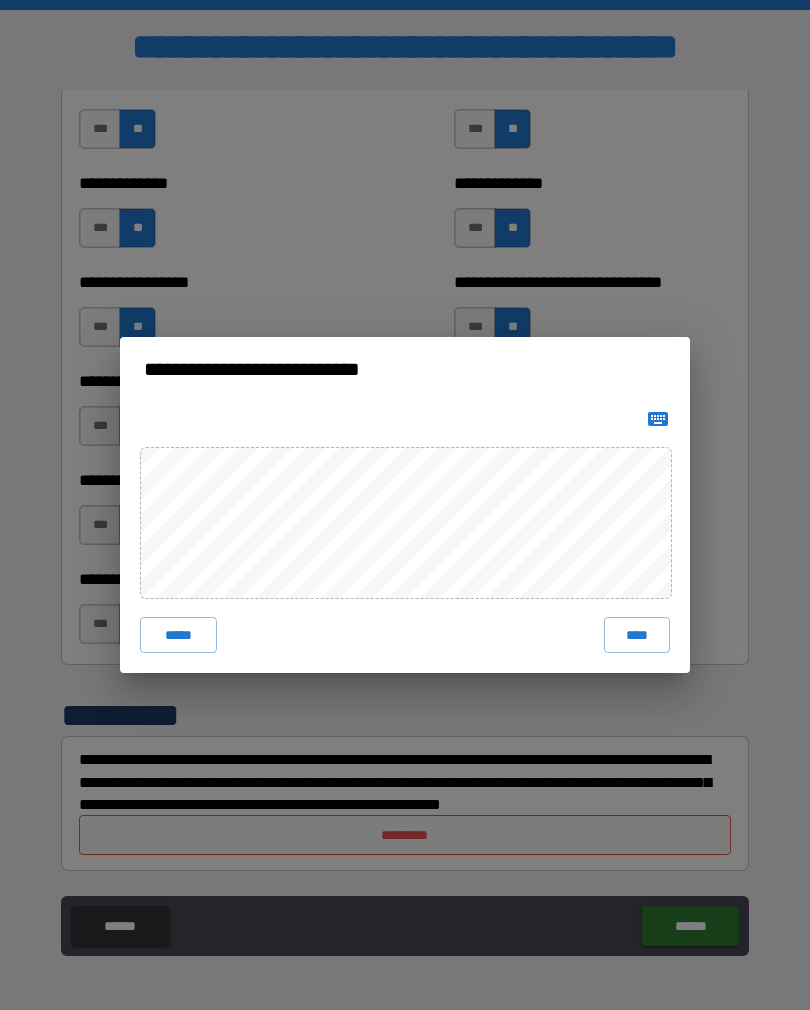 click on "****" at bounding box center (637, 635) 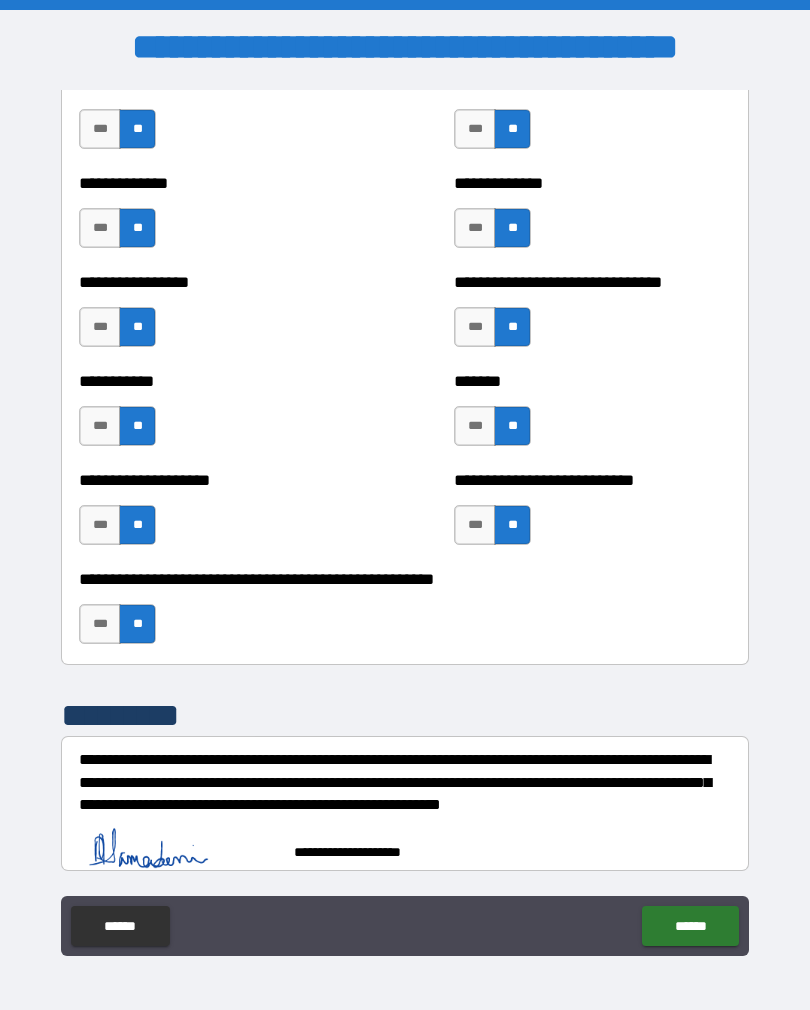 scroll, scrollTop: 7837, scrollLeft: 0, axis: vertical 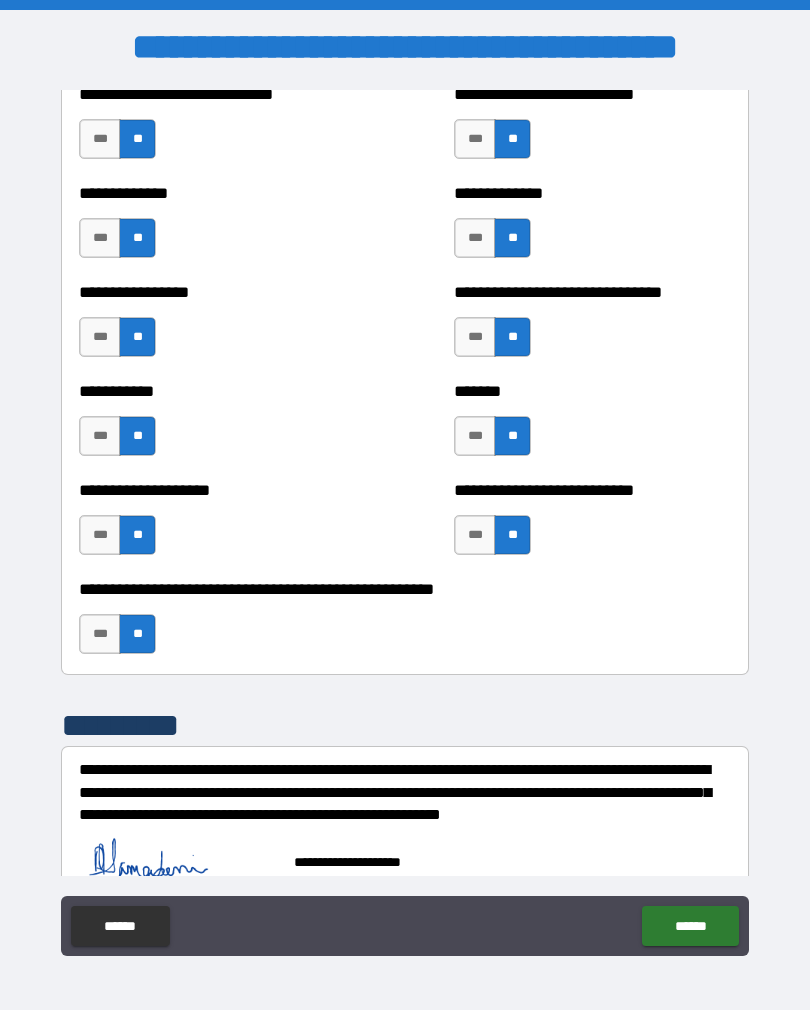 click on "******" at bounding box center [690, 926] 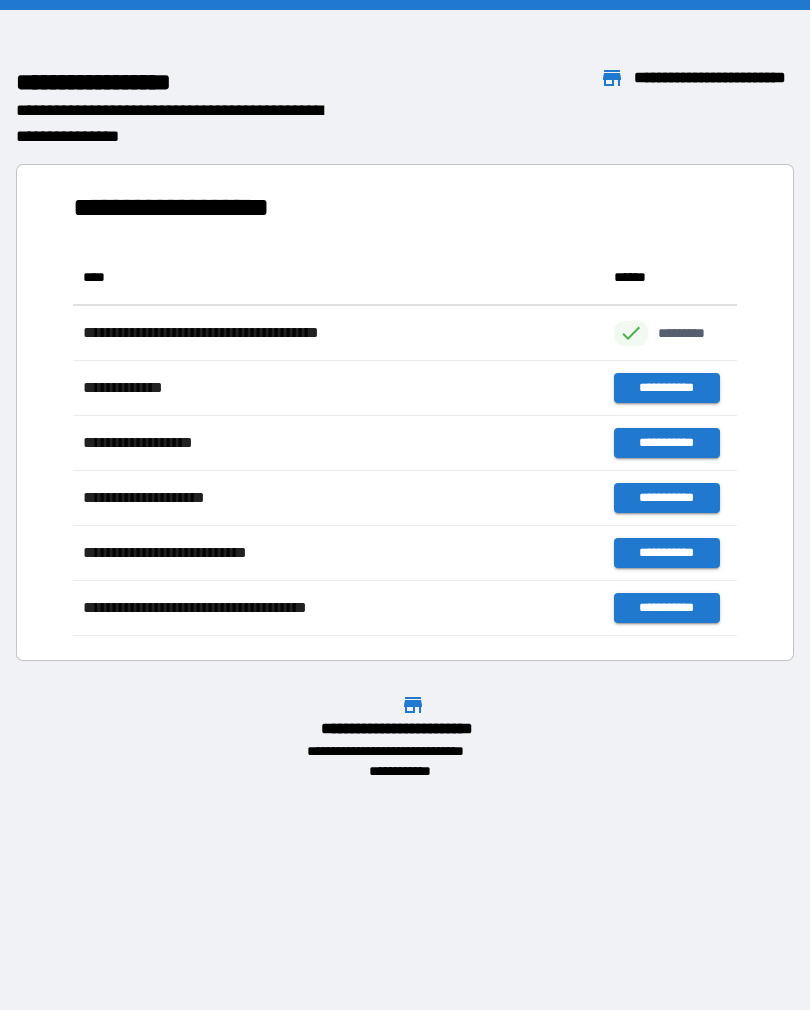 scroll, scrollTop: 1, scrollLeft: 1, axis: both 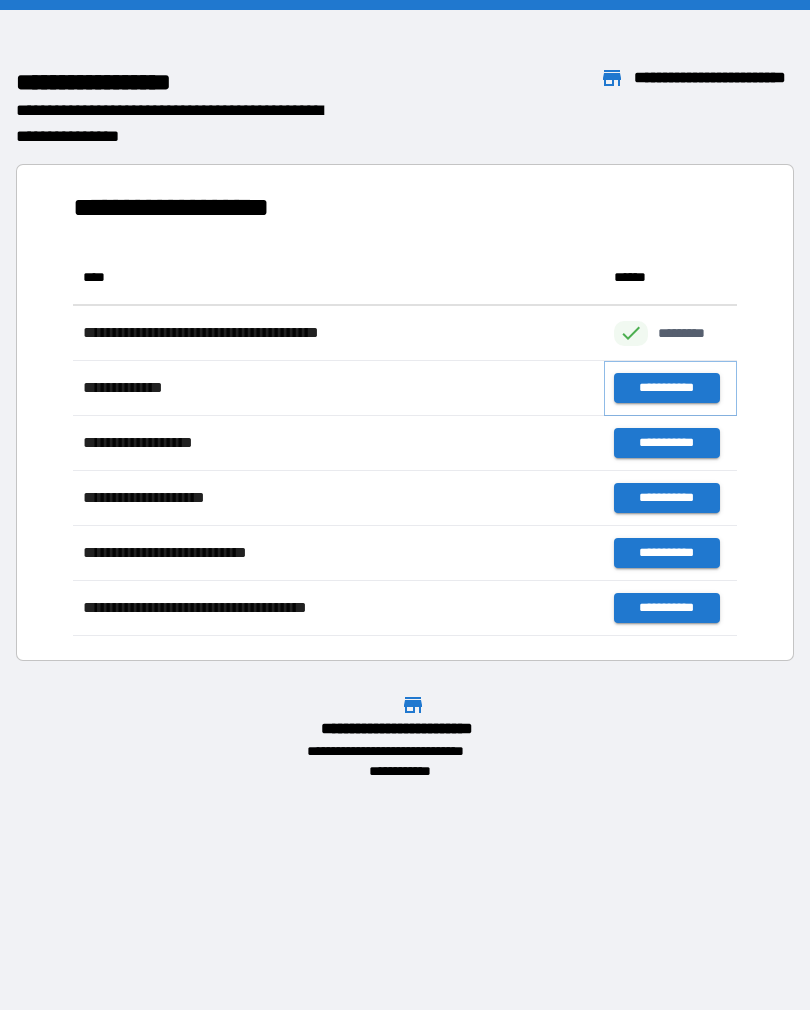 click on "**********" at bounding box center (666, 388) 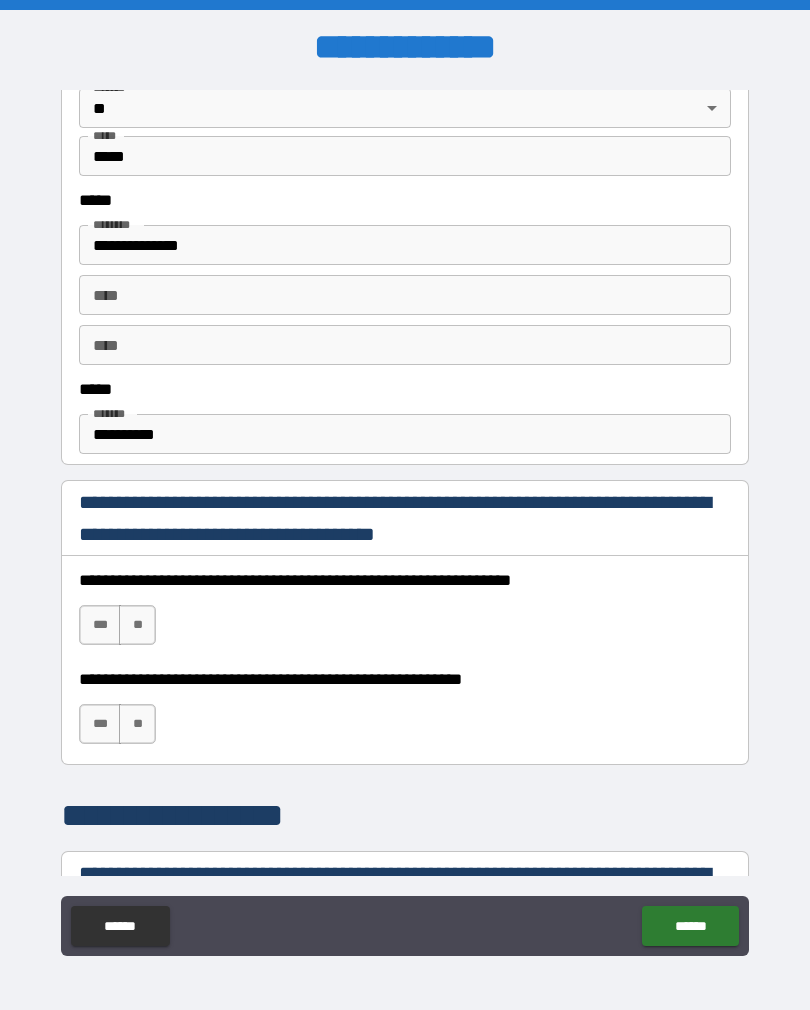 scroll, scrollTop: 969, scrollLeft: 0, axis: vertical 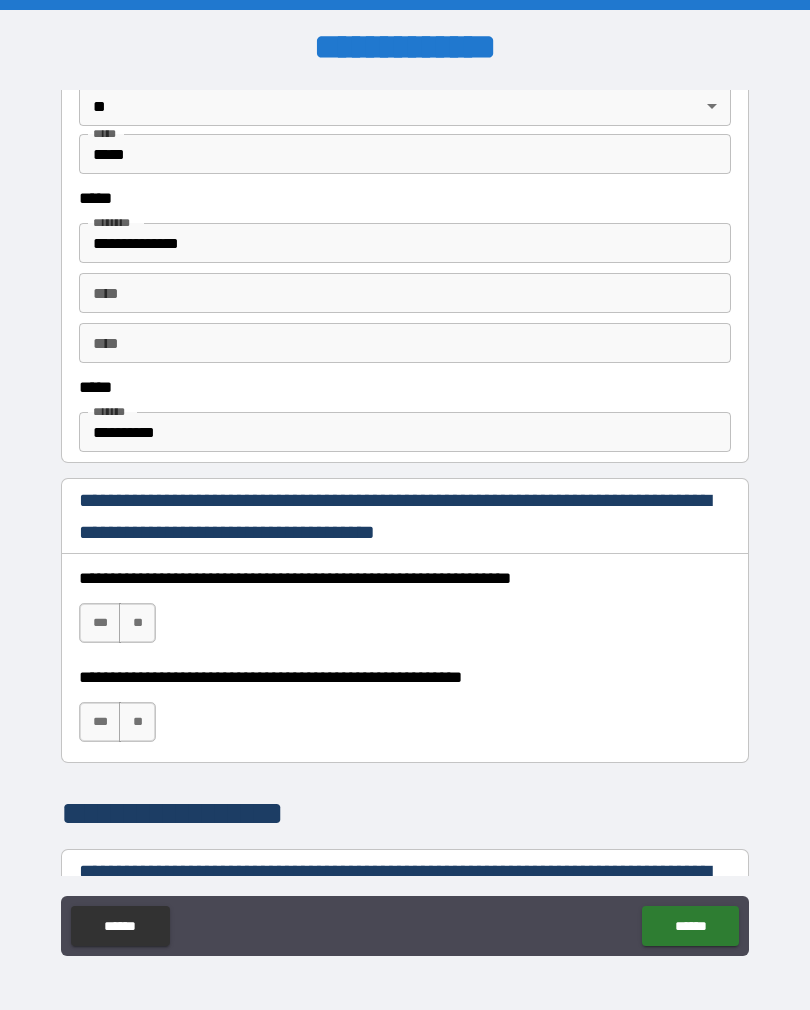 click on "**" at bounding box center [137, 722] 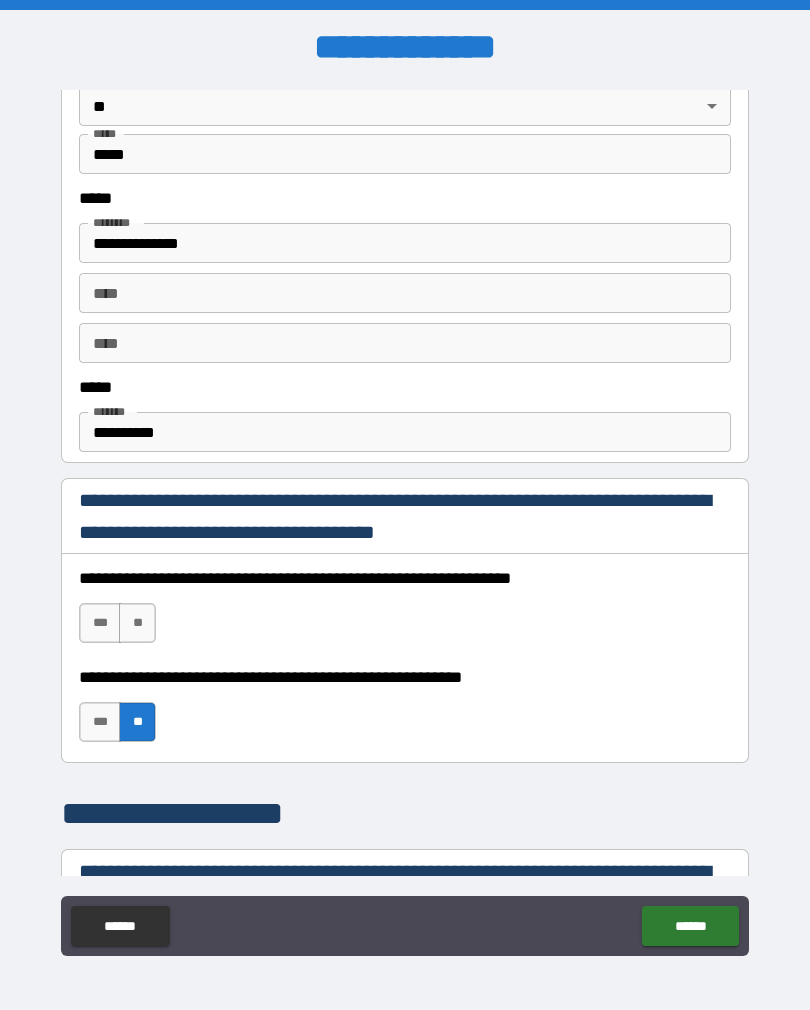 click on "***" at bounding box center (100, 722) 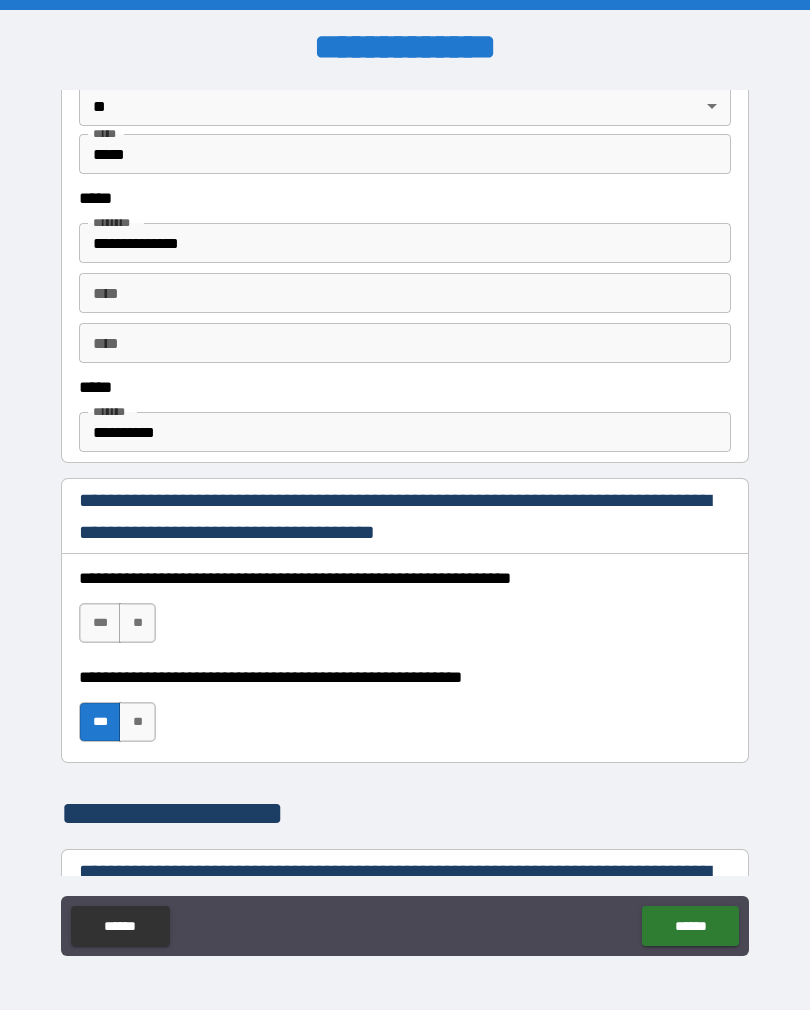 click on "**" at bounding box center [137, 623] 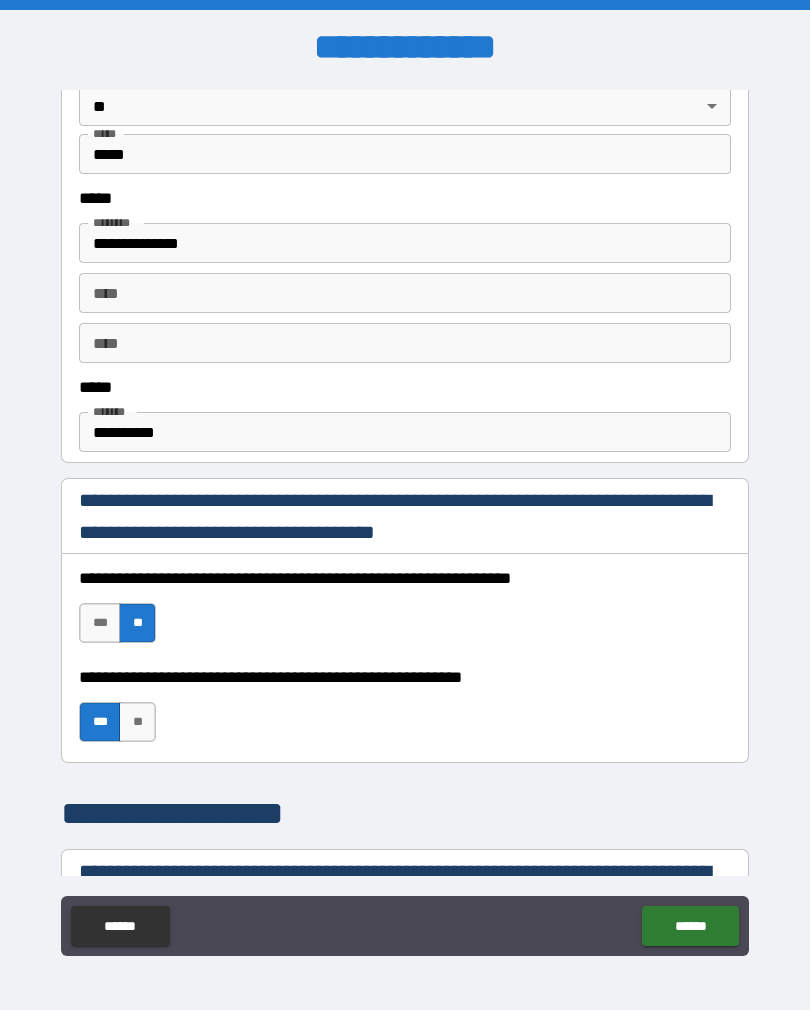 click on "**********" at bounding box center (405, 432) 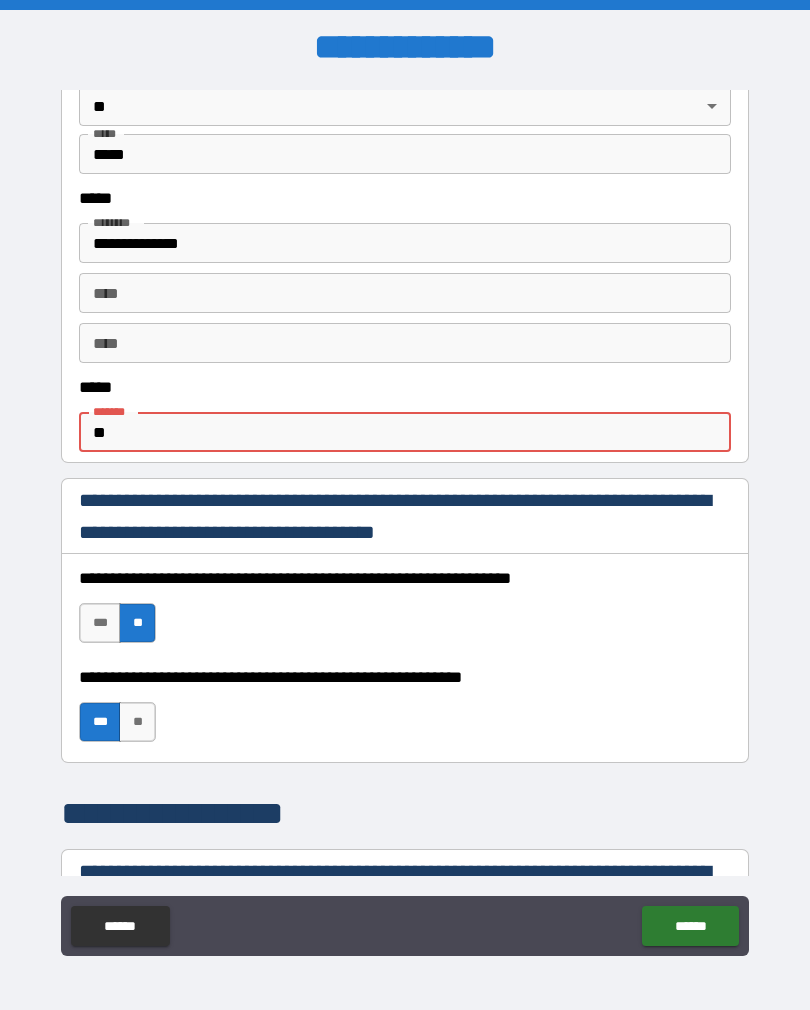 type on "*" 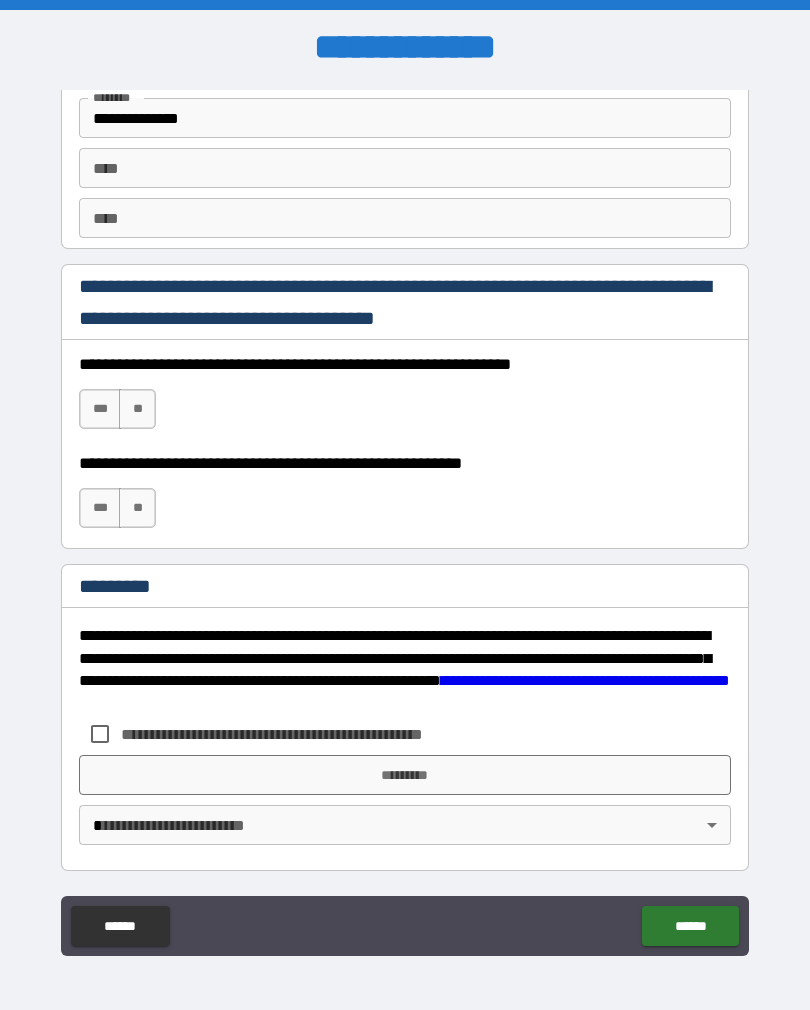 scroll, scrollTop: 2820, scrollLeft: 0, axis: vertical 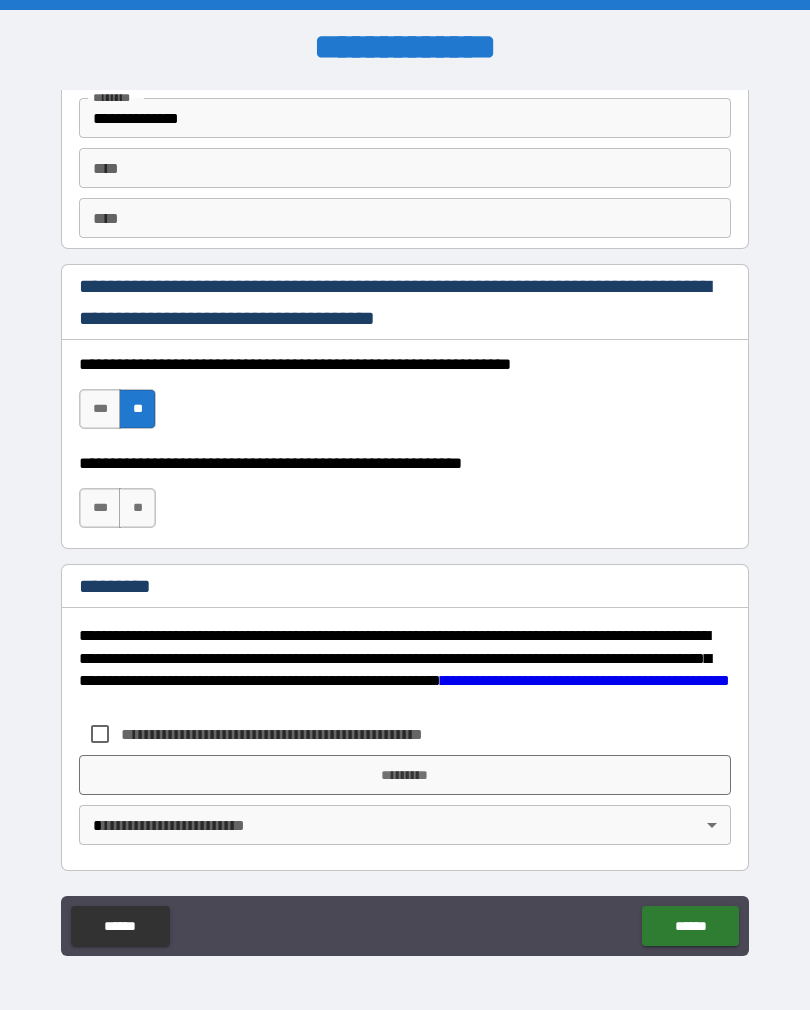click on "***" at bounding box center (100, 508) 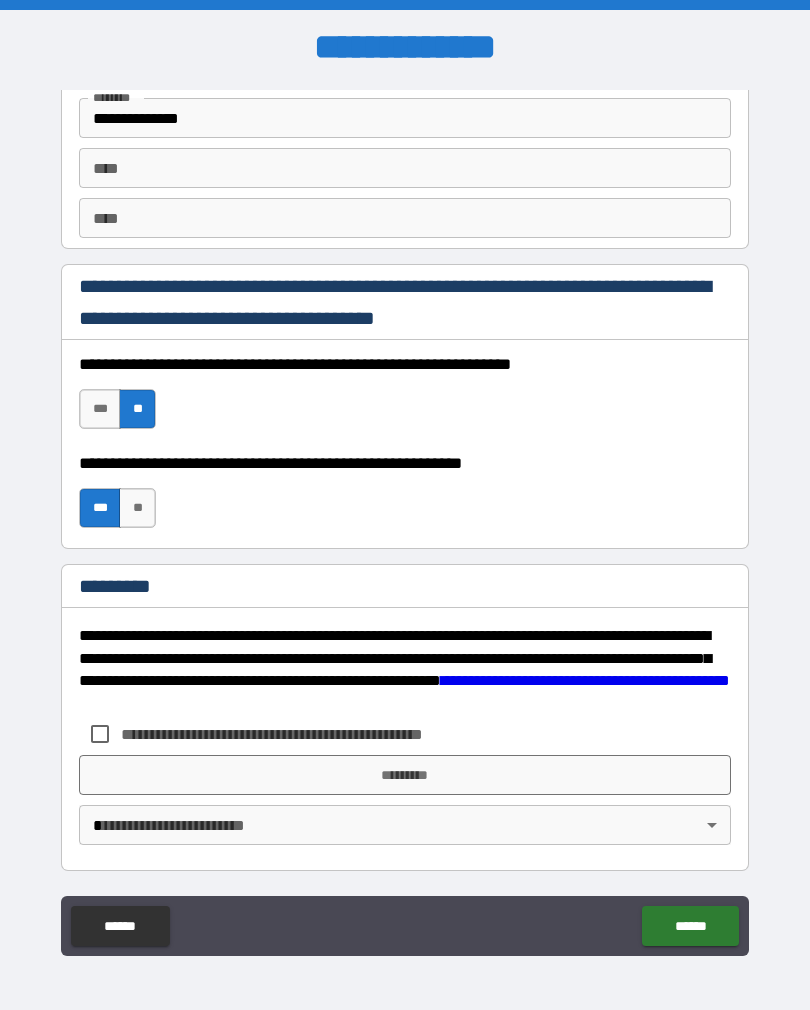scroll, scrollTop: 2820, scrollLeft: 0, axis: vertical 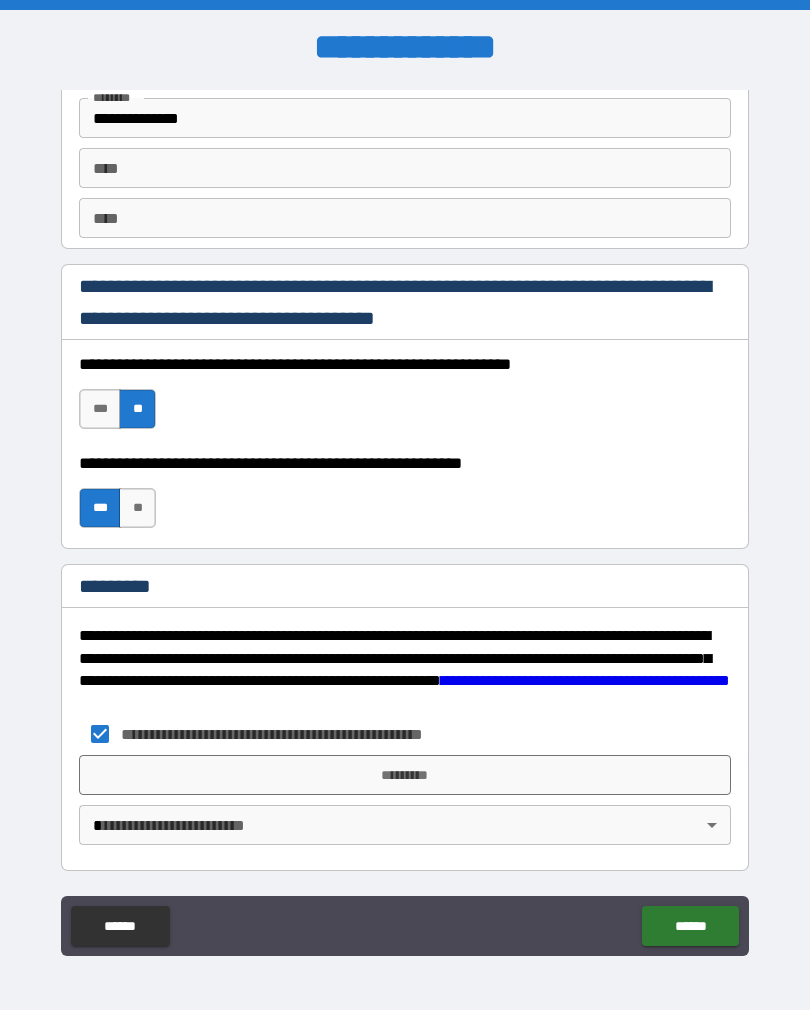 click on "*********" at bounding box center [405, 775] 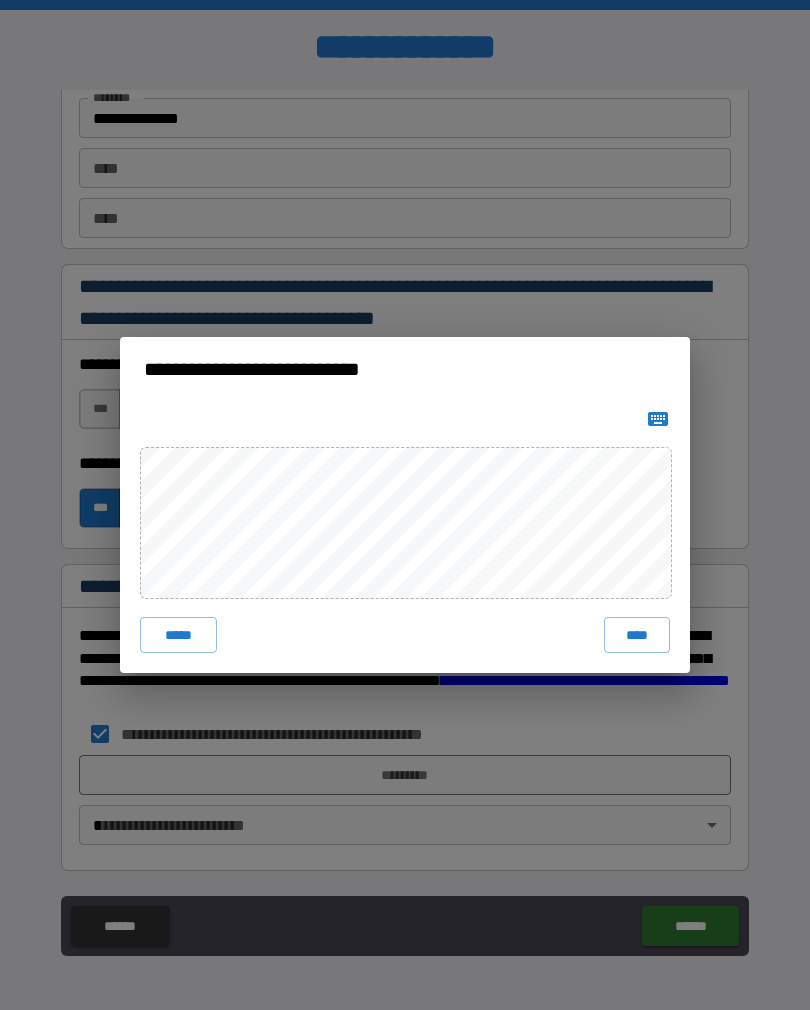 click on "****" at bounding box center [637, 635] 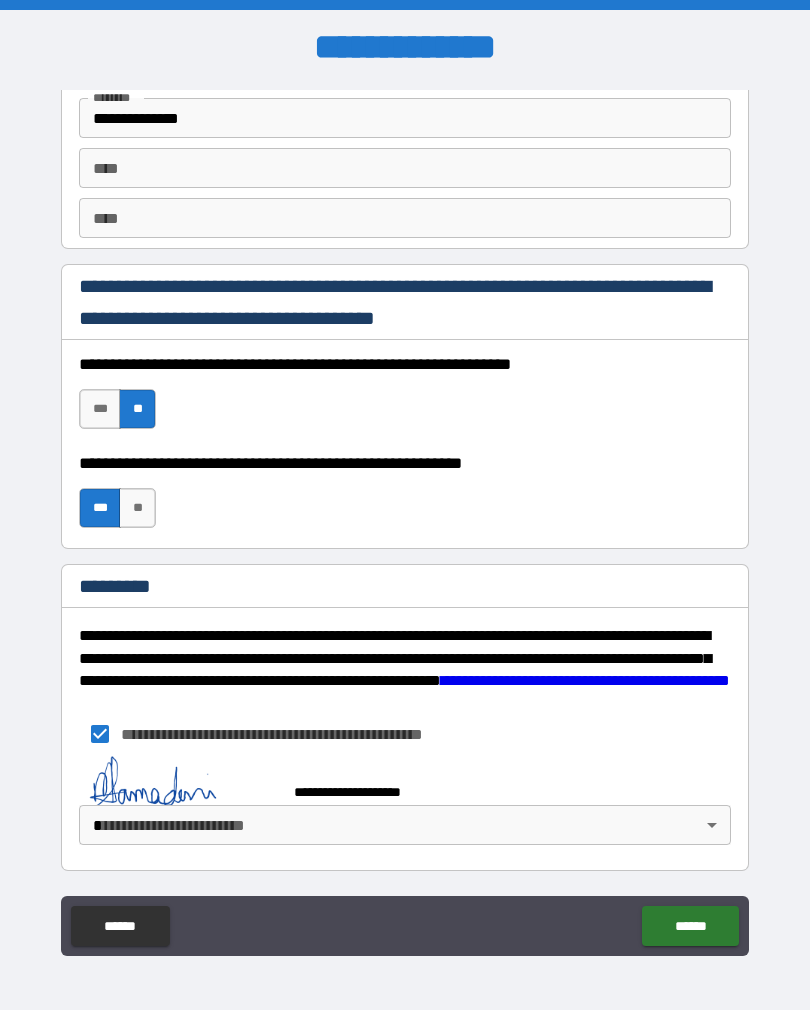 scroll, scrollTop: 2810, scrollLeft: 0, axis: vertical 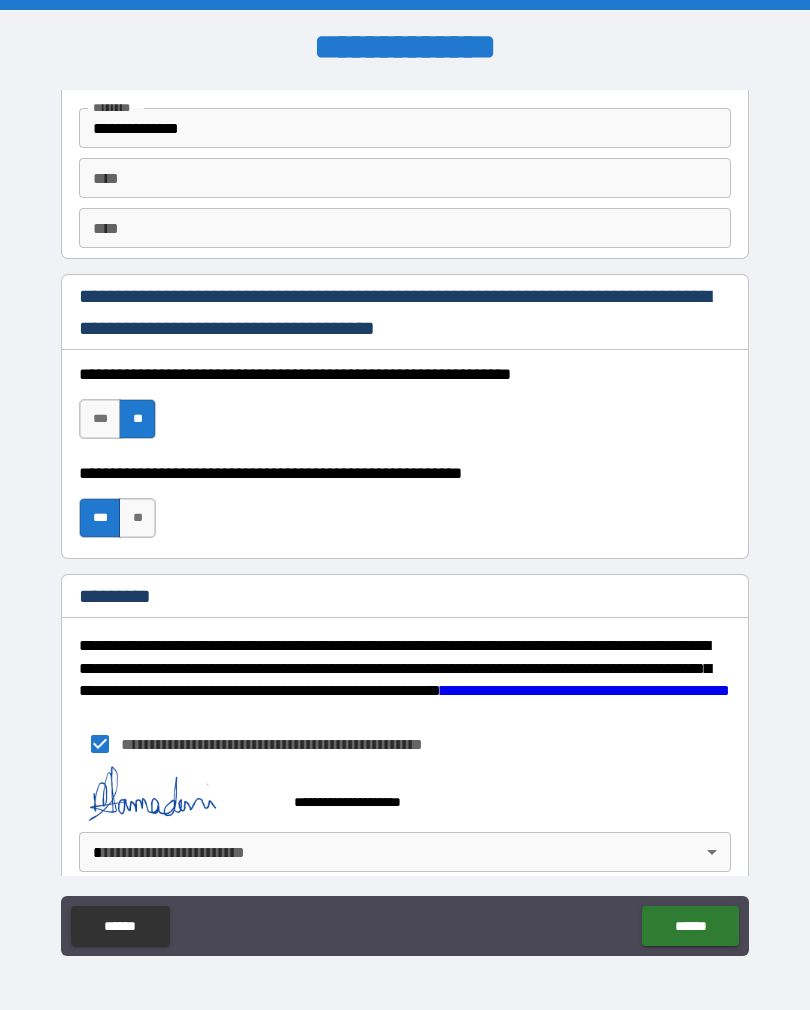 click on "**********" at bounding box center [405, 520] 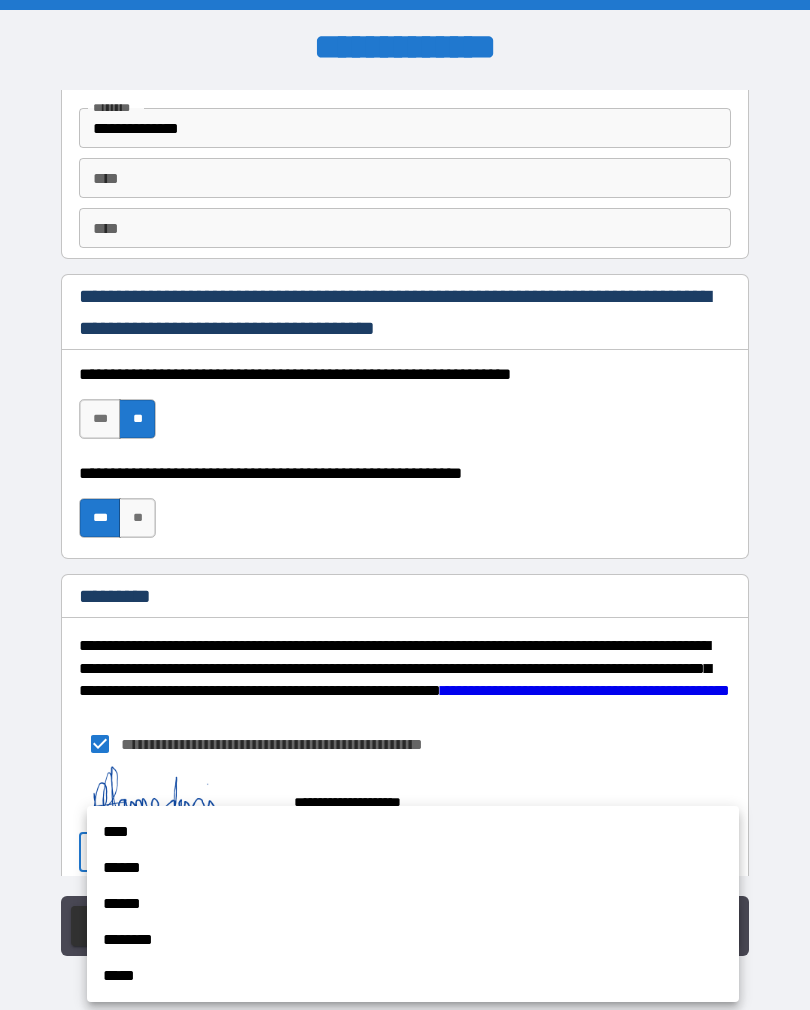 click on "****" at bounding box center [413, 832] 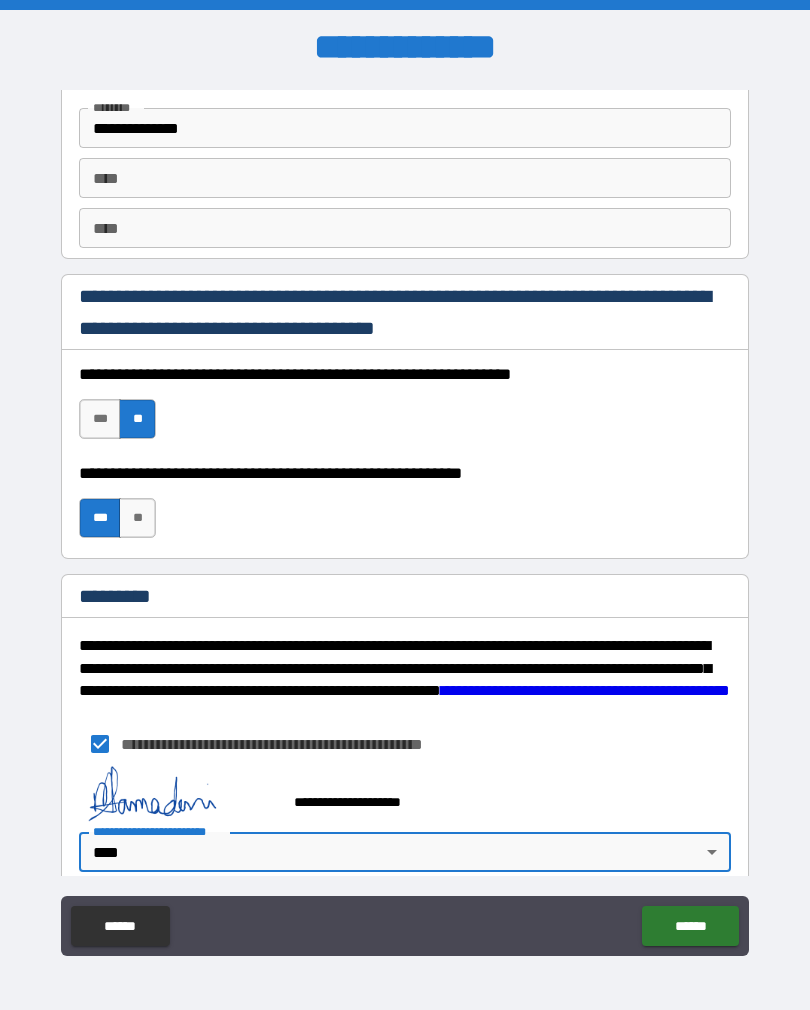 click on "******" at bounding box center [690, 926] 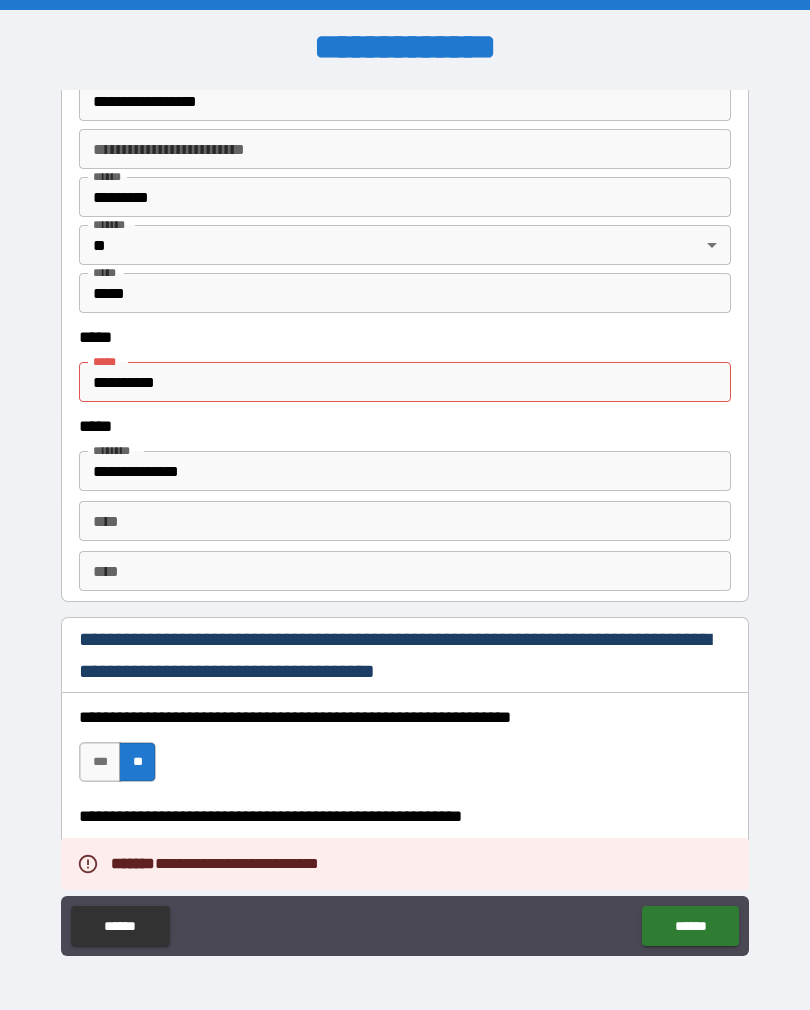 scroll, scrollTop: 2470, scrollLeft: 0, axis: vertical 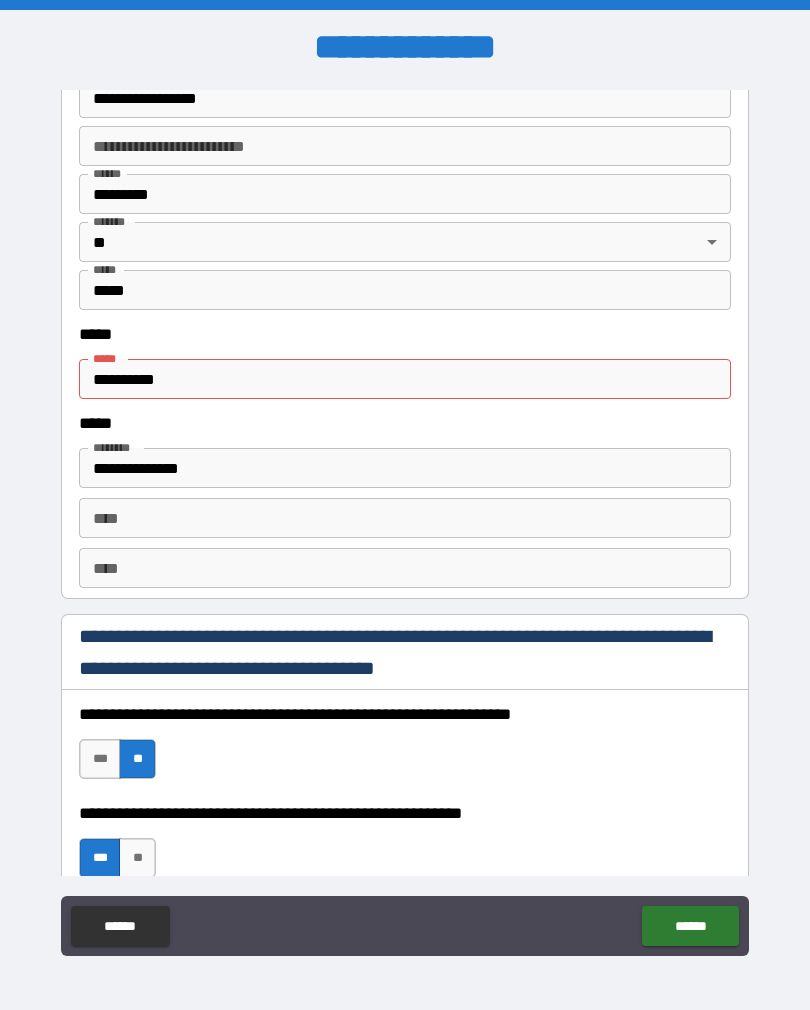 click on "**********" at bounding box center [405, 379] 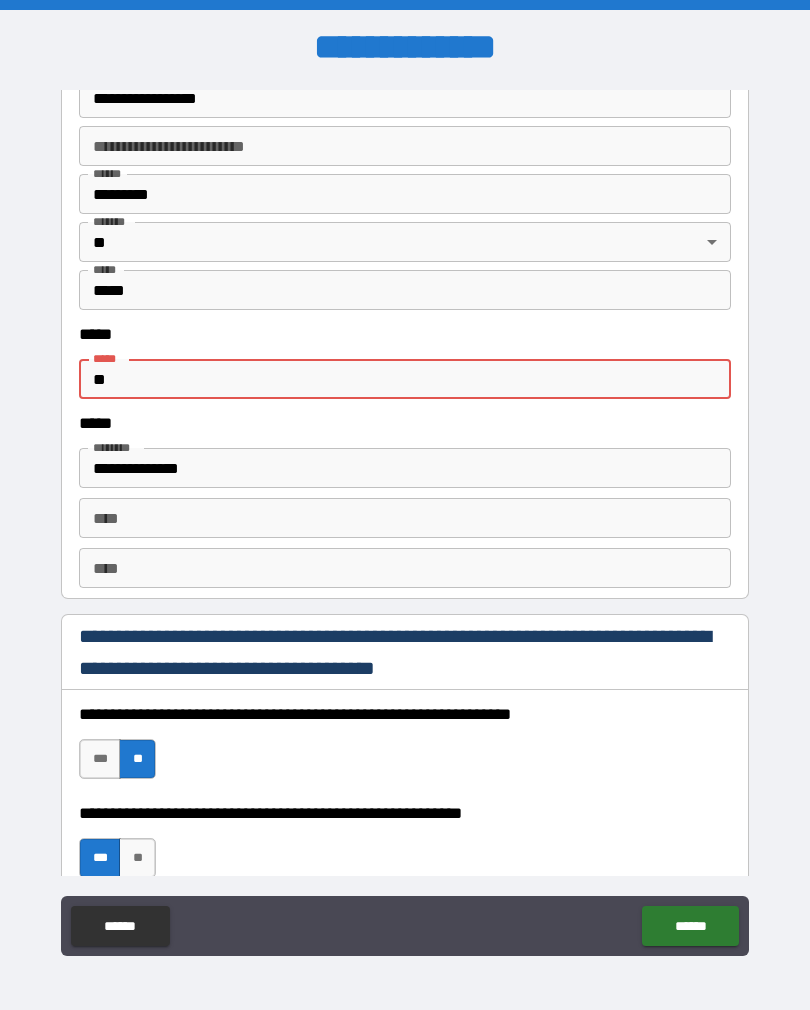 type on "*" 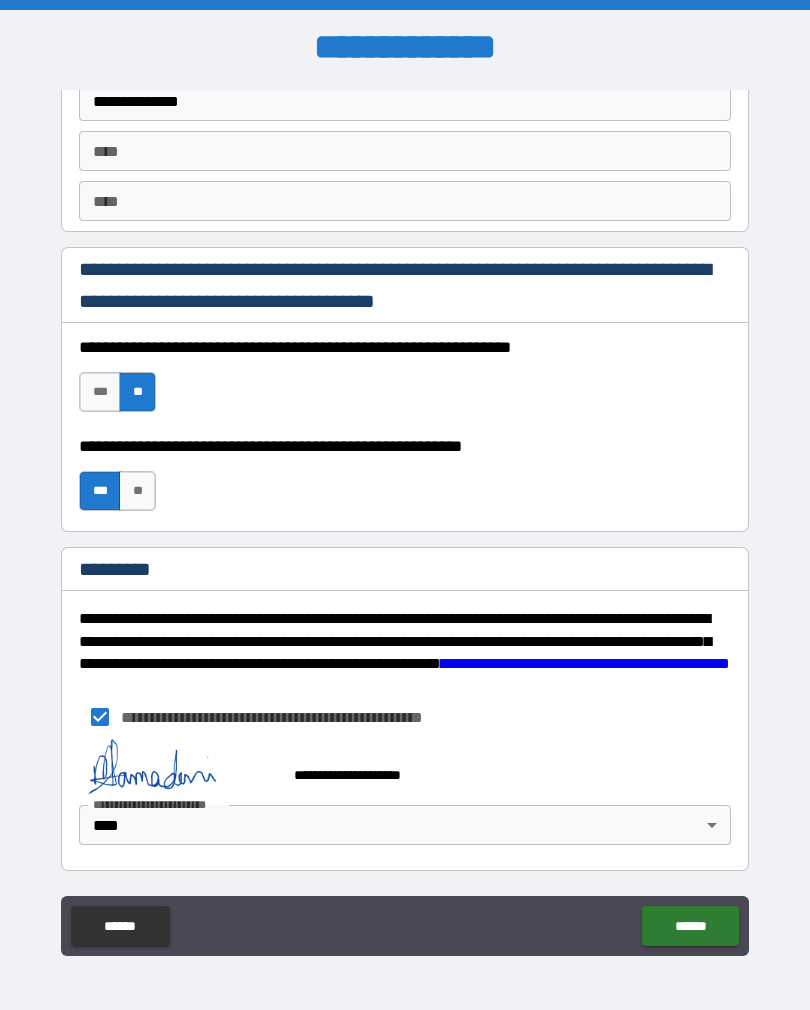 scroll, scrollTop: 2837, scrollLeft: 0, axis: vertical 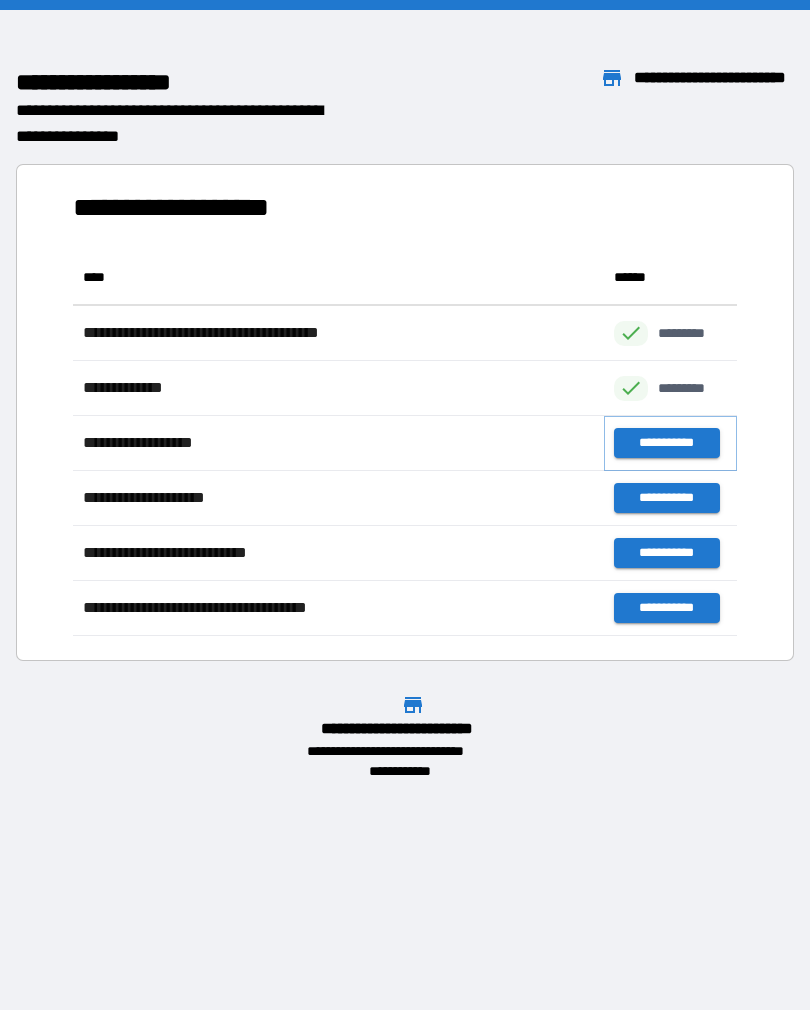 click on "**********" at bounding box center [666, 443] 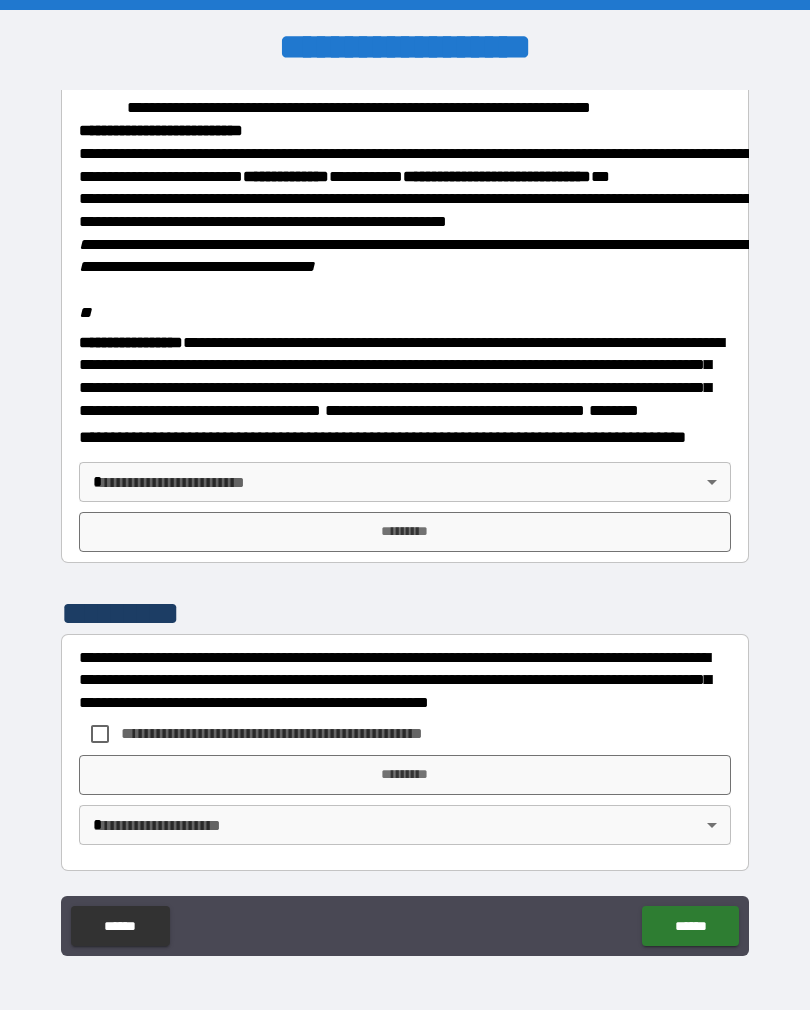 click on "**********" at bounding box center (405, 523) 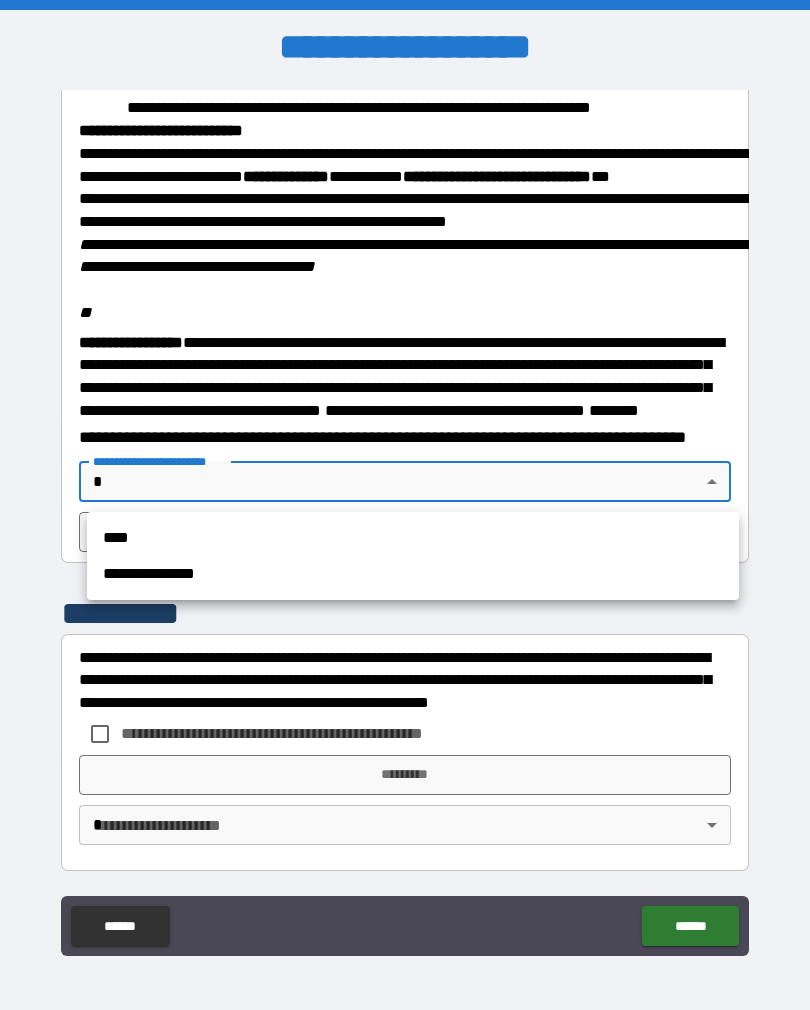 click on "****" at bounding box center (413, 538) 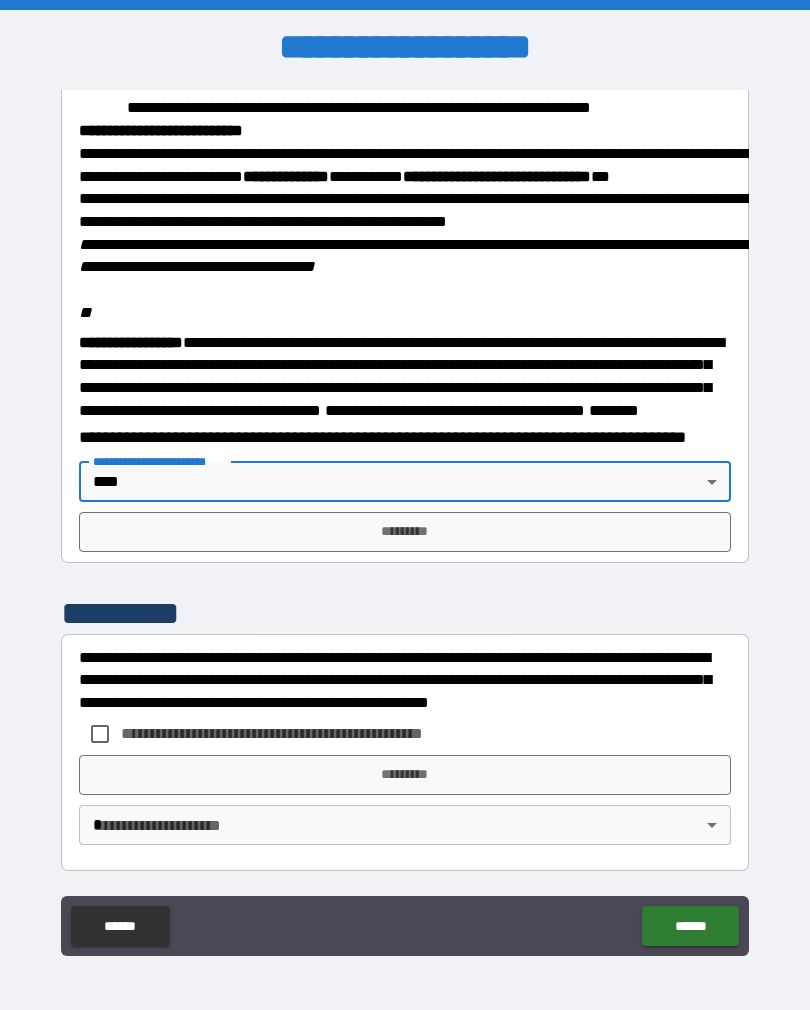 click on "*********" at bounding box center [405, 532] 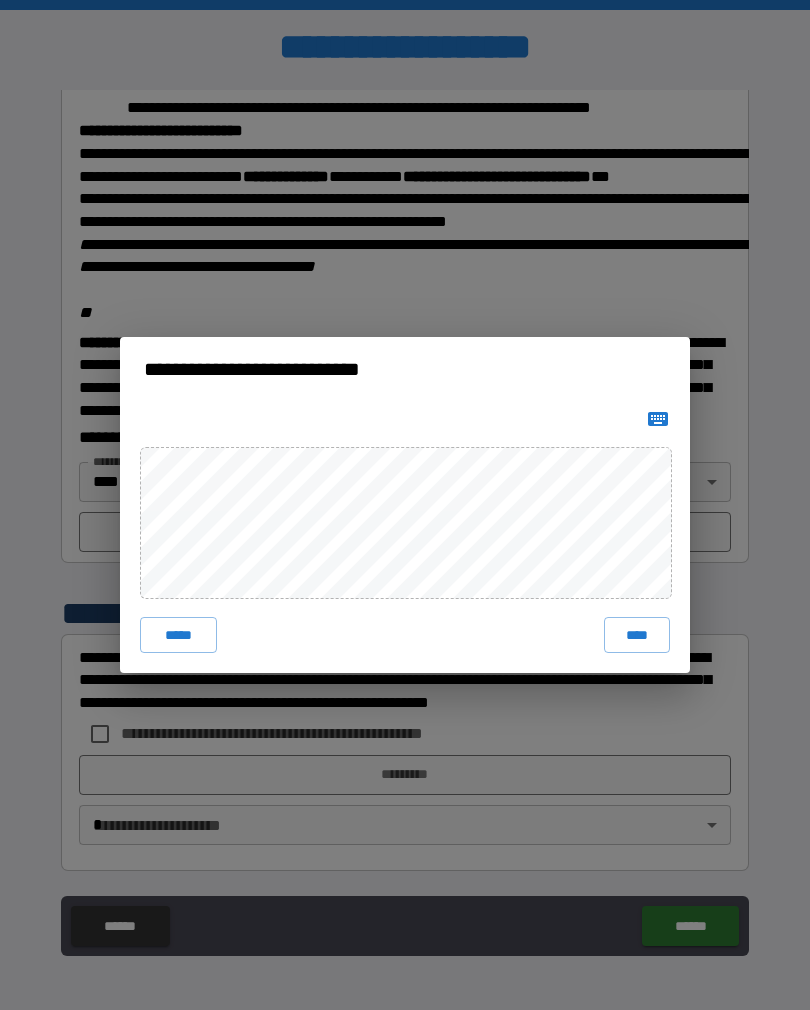 click on "****" at bounding box center [637, 635] 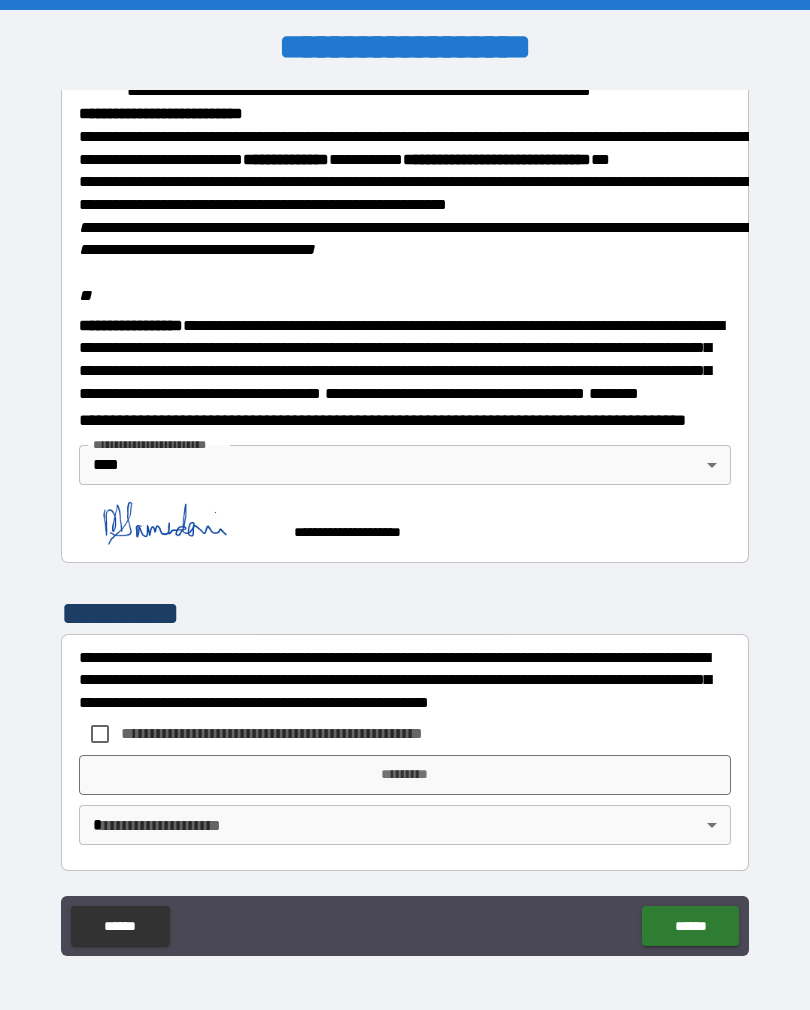 scroll, scrollTop: 2362, scrollLeft: 0, axis: vertical 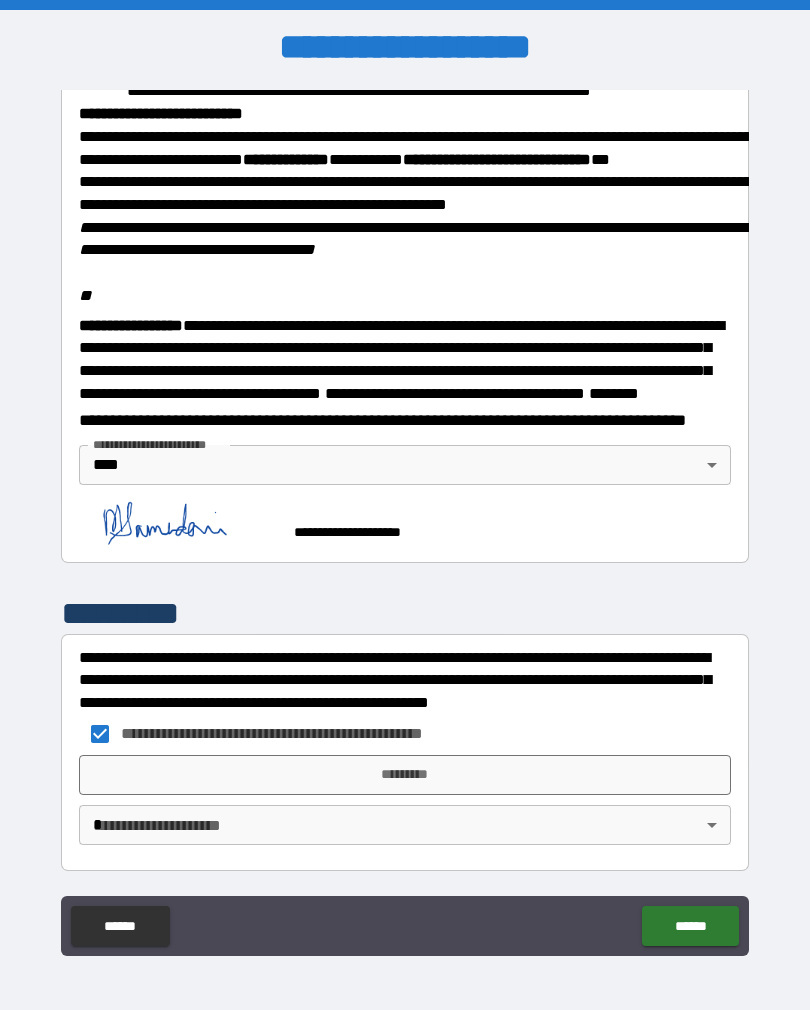click on "**********" at bounding box center (405, 520) 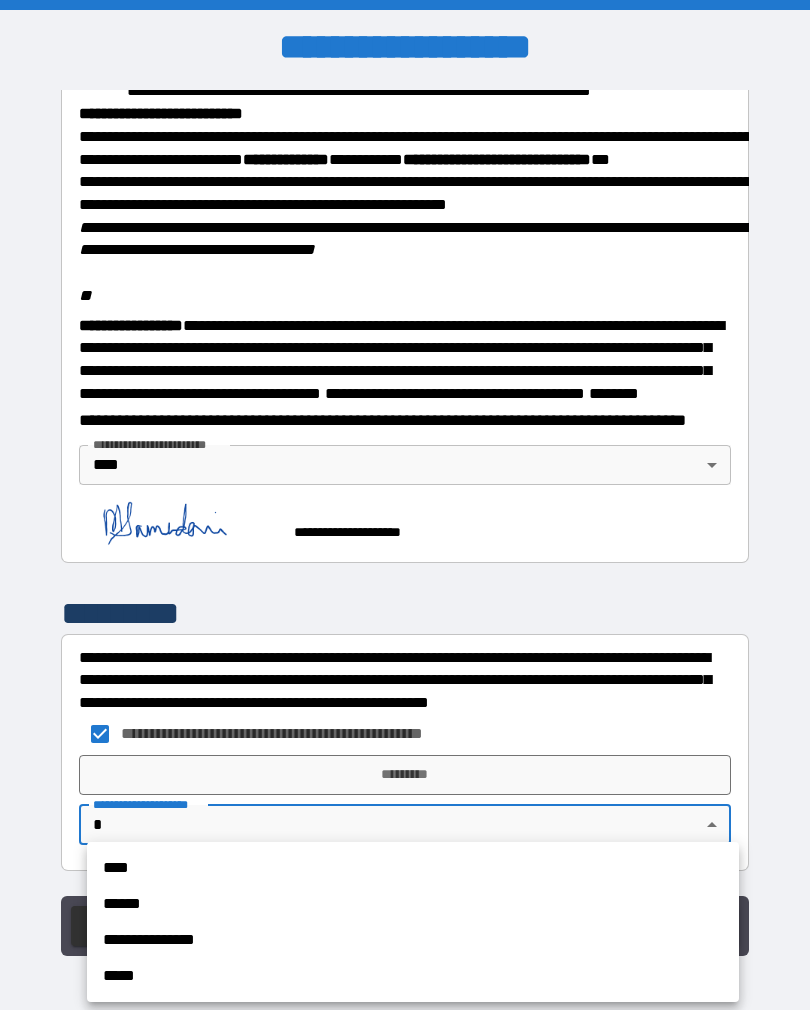 click on "****" at bounding box center (413, 868) 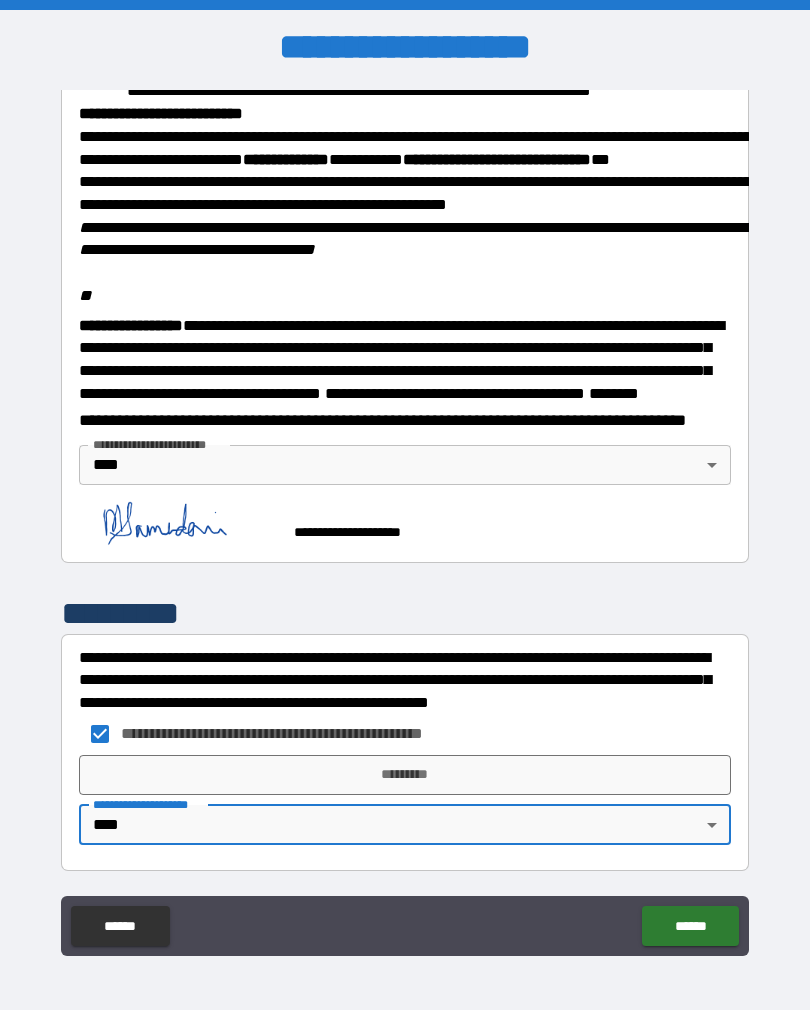click on "*********" at bounding box center (405, 775) 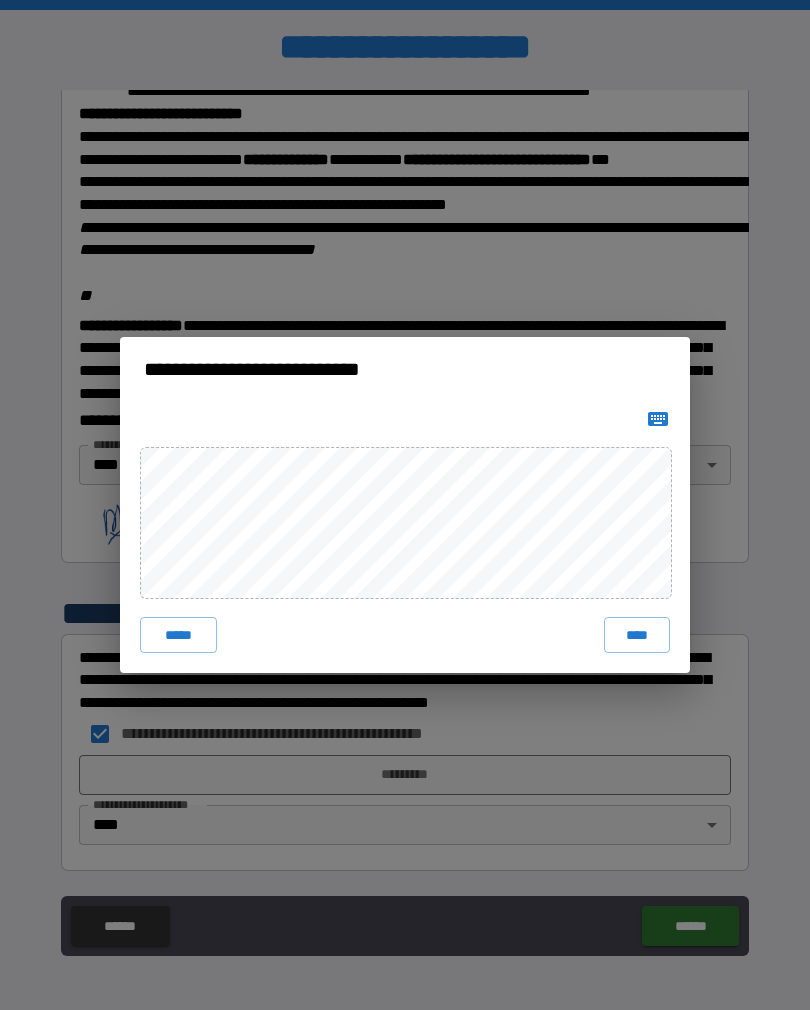 click on "****" at bounding box center [637, 635] 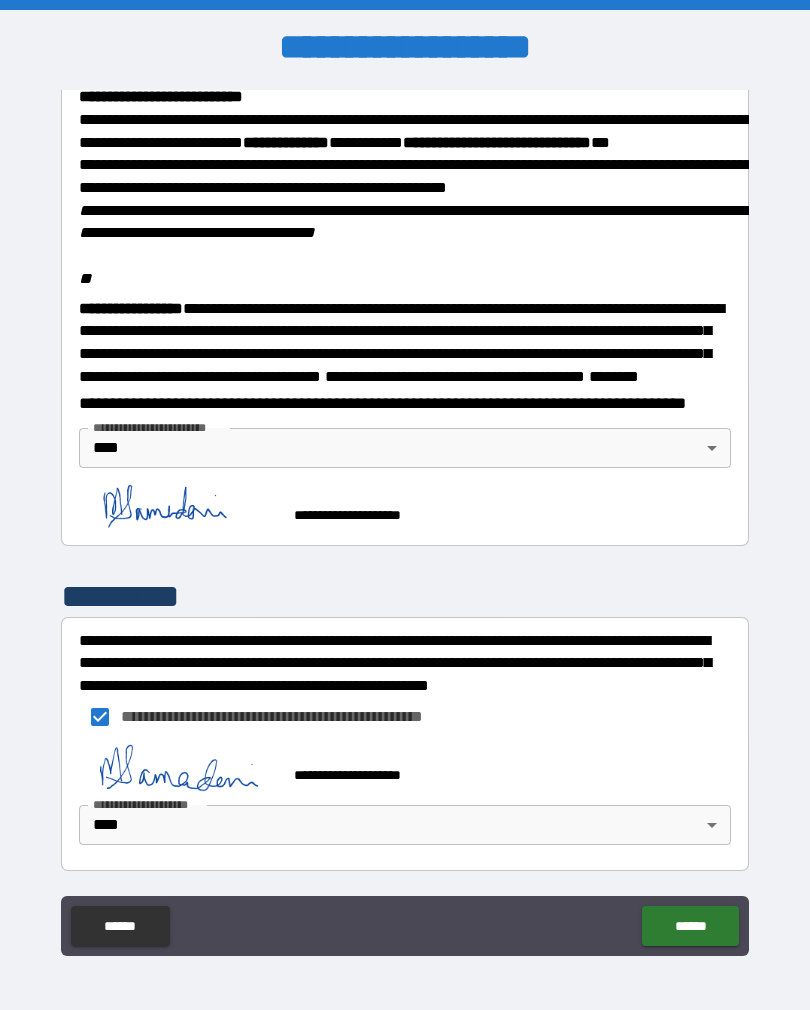 scroll, scrollTop: 2352, scrollLeft: 0, axis: vertical 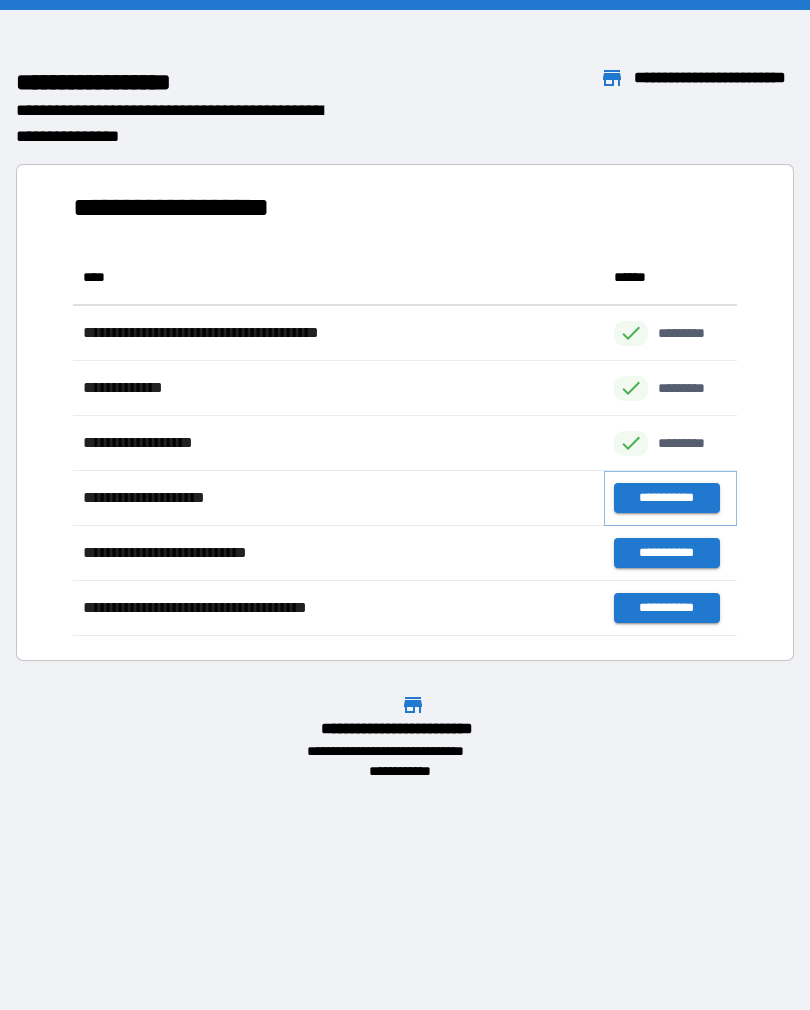 click on "**********" at bounding box center [666, 498] 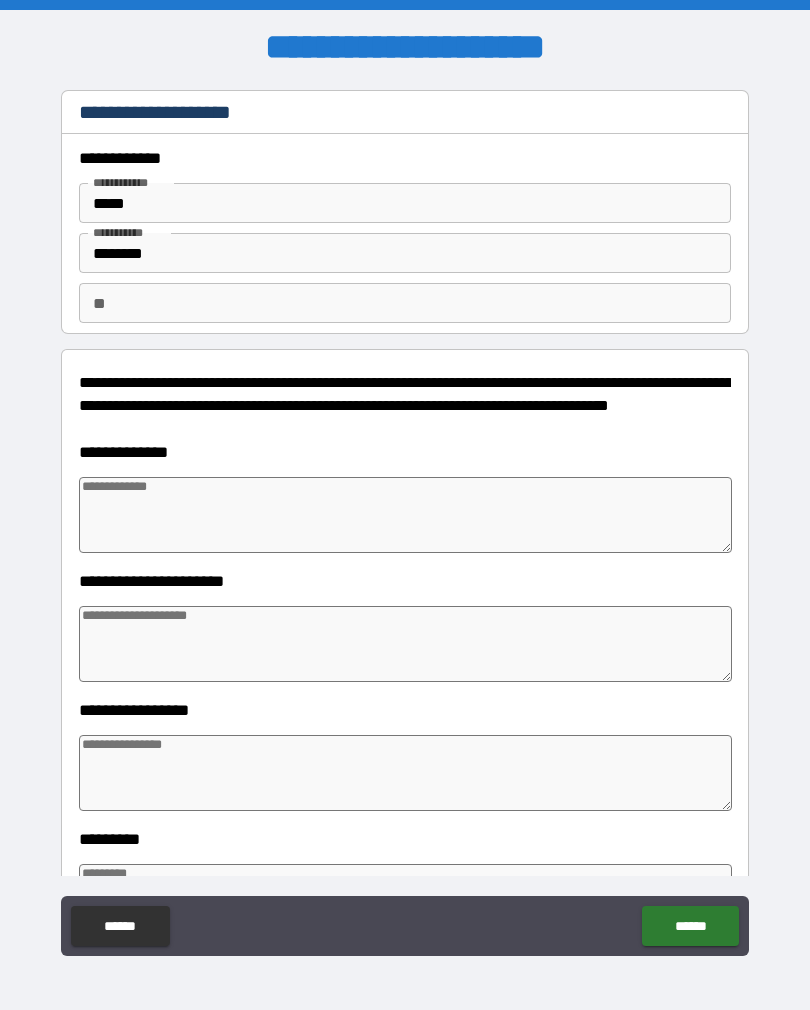 type on "*" 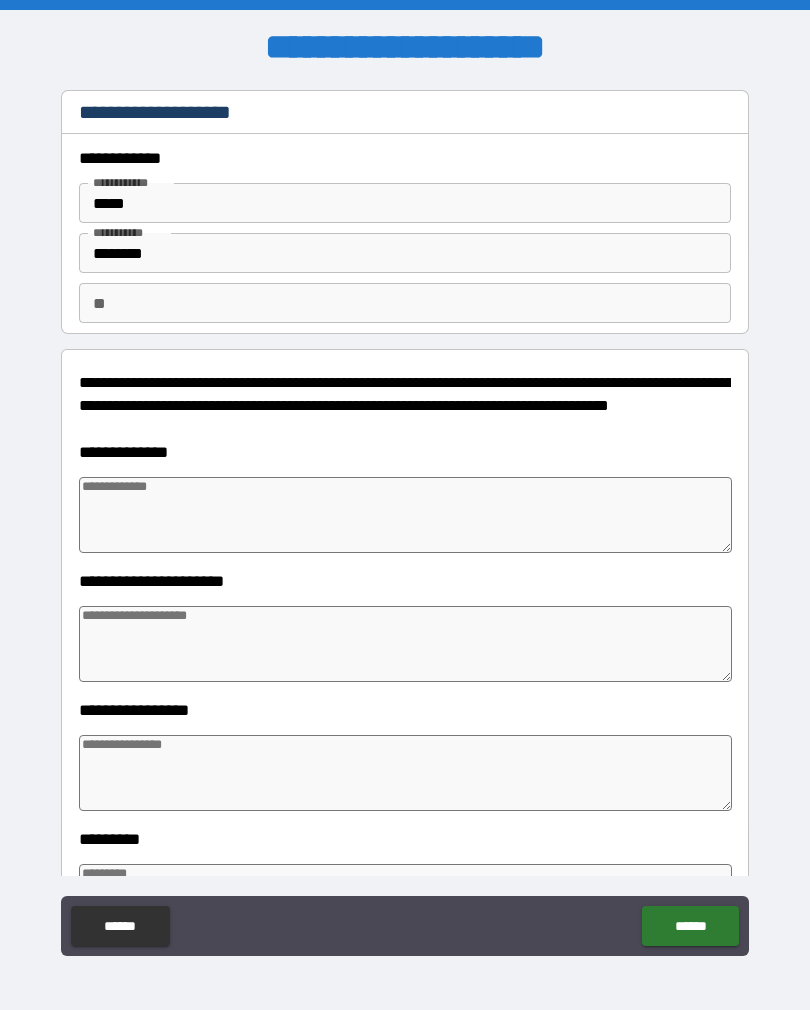 type on "*" 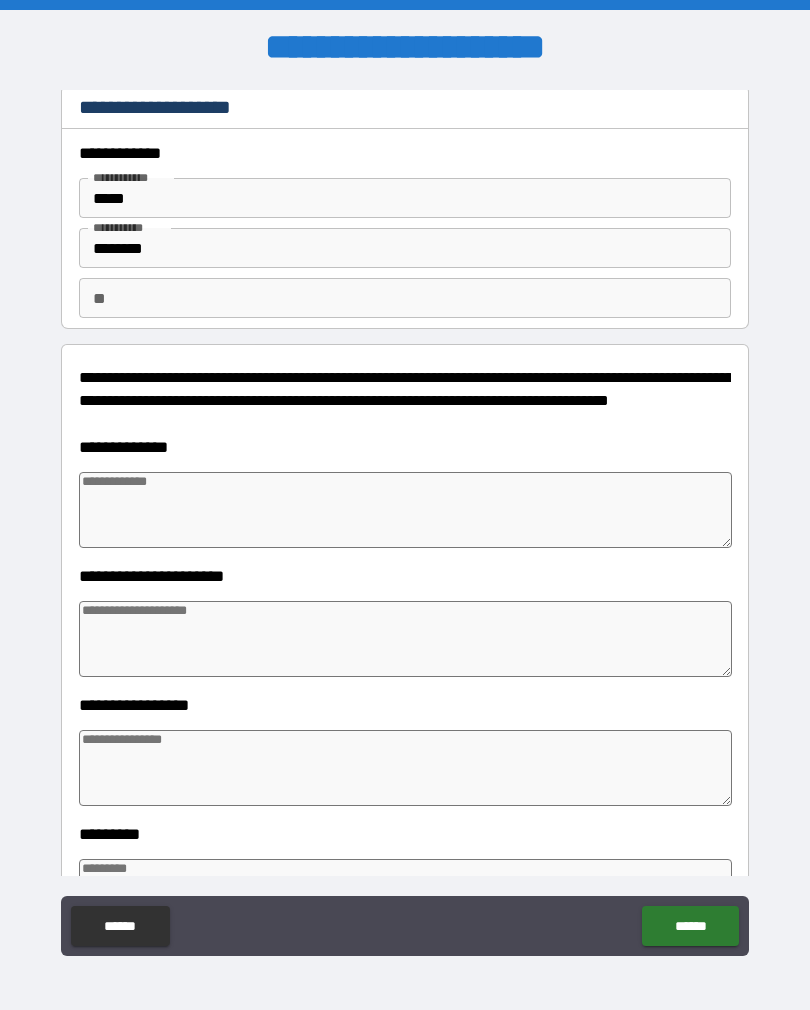 scroll, scrollTop: 9, scrollLeft: 0, axis: vertical 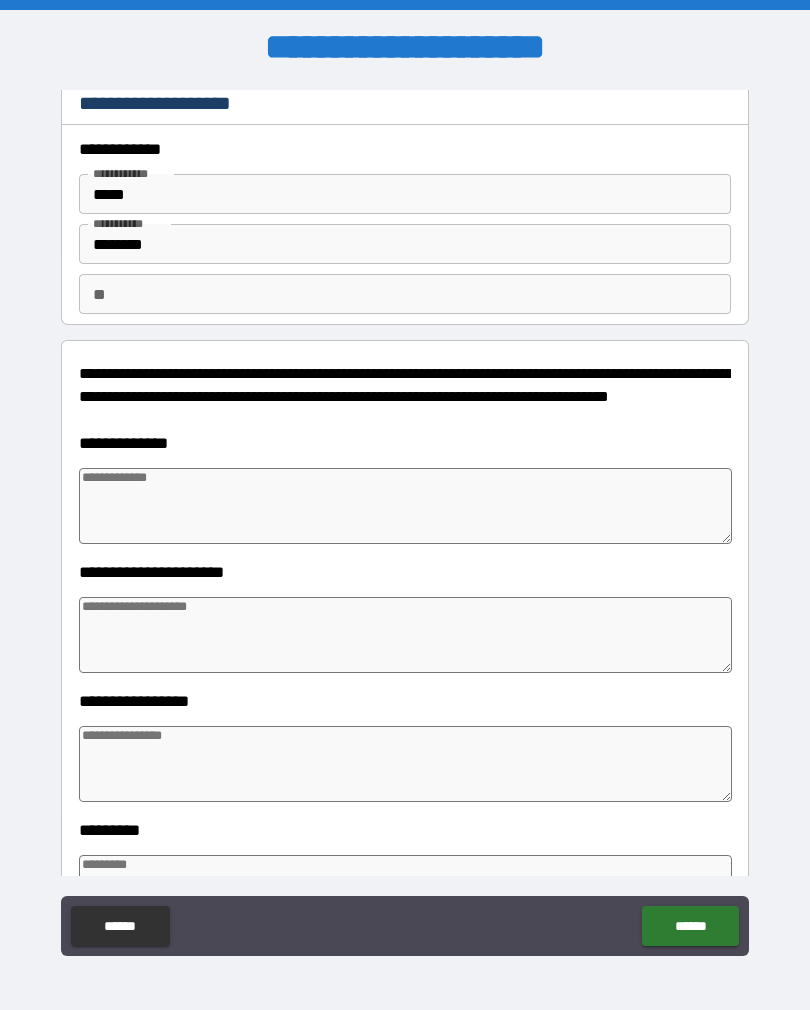 click at bounding box center [405, 506] 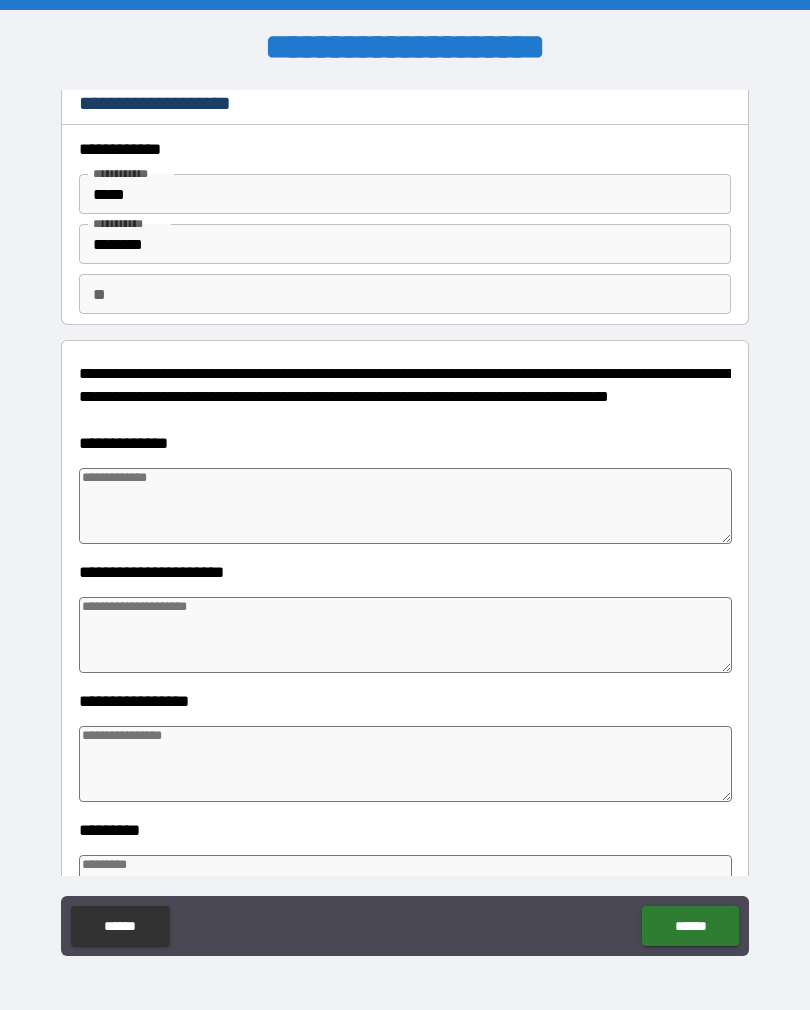 type on "*" 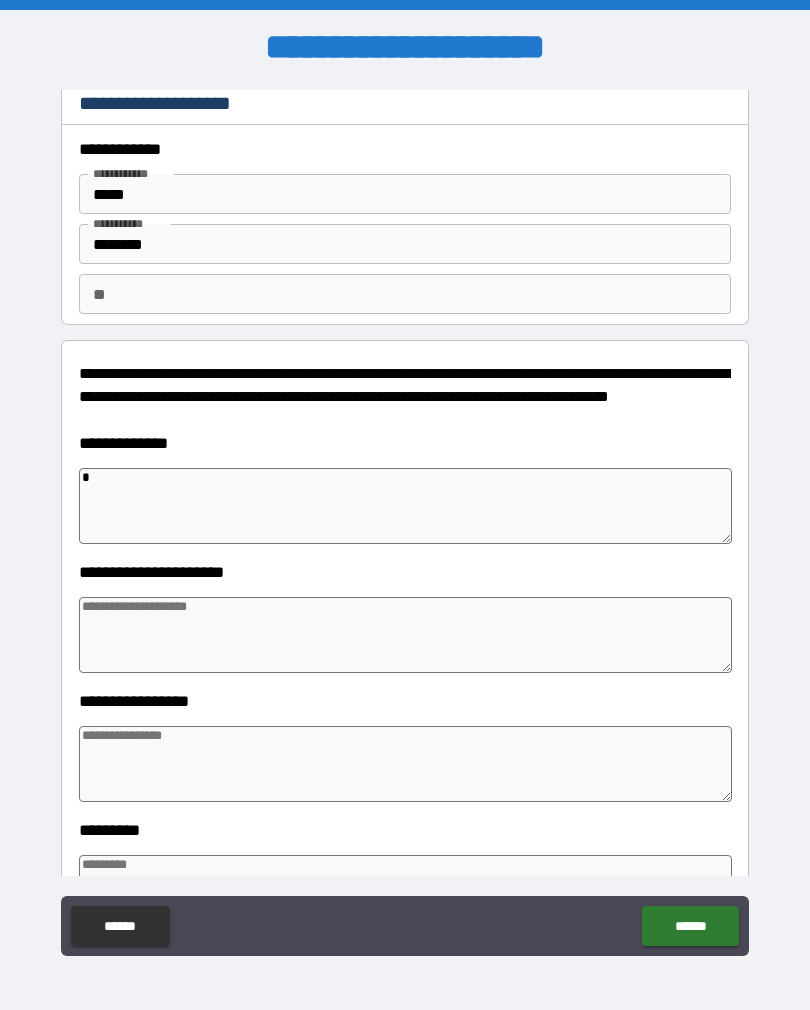 type on "*" 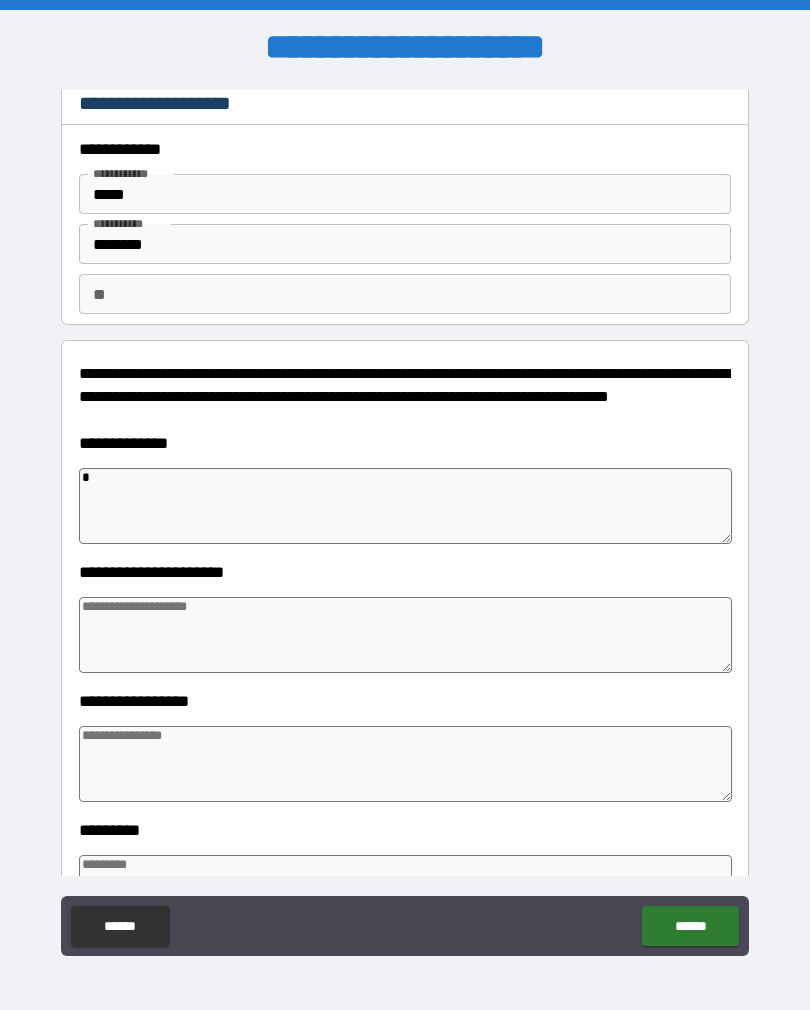 type on "*" 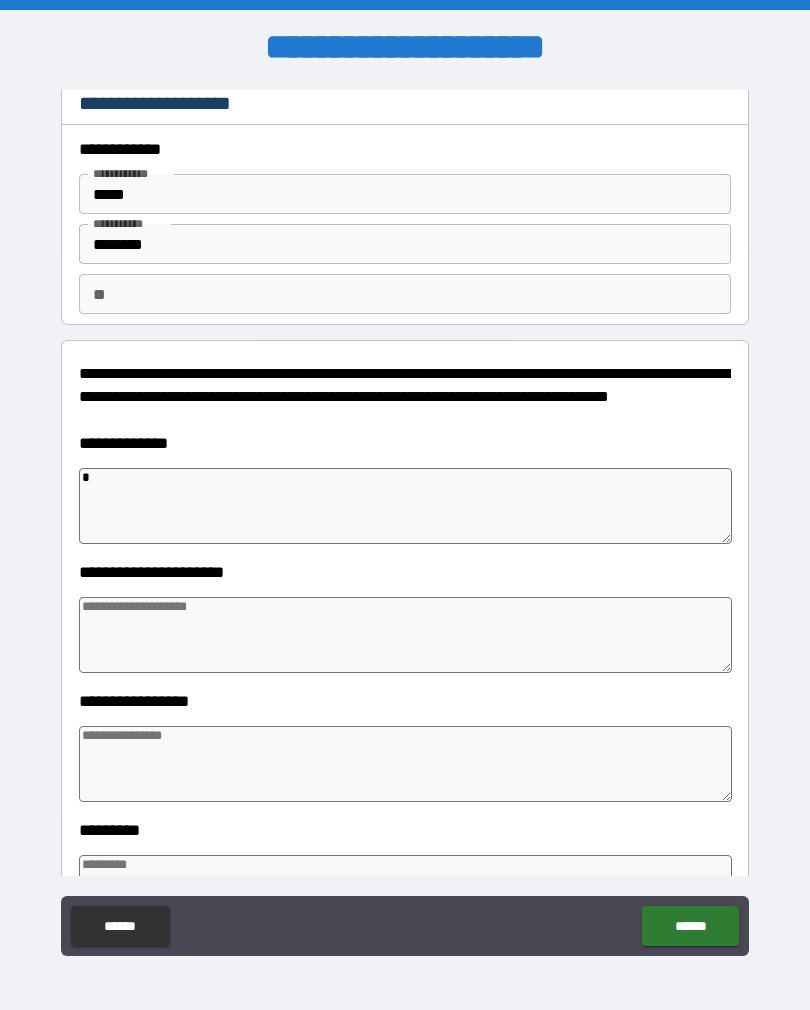 type on "*" 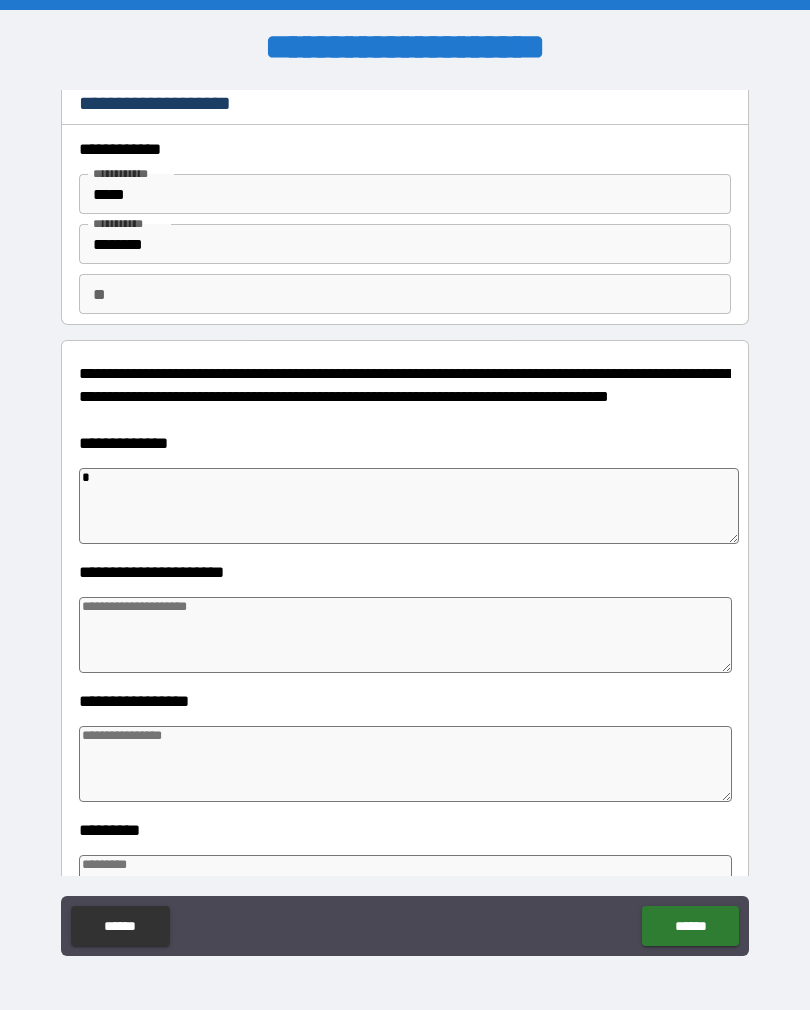 type on "**" 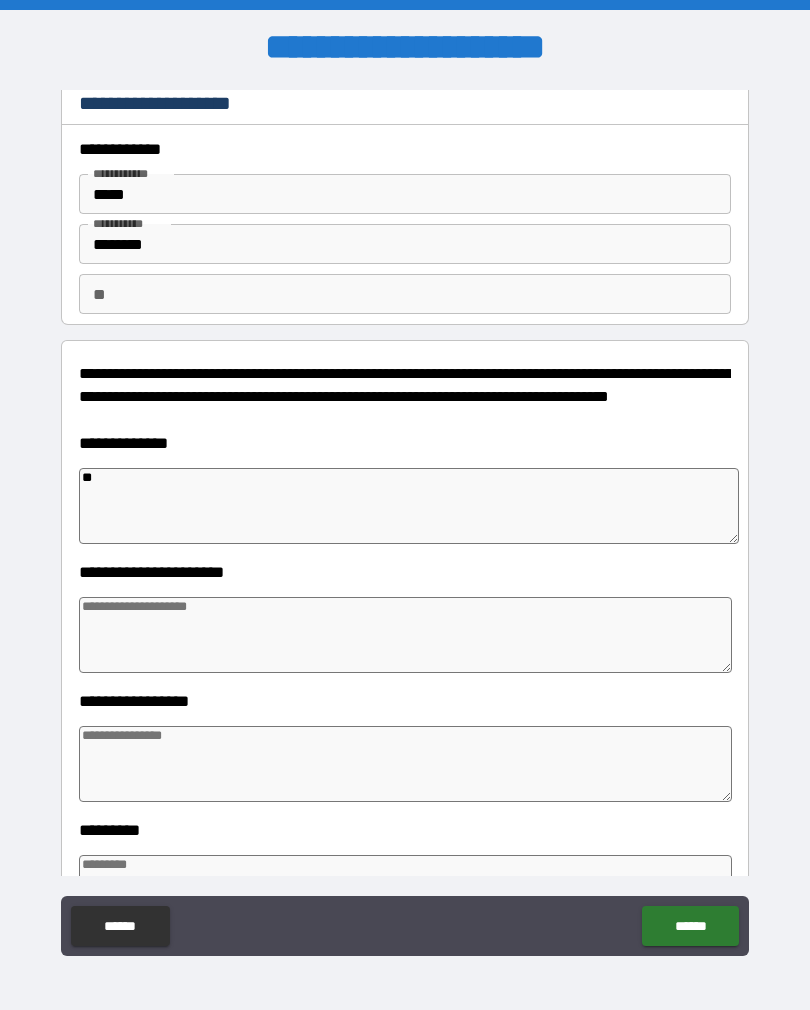 type on "*" 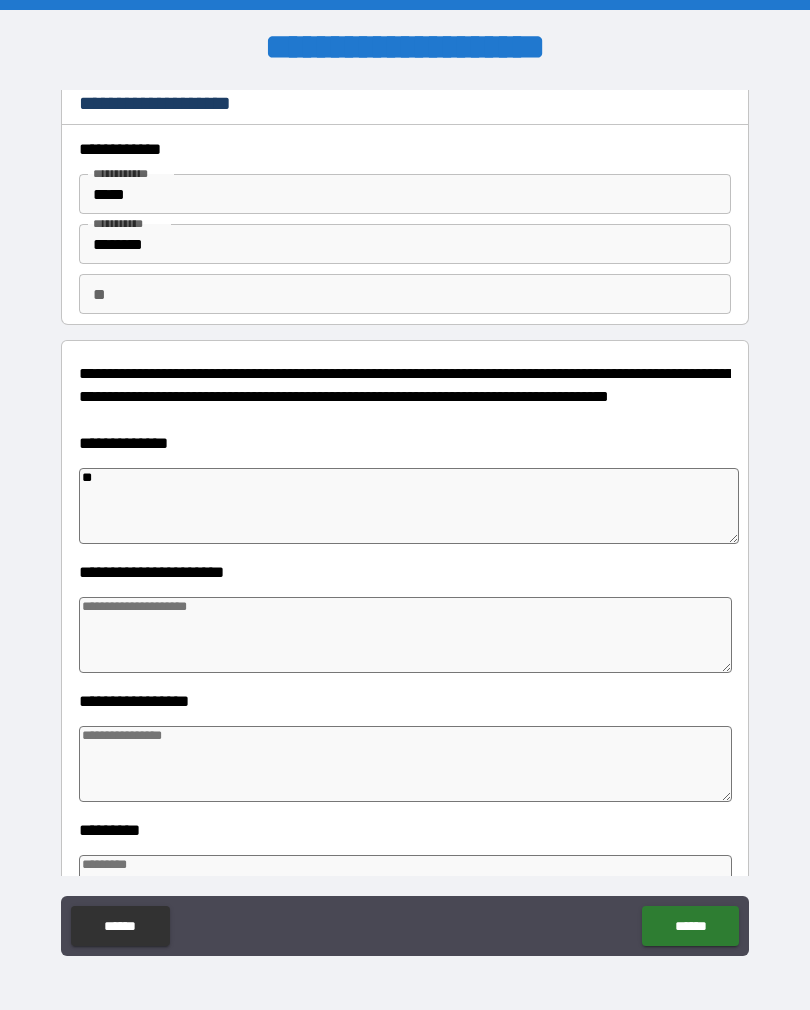 type on "*" 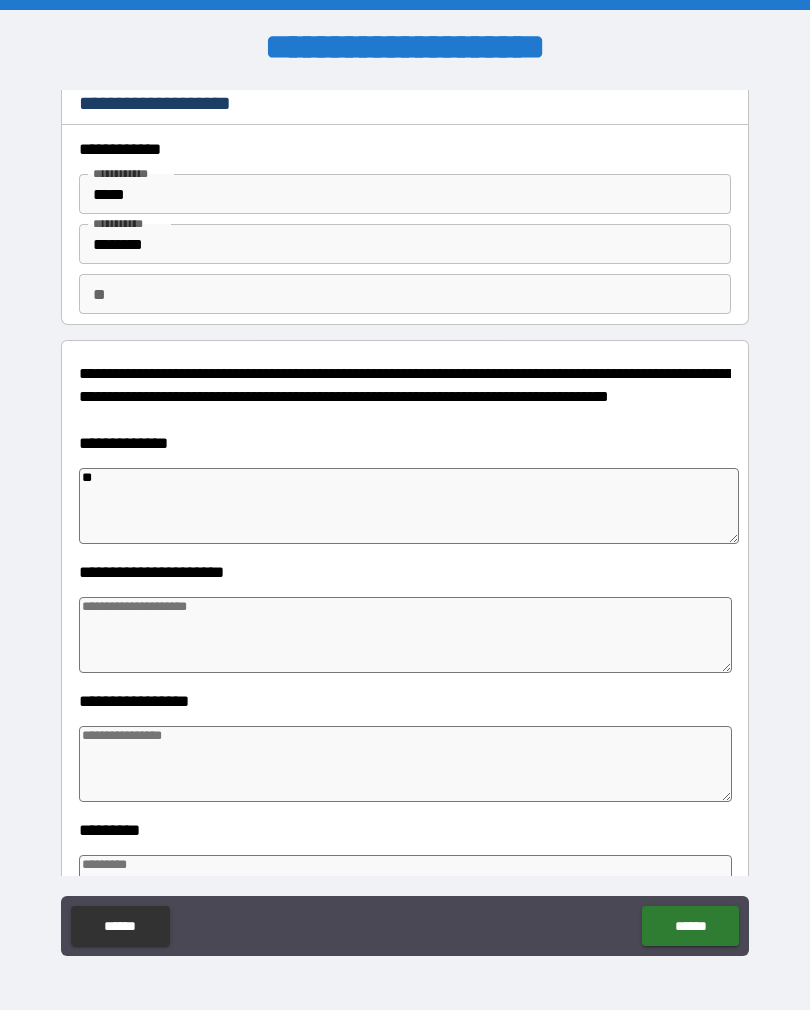 type on "*" 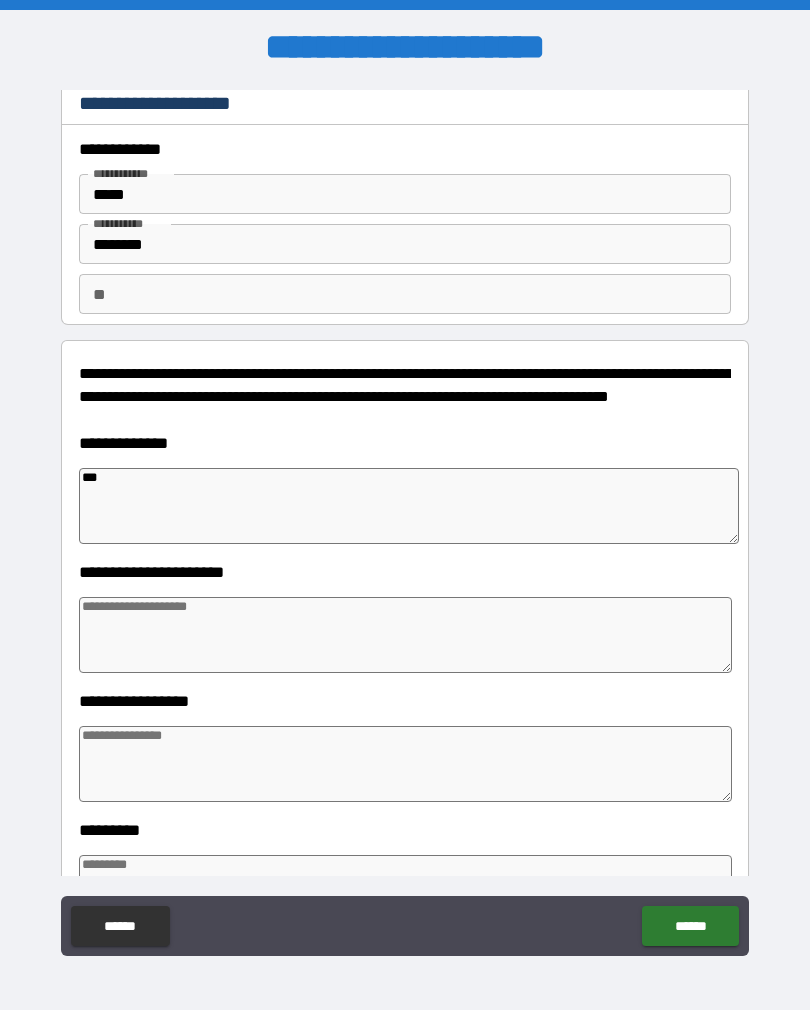 type on "*" 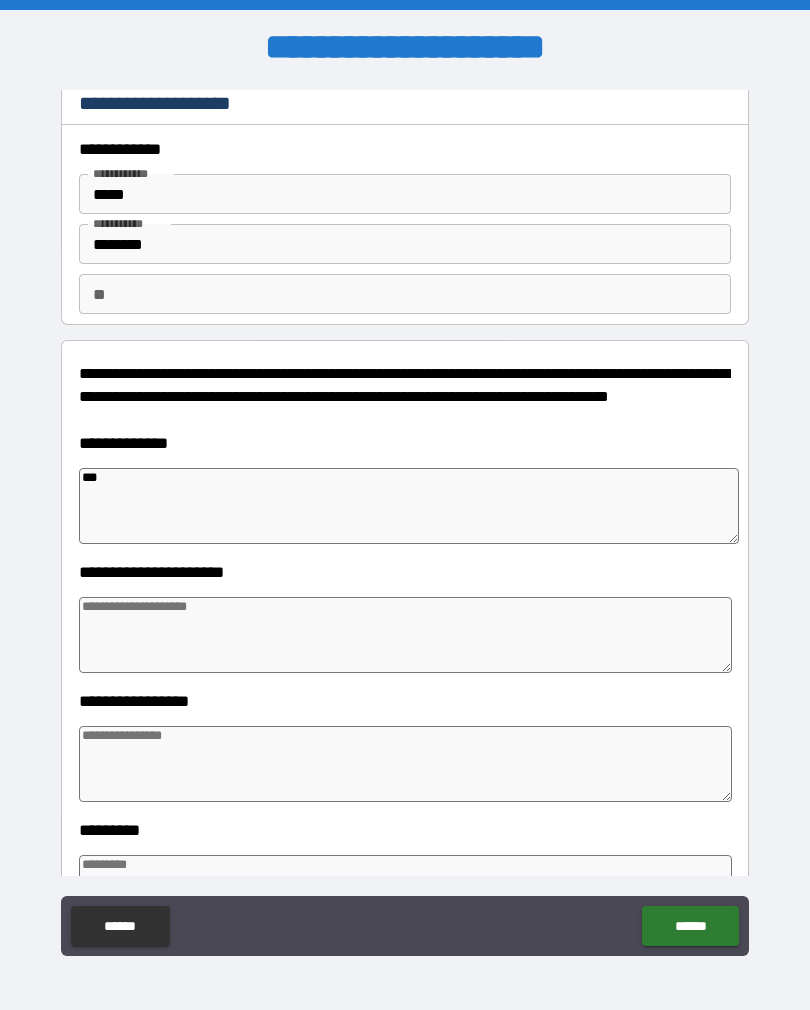type on "*" 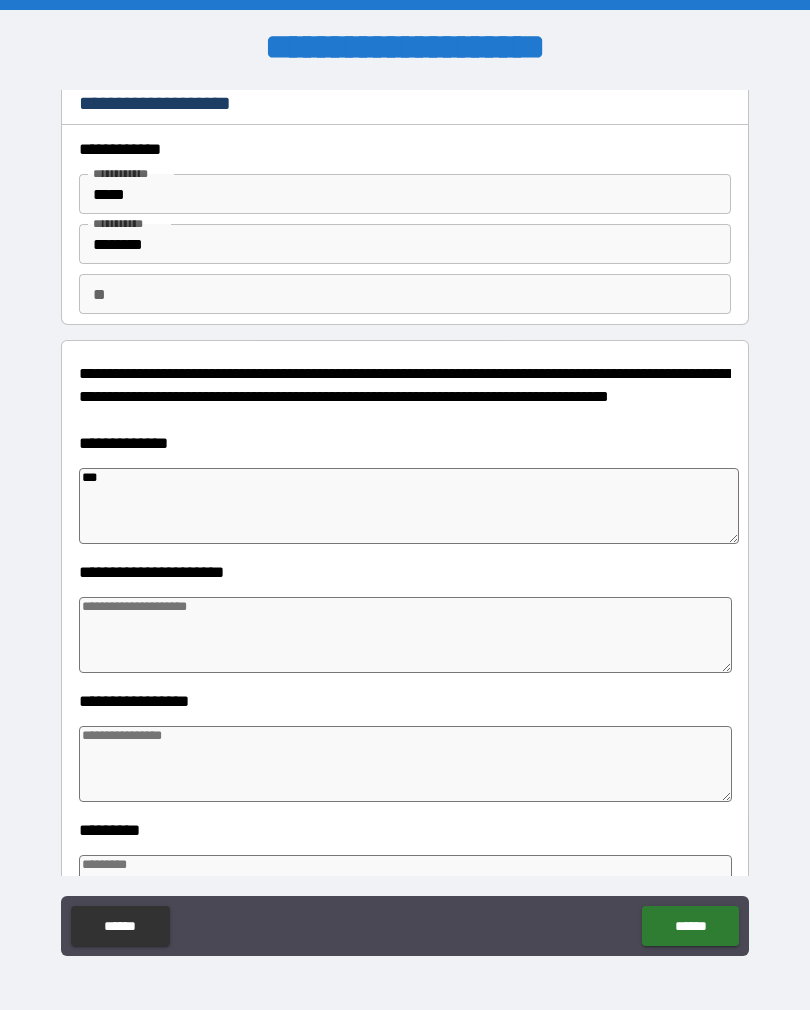 type on "*" 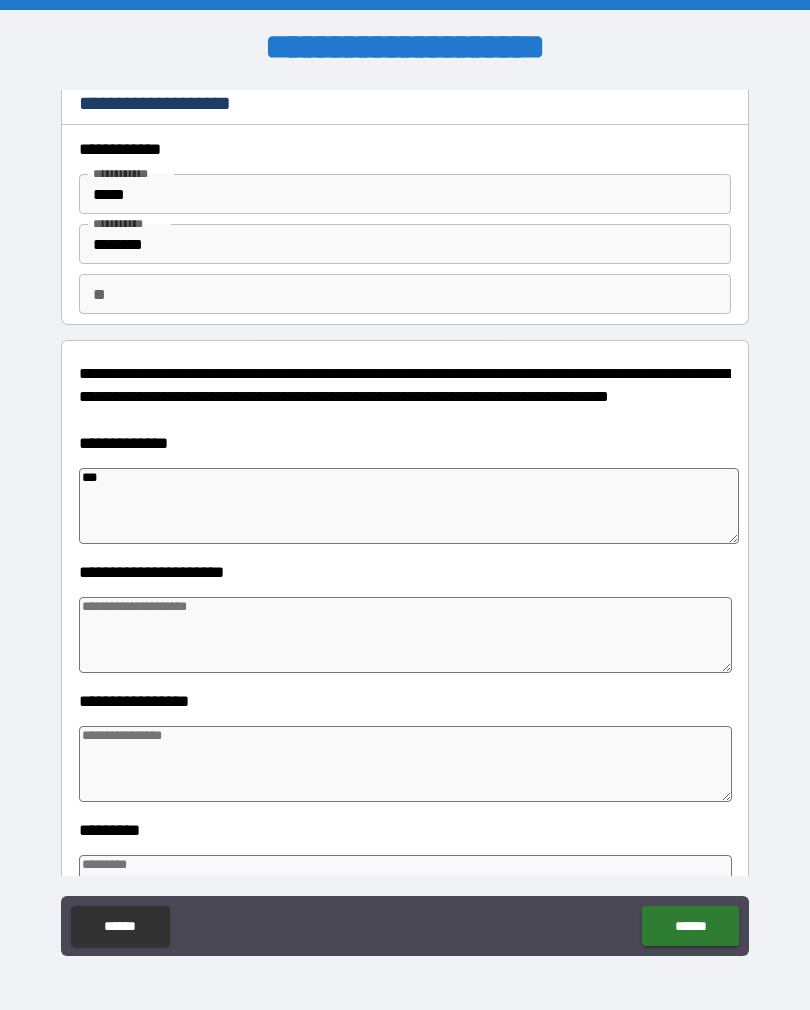 type on "***" 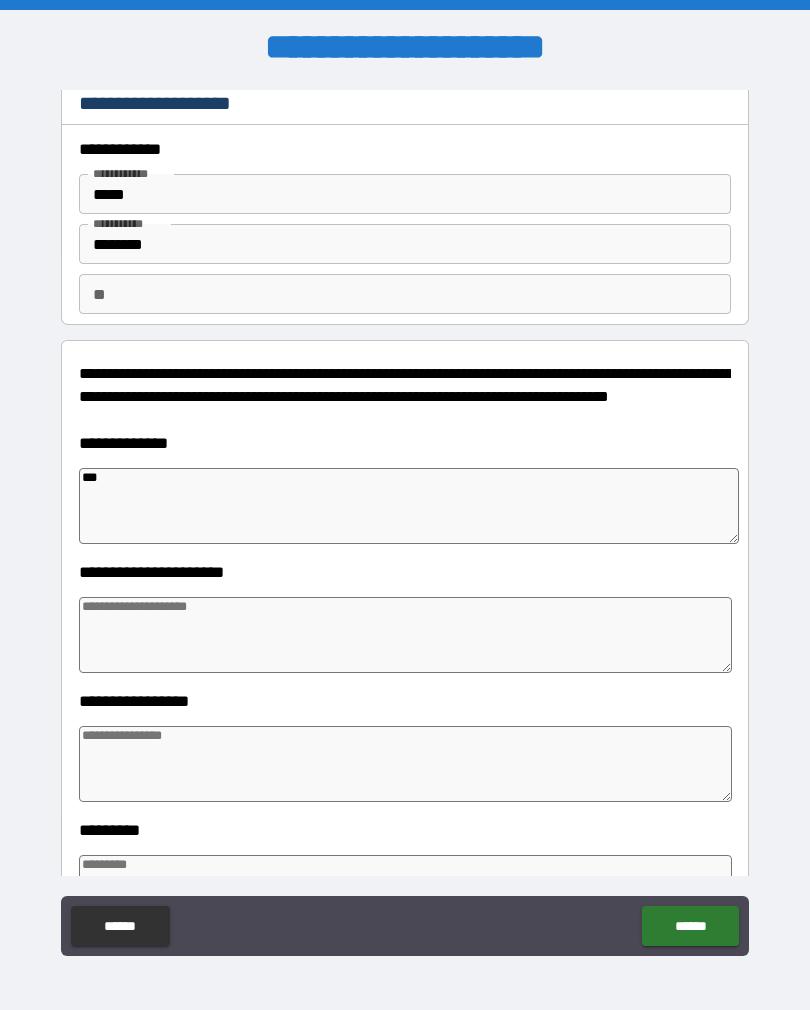 type on "*" 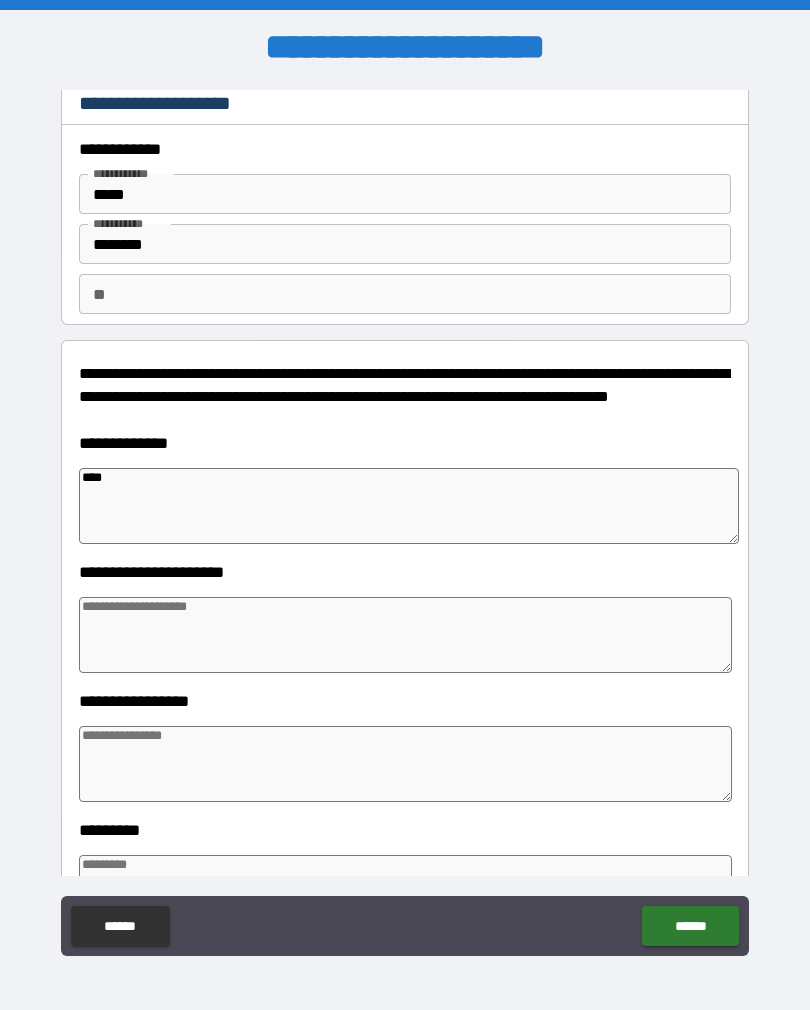 type on "*" 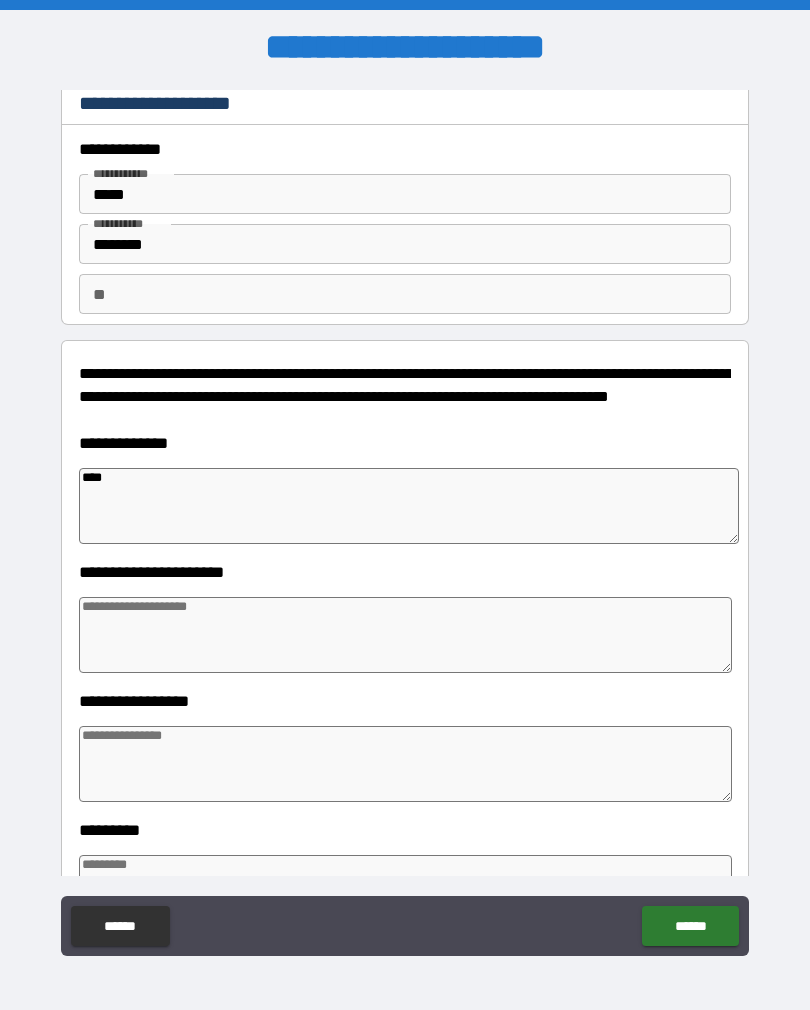 type on "*" 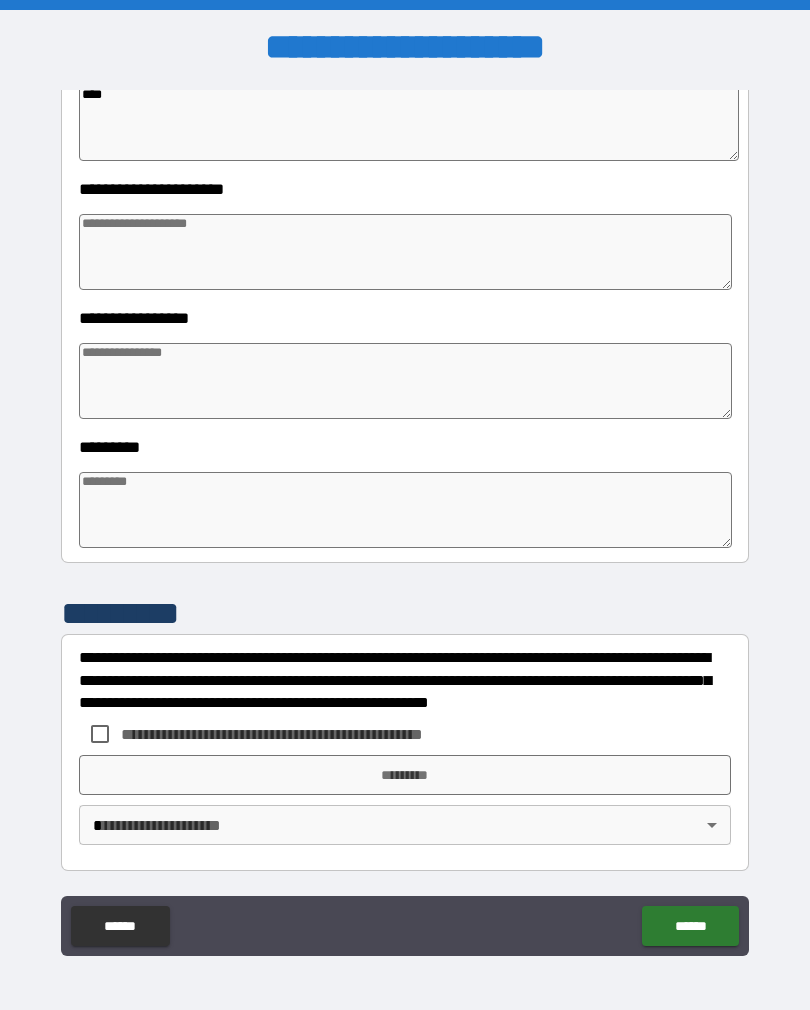 scroll, scrollTop: 392, scrollLeft: 0, axis: vertical 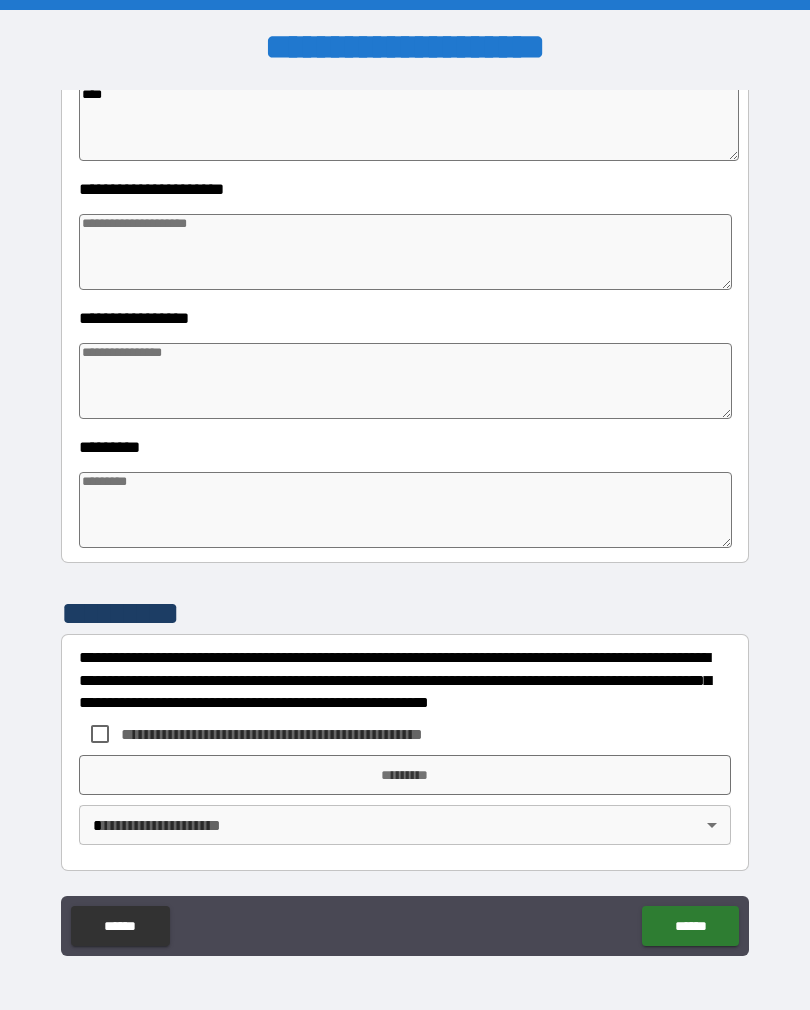 type on "***" 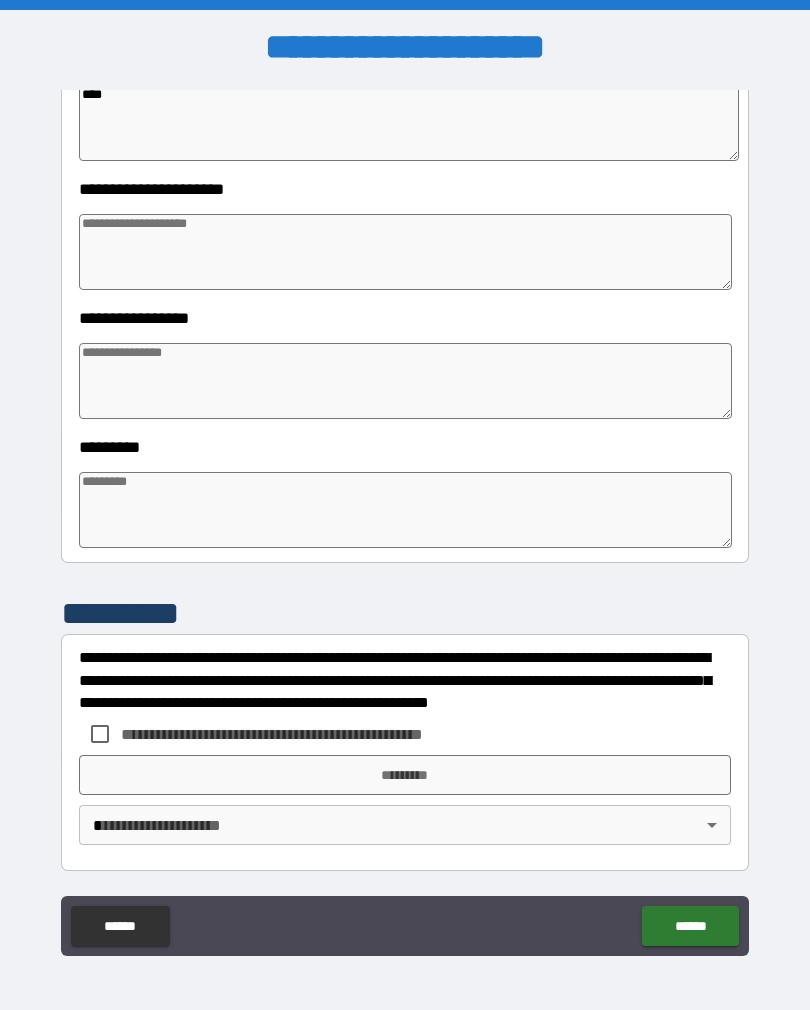 type on "*" 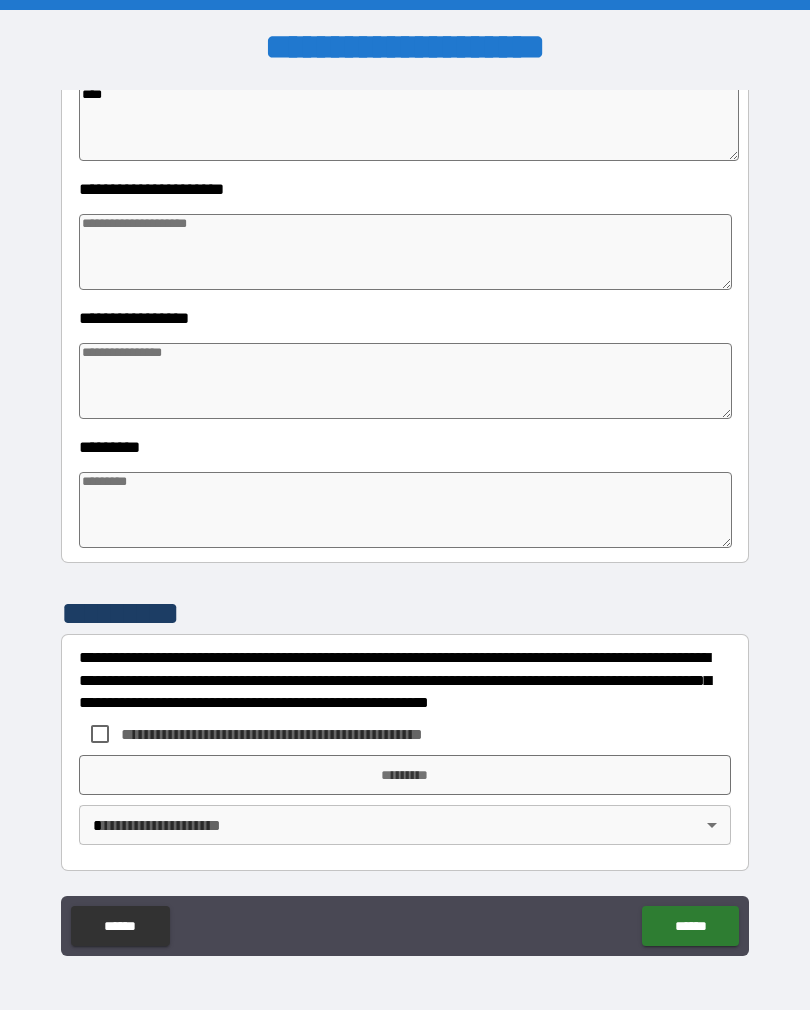 type on "*" 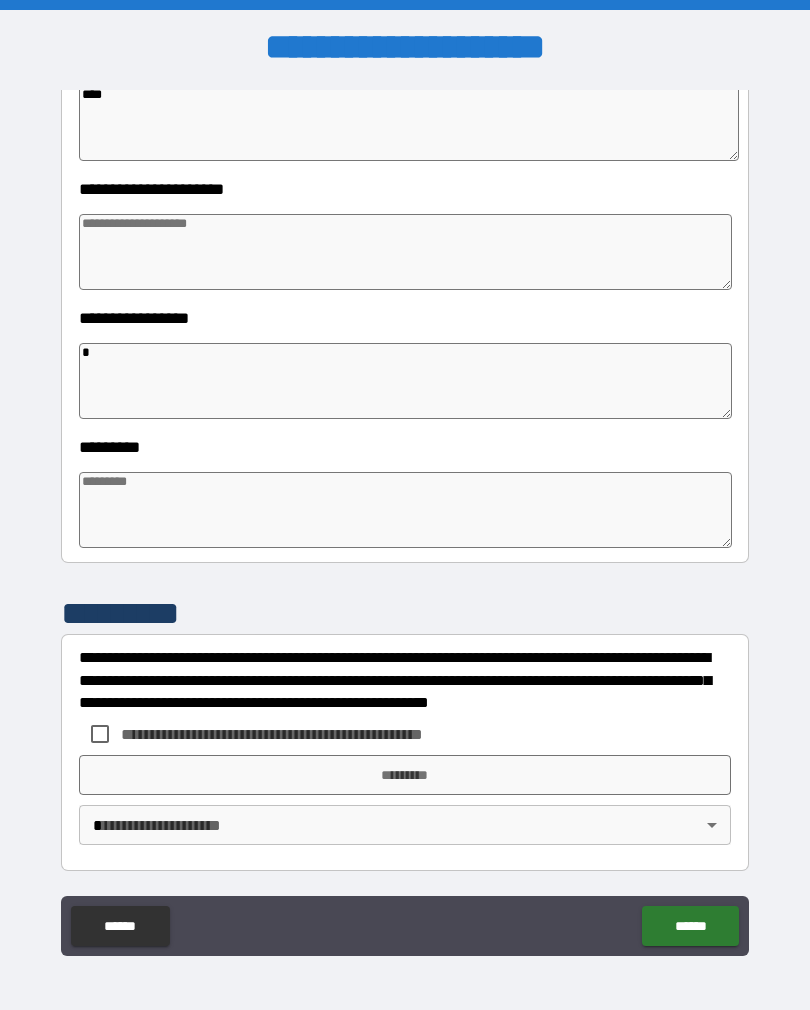 type on "*" 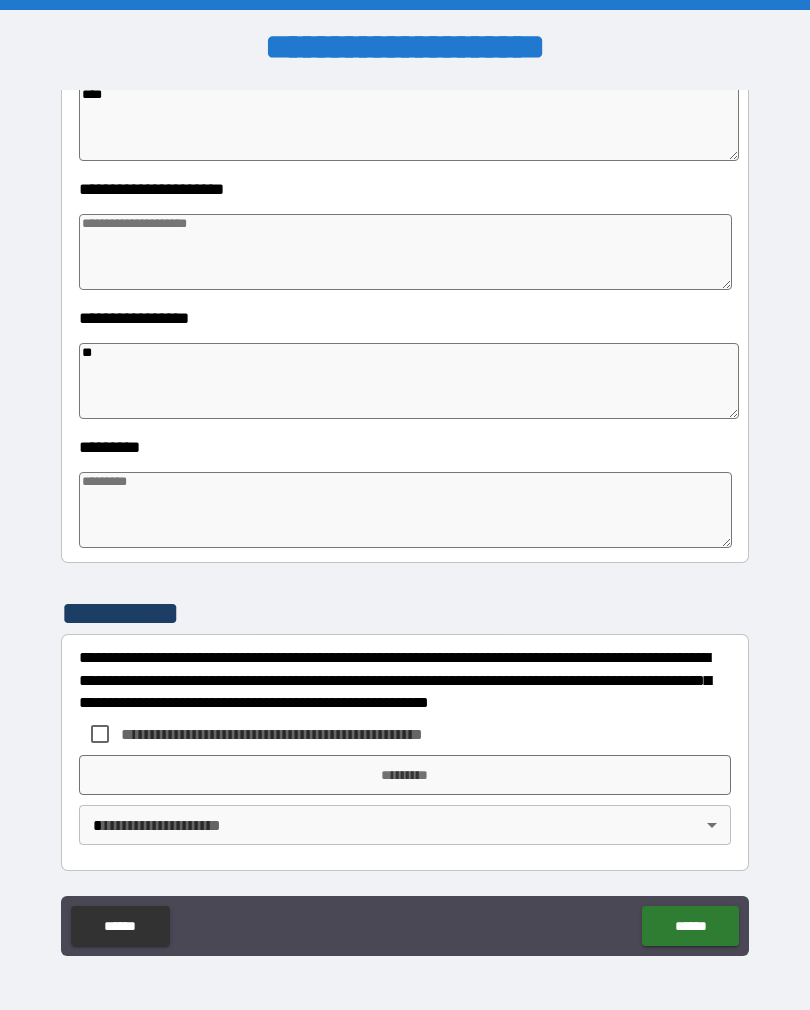 type on "*" 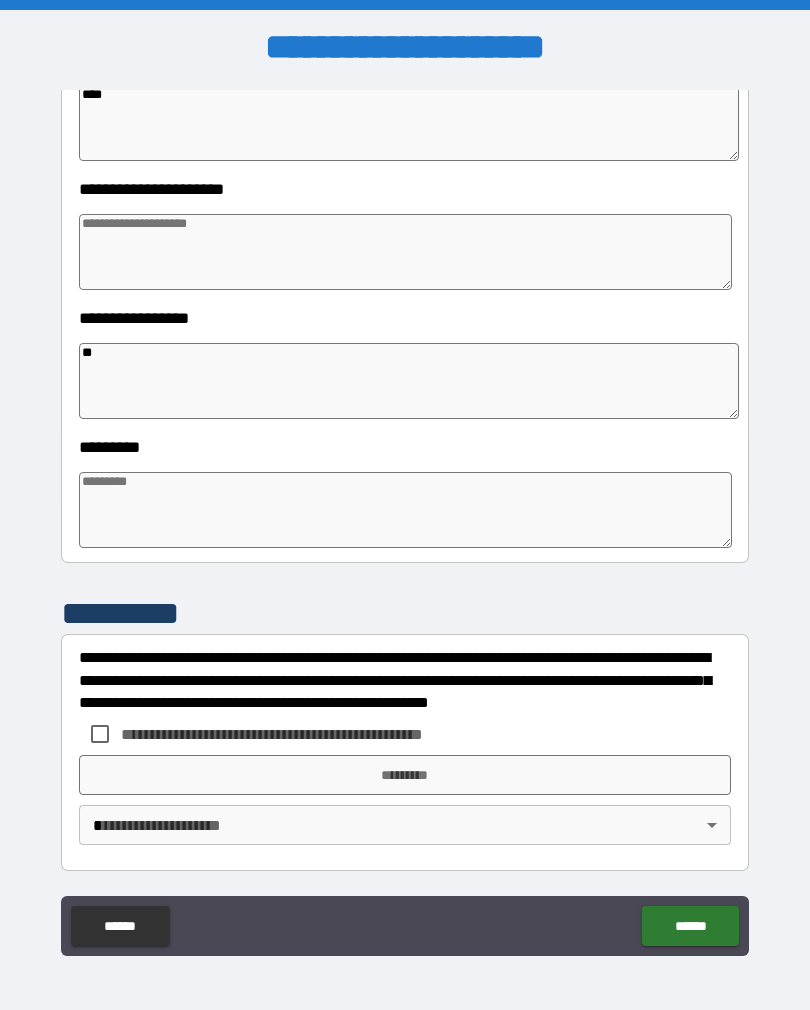 type on "*" 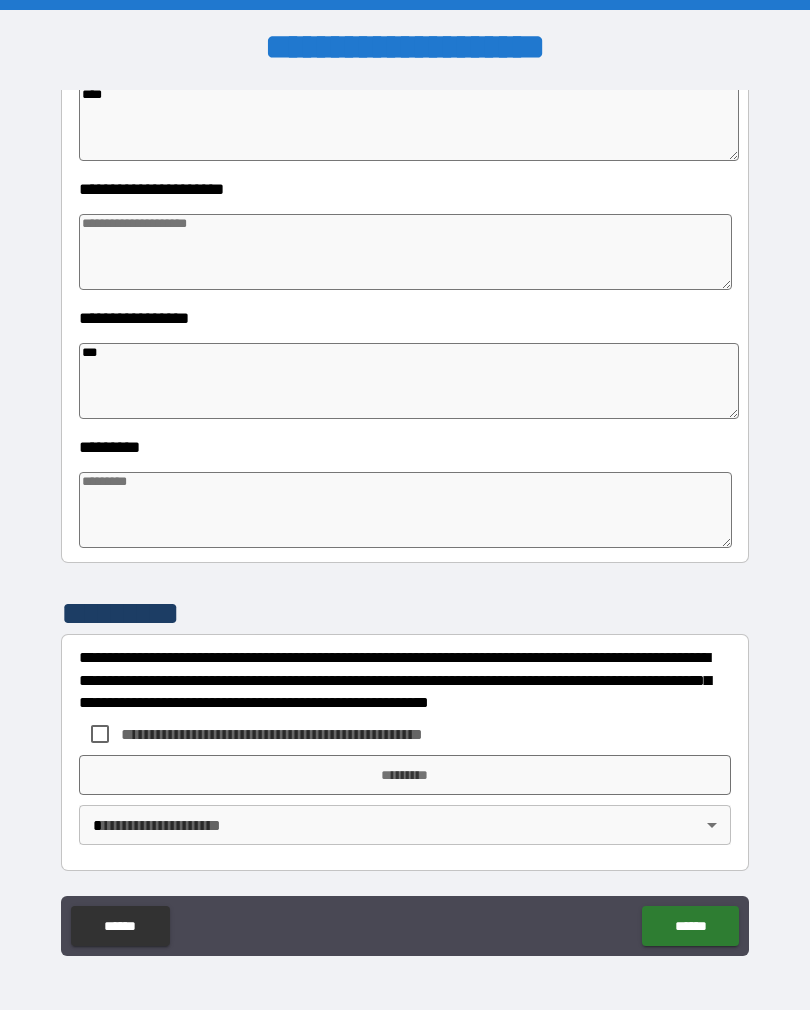 type on "*" 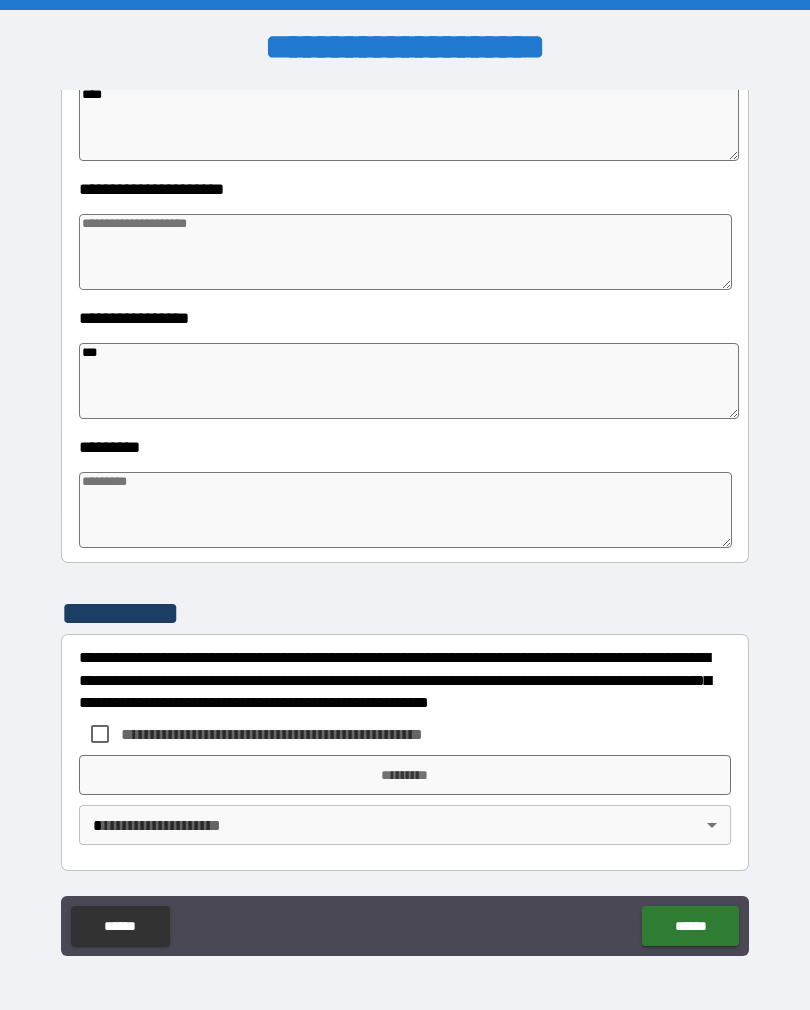 type on "*" 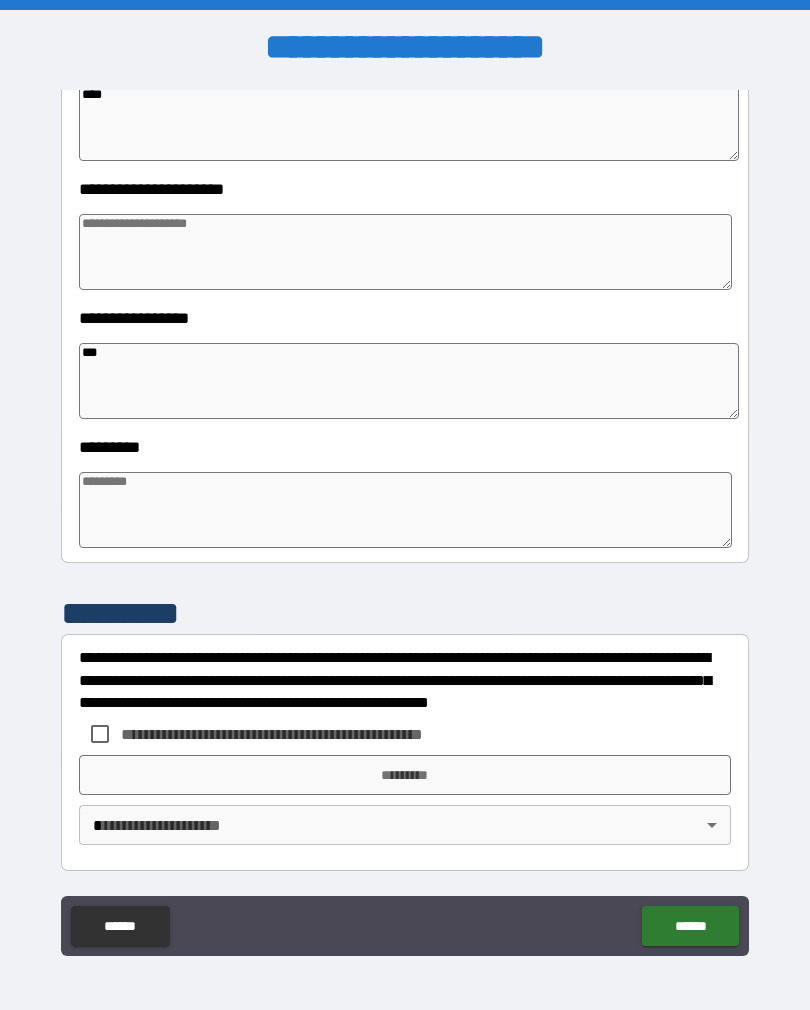 type on "*" 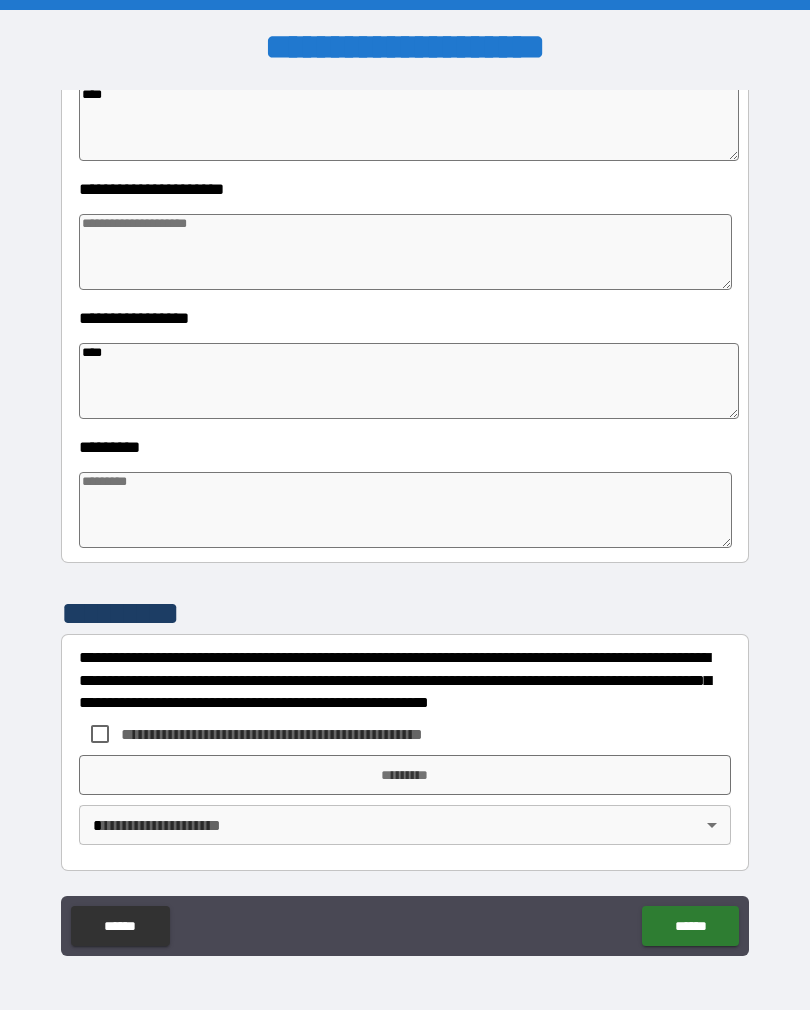 type on "*" 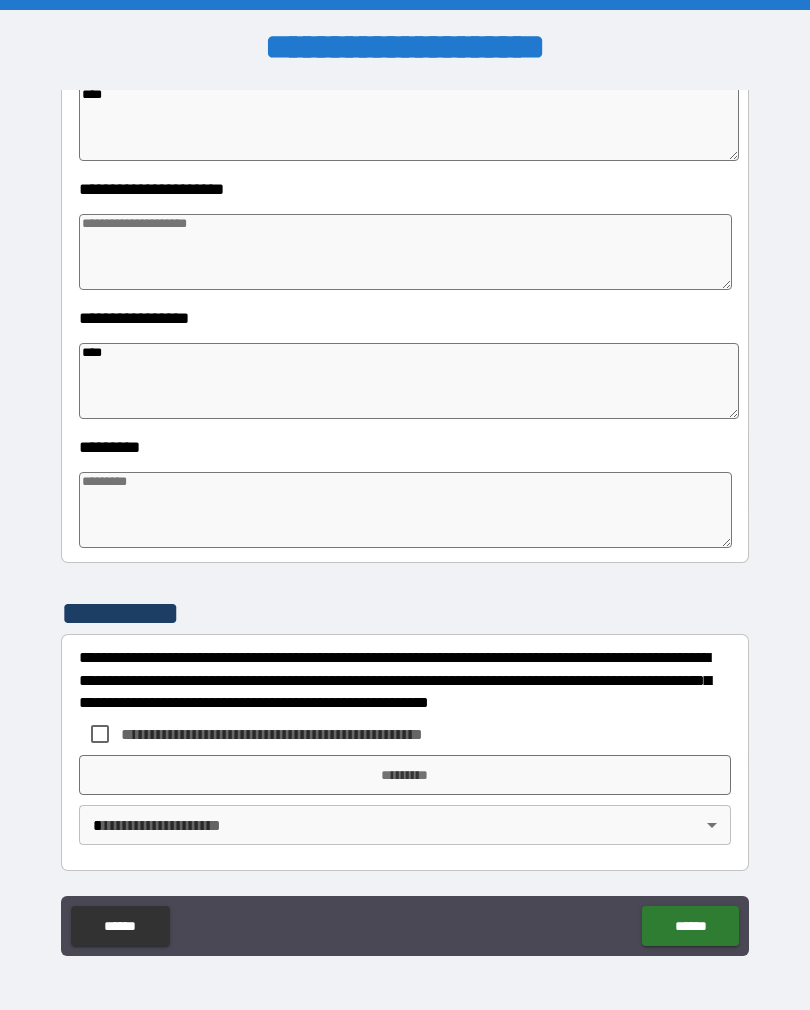 type on "*" 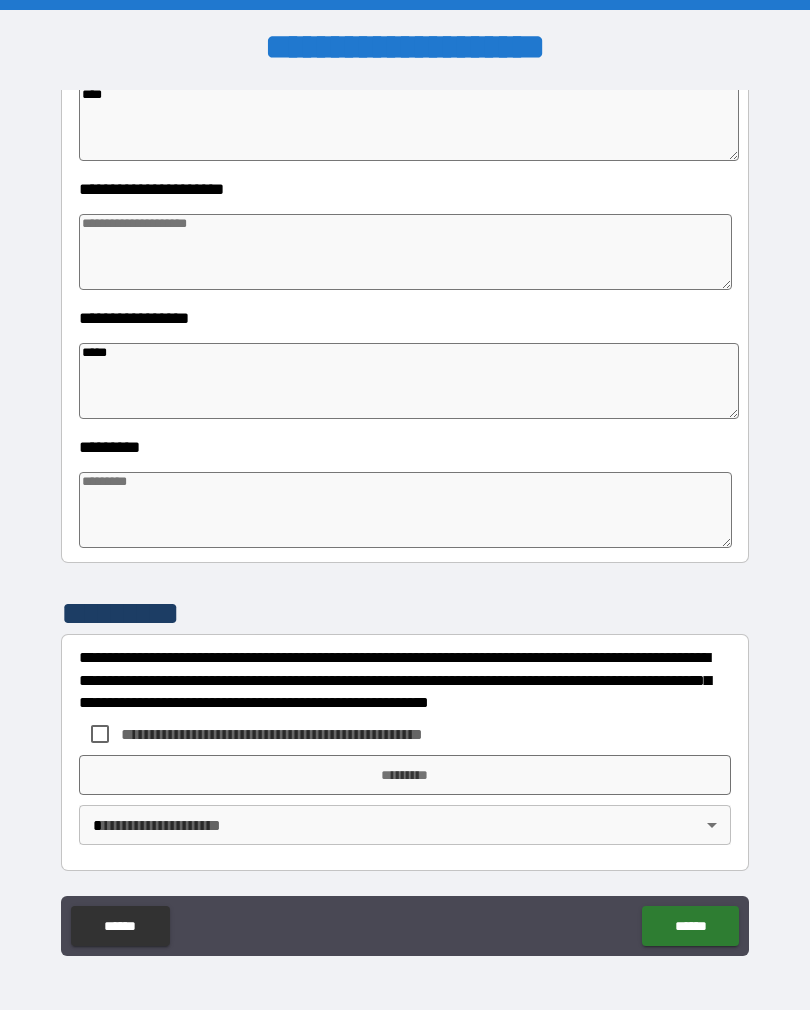 type on "*" 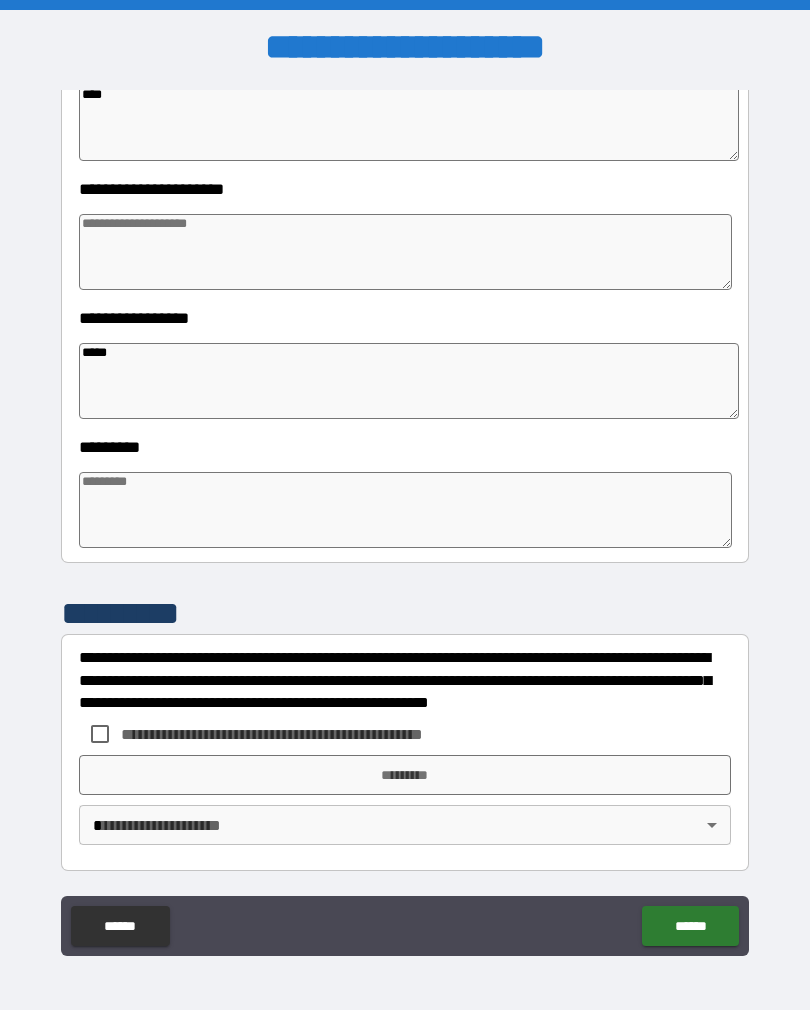 type on "*" 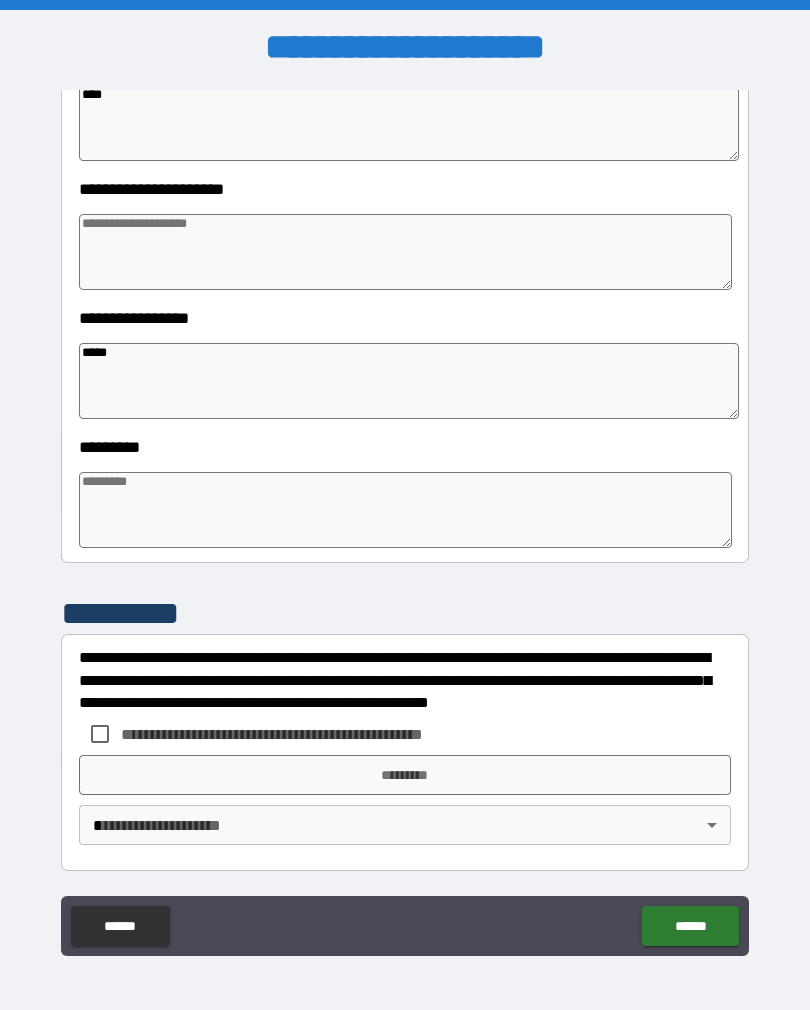 type on "*" 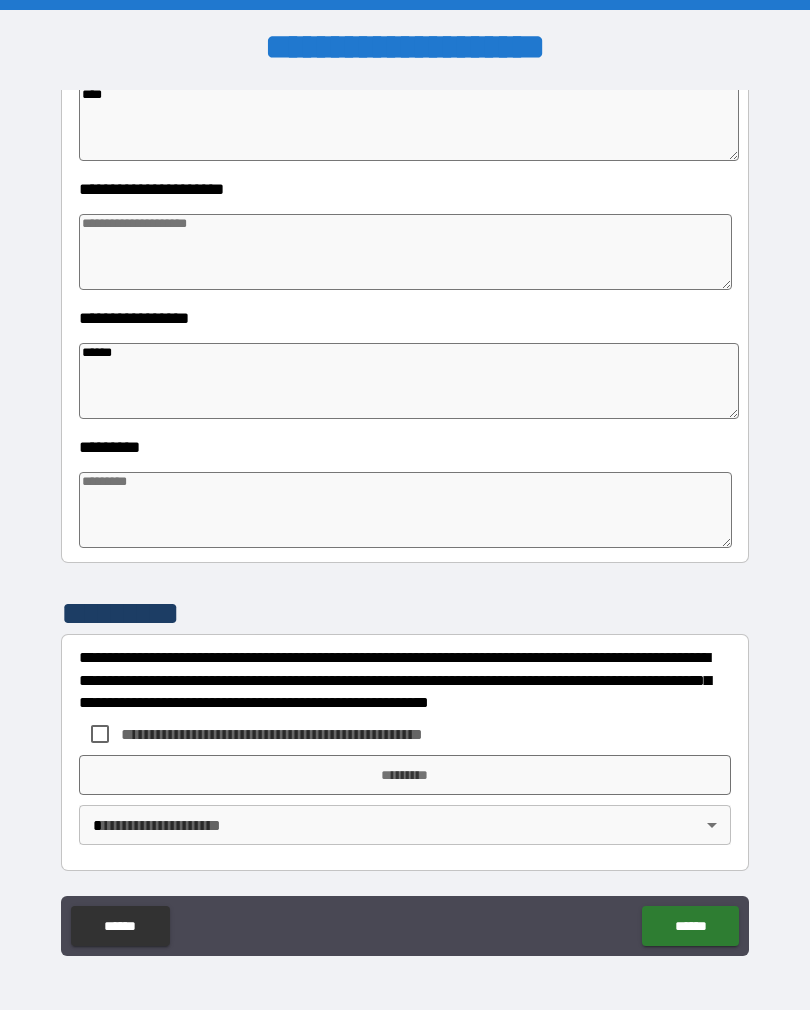 type on "*" 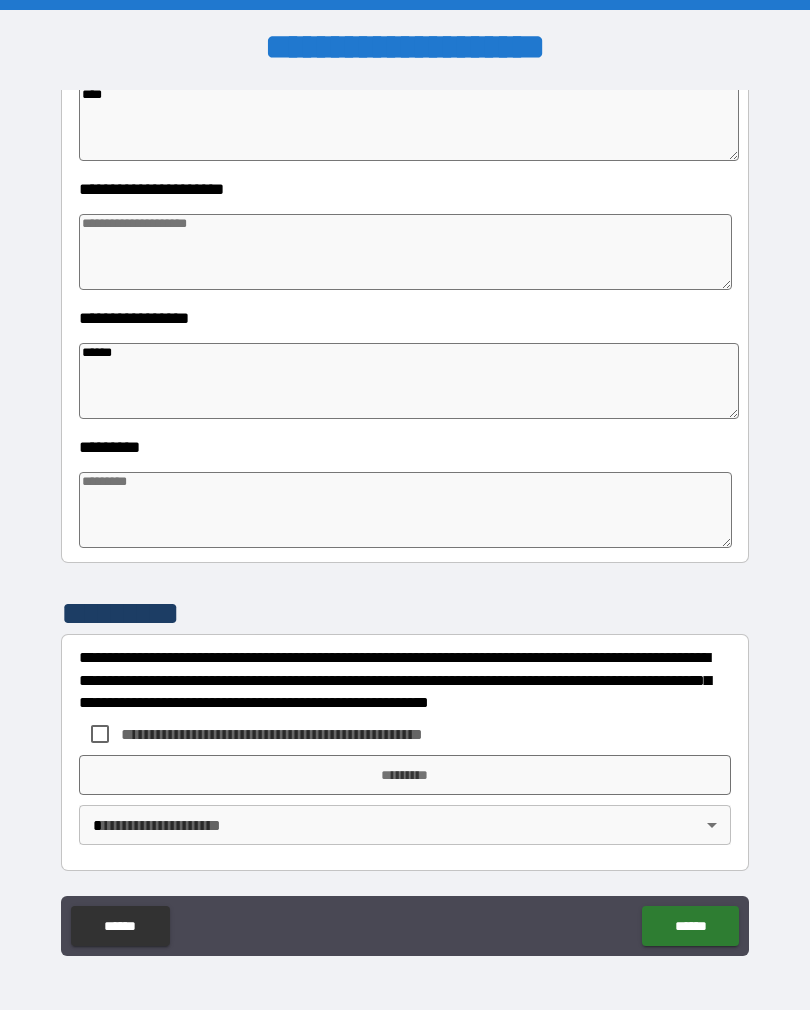 type on "*" 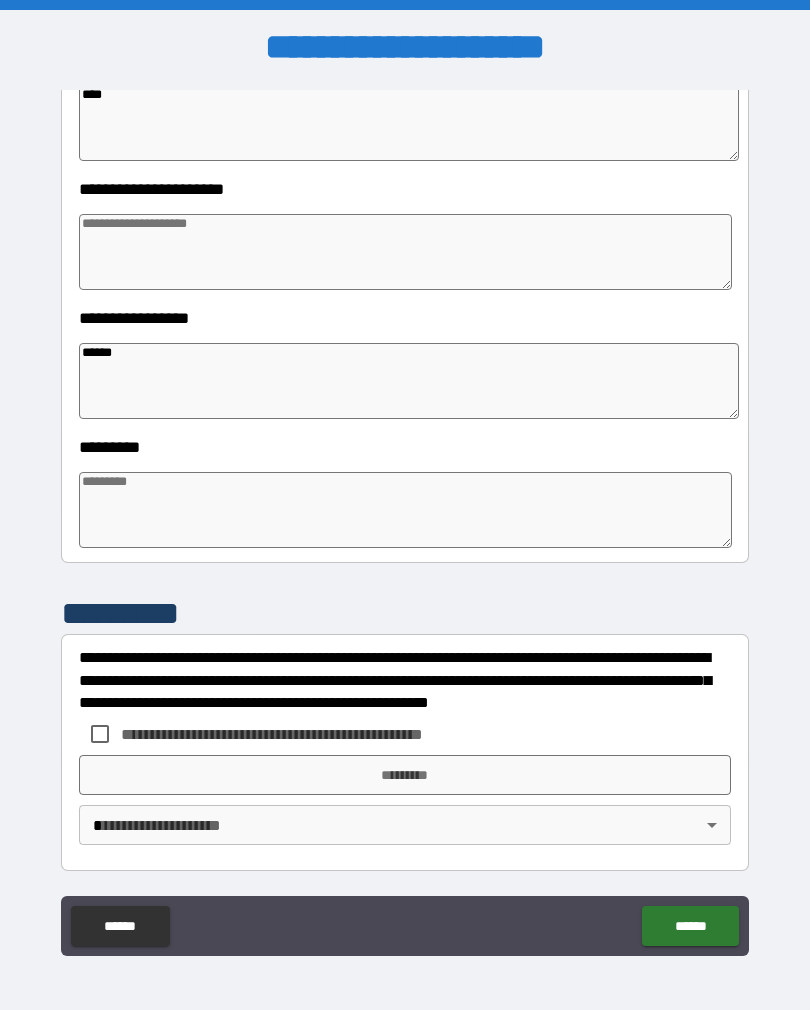 type on "*" 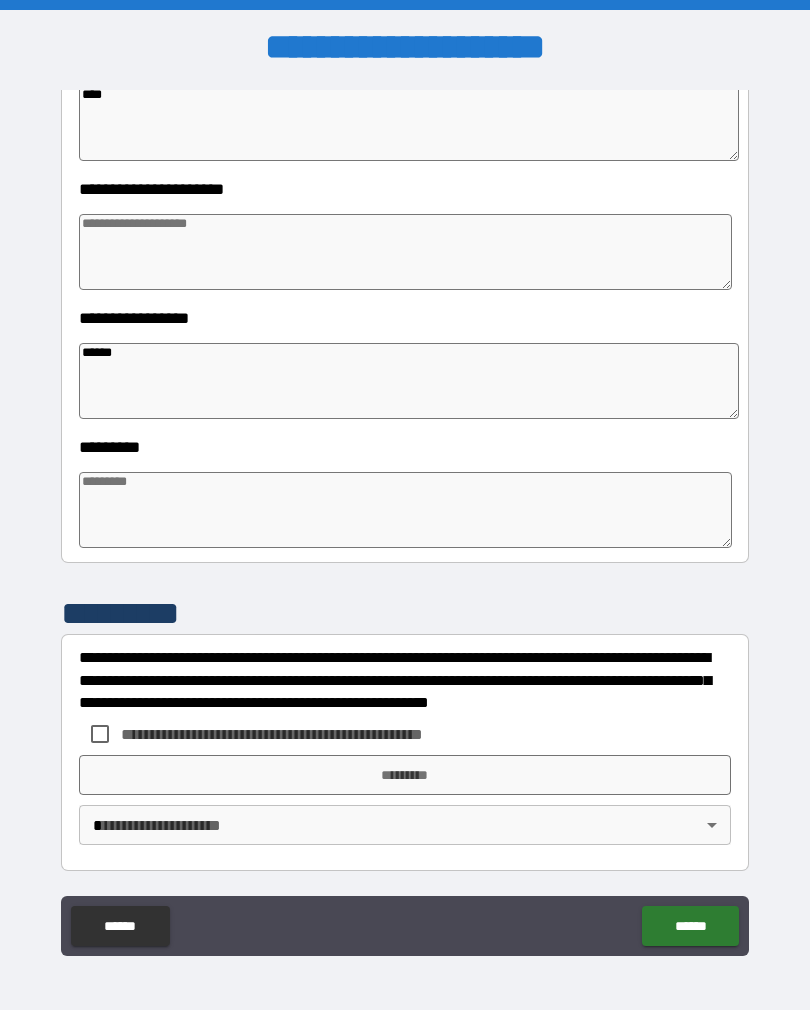 type on "*" 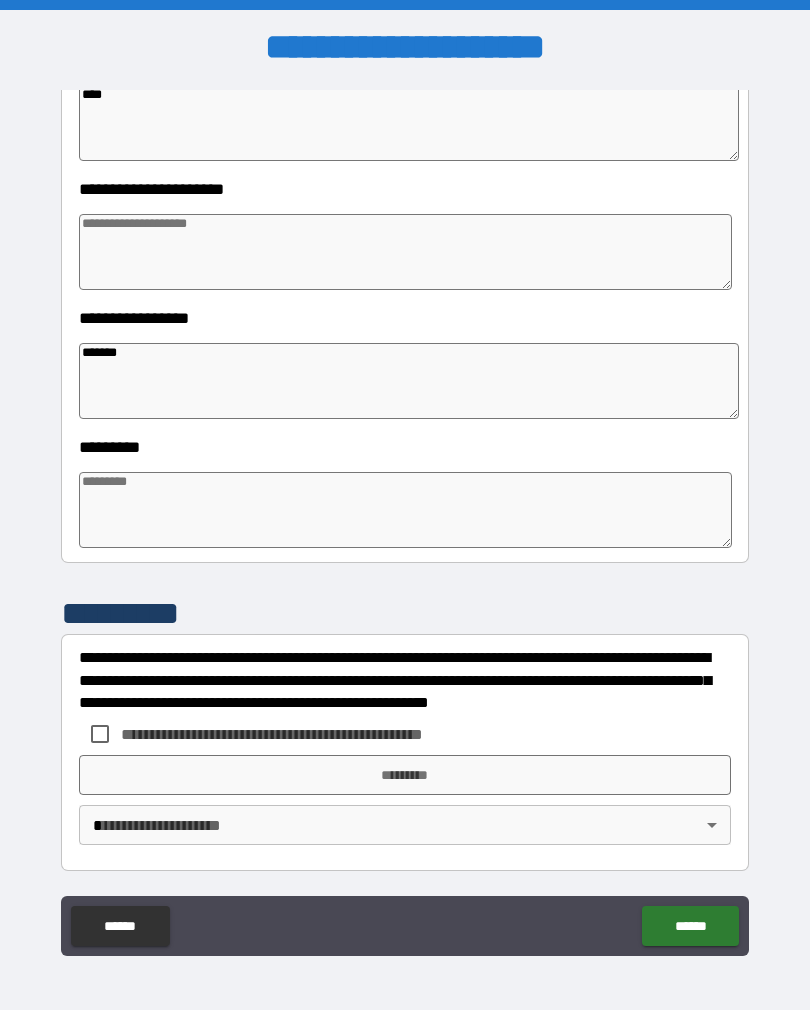 type on "*" 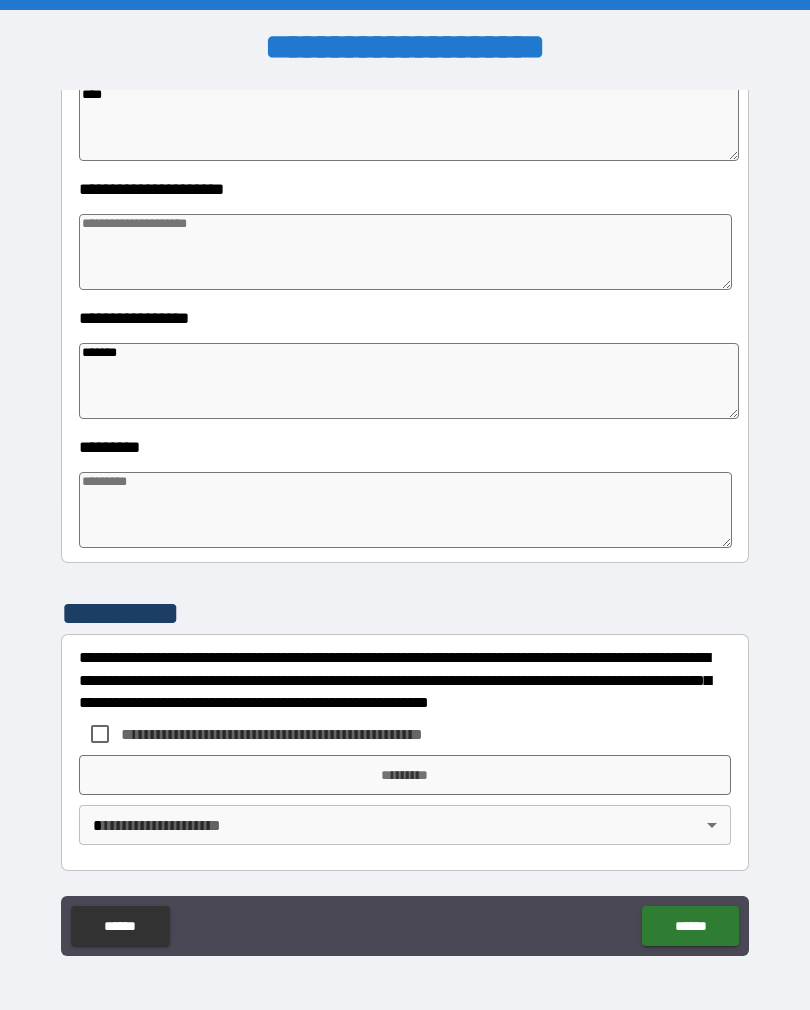 type on "*******" 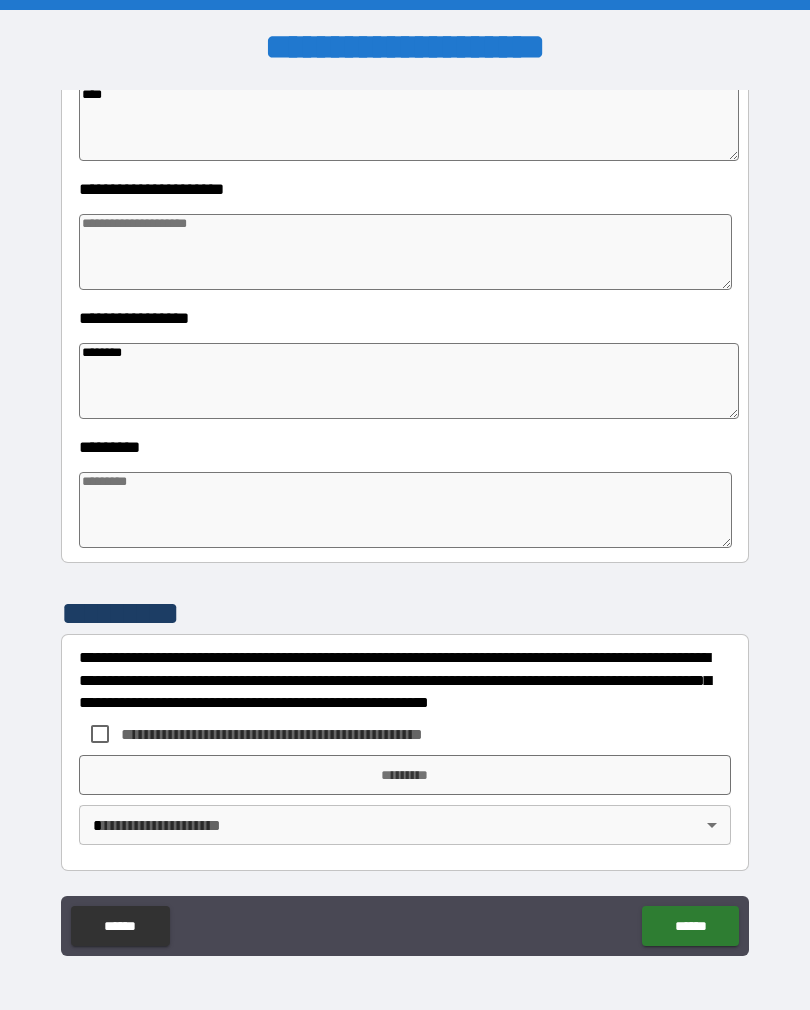 type on "*" 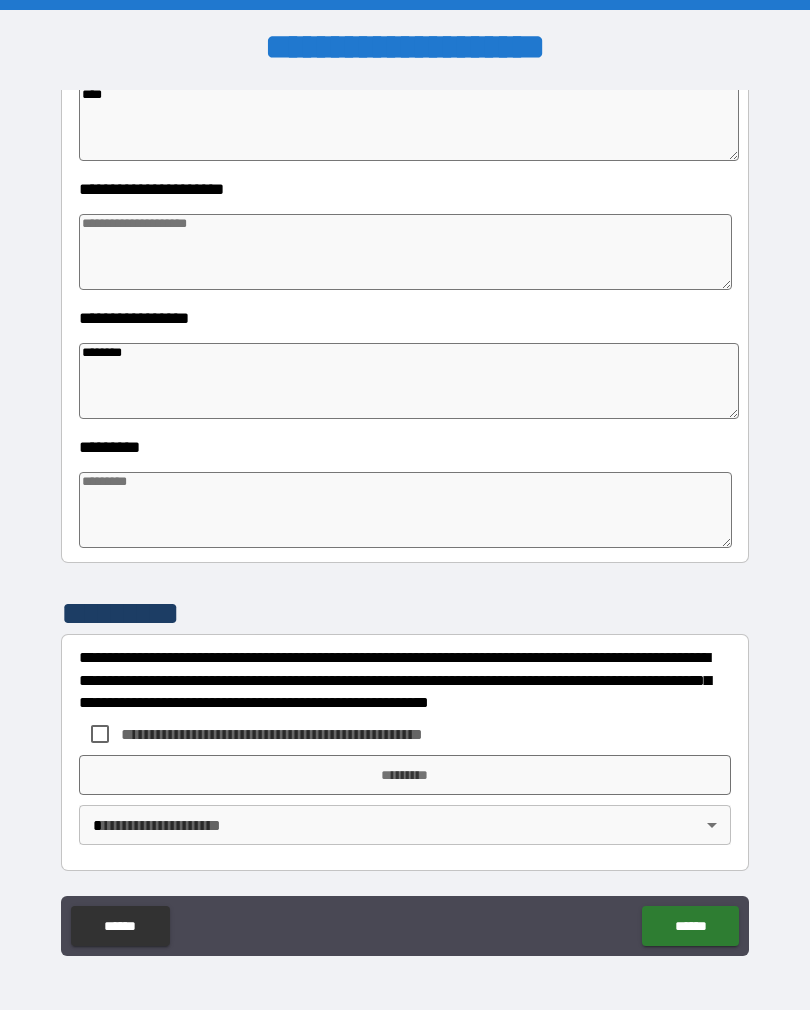 type on "*" 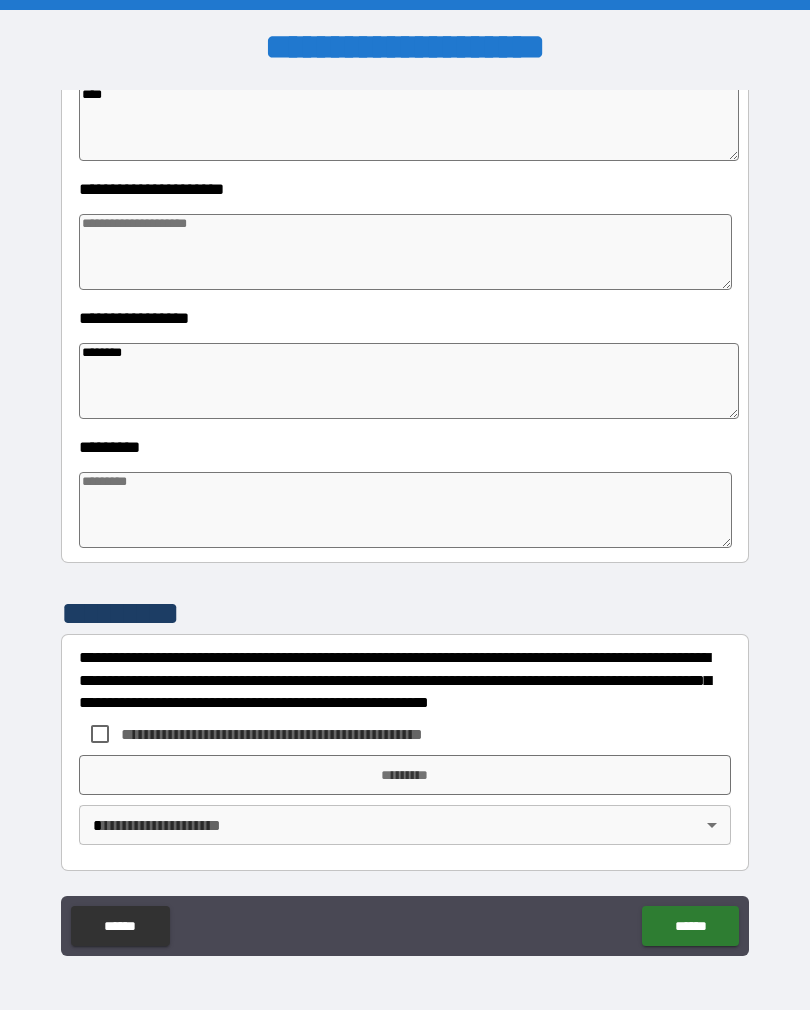 type on "*" 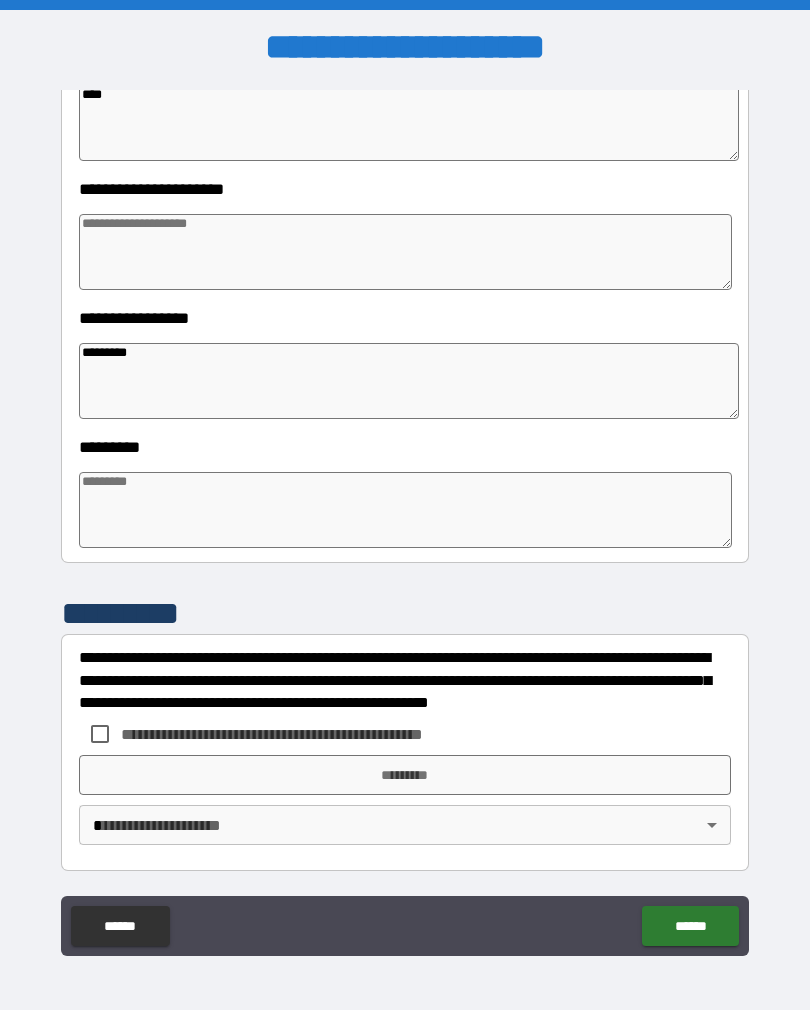 type on "*" 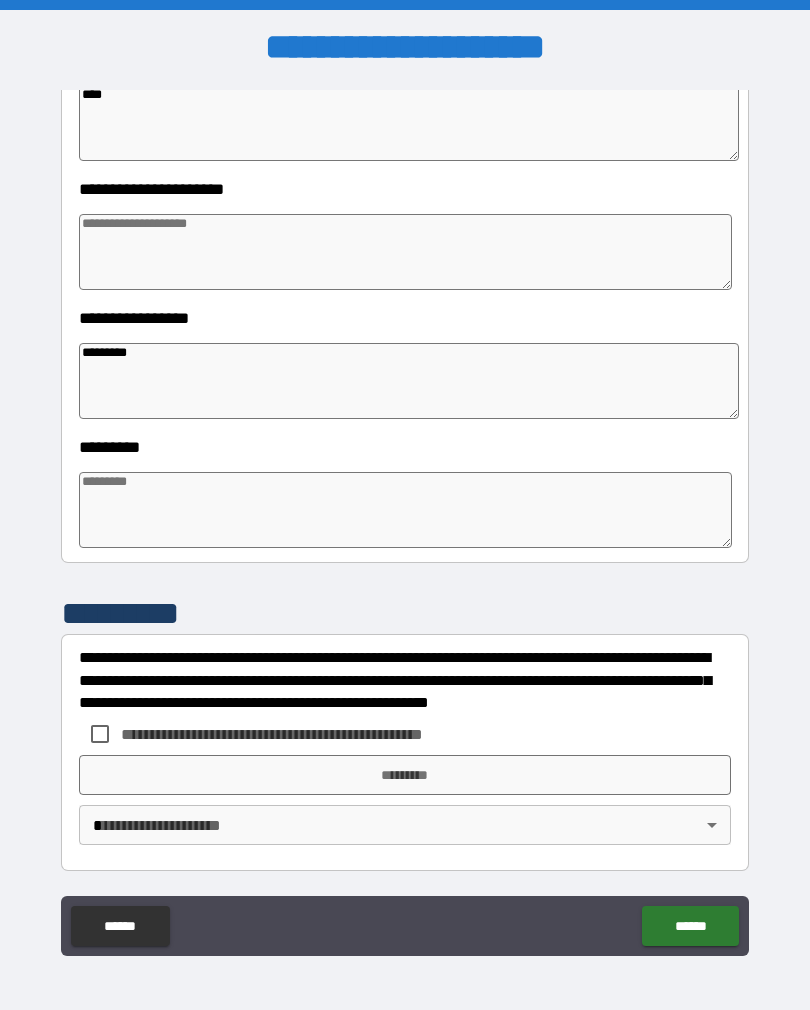 type on "*" 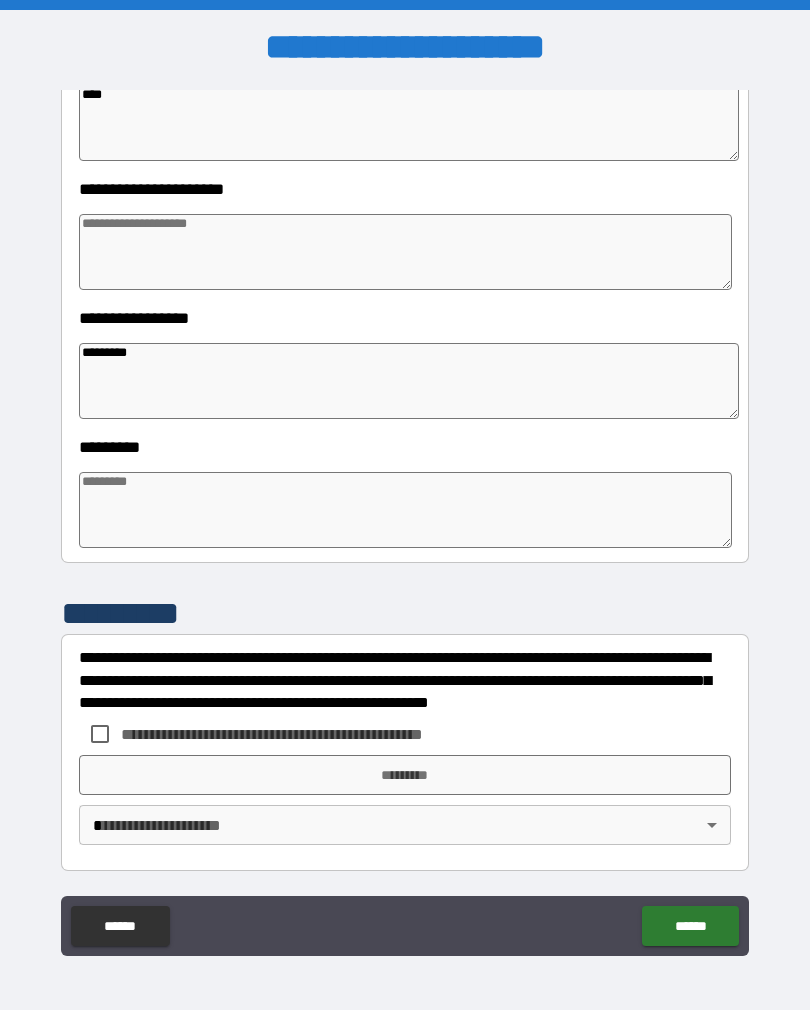 type on "*" 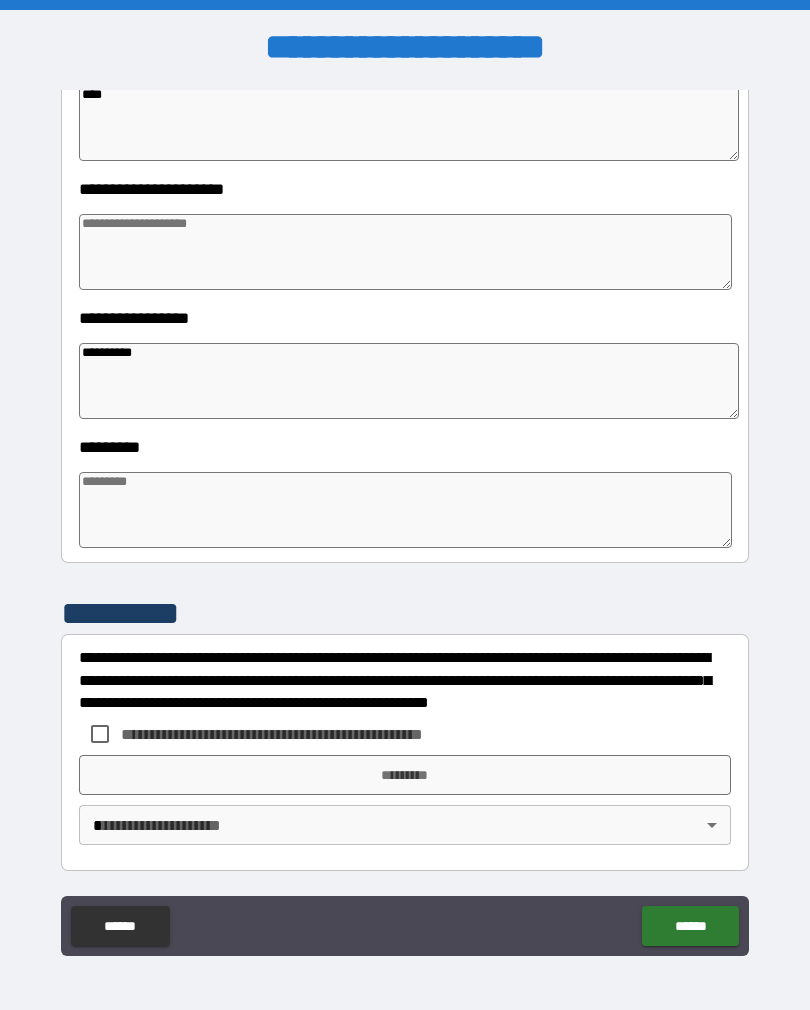 type on "*" 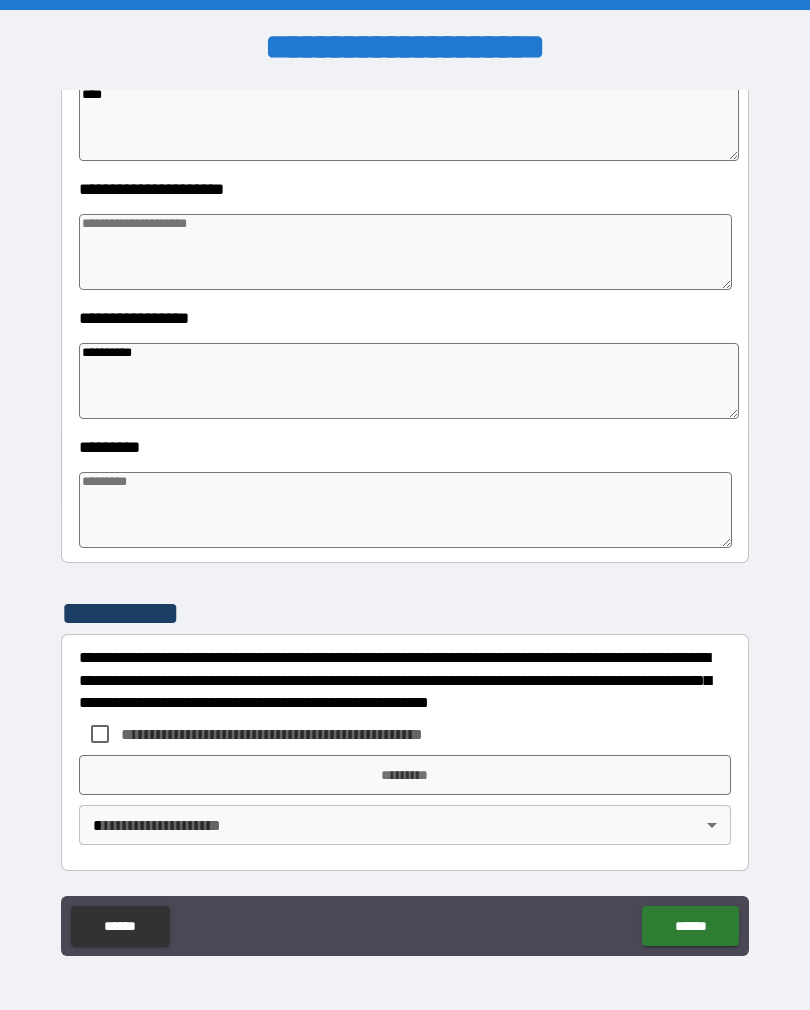 type on "*" 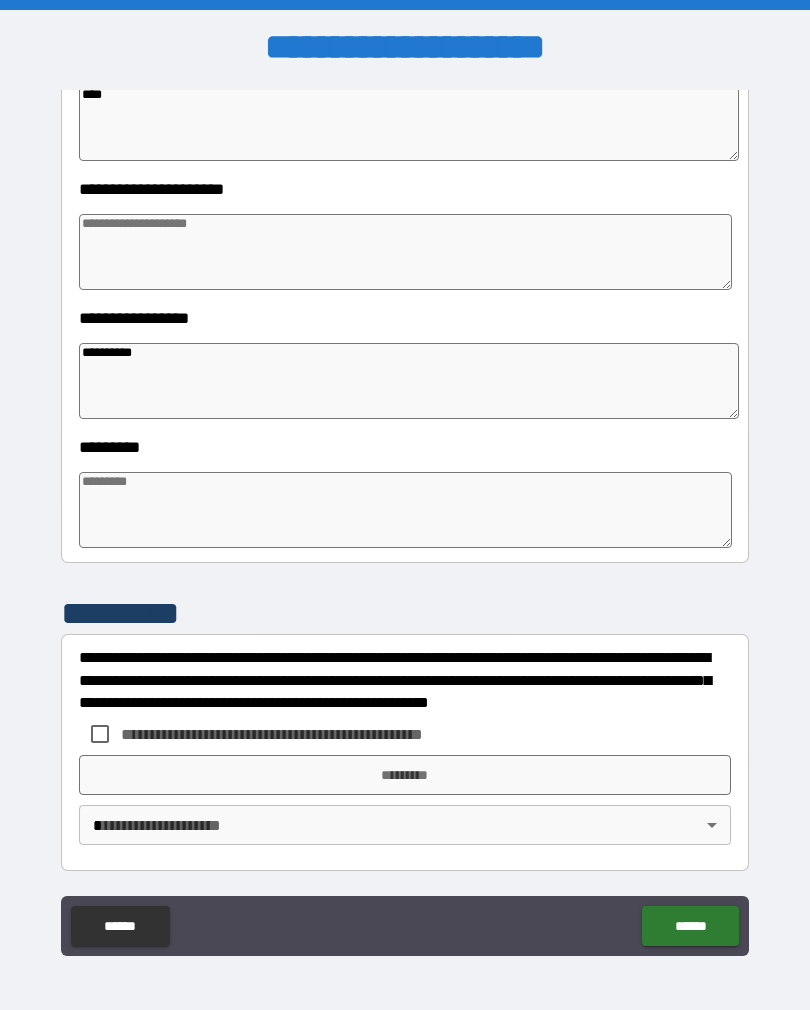 type on "*" 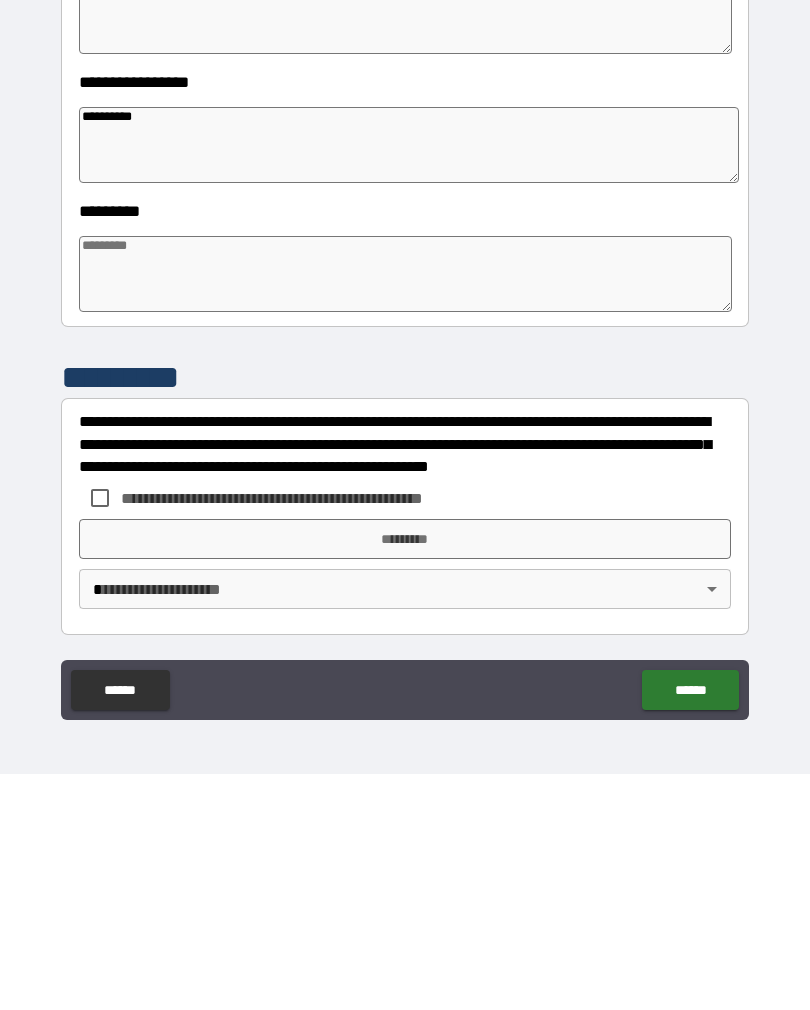 type on "**********" 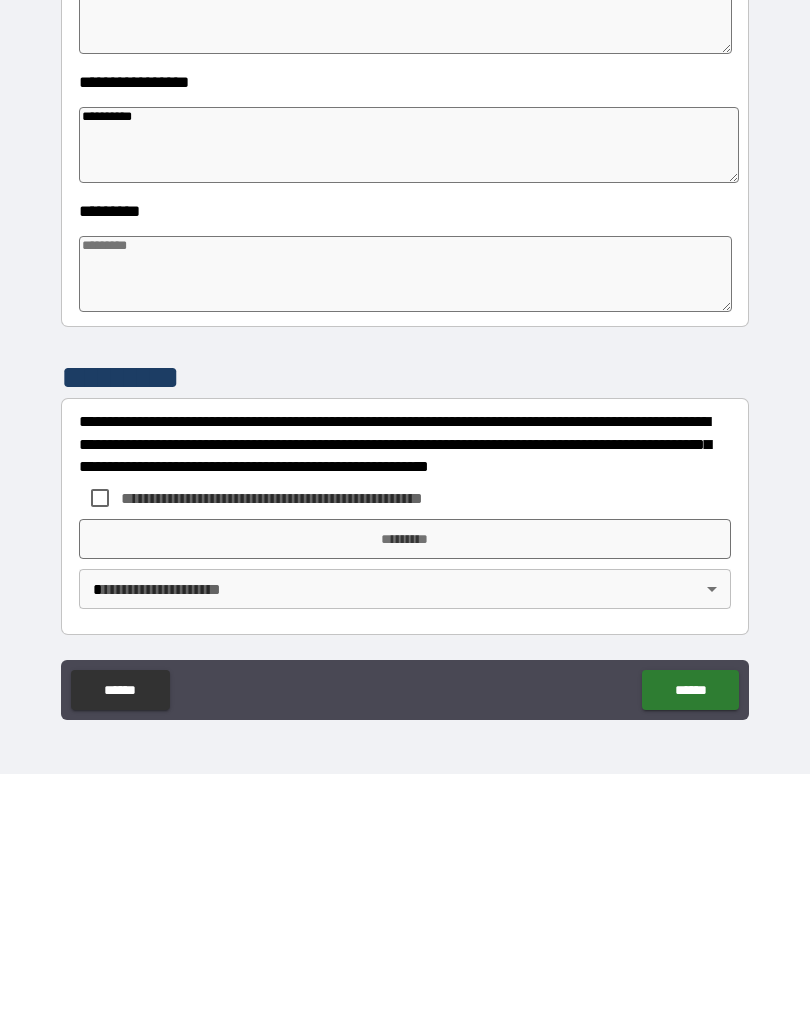 type on "*" 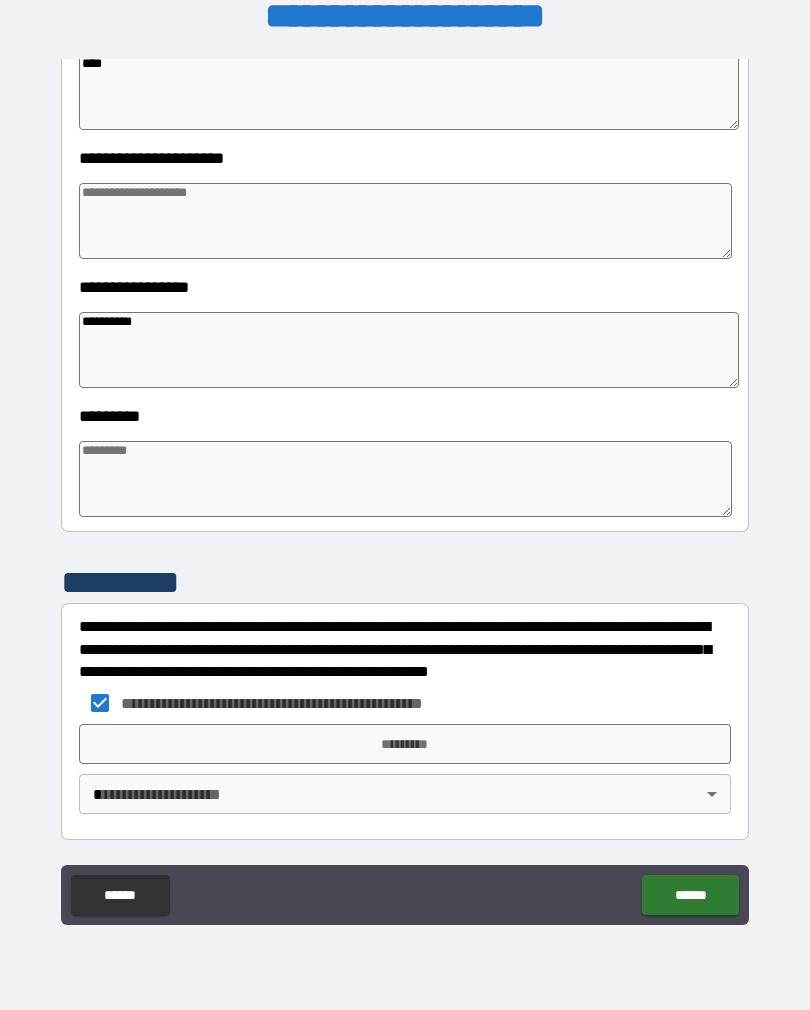 type on "*" 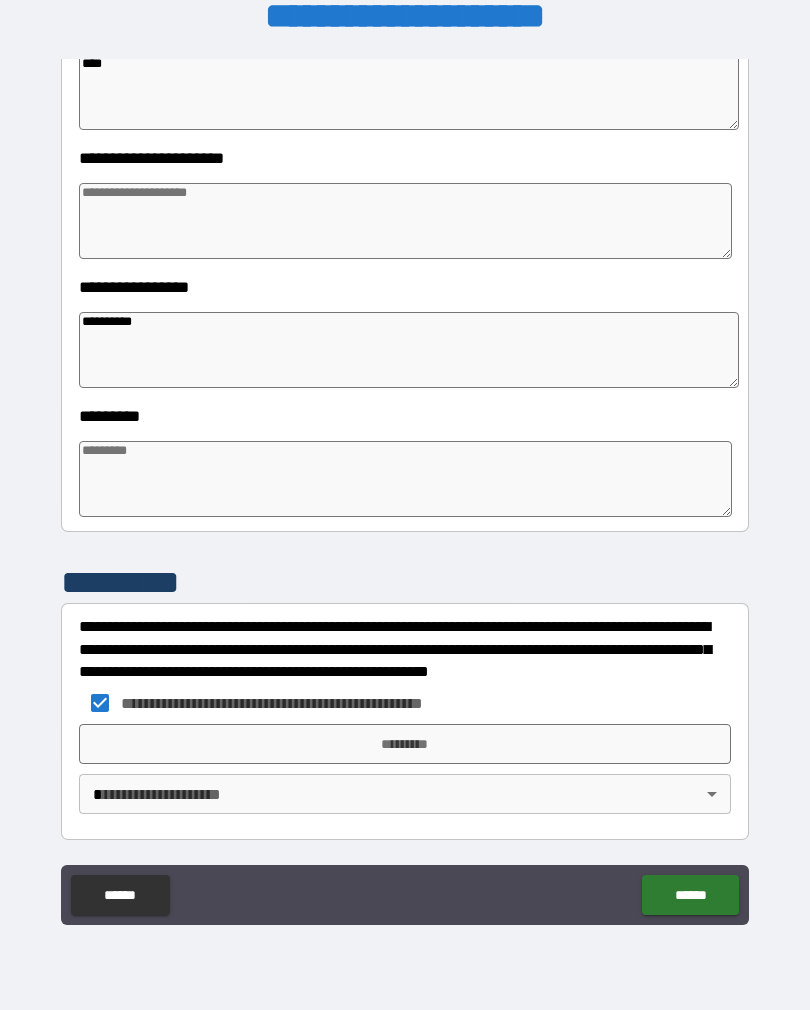 type on "*" 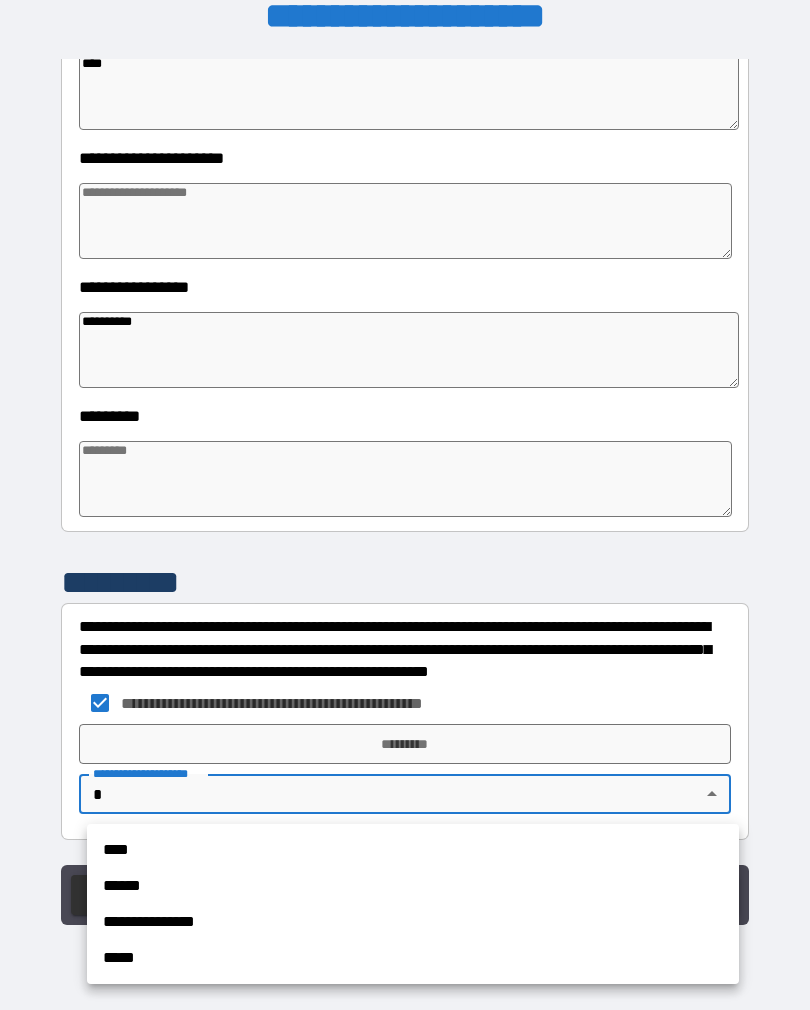 click on "****" at bounding box center [413, 850] 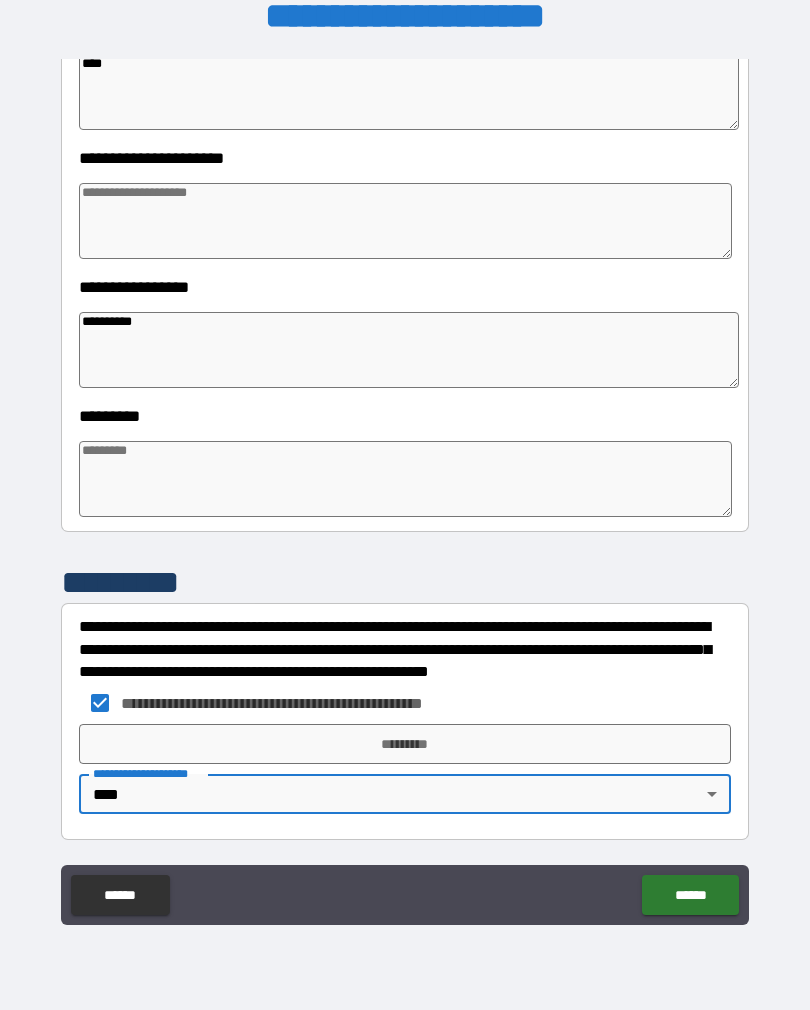 click on "*********" at bounding box center (405, 744) 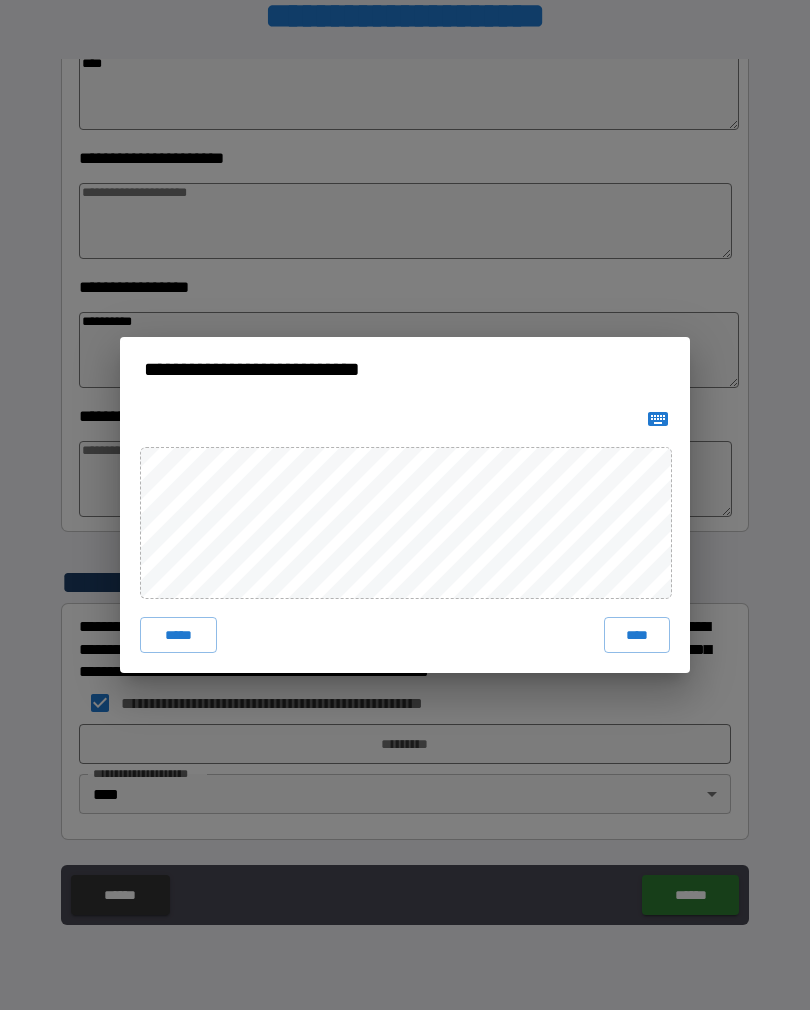 click on "****" at bounding box center [637, 635] 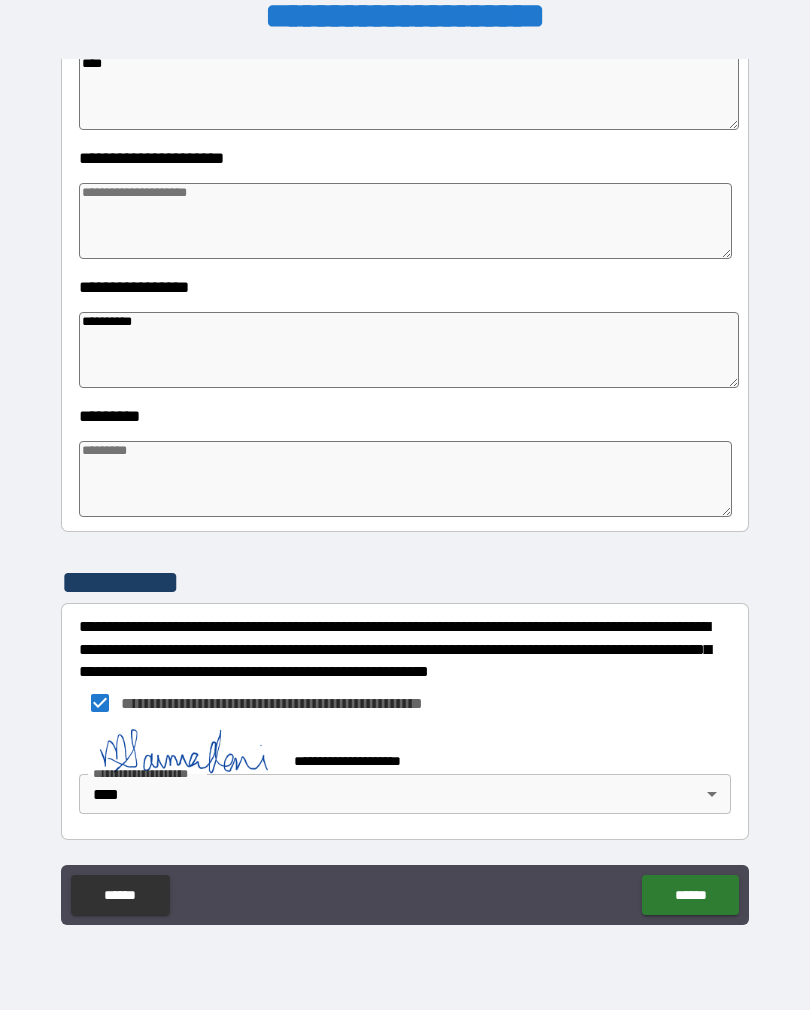 type on "*" 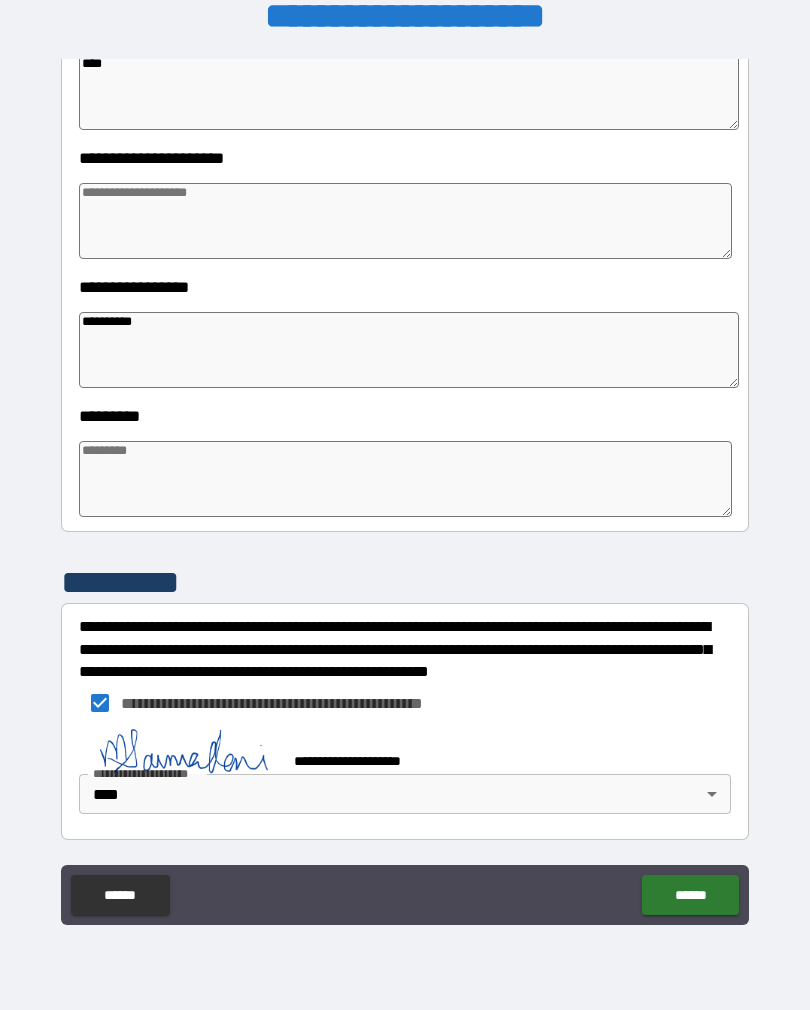 type on "*" 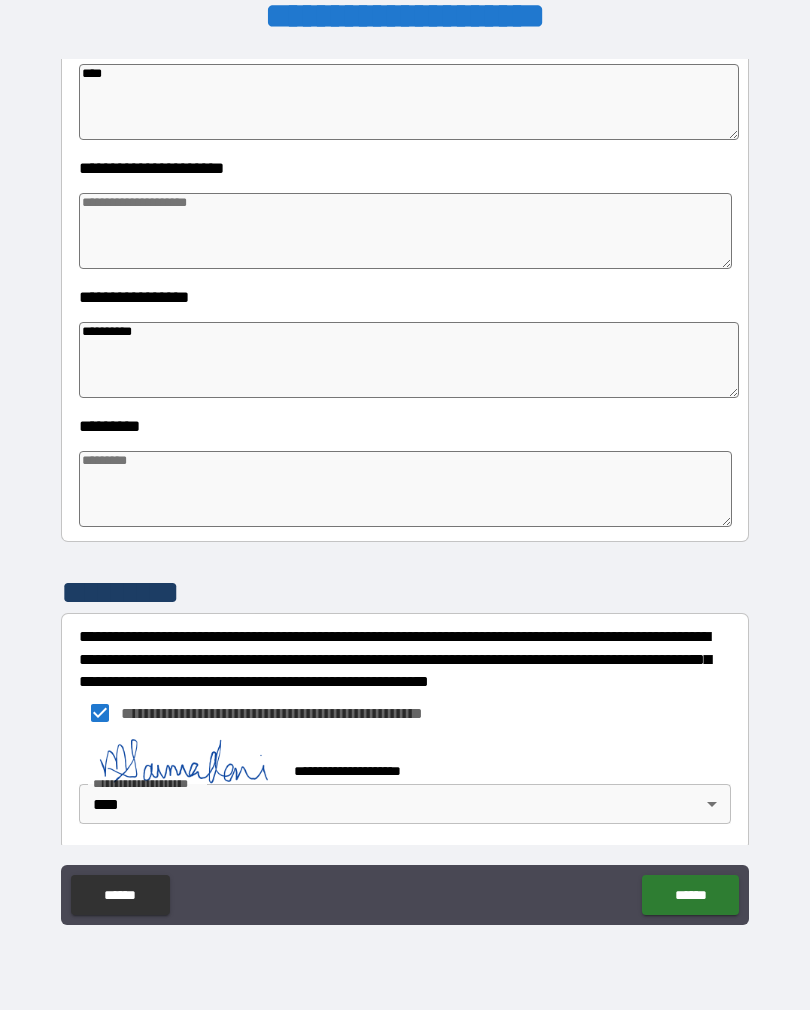 type on "*" 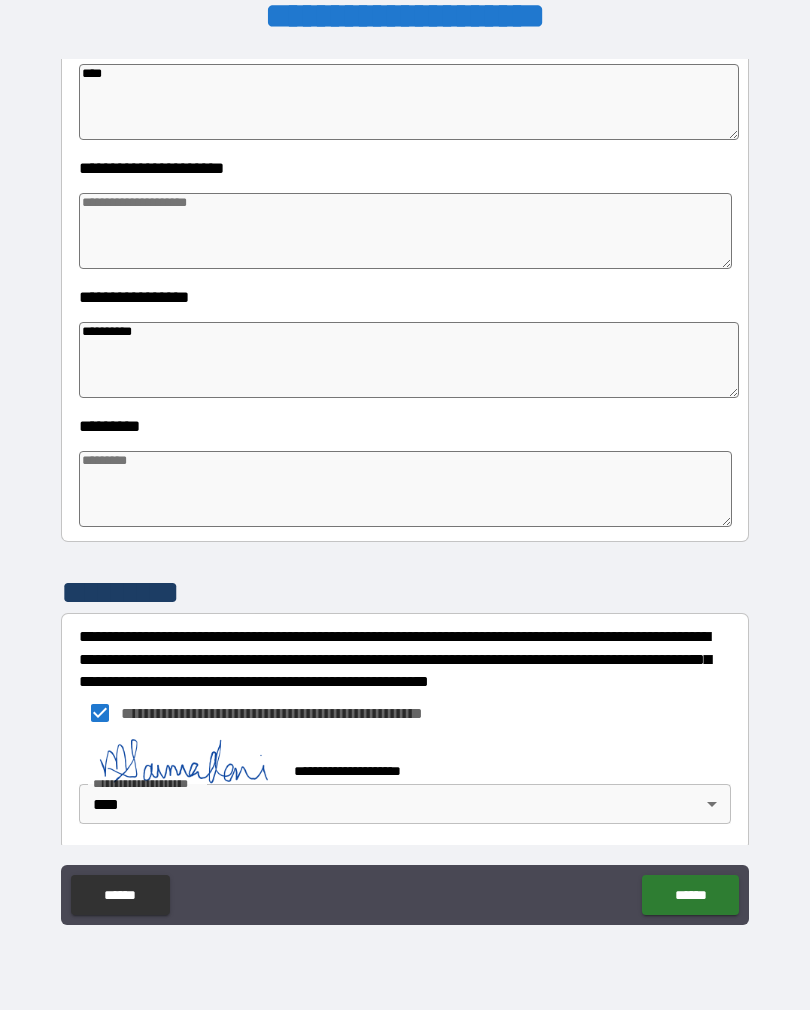 type on "*" 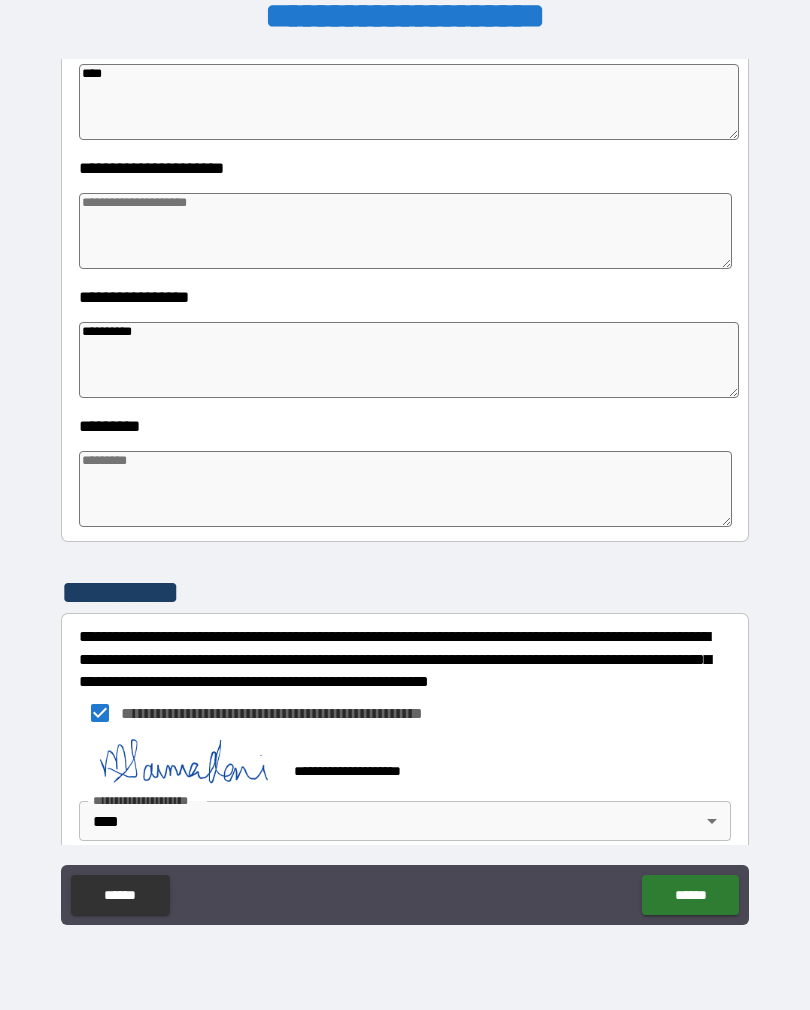 click on "******" at bounding box center (690, 895) 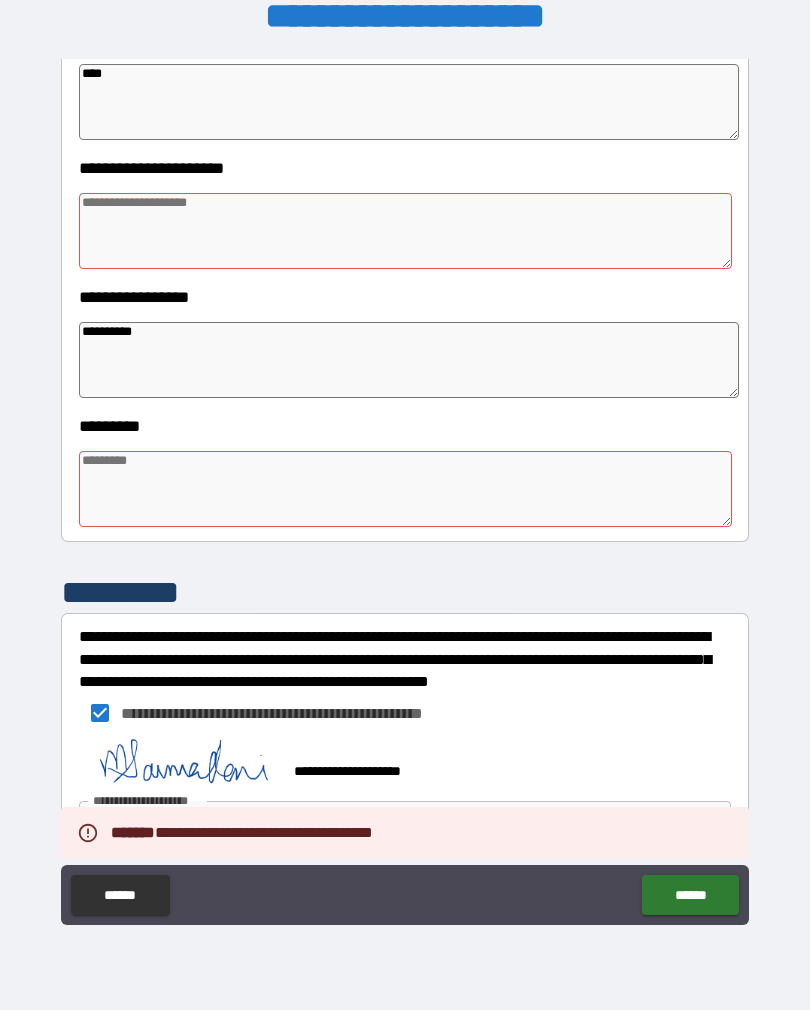 type on "*" 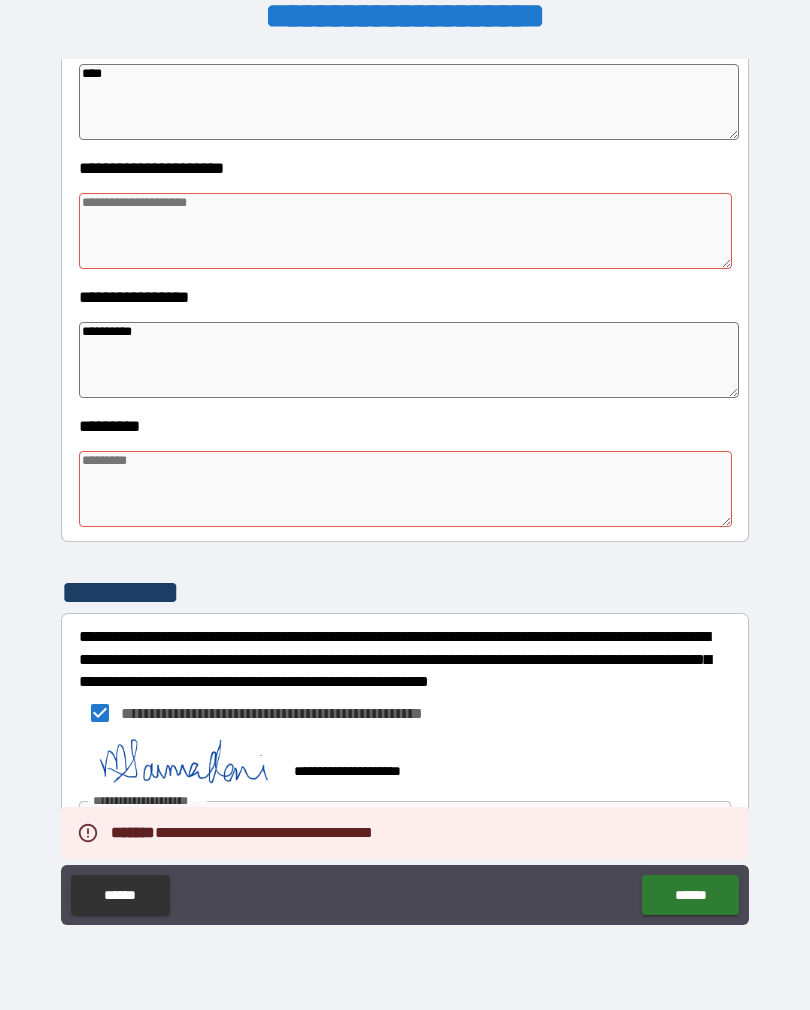 type on "*" 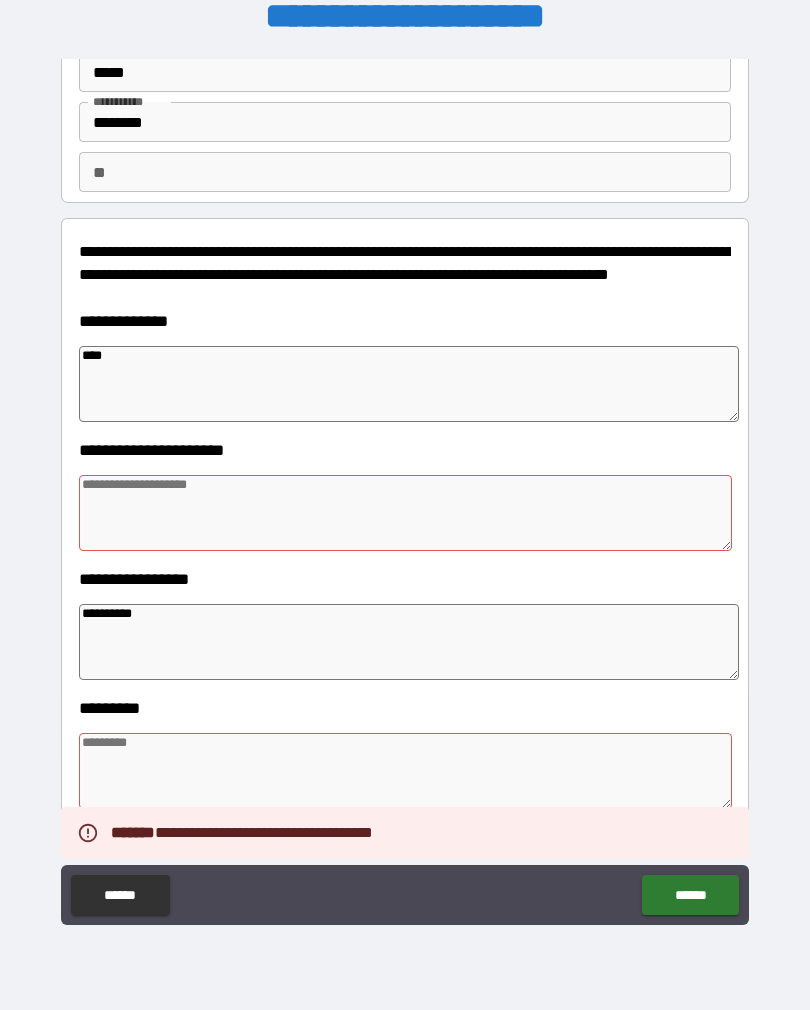 scroll, scrollTop: 74, scrollLeft: 0, axis: vertical 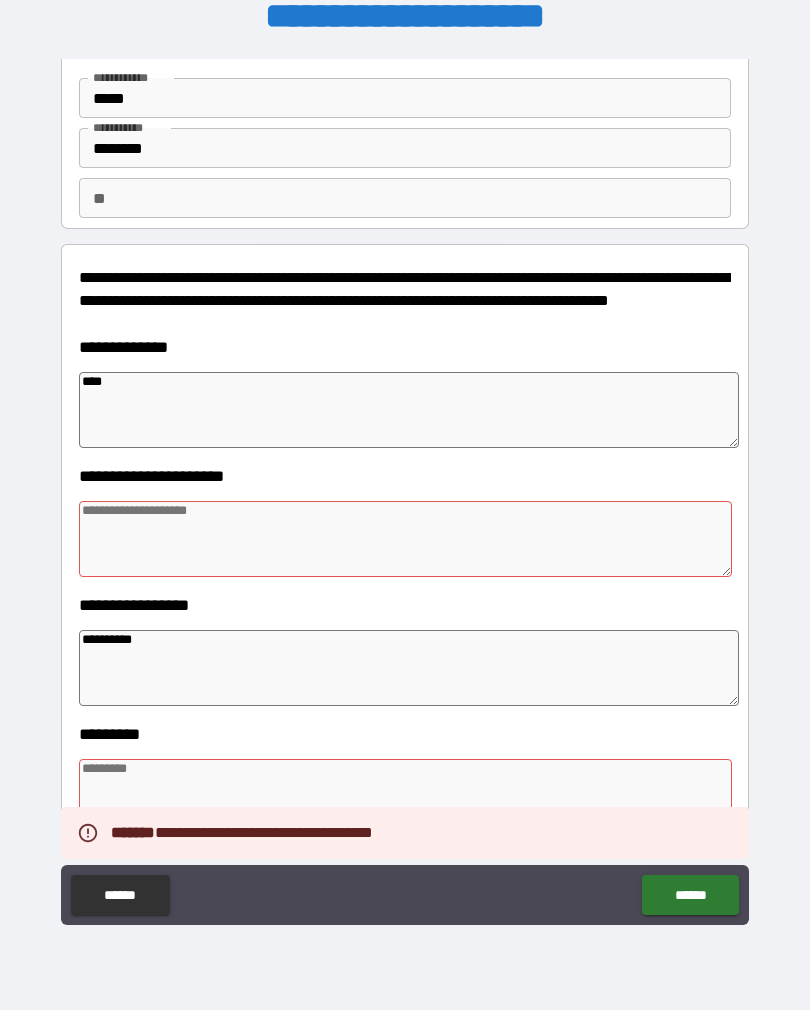 click at bounding box center [405, 539] 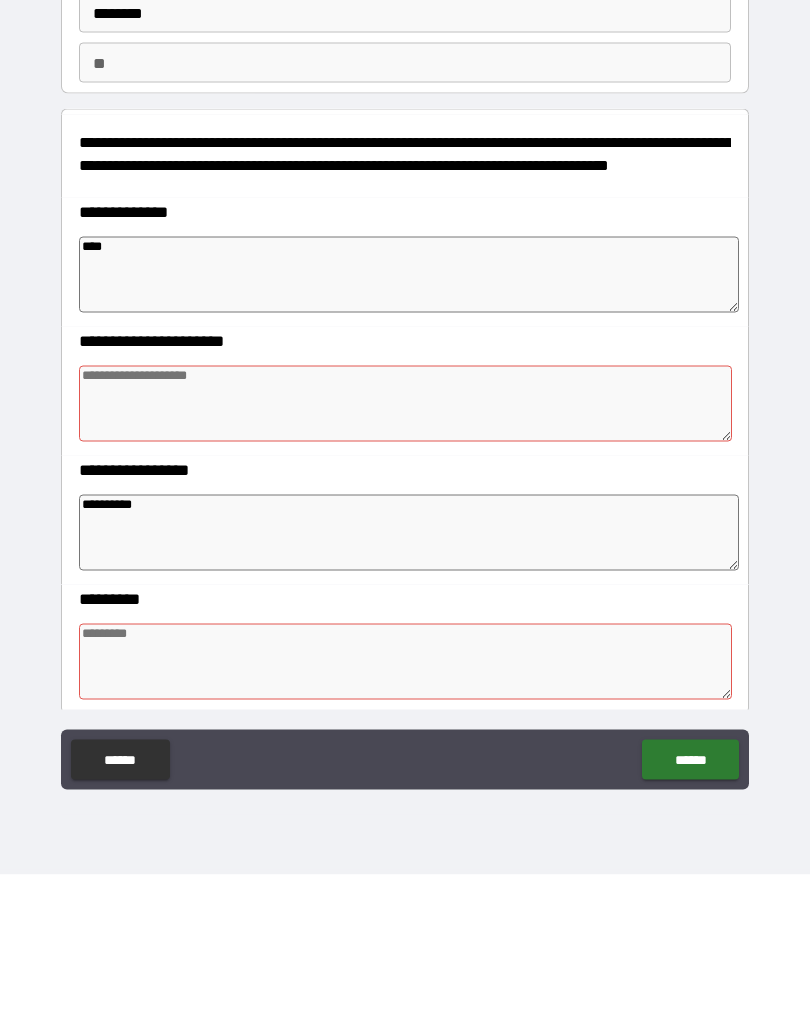 type on "*" 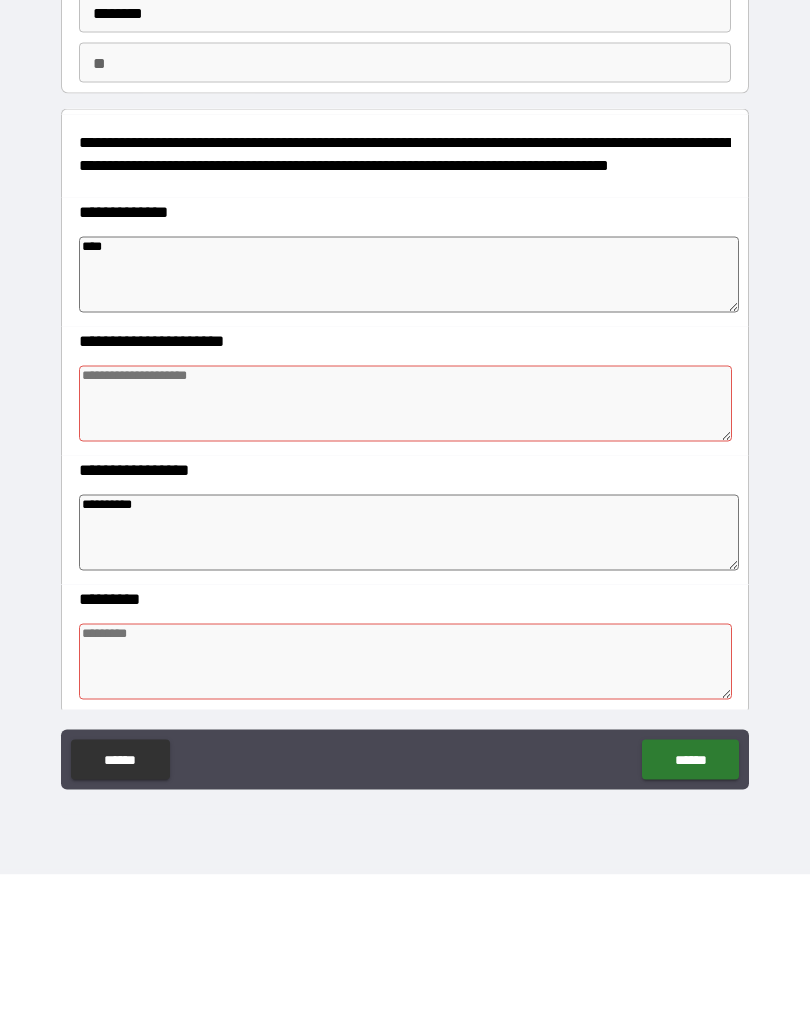 type on "*" 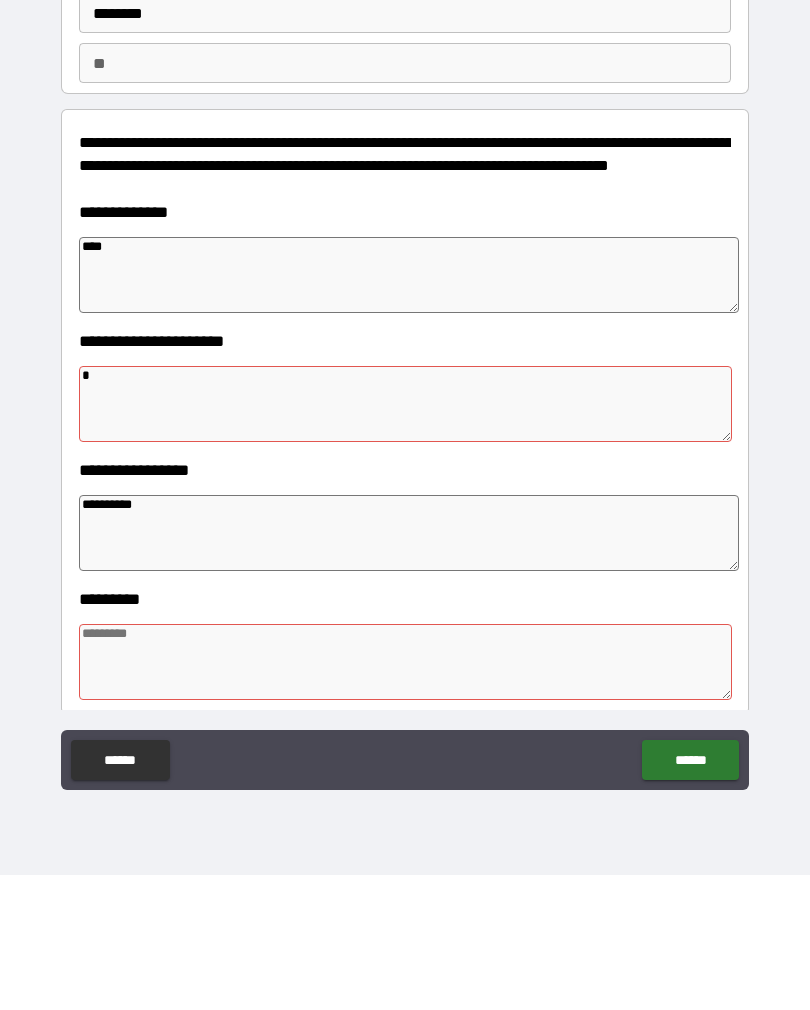 type on "*" 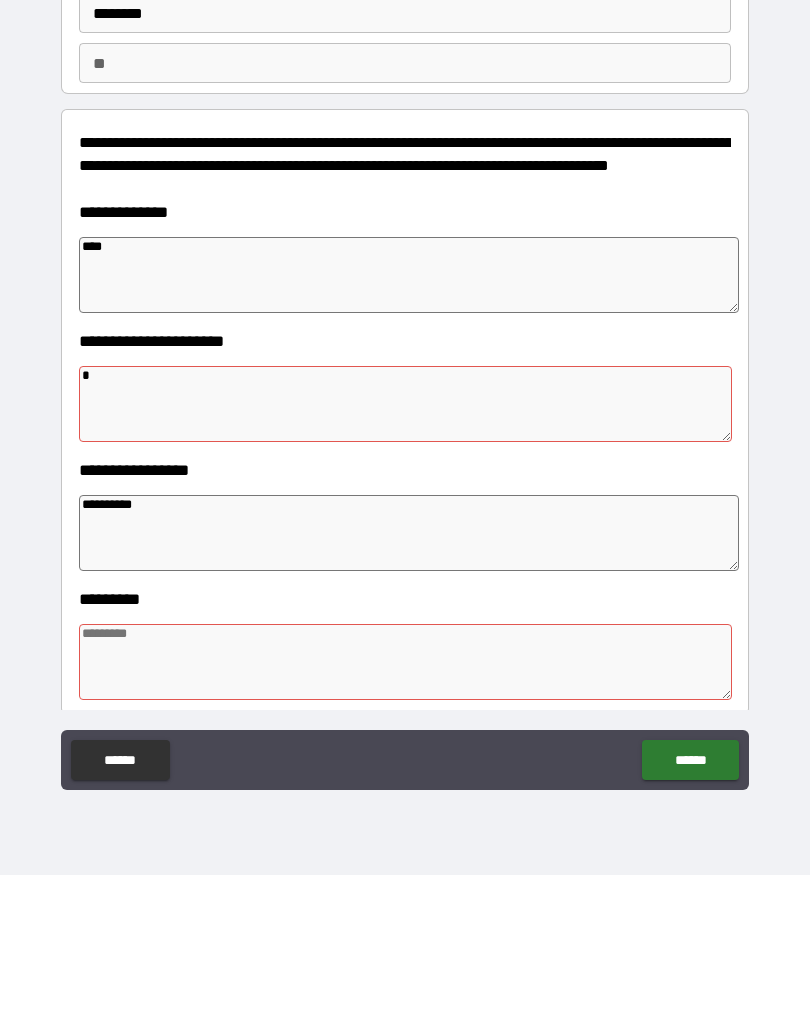 type on "*" 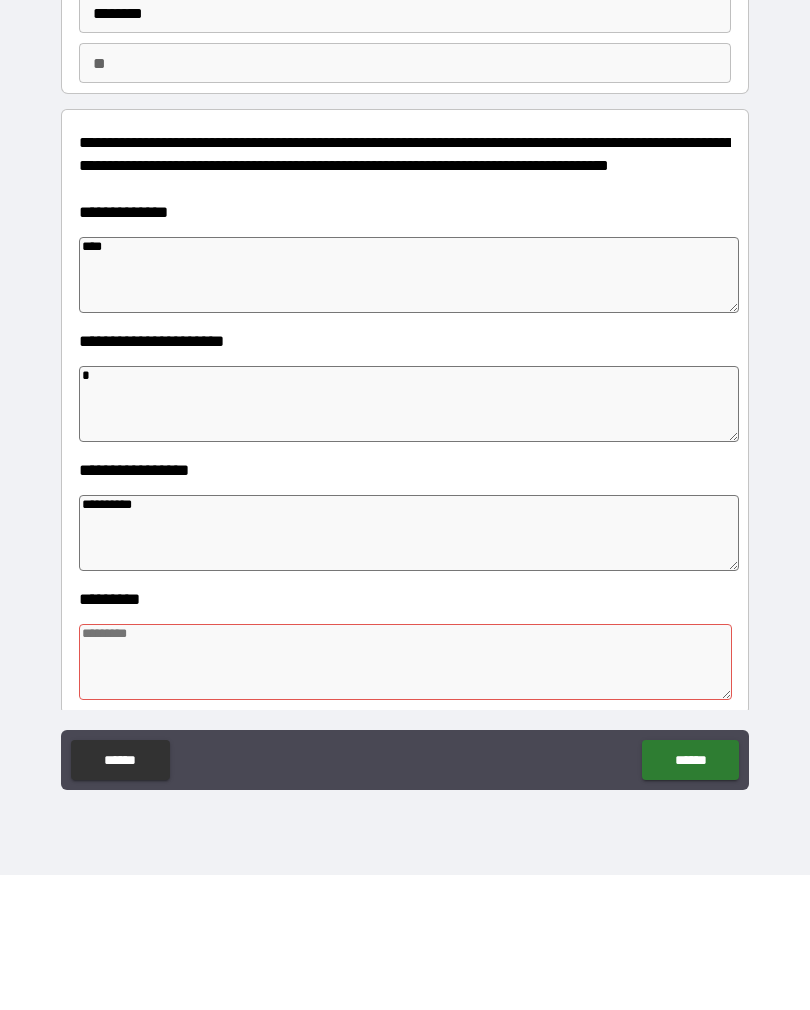 type on "**" 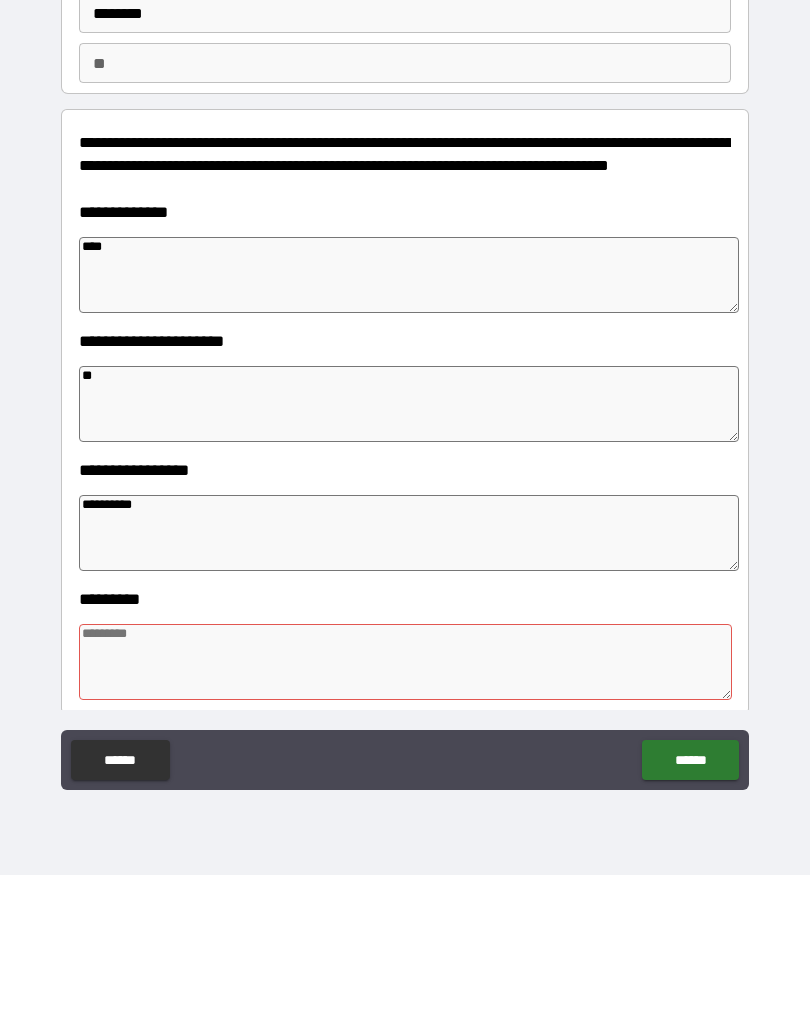 type on "*" 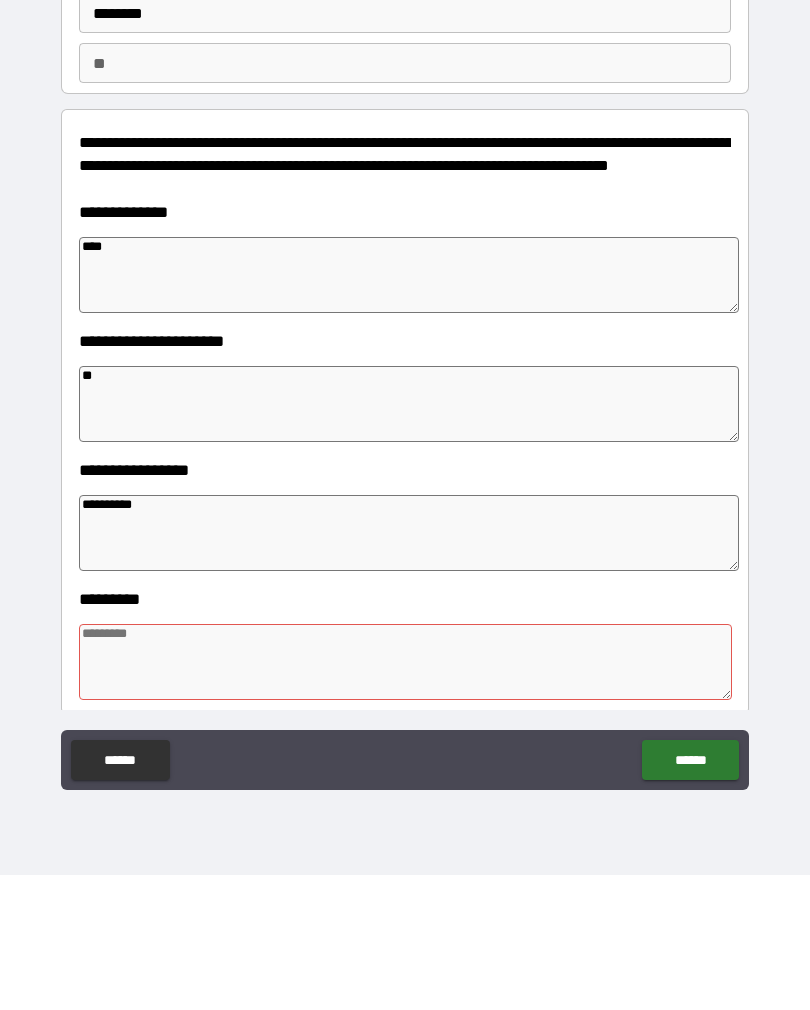 type on "*" 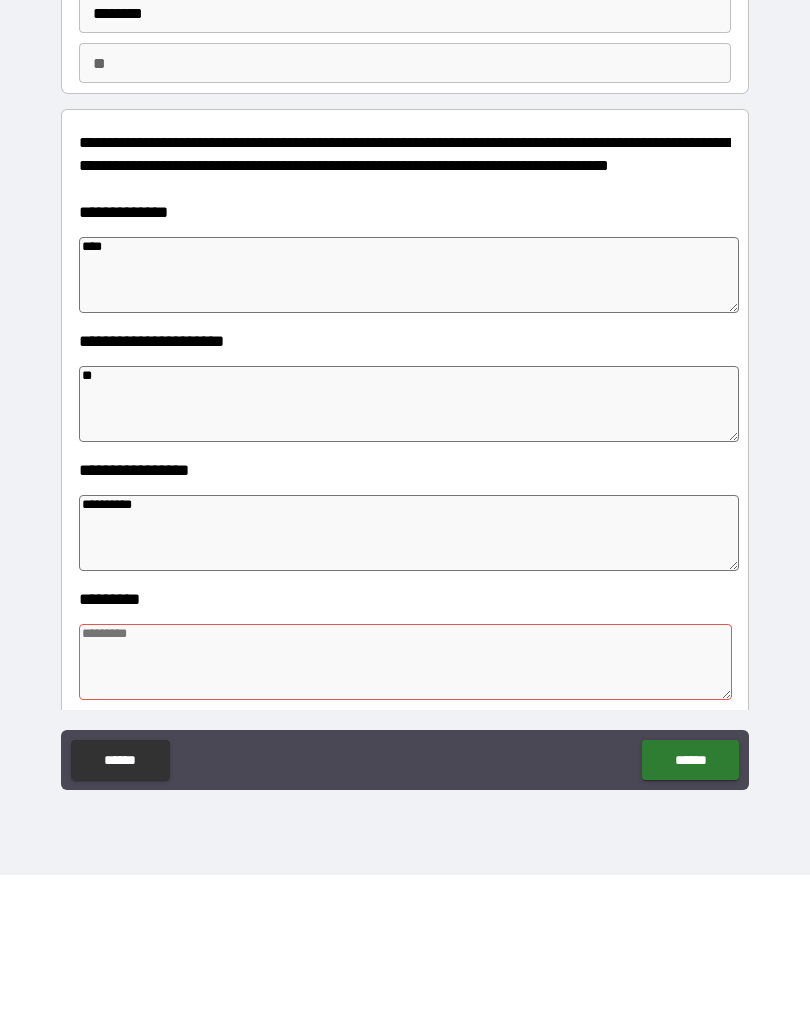 type on "***" 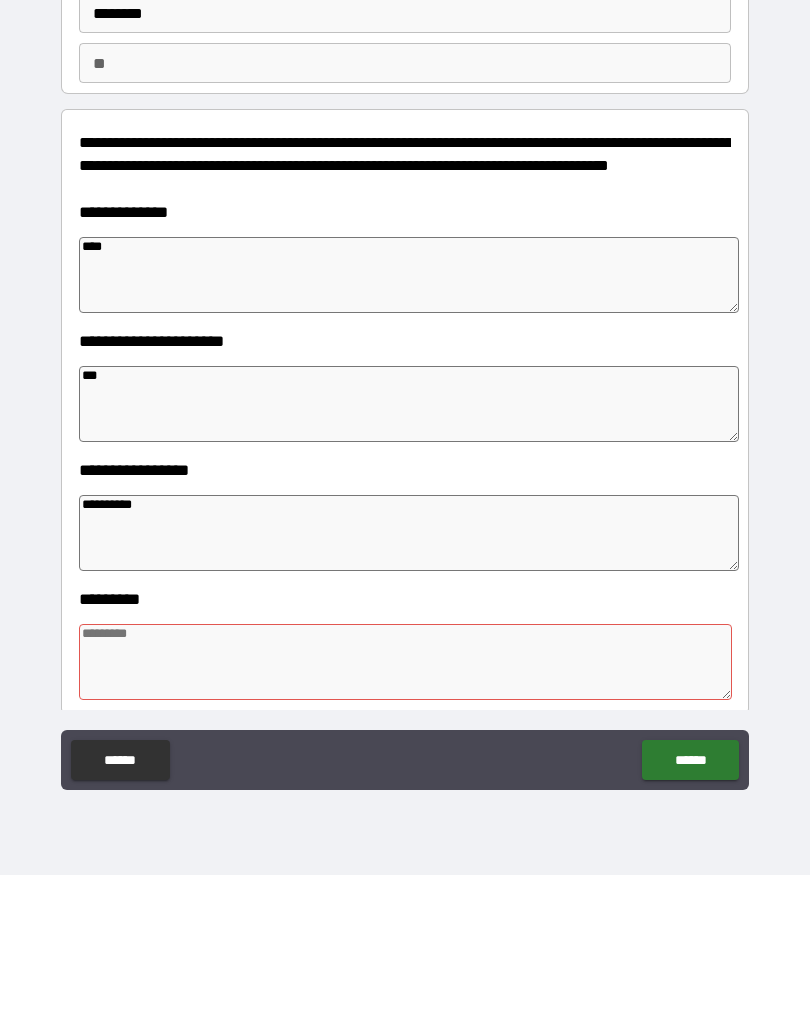 type on "*" 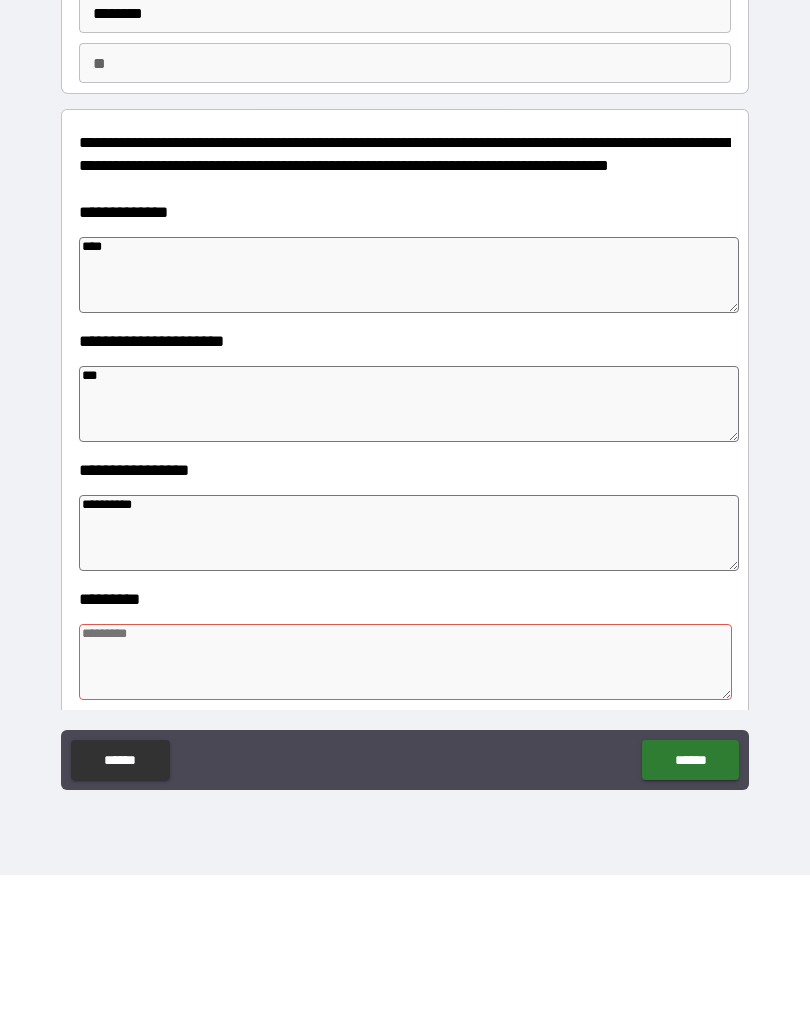 type on "****" 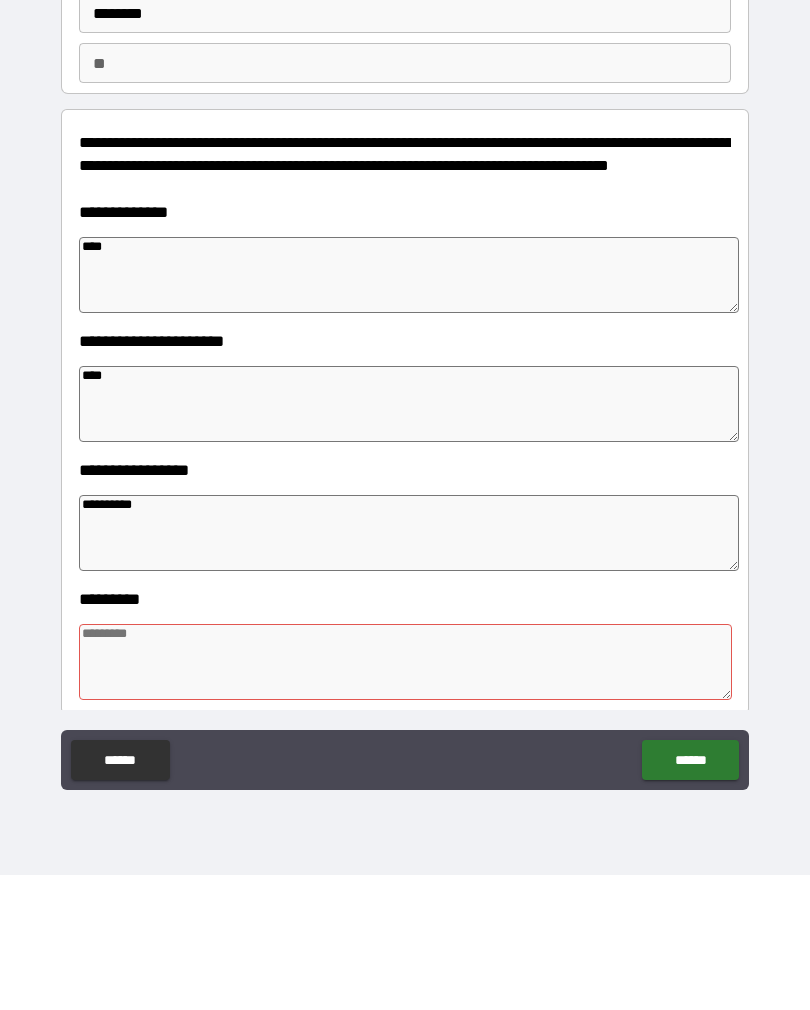 type on "*" 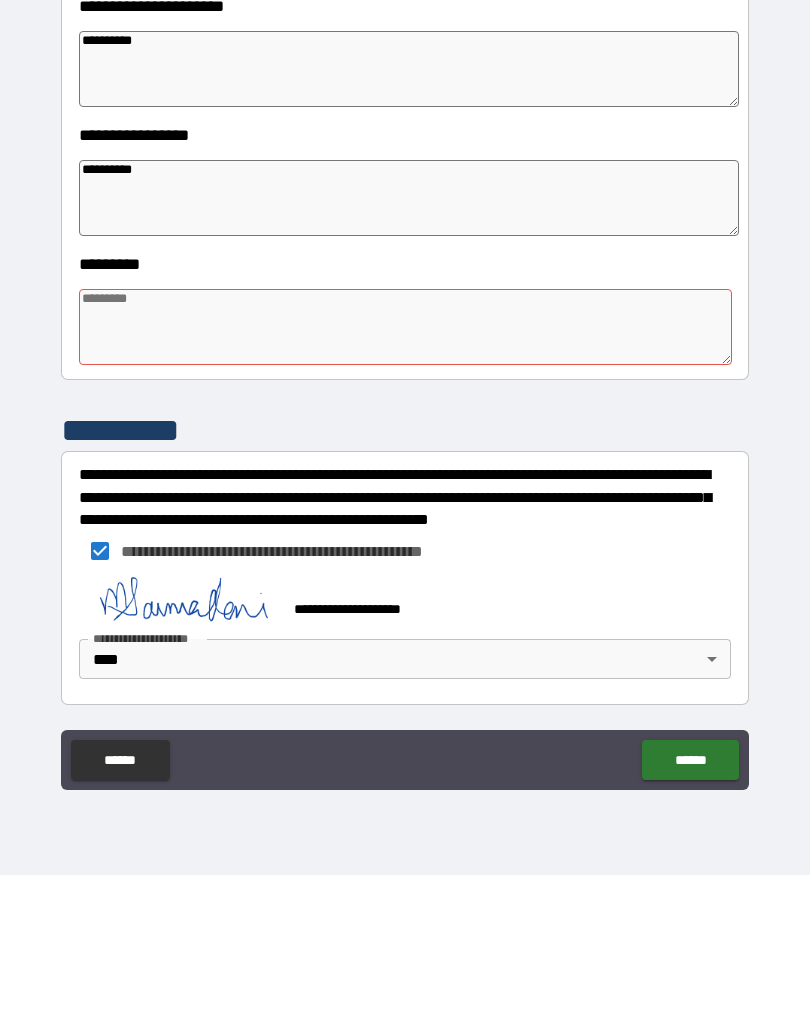 scroll, scrollTop: 409, scrollLeft: 0, axis: vertical 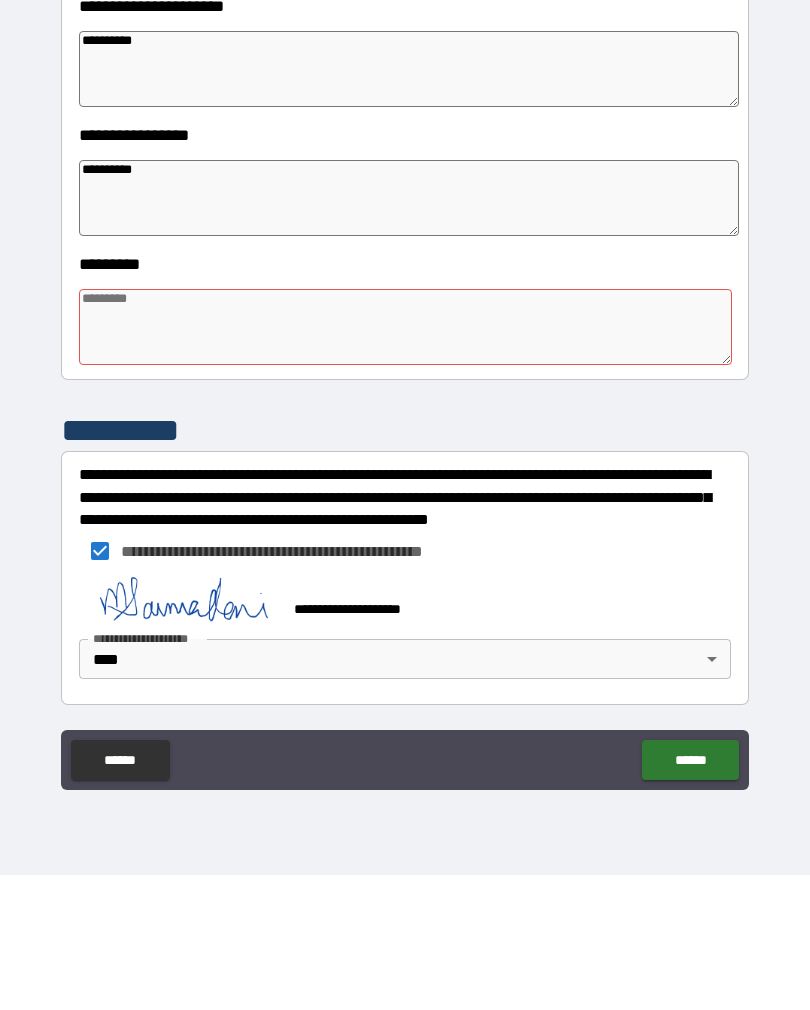 click on "**********" at bounding box center (405, 492) 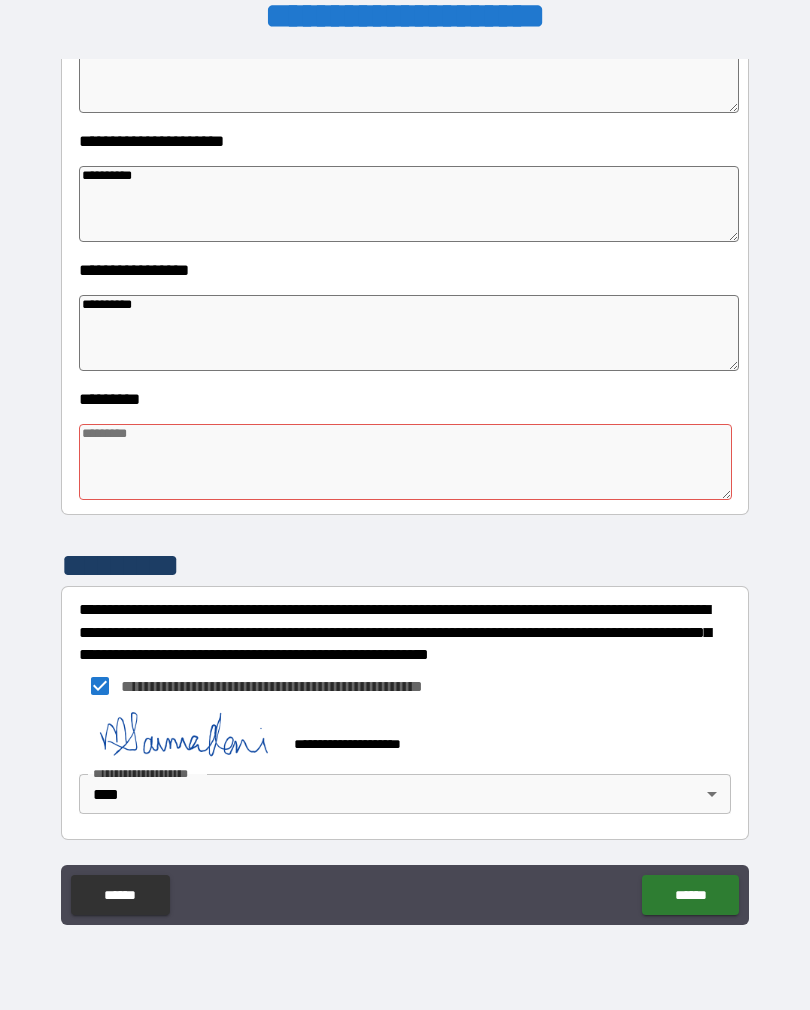 click on "******" at bounding box center (690, 895) 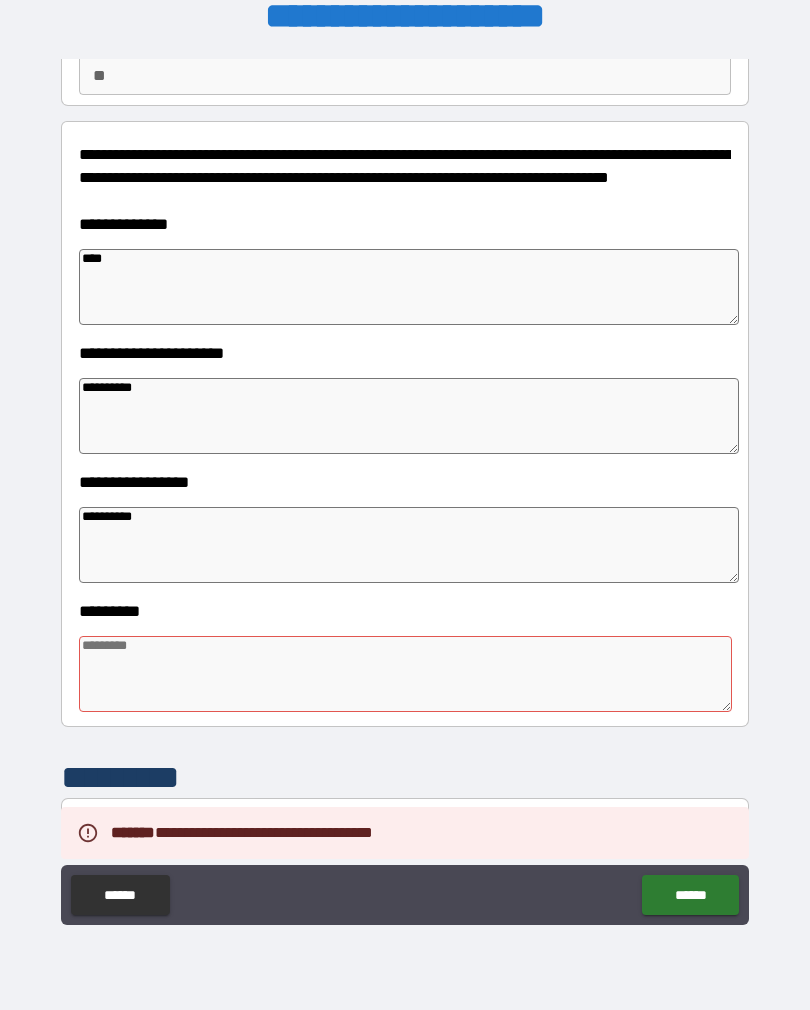 scroll, scrollTop: 198, scrollLeft: 0, axis: vertical 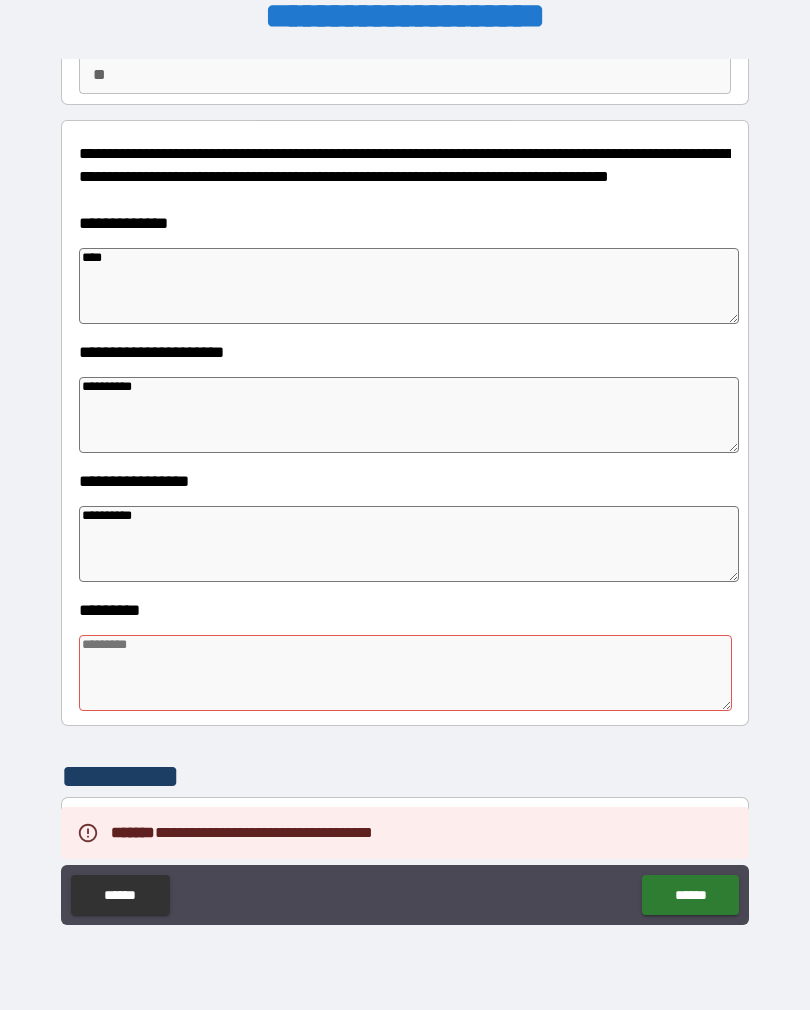 click at bounding box center [405, 673] 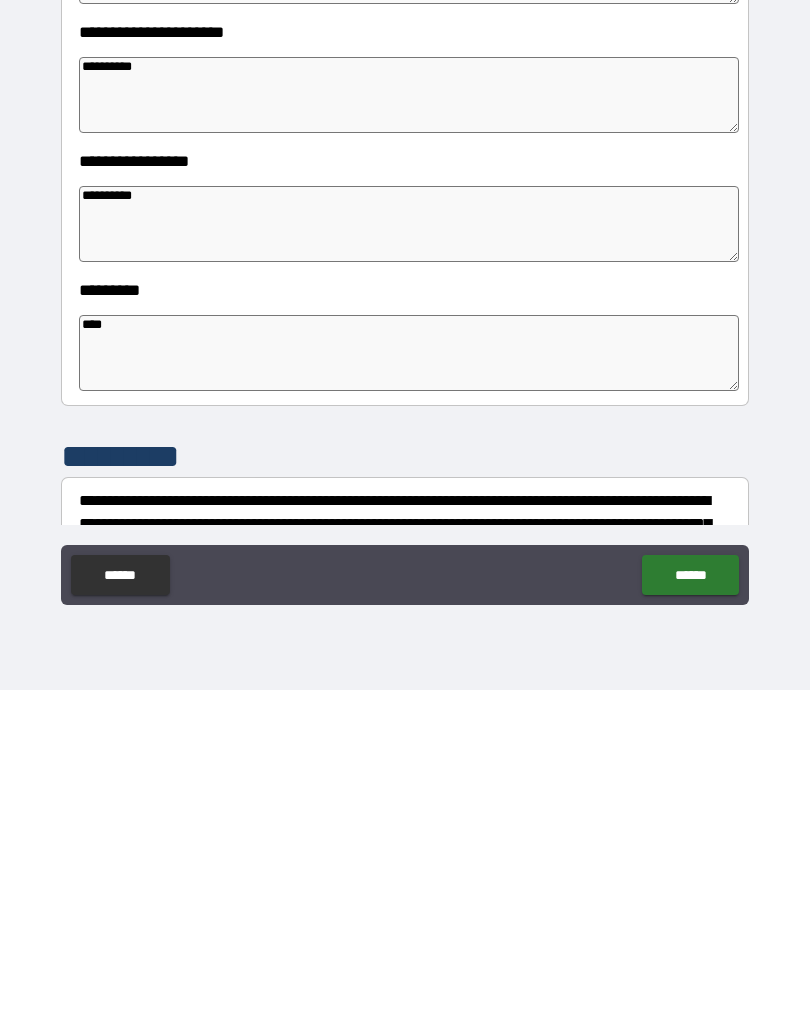 click on "******" at bounding box center [690, 895] 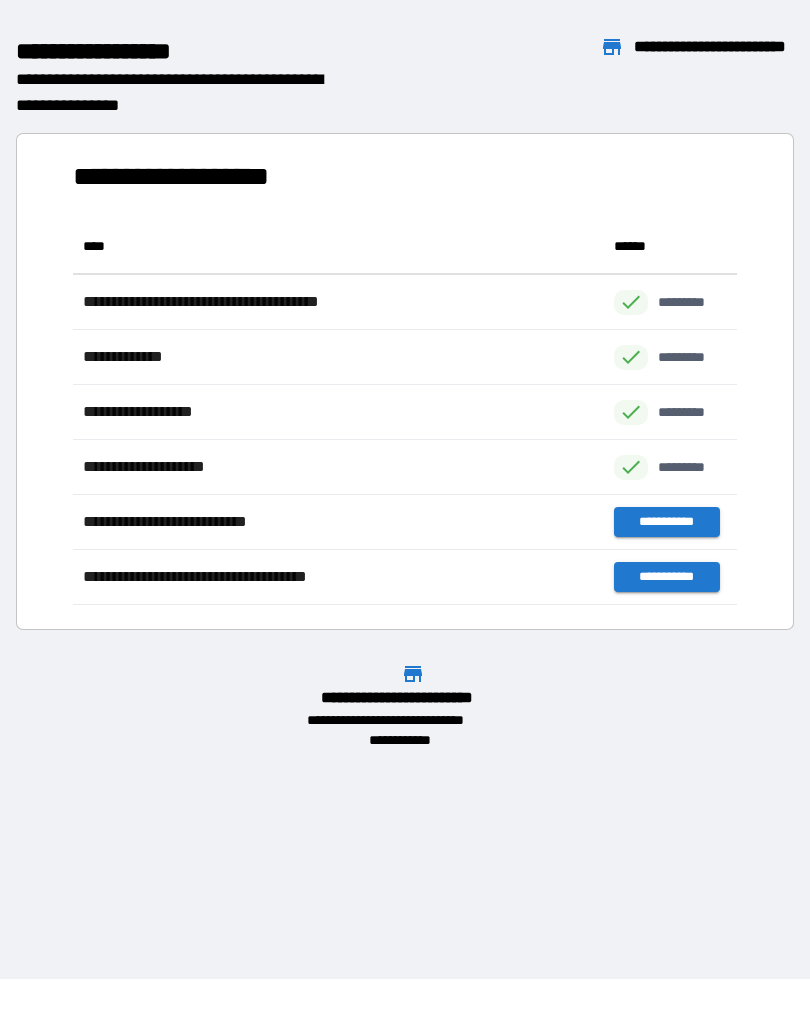 scroll, scrollTop: 1, scrollLeft: 1, axis: both 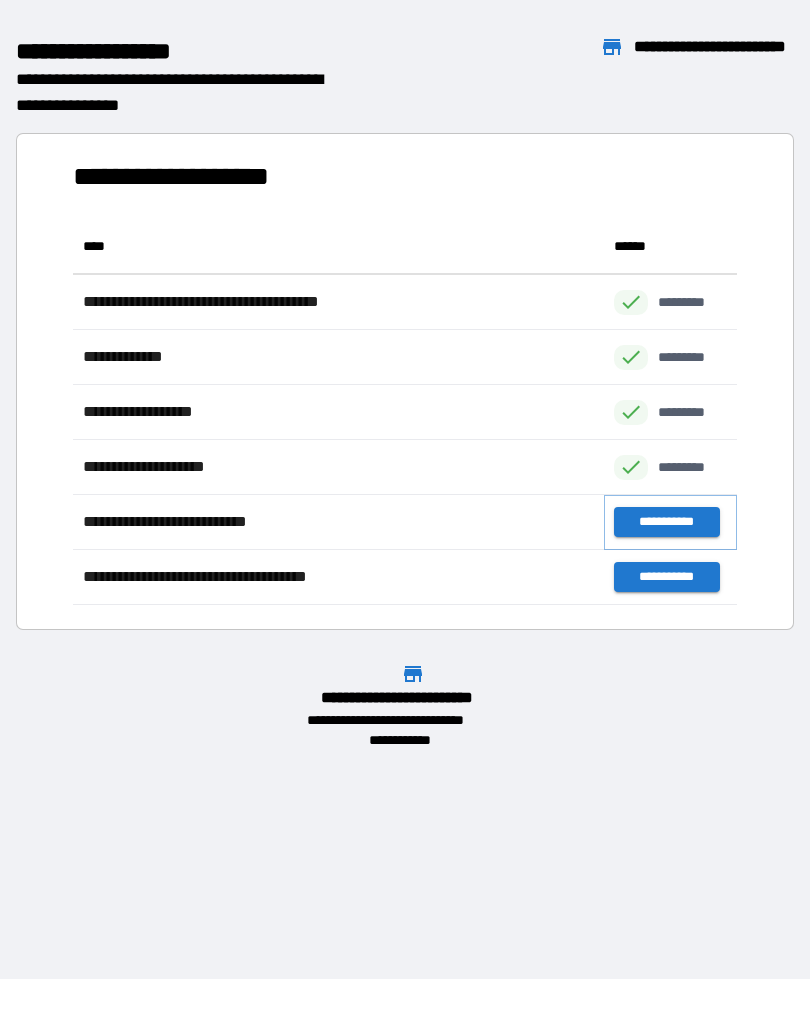 click on "**********" at bounding box center (666, 522) 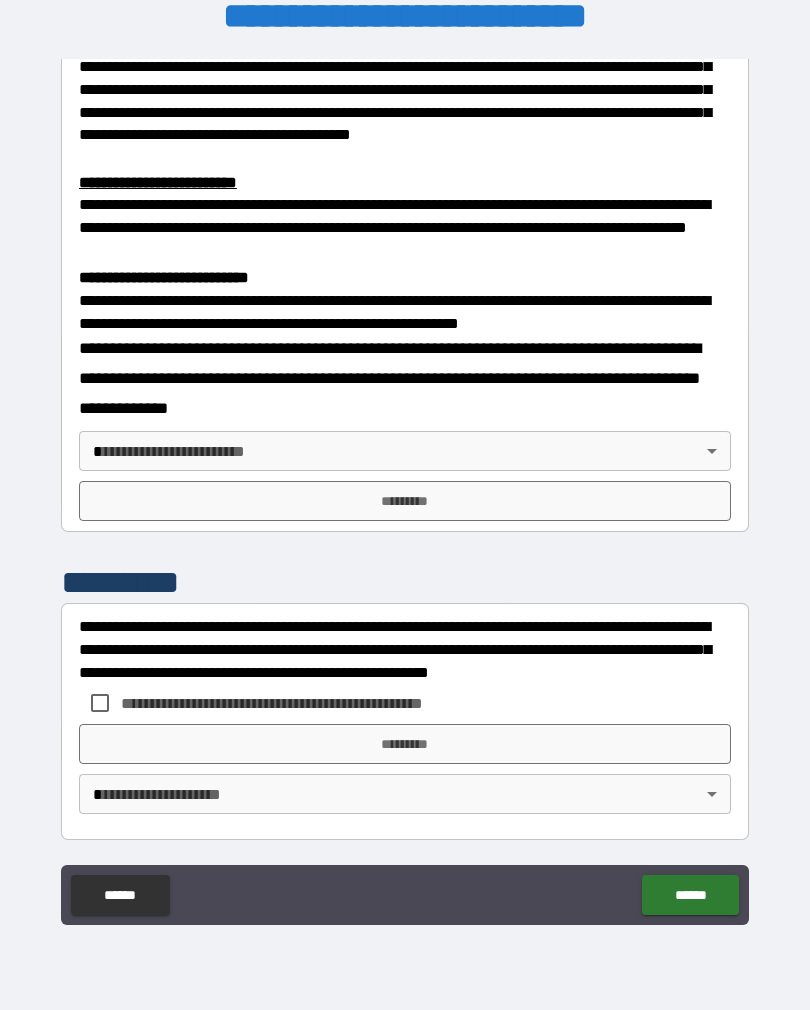 click on "**********" at bounding box center [405, 492] 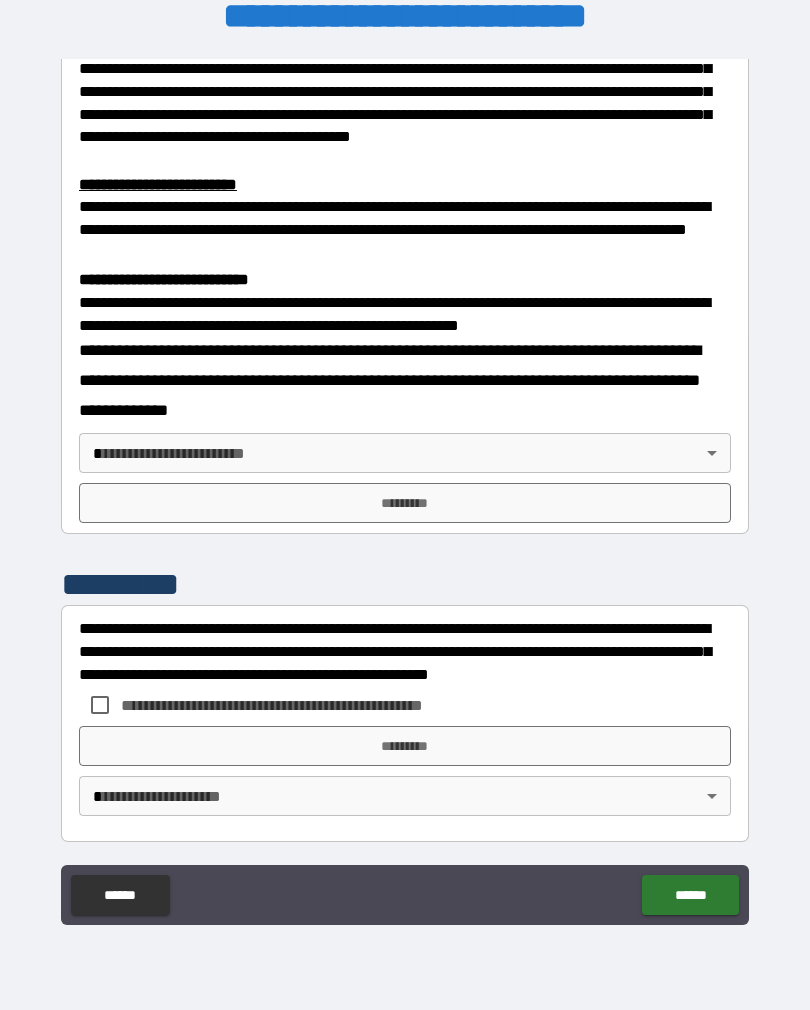 scroll, scrollTop: 594, scrollLeft: 0, axis: vertical 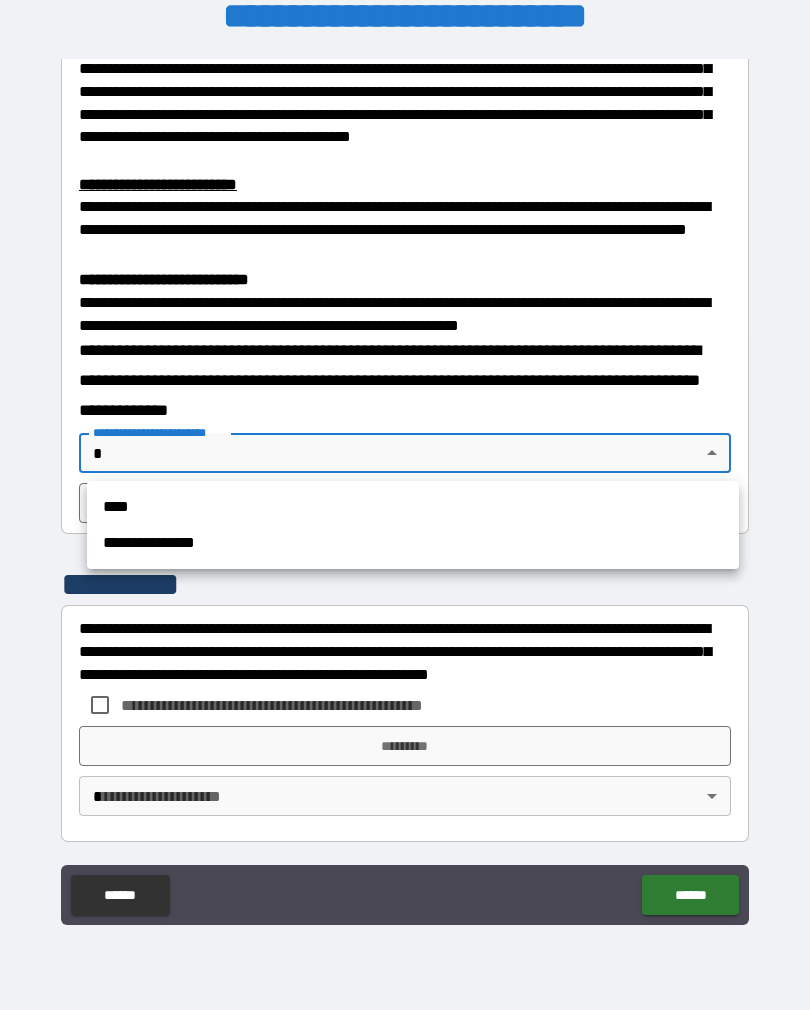 click on "****" at bounding box center (413, 507) 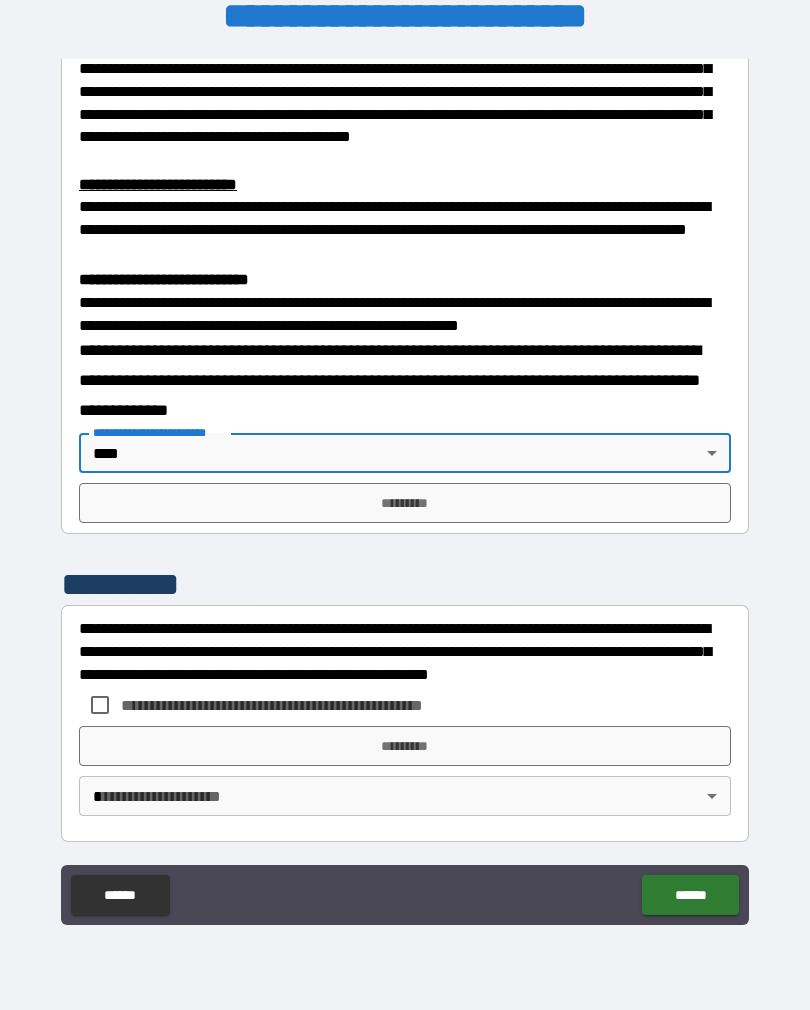 click on "*********" at bounding box center (405, 503) 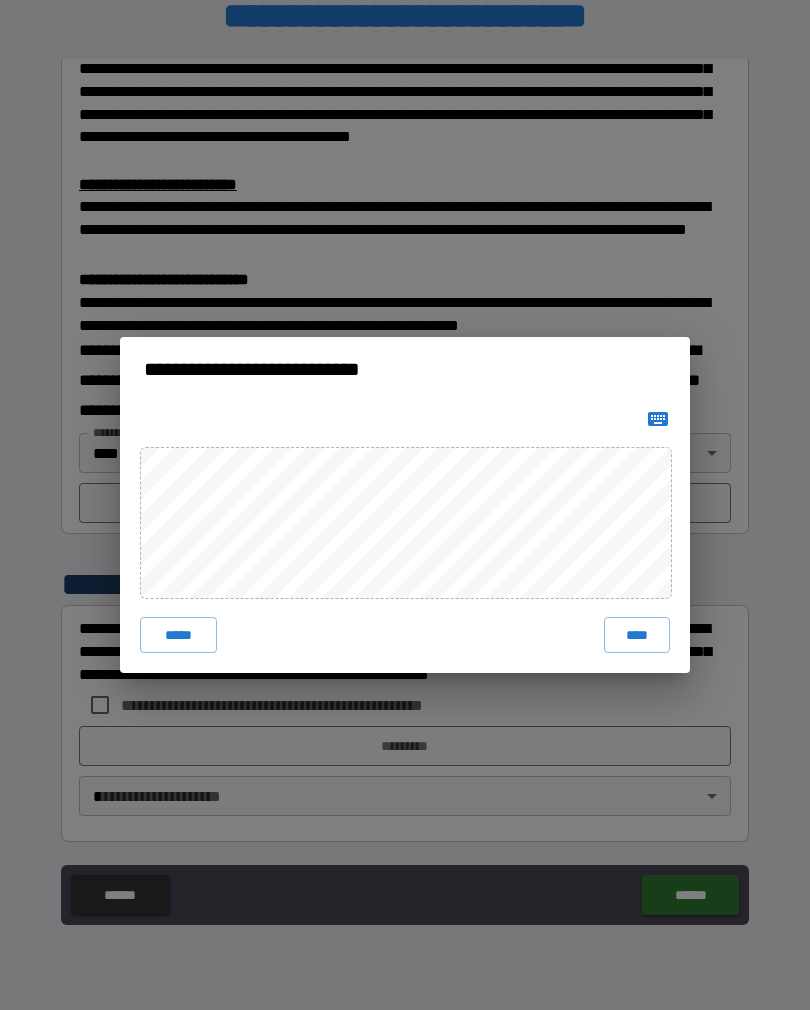 click on "****" at bounding box center [637, 635] 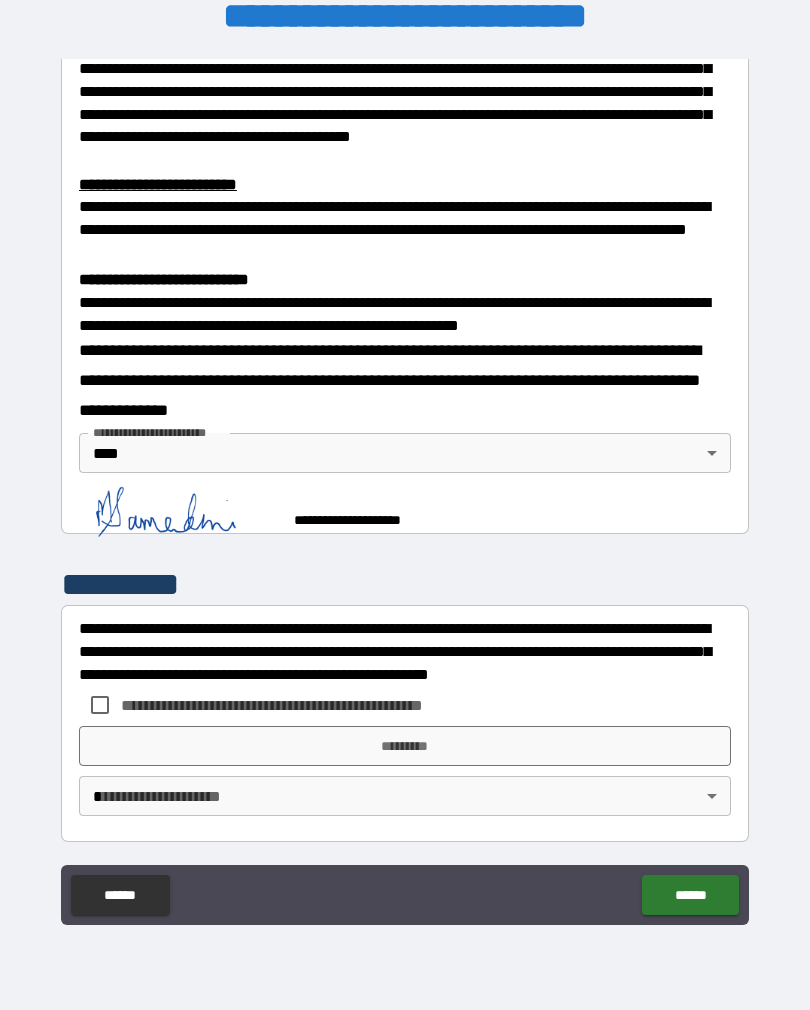 scroll, scrollTop: 584, scrollLeft: 0, axis: vertical 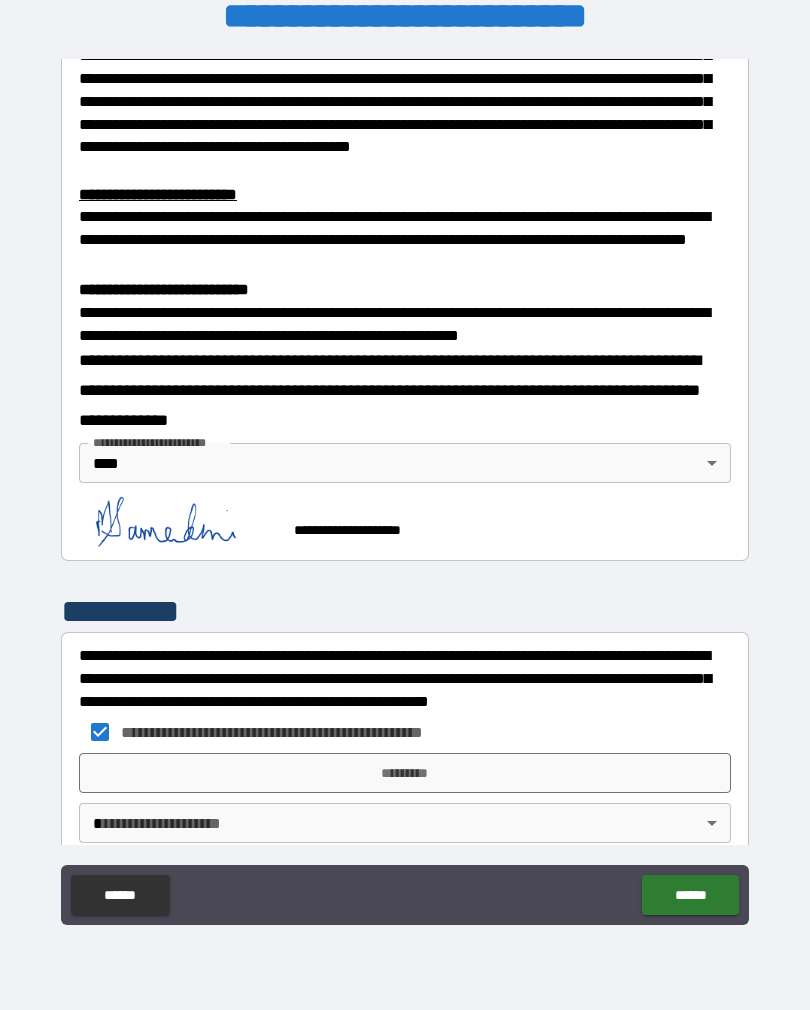 click on "**********" at bounding box center (405, 489) 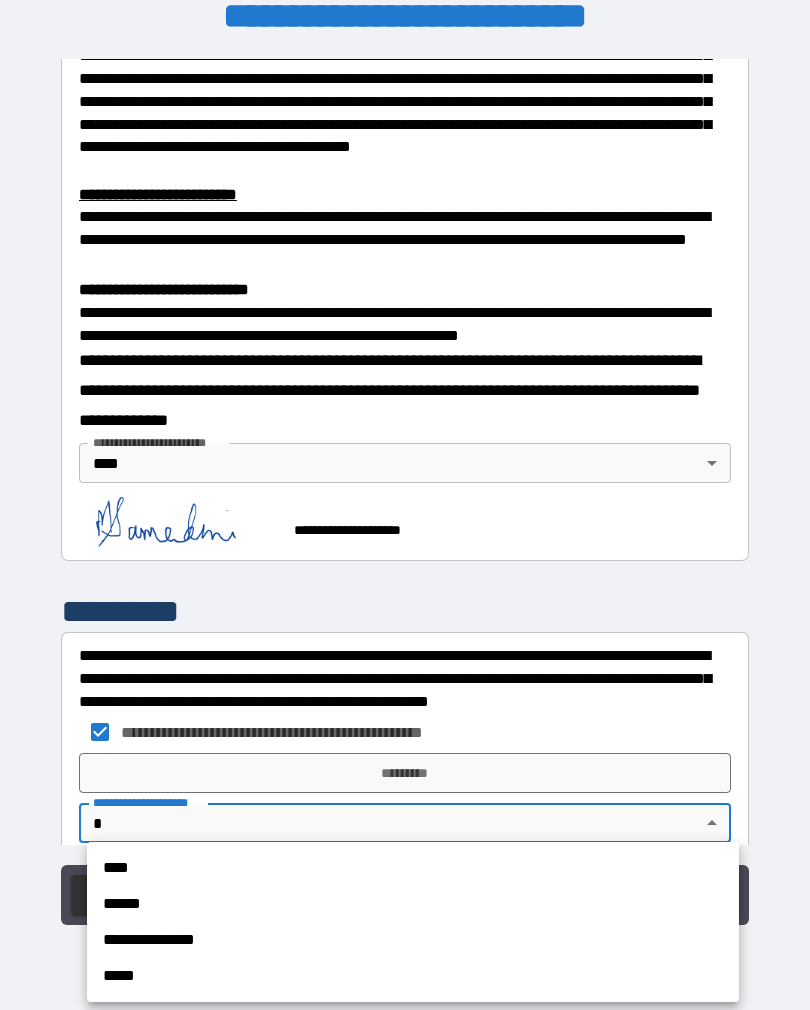 click on "****" at bounding box center [413, 868] 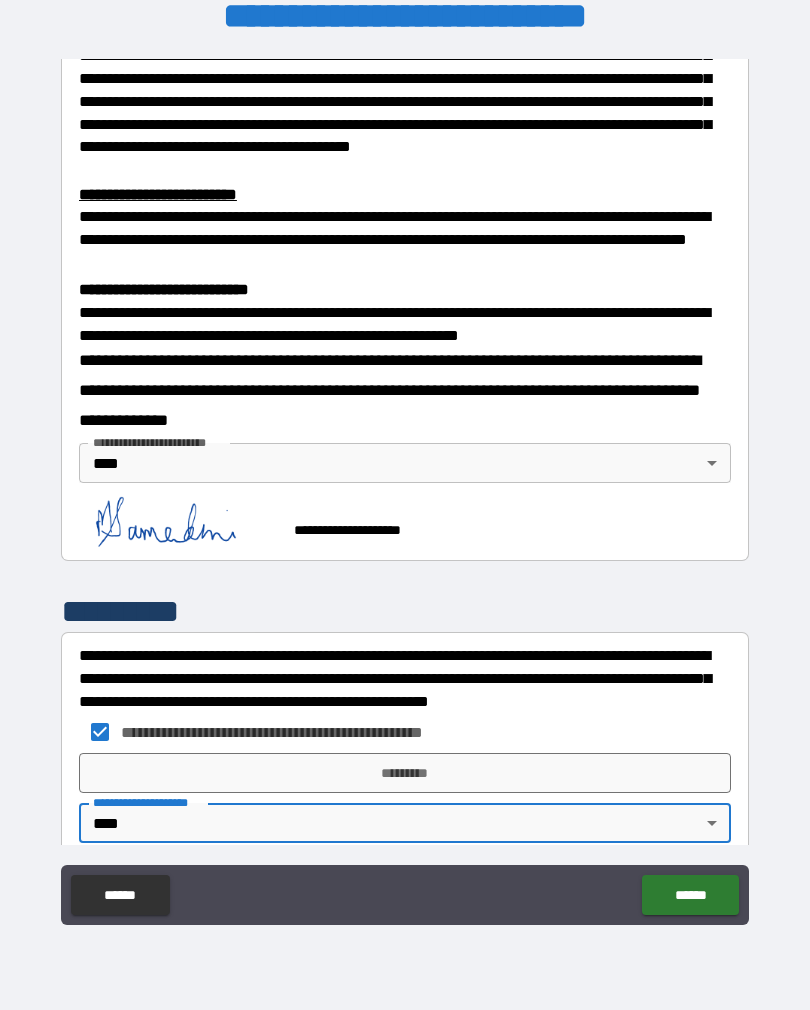 click on "*********" at bounding box center (405, 773) 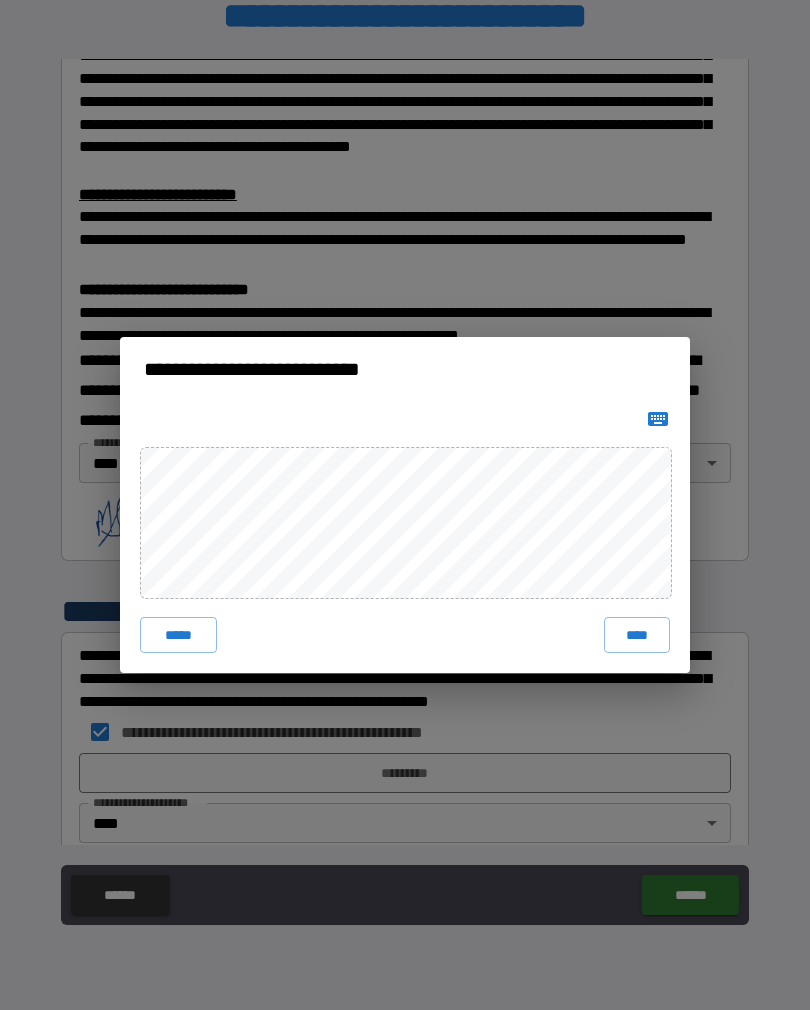 click on "****" at bounding box center [637, 635] 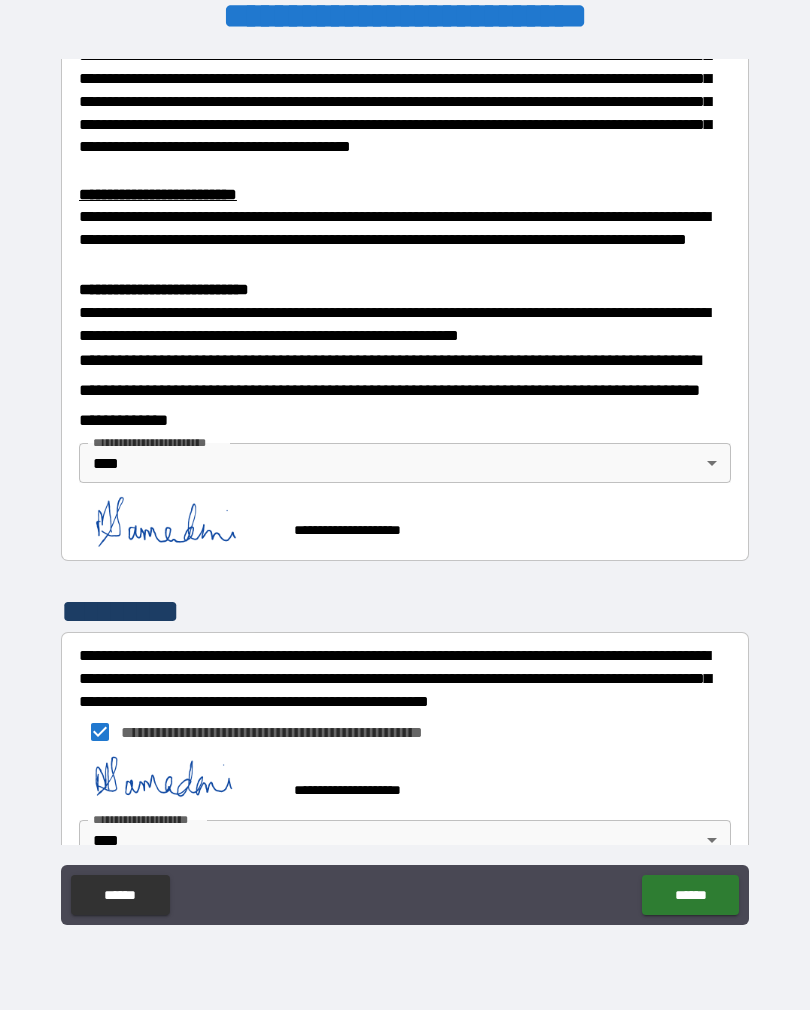 click on "******" at bounding box center (690, 895) 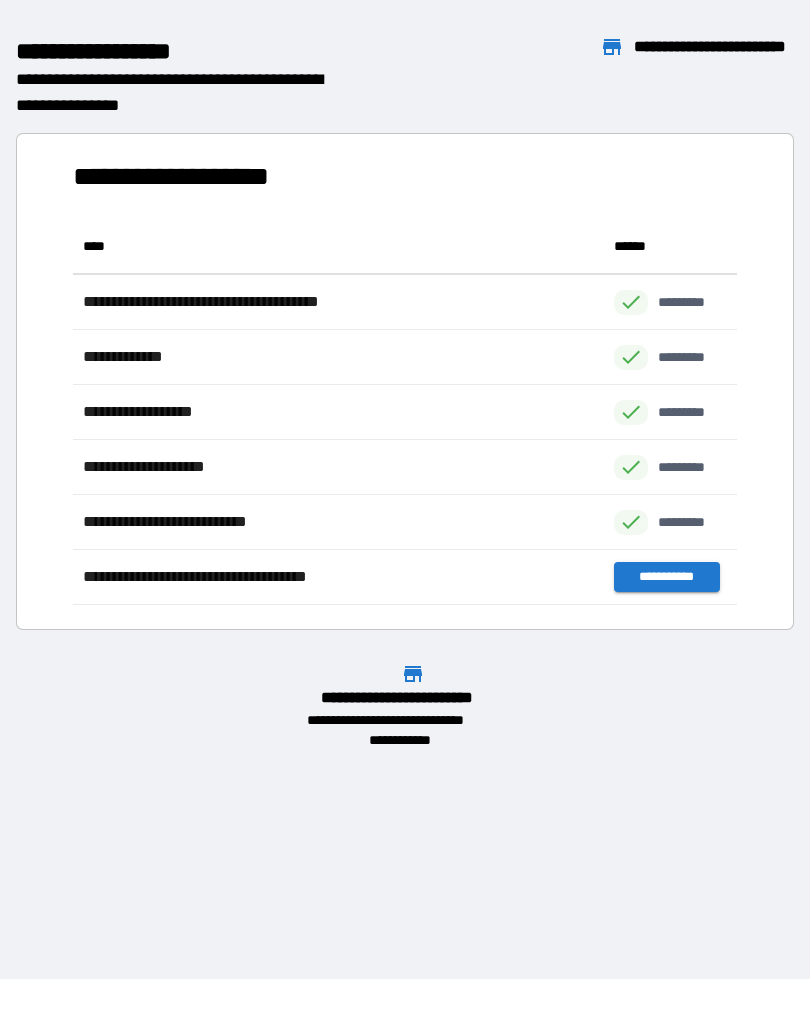 scroll, scrollTop: 1, scrollLeft: 1, axis: both 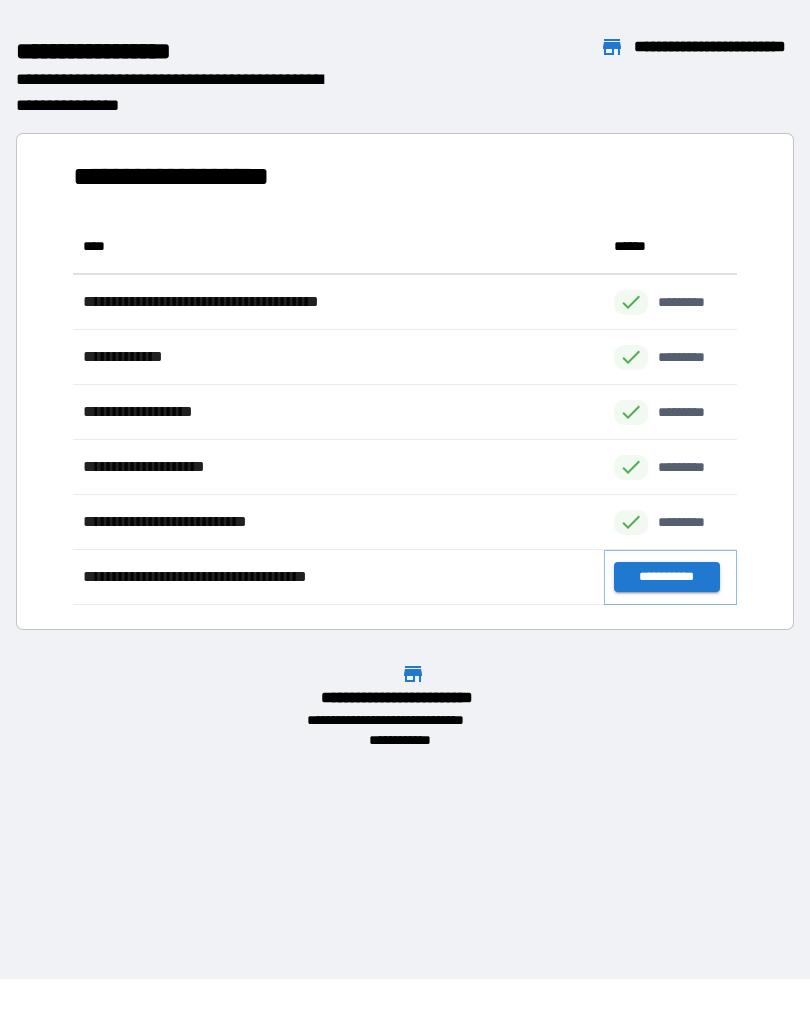 click on "**********" at bounding box center (666, 577) 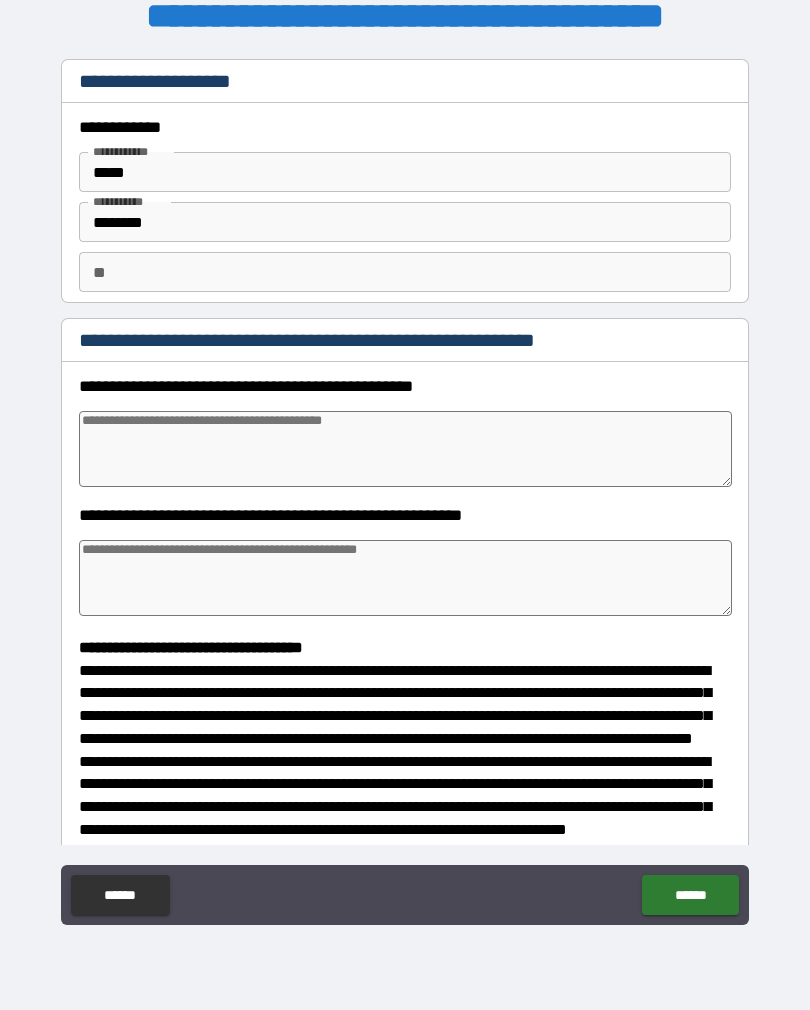 scroll, scrollTop: 0, scrollLeft: 0, axis: both 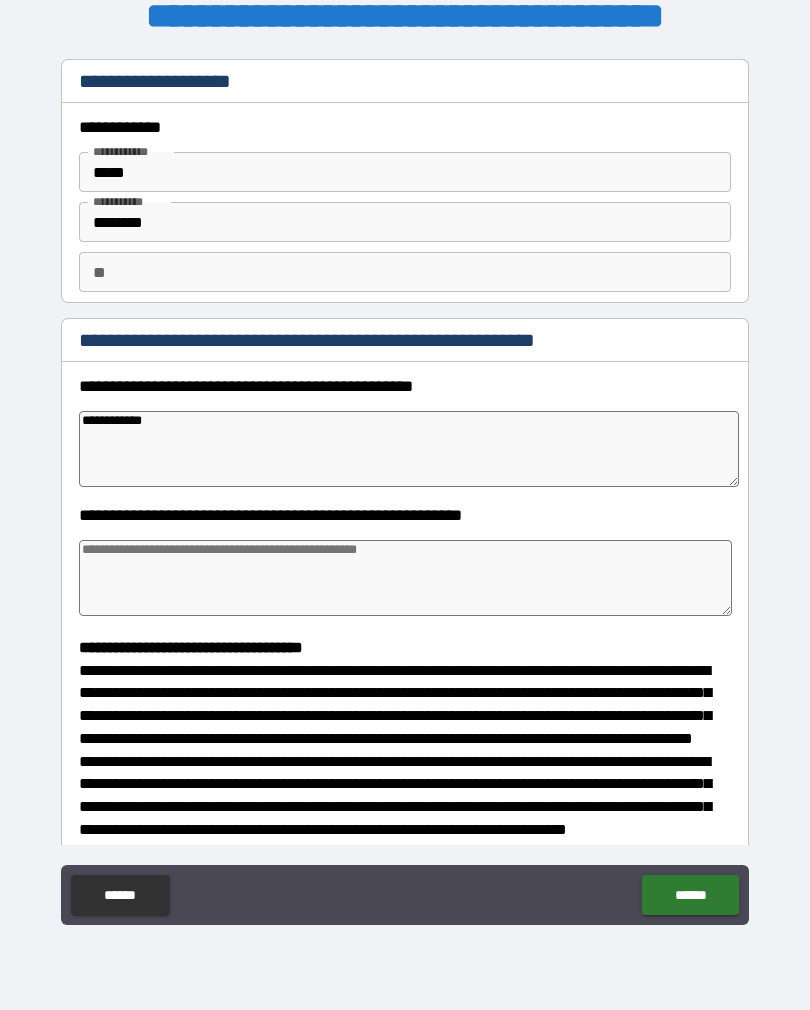 click at bounding box center (405, 578) 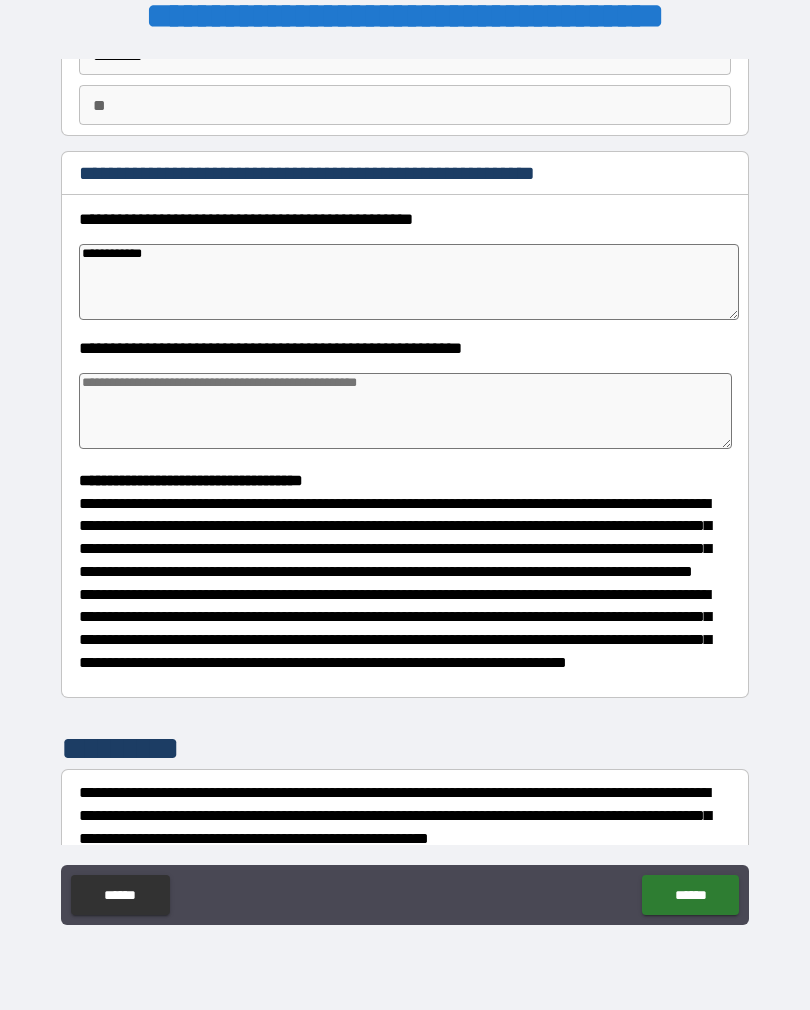 scroll, scrollTop: 166, scrollLeft: 0, axis: vertical 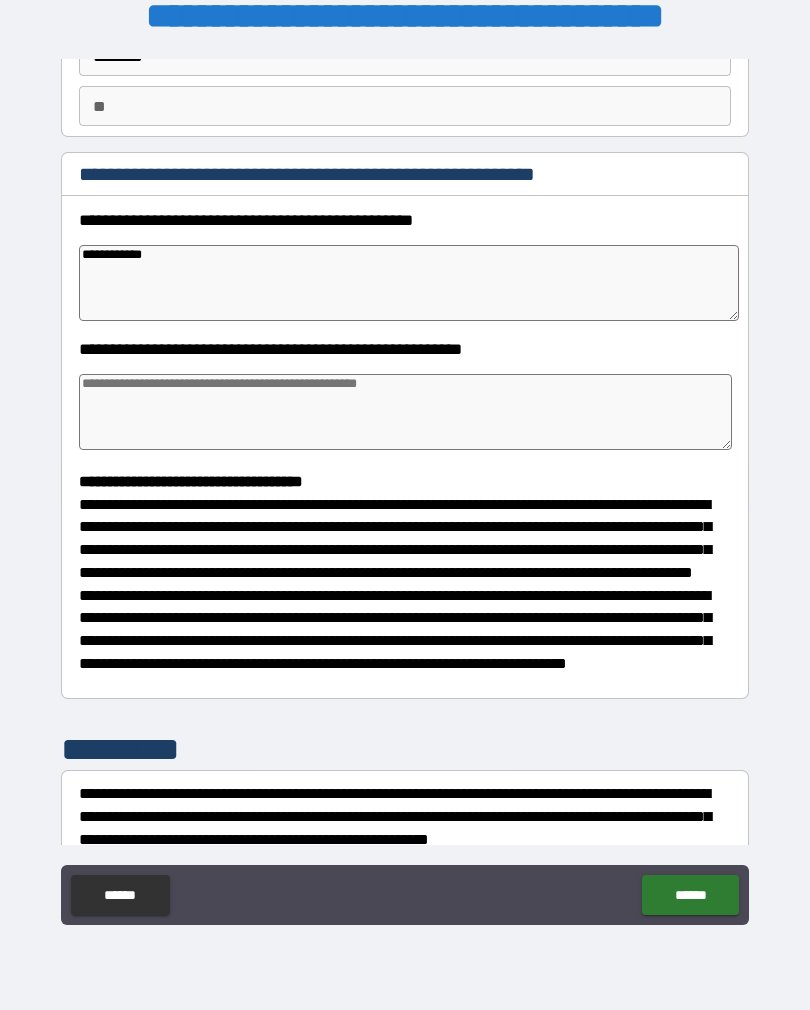 click on "**********" at bounding box center (409, 283) 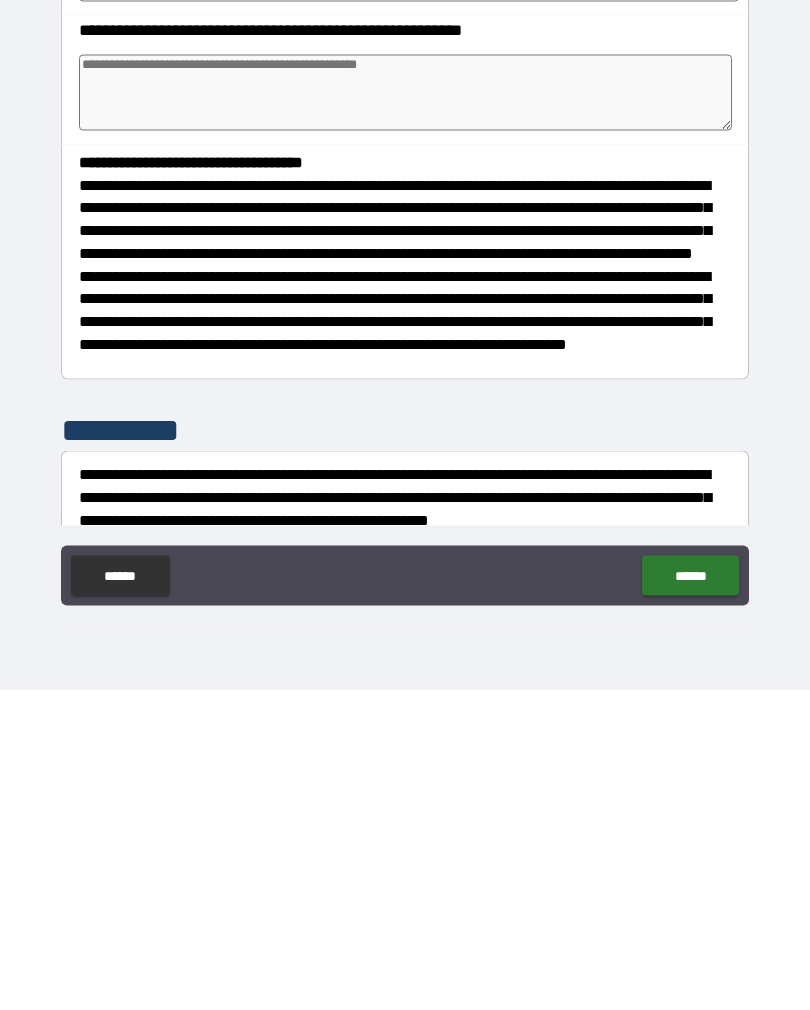 click on "******" at bounding box center [690, 895] 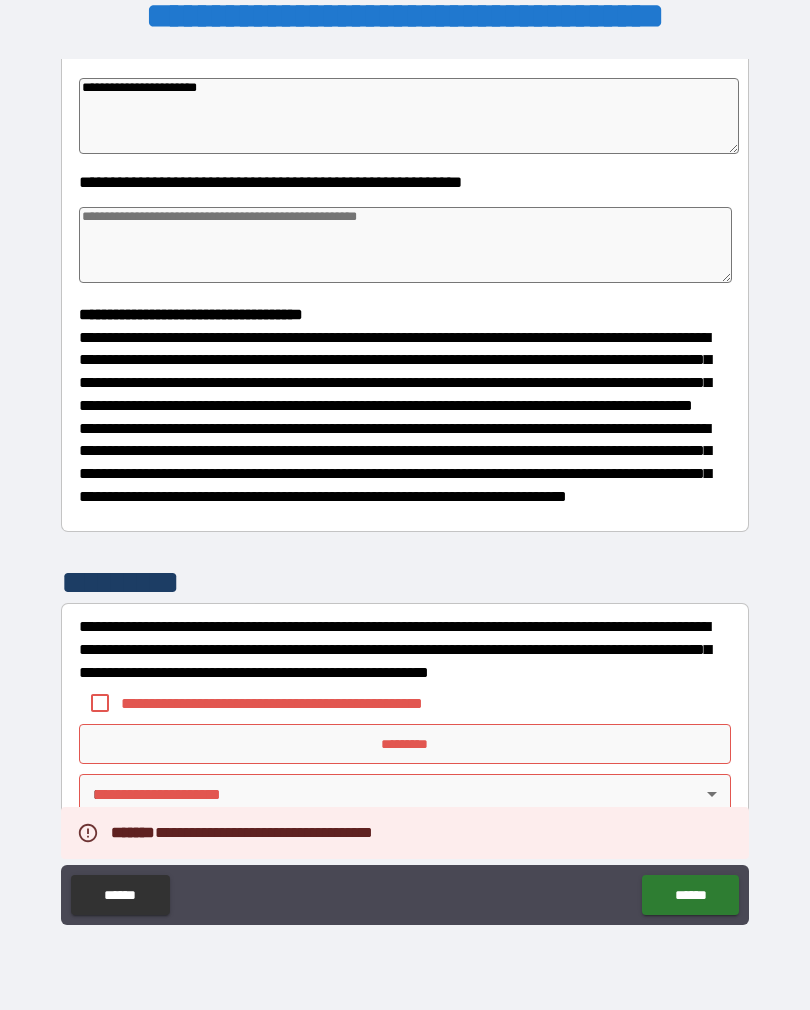 scroll, scrollTop: 370, scrollLeft: 0, axis: vertical 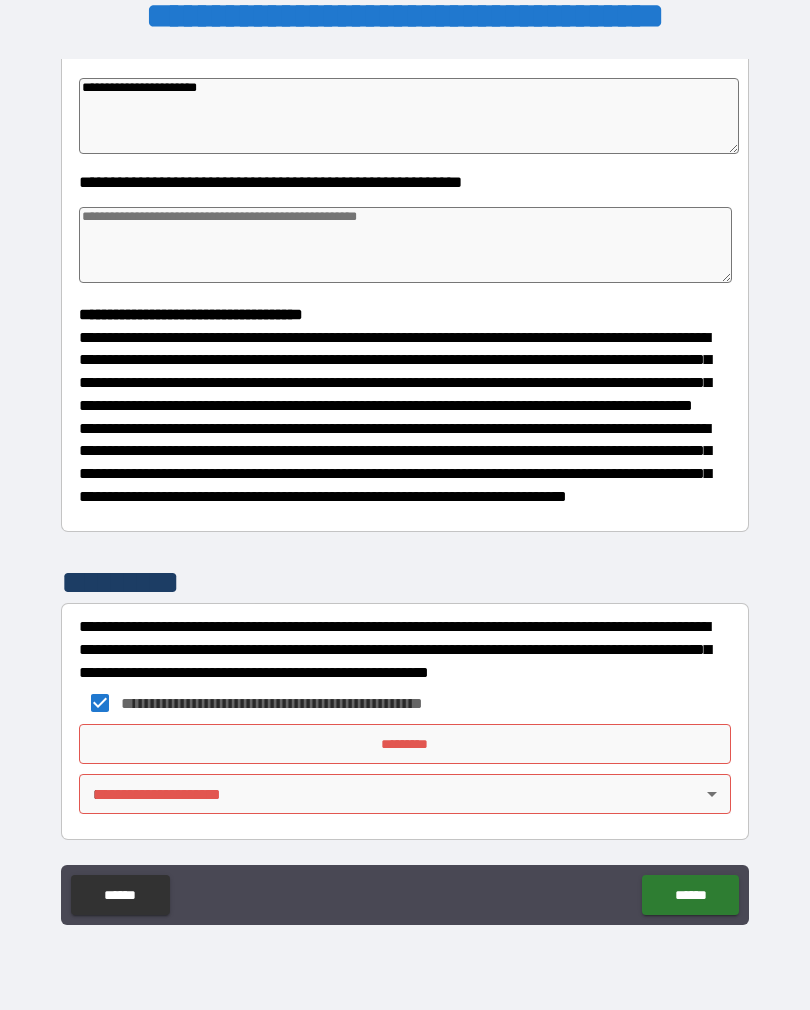 click on "**********" at bounding box center [405, 489] 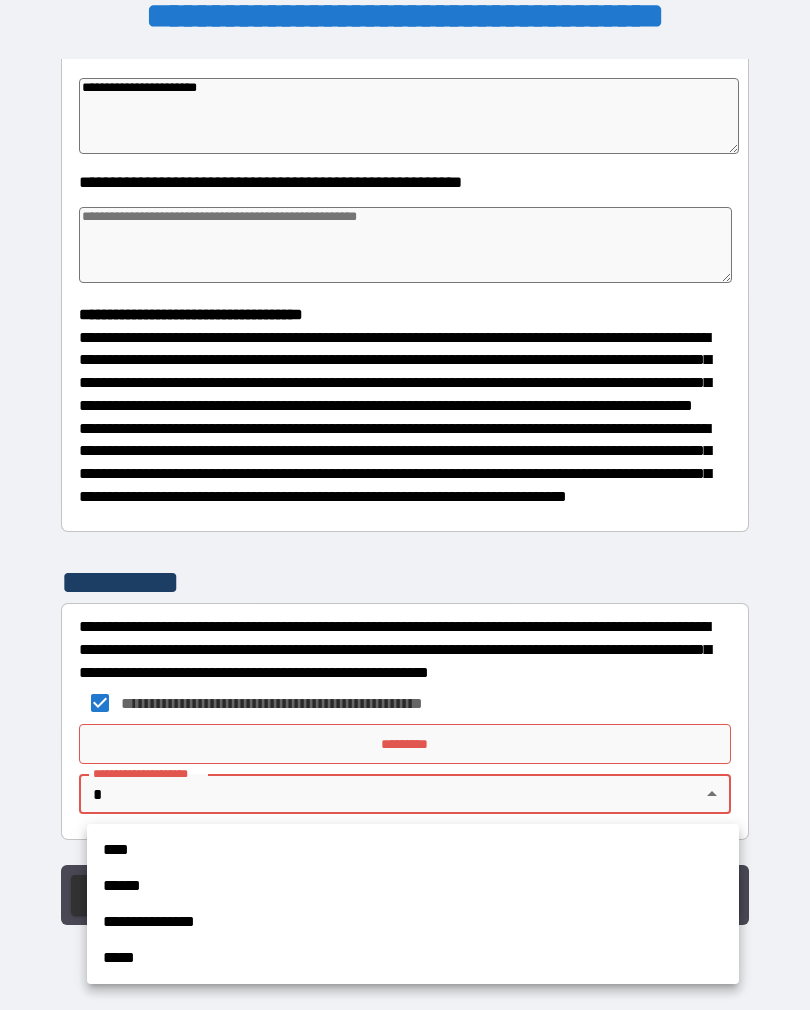click on "****" at bounding box center (413, 850) 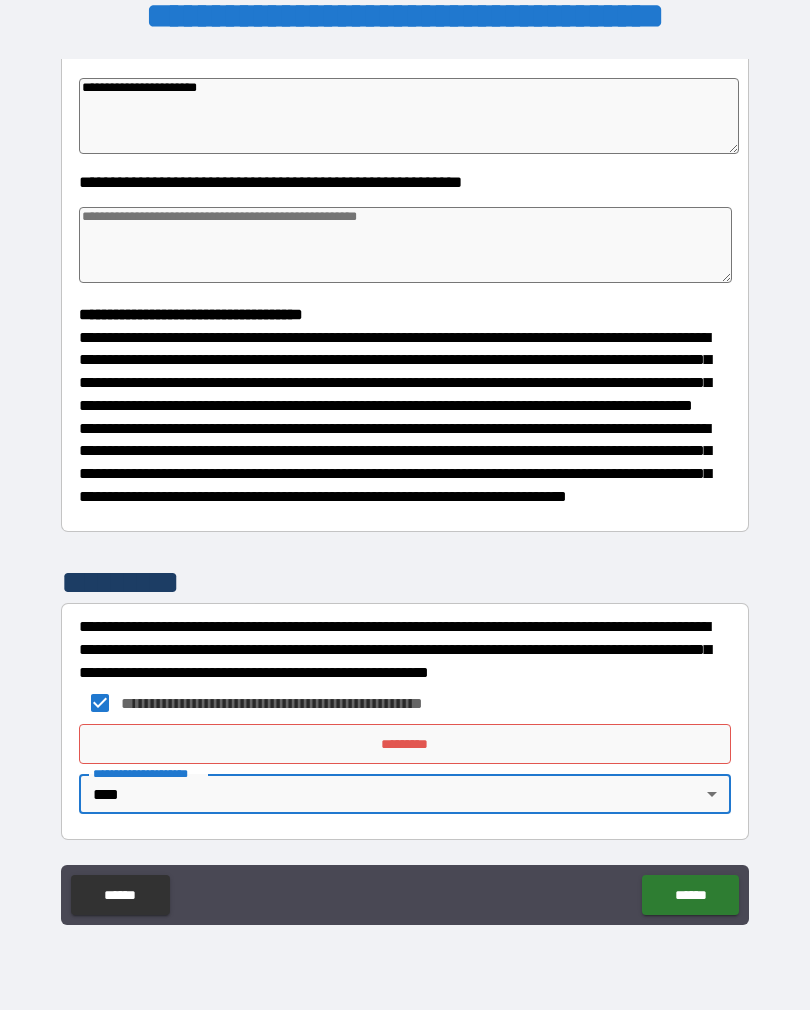 click on "*********" at bounding box center (405, 744) 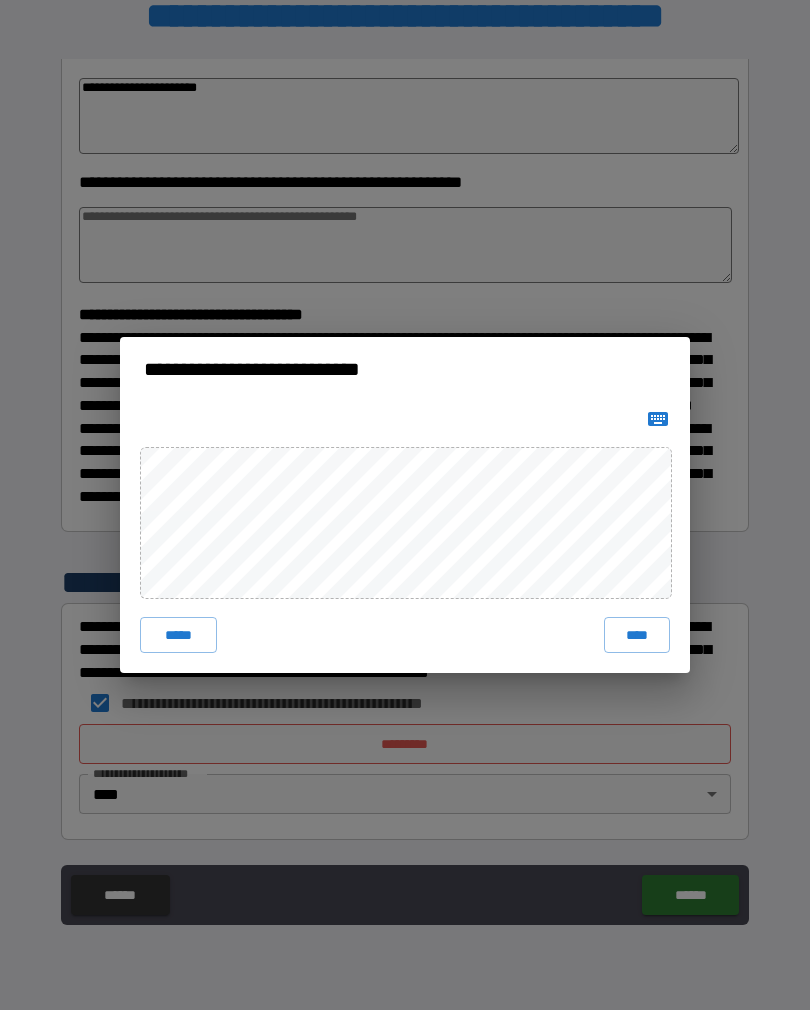 click on "****" at bounding box center (637, 635) 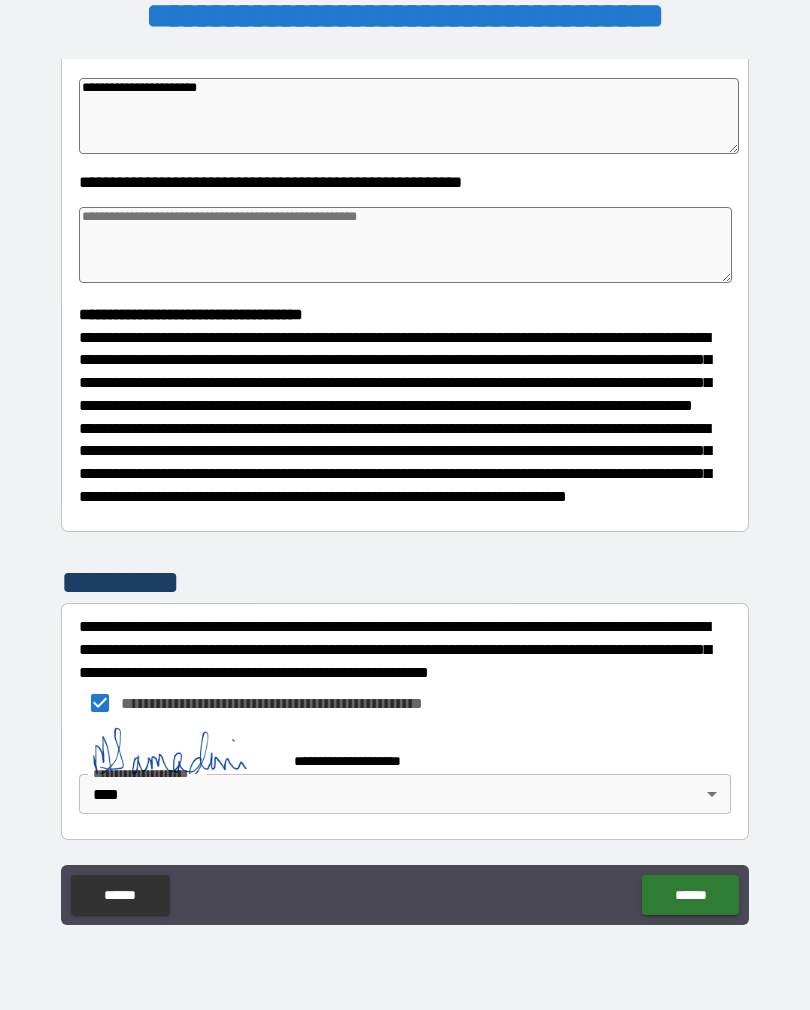 scroll, scrollTop: 360, scrollLeft: 0, axis: vertical 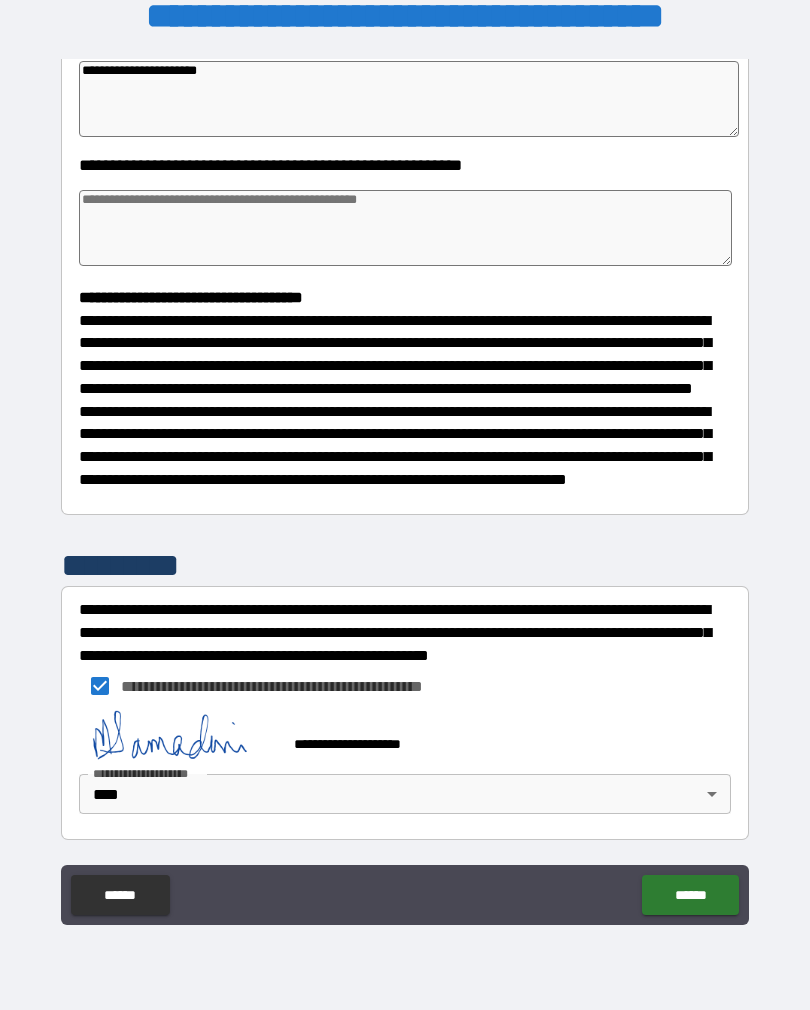 click on "******" at bounding box center [690, 895] 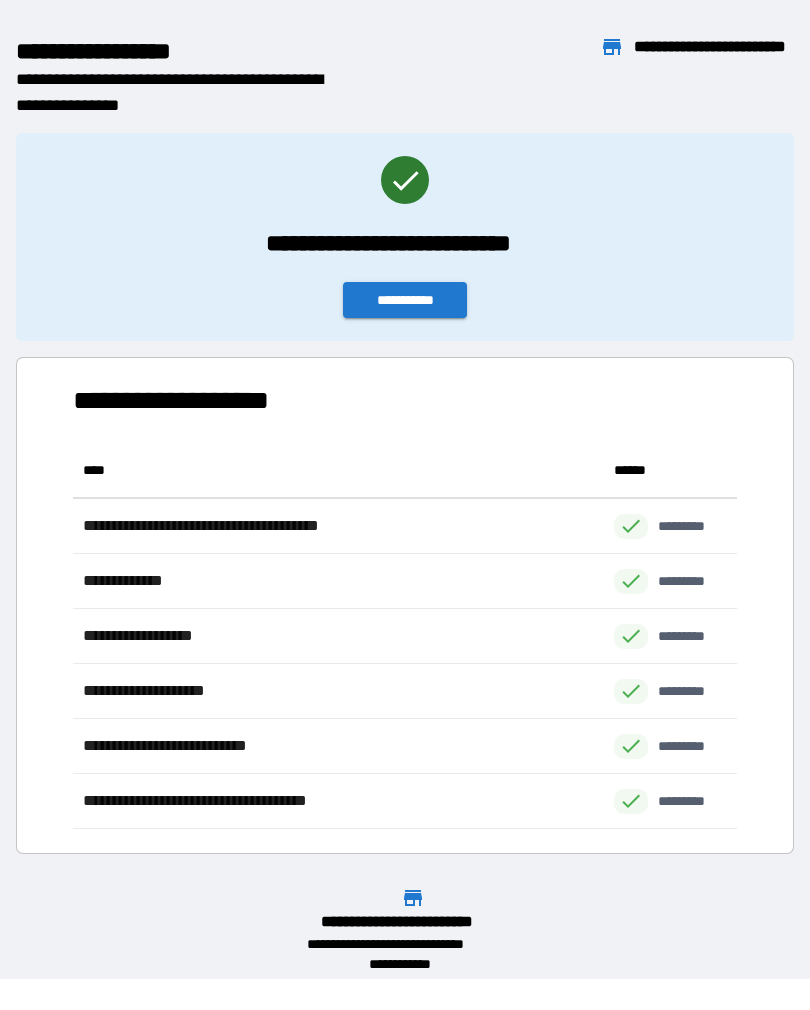 scroll, scrollTop: 1, scrollLeft: 1, axis: both 